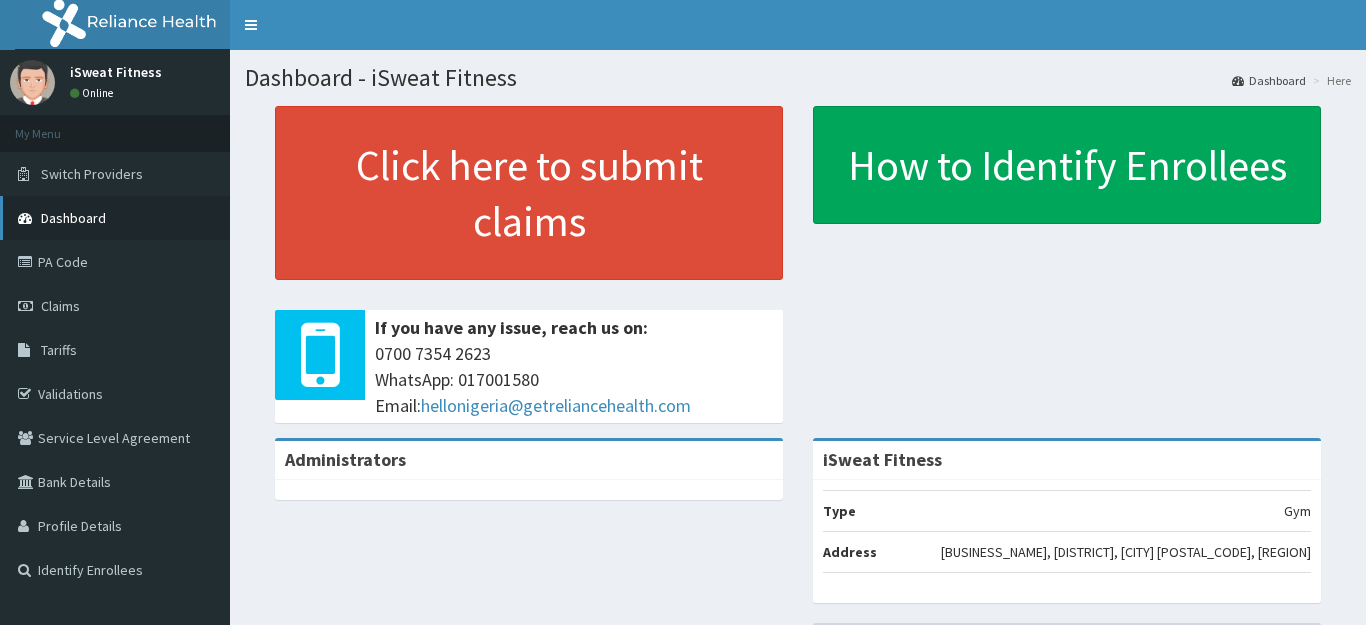 scroll, scrollTop: 0, scrollLeft: 0, axis: both 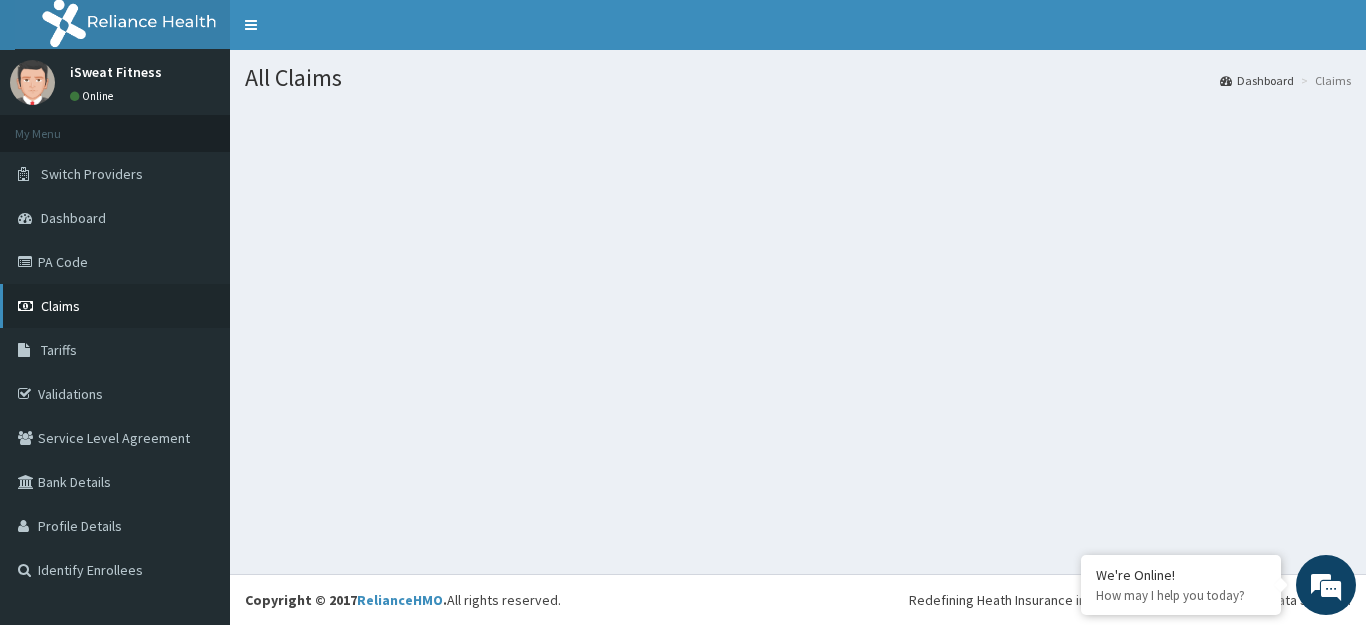 click on "Claims" at bounding box center (60, 306) 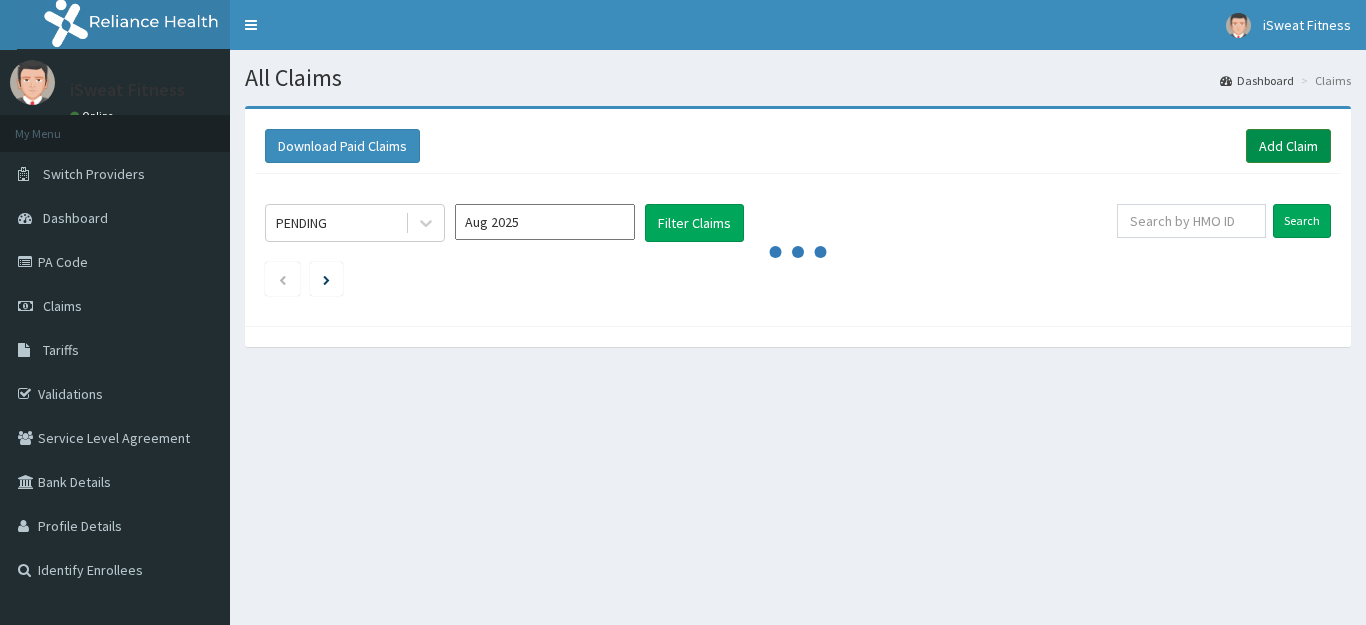 scroll, scrollTop: 0, scrollLeft: 0, axis: both 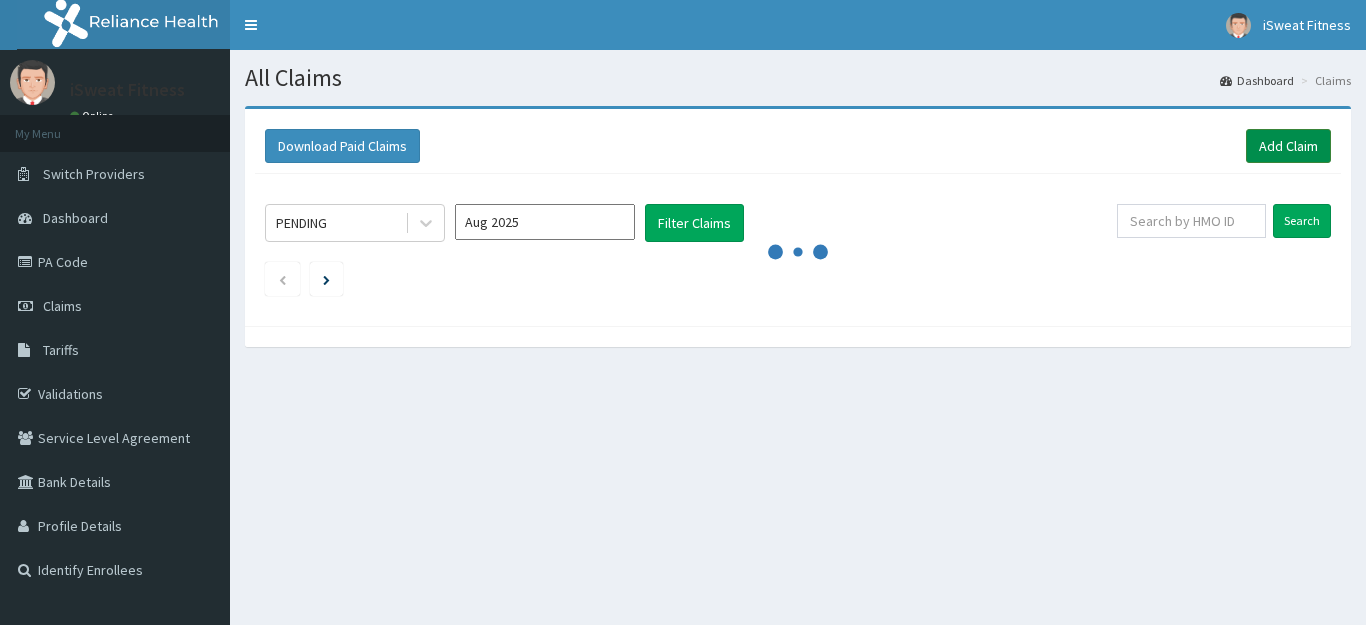 click on "Add Claim" at bounding box center [1288, 146] 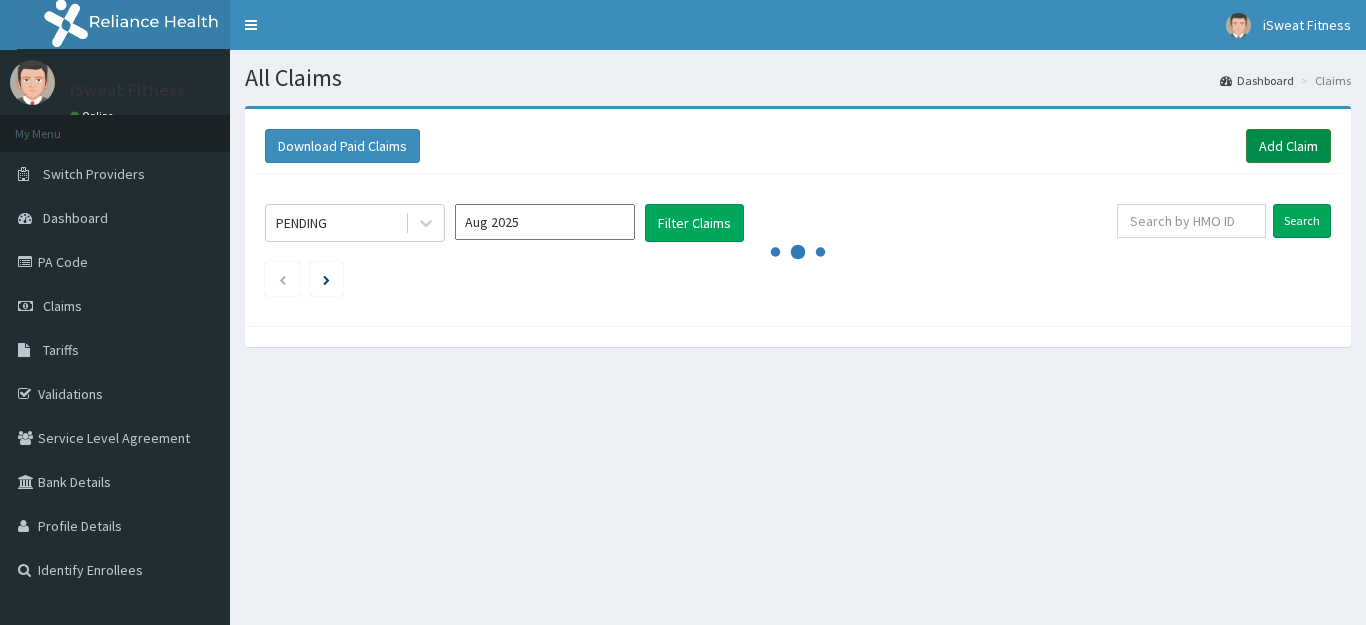 scroll, scrollTop: 0, scrollLeft: 0, axis: both 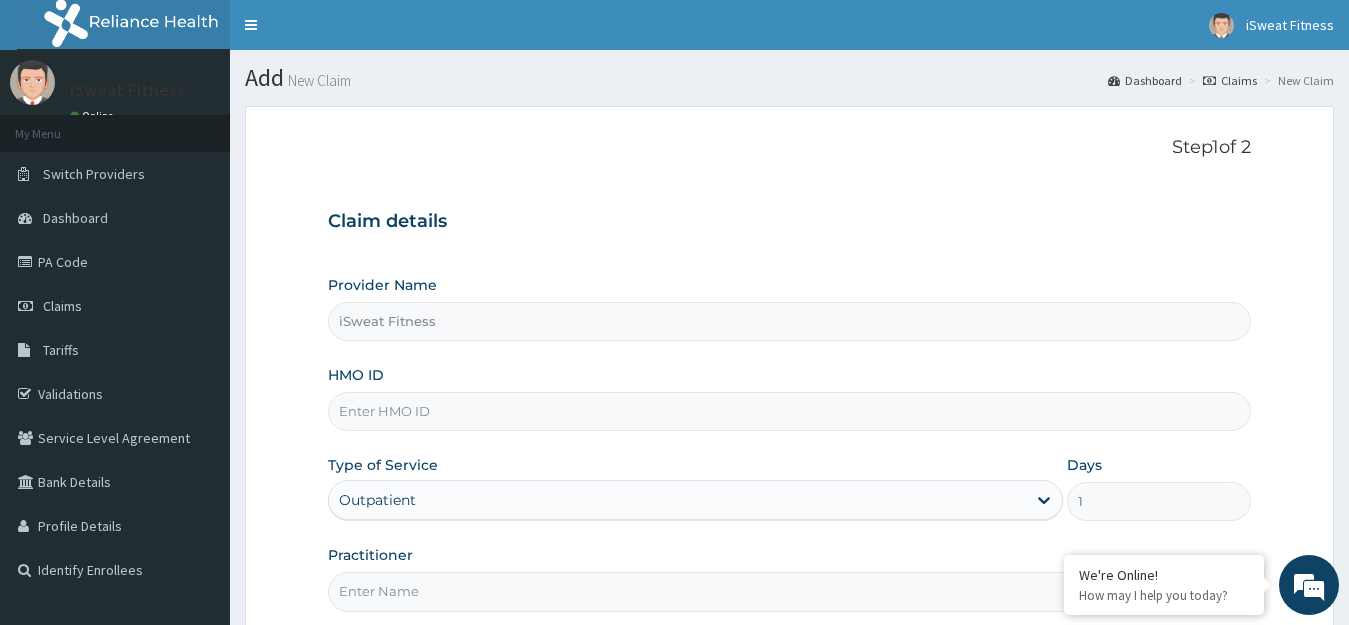 click on "HMO ID" at bounding box center (790, 411) 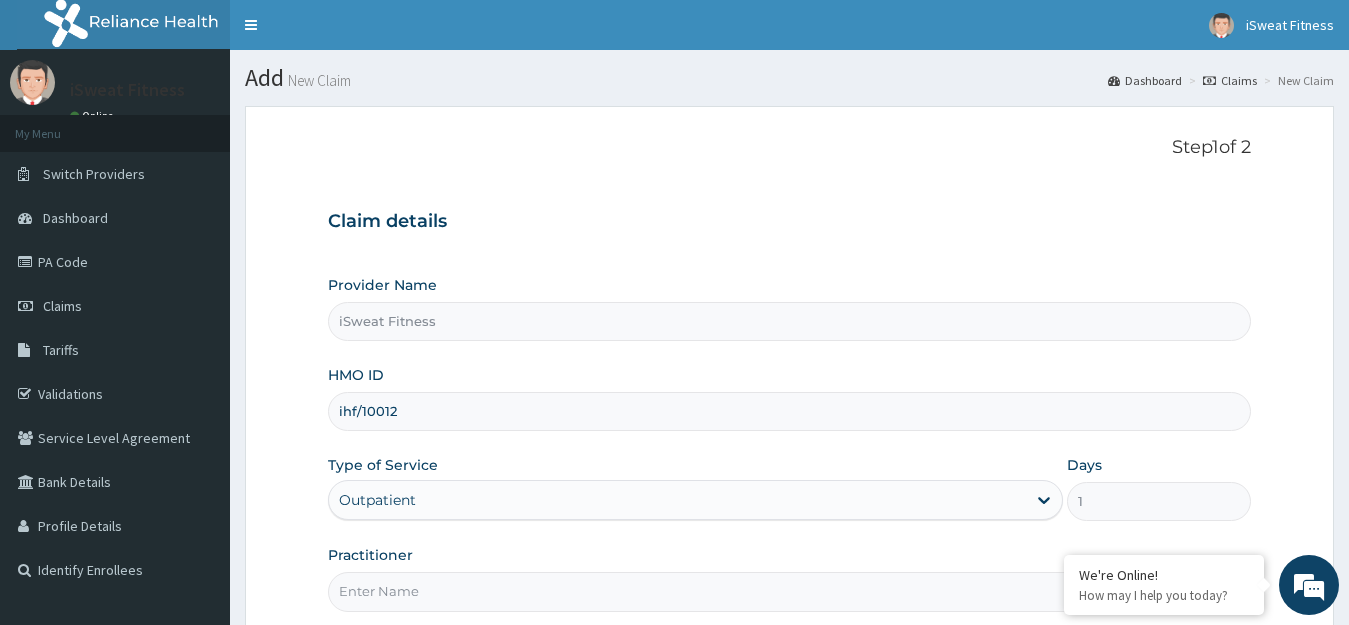 scroll, scrollTop: 0, scrollLeft: 0, axis: both 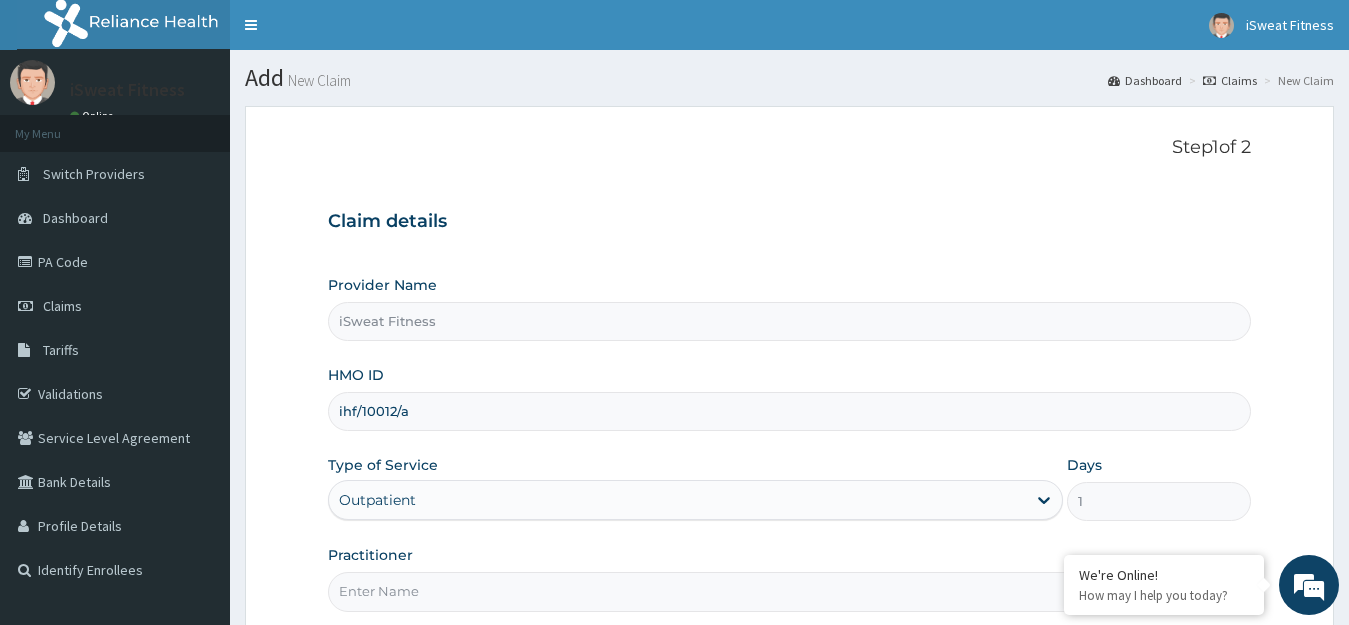 type on "ihf/10012/a" 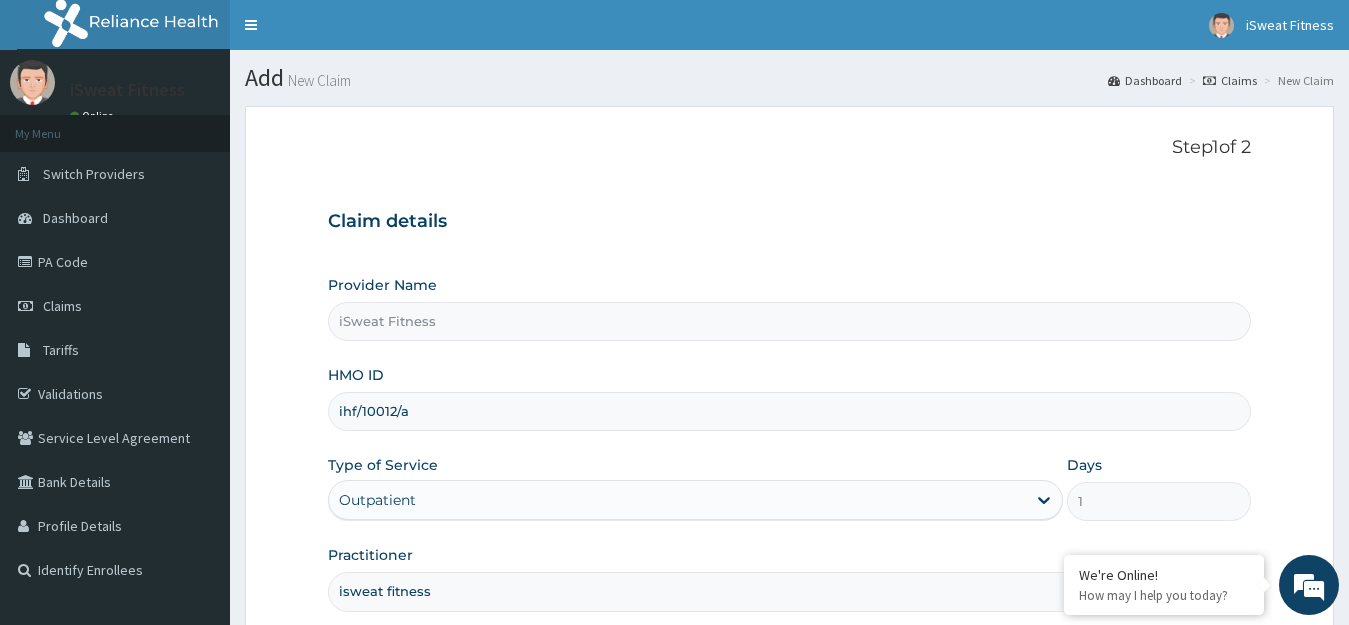 type on "isweat fitness" 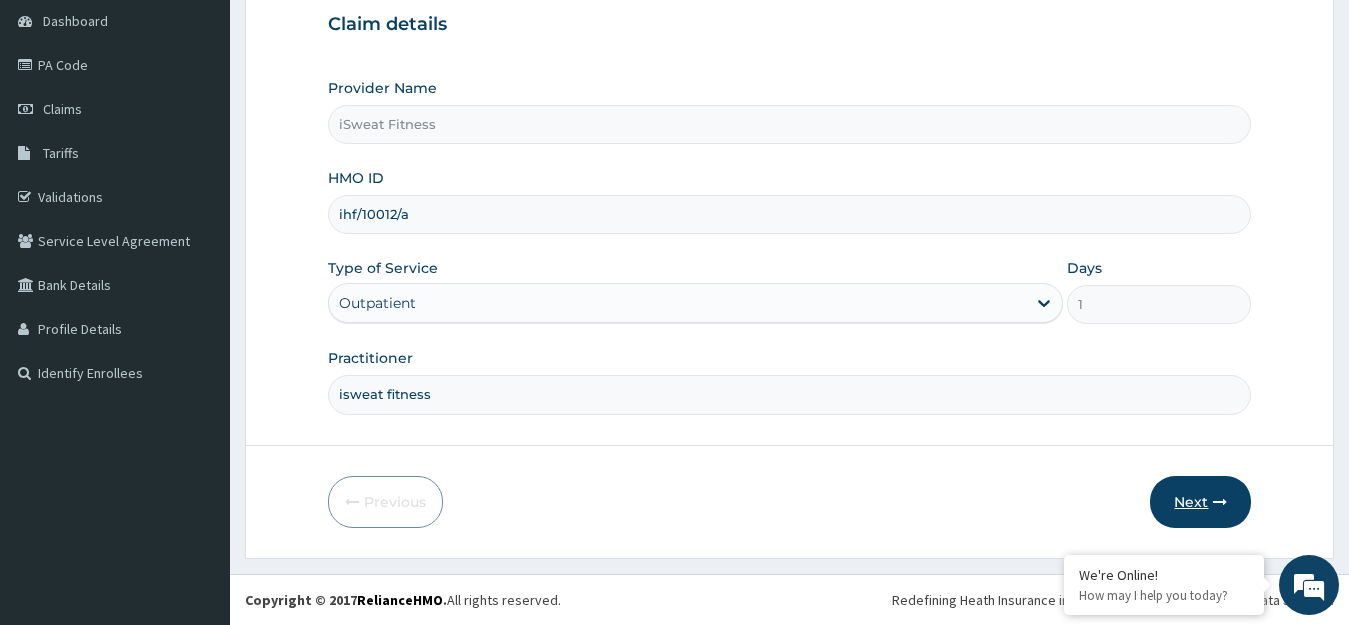 click on "Next" at bounding box center (1200, 502) 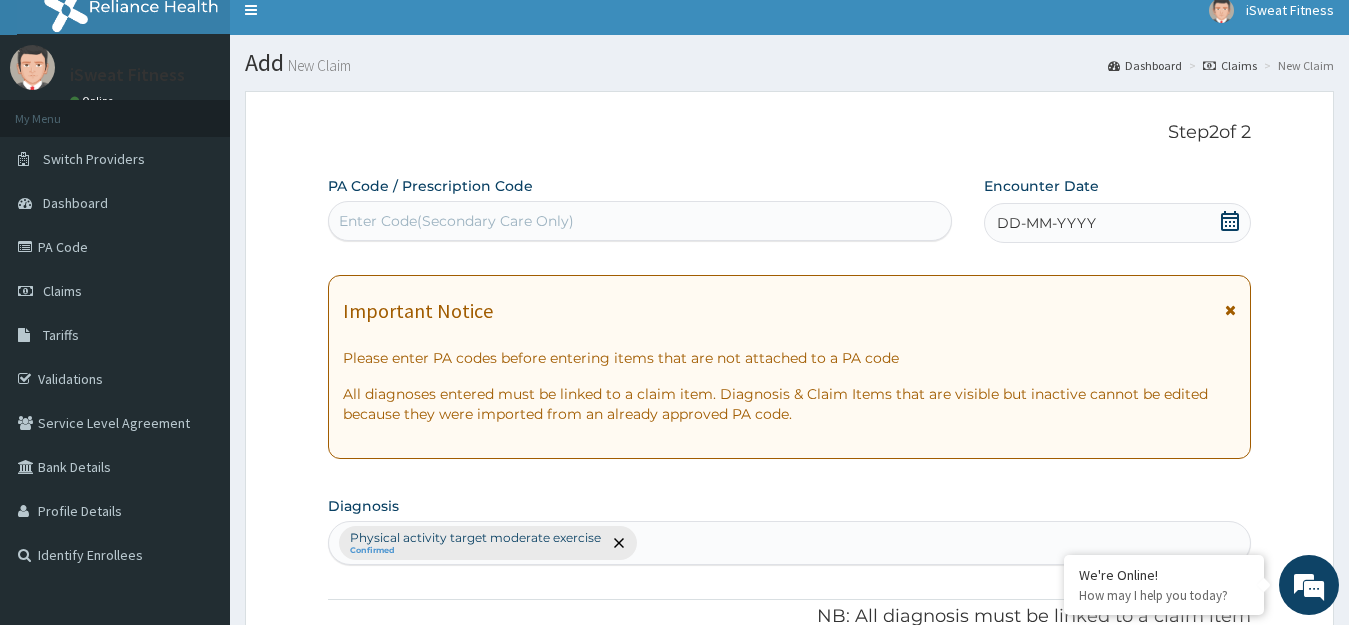scroll, scrollTop: 0, scrollLeft: 0, axis: both 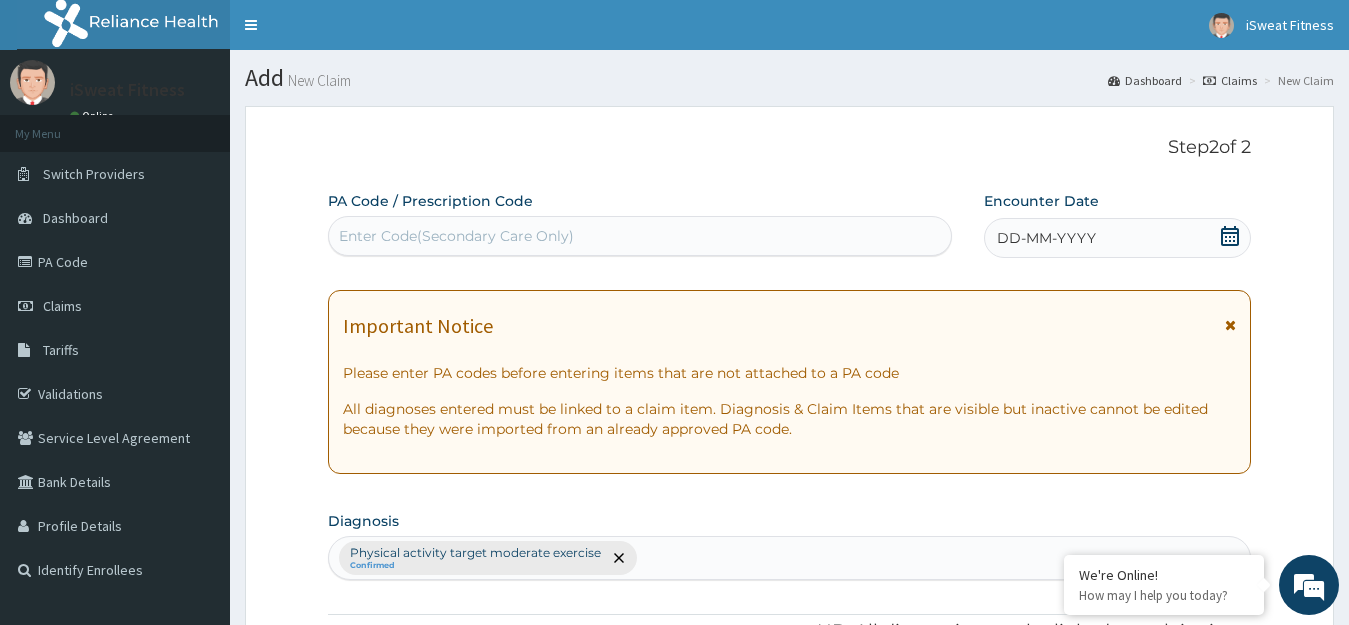 click on "Enter Code(Secondary Care Only)" at bounding box center [640, 236] 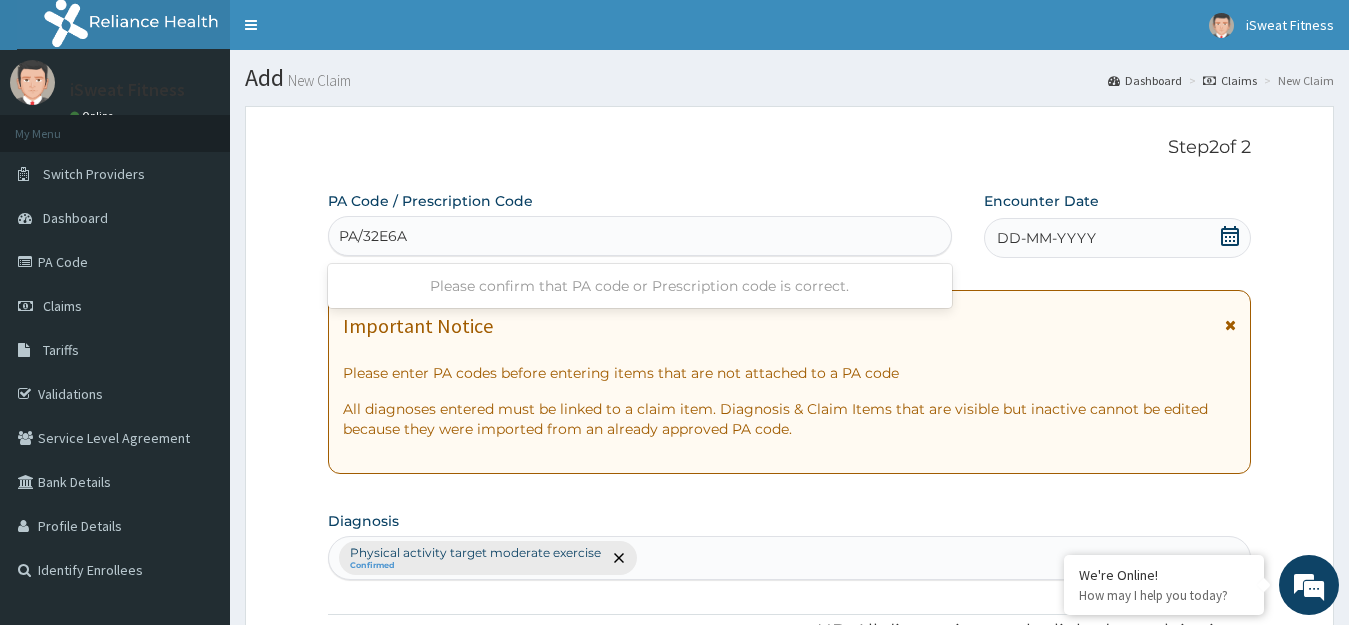 type on "PA/32E6A1" 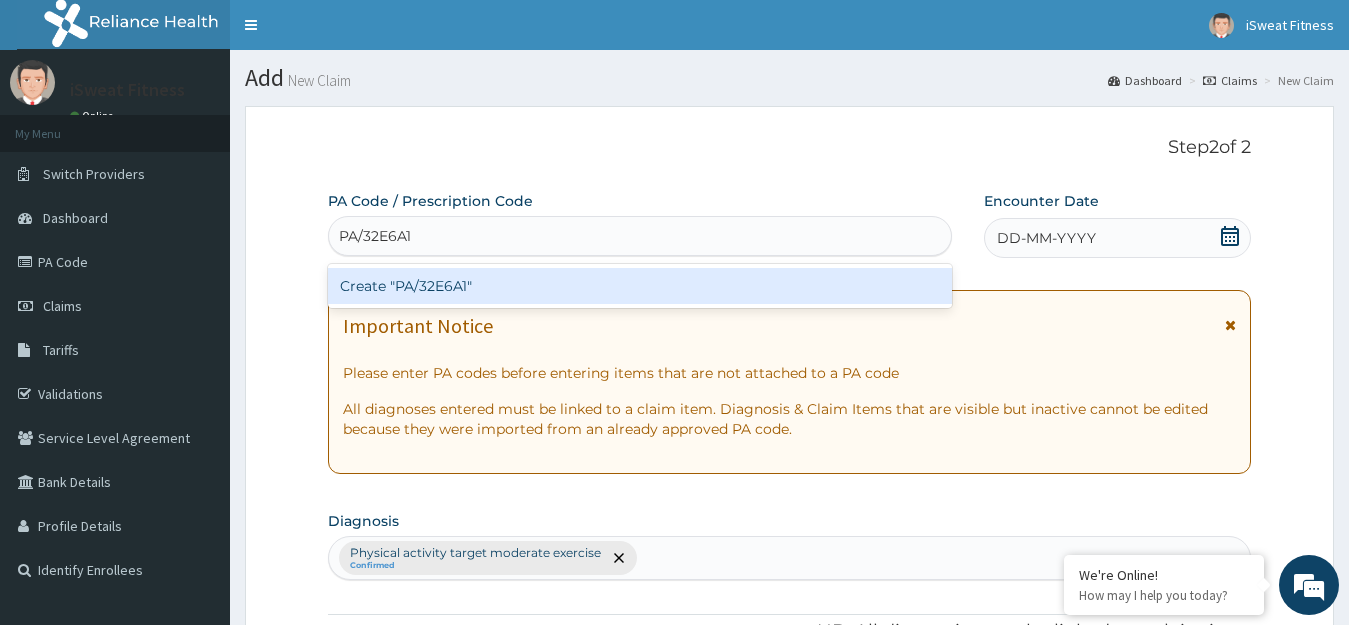 click on "Create "PA/32E6A1"" at bounding box center (640, 286) 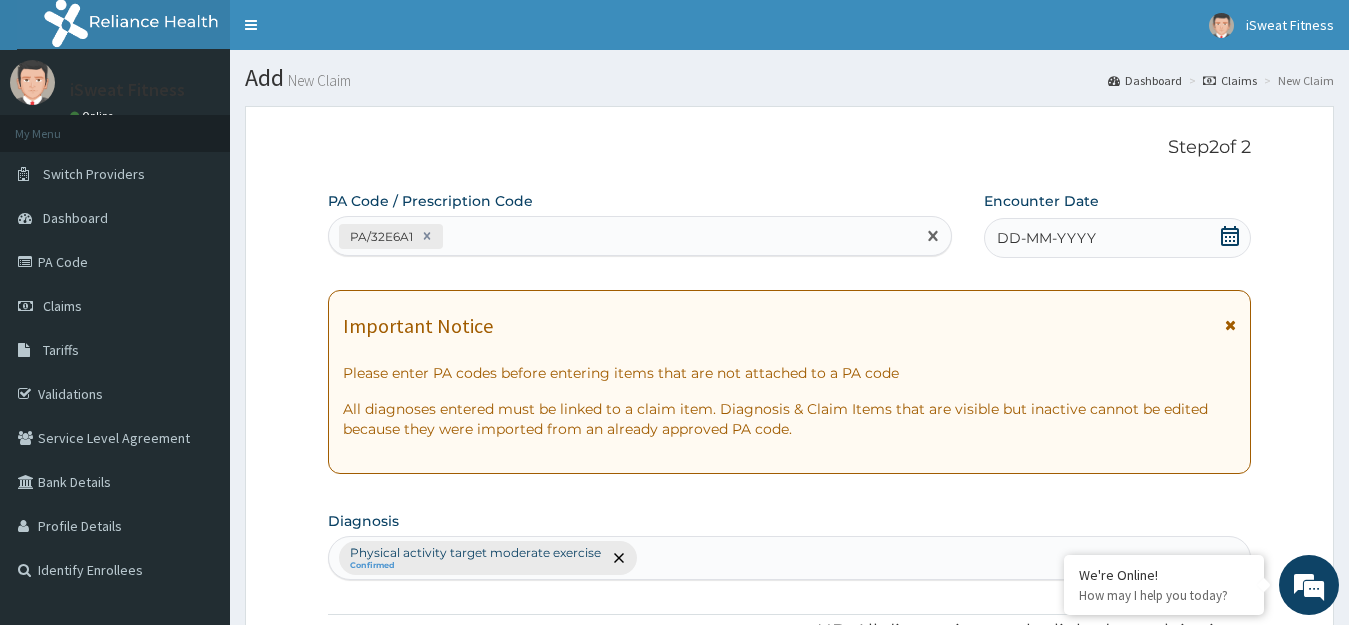 click 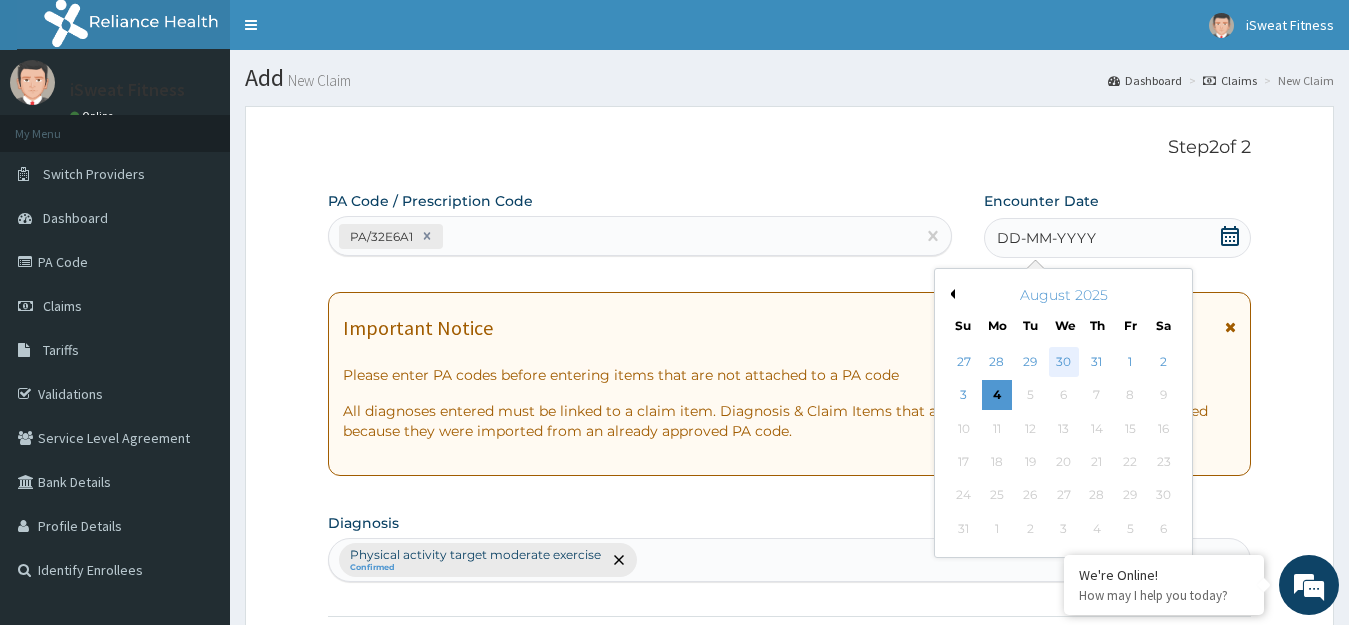 click on "30" at bounding box center (1063, 362) 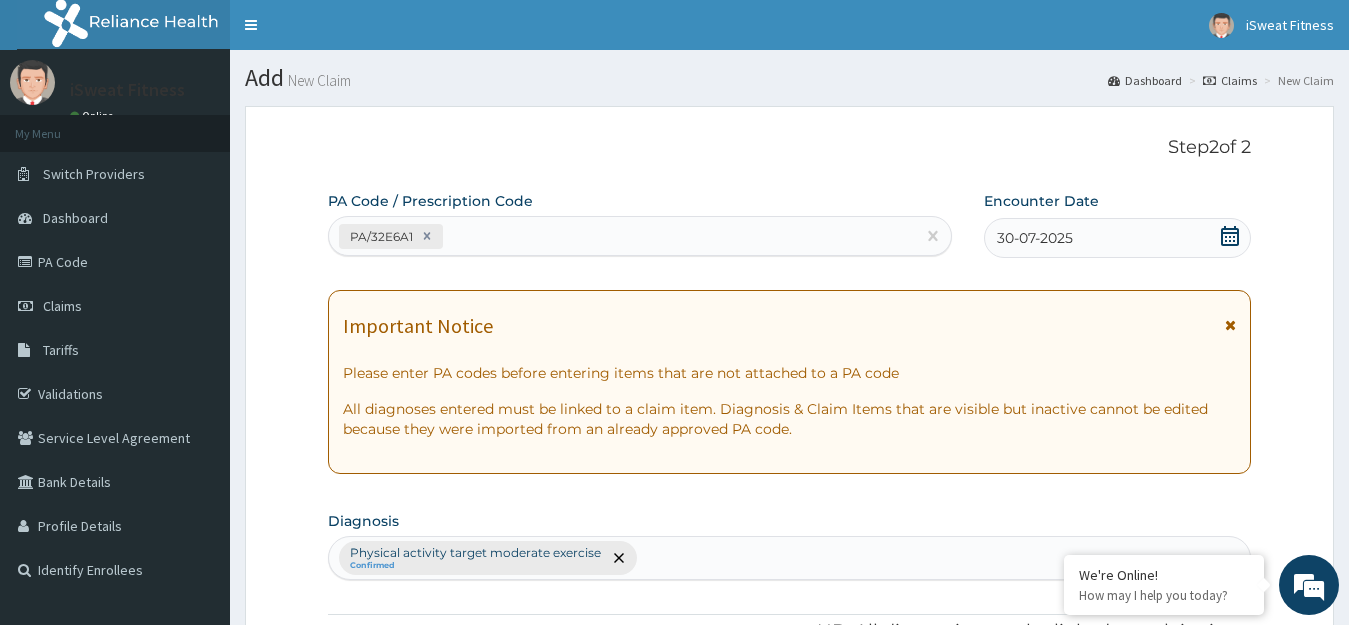 click on "Step  2  of 2 PA Code / Prescription Code PA/32E6A1 Encounter Date 30-07-2025 Important Notice Please enter PA codes before entering items that are not attached to a PA code   All diagnoses entered must be linked to a claim item. Diagnosis & Claim Items that are visible but inactive cannot be edited because they were imported from an already approved PA code. Diagnosis Physical activity target moderate exercise Confirmed NB: All diagnosis must be linked to a claim item Claim Items No claim item Types Select Type Item Select Item Pair Diagnosis Physical activity target moder... Unit Price 0 Add Comment     Previous   Submit" at bounding box center (789, 740) 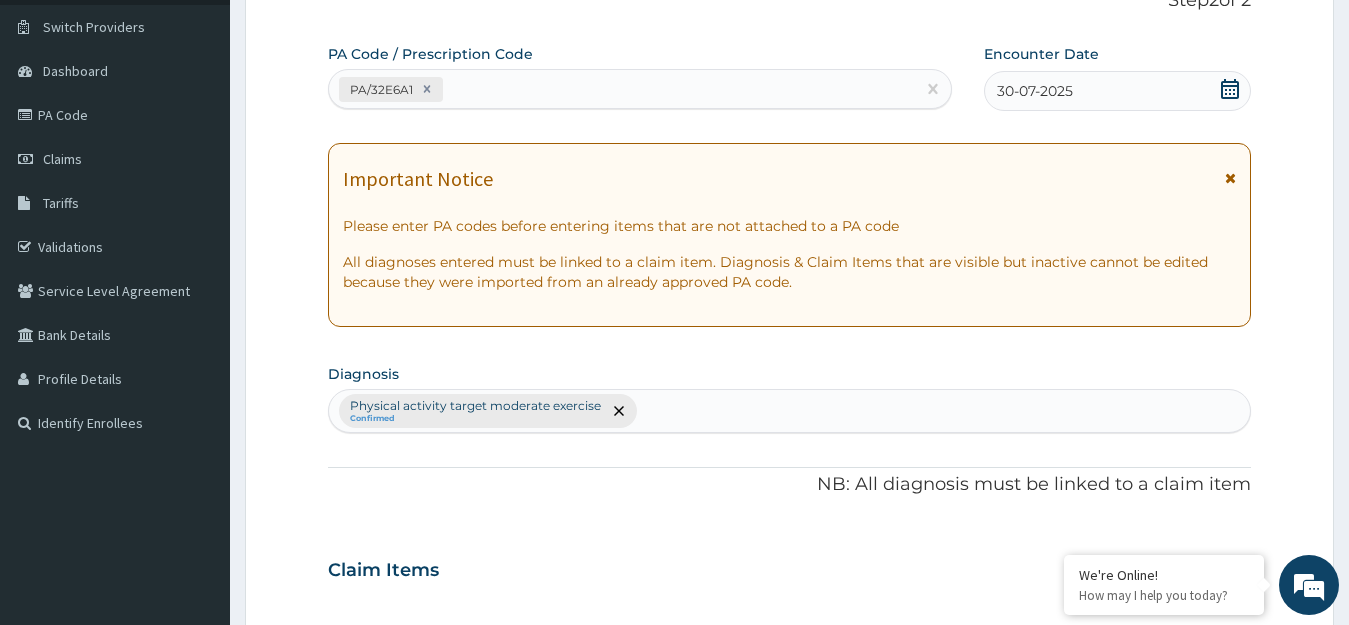 click on "Claim Items" at bounding box center (790, 566) 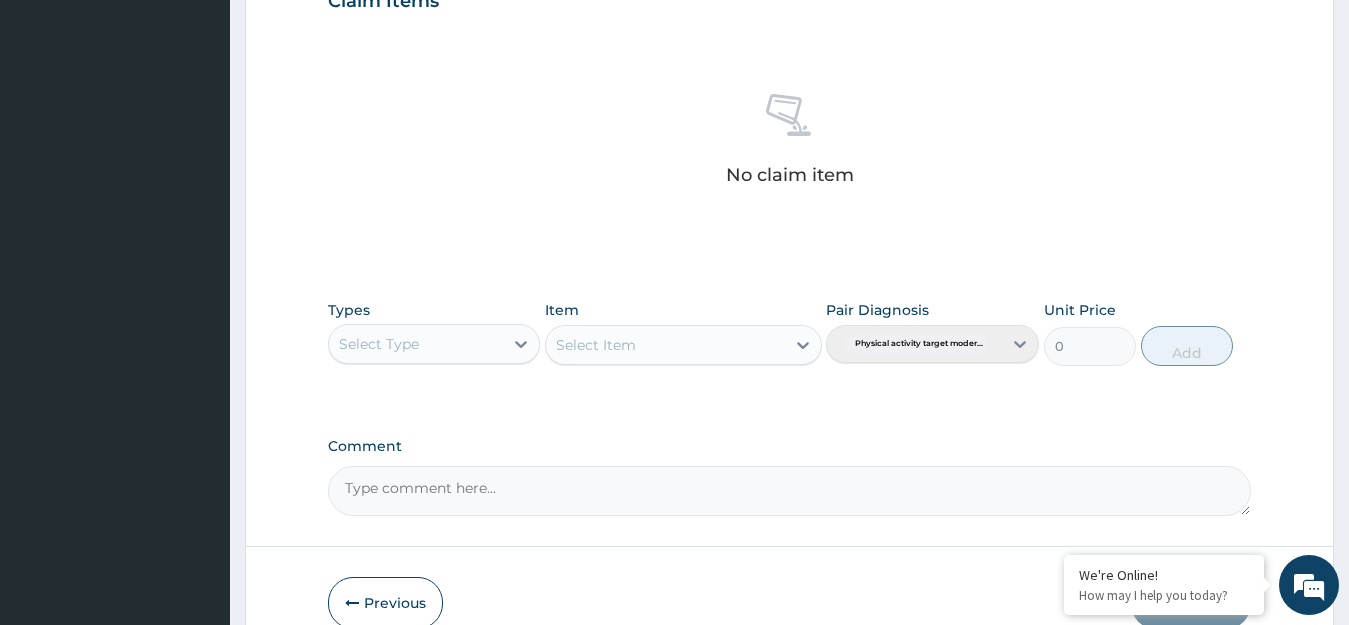 scroll, scrollTop: 817, scrollLeft: 0, axis: vertical 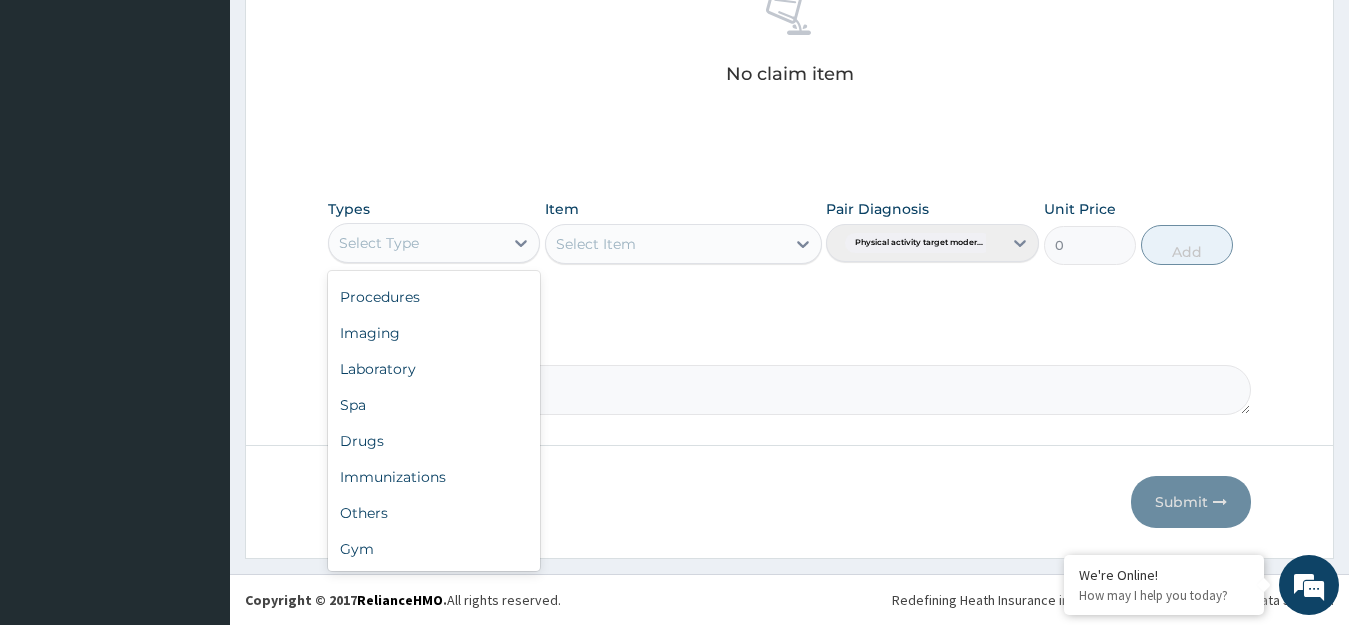 click on "Gym" at bounding box center (434, 549) 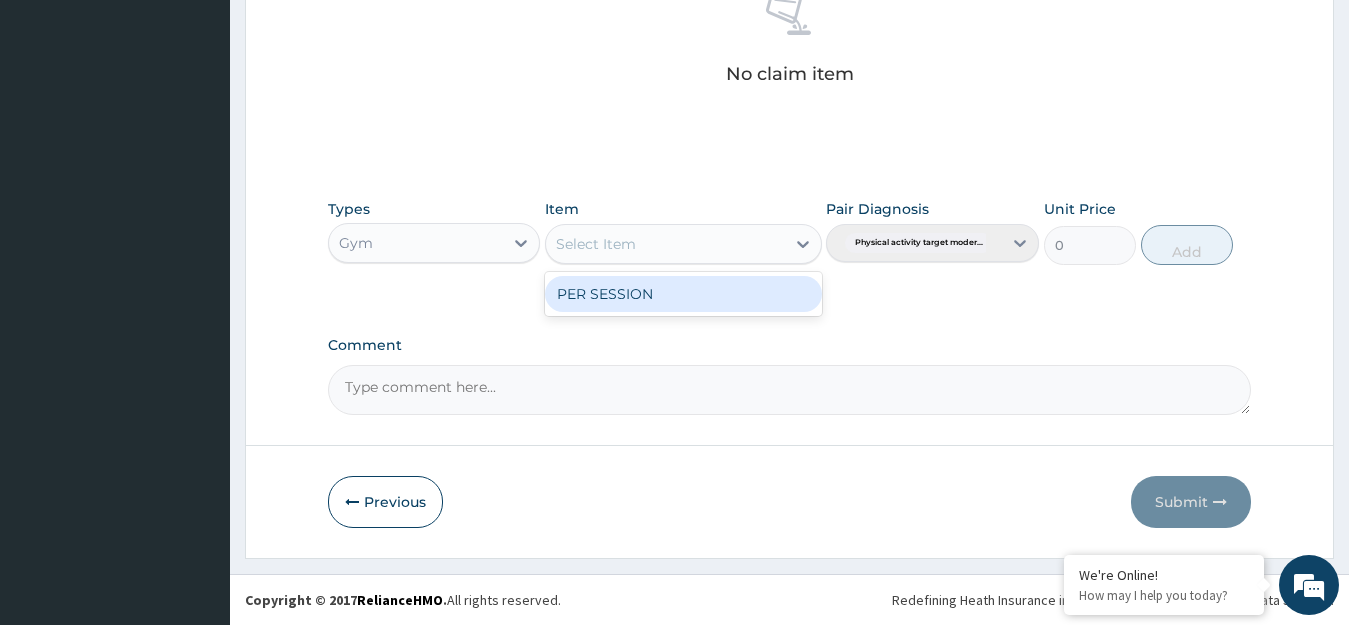 click on "PER SESSION" at bounding box center (683, 294) 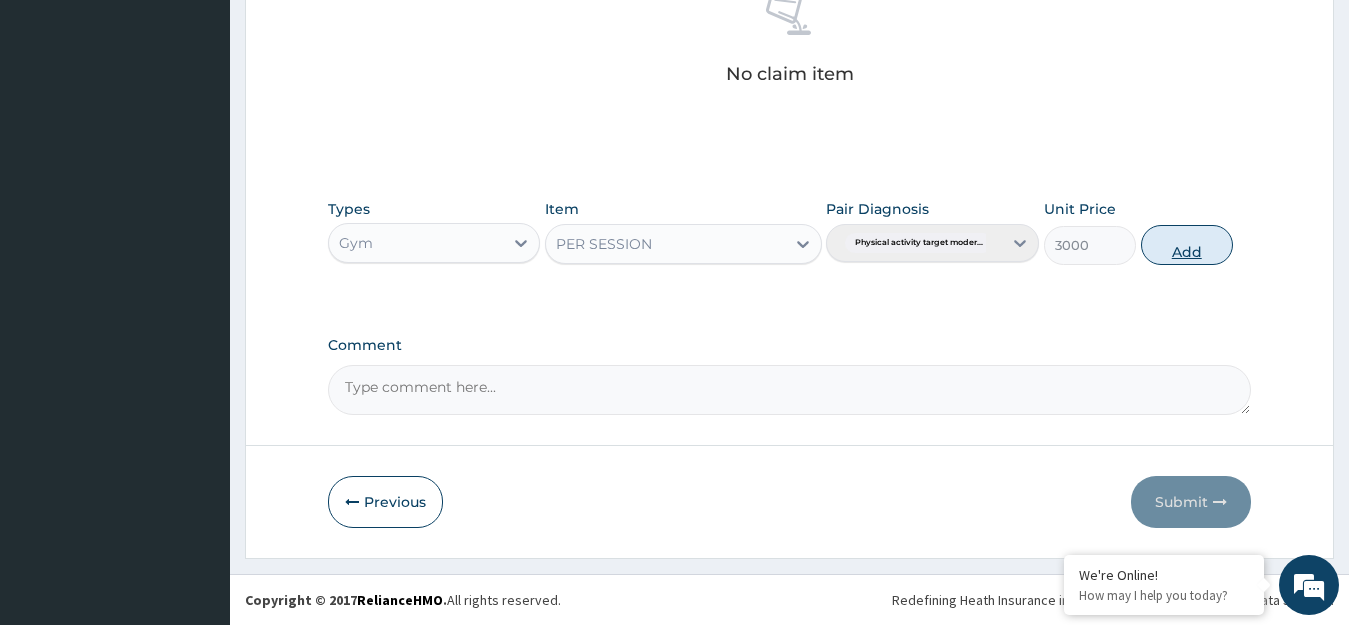 click on "Add" at bounding box center (1187, 245) 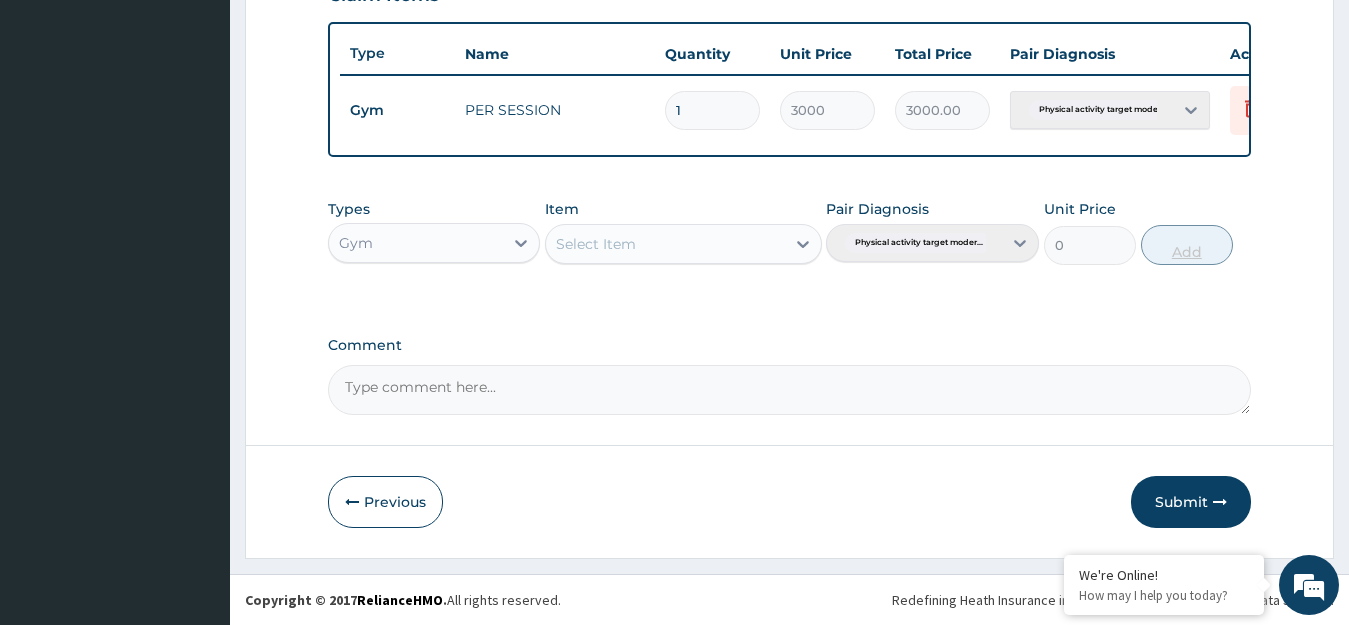 scroll, scrollTop: 739, scrollLeft: 0, axis: vertical 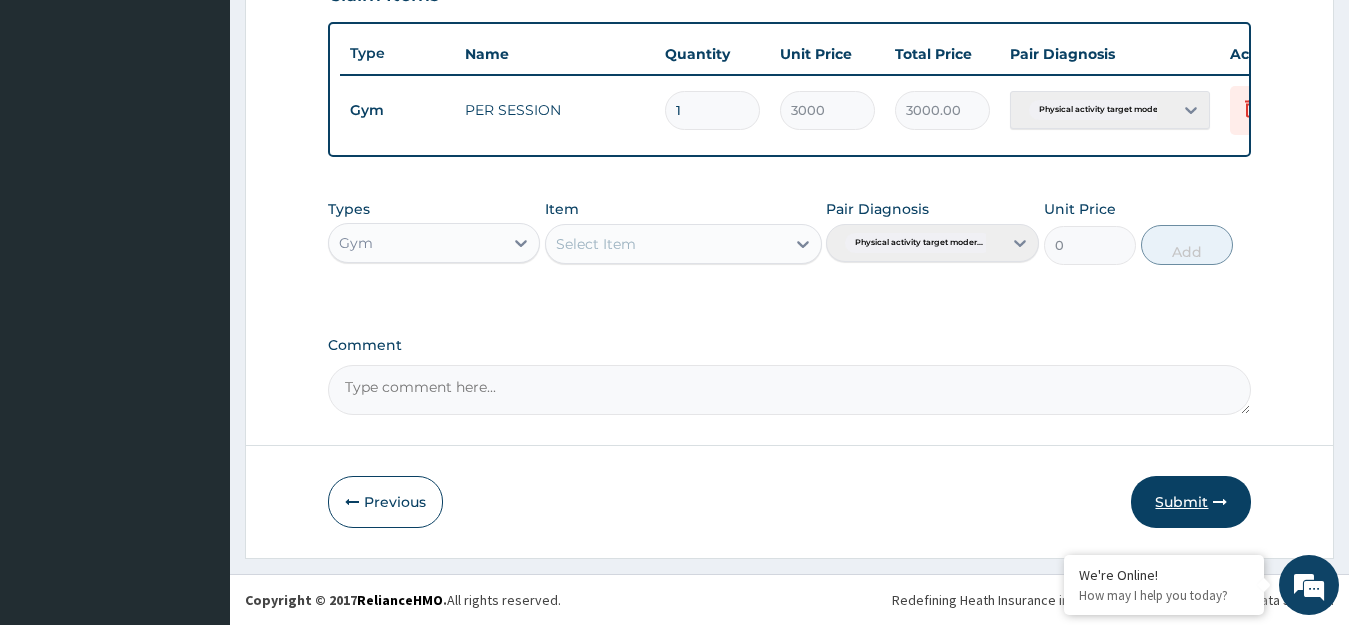 click on "Submit" at bounding box center [1191, 502] 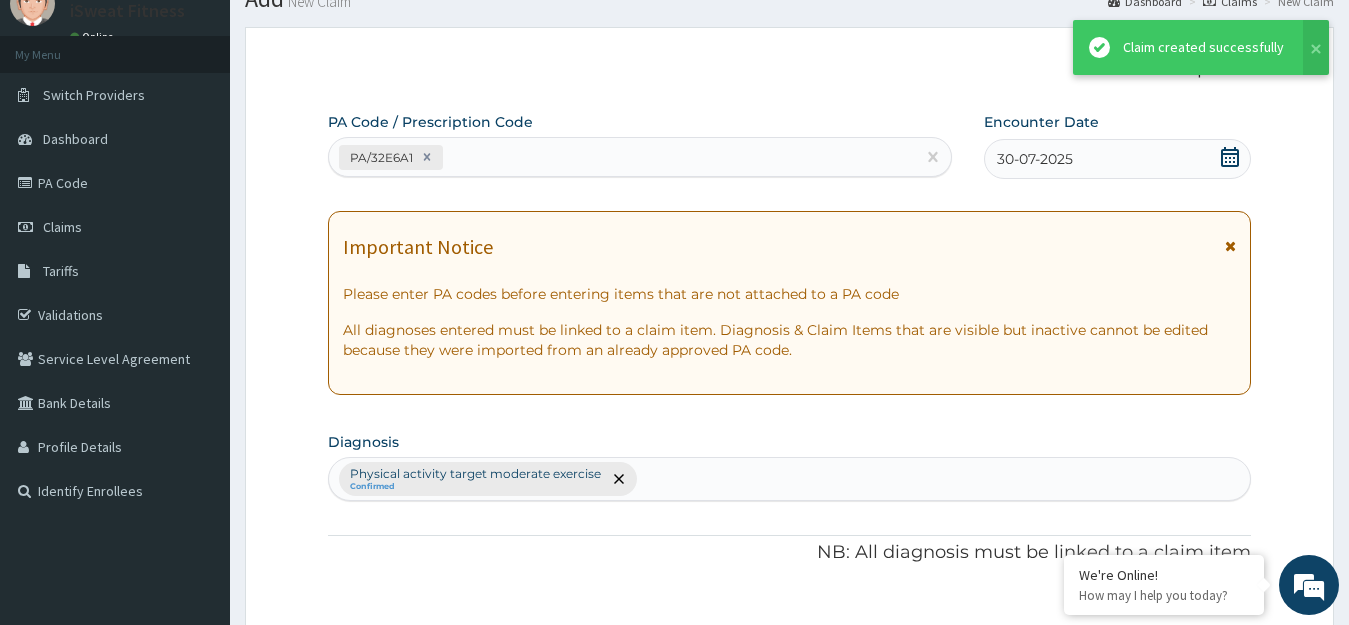 scroll, scrollTop: 739, scrollLeft: 0, axis: vertical 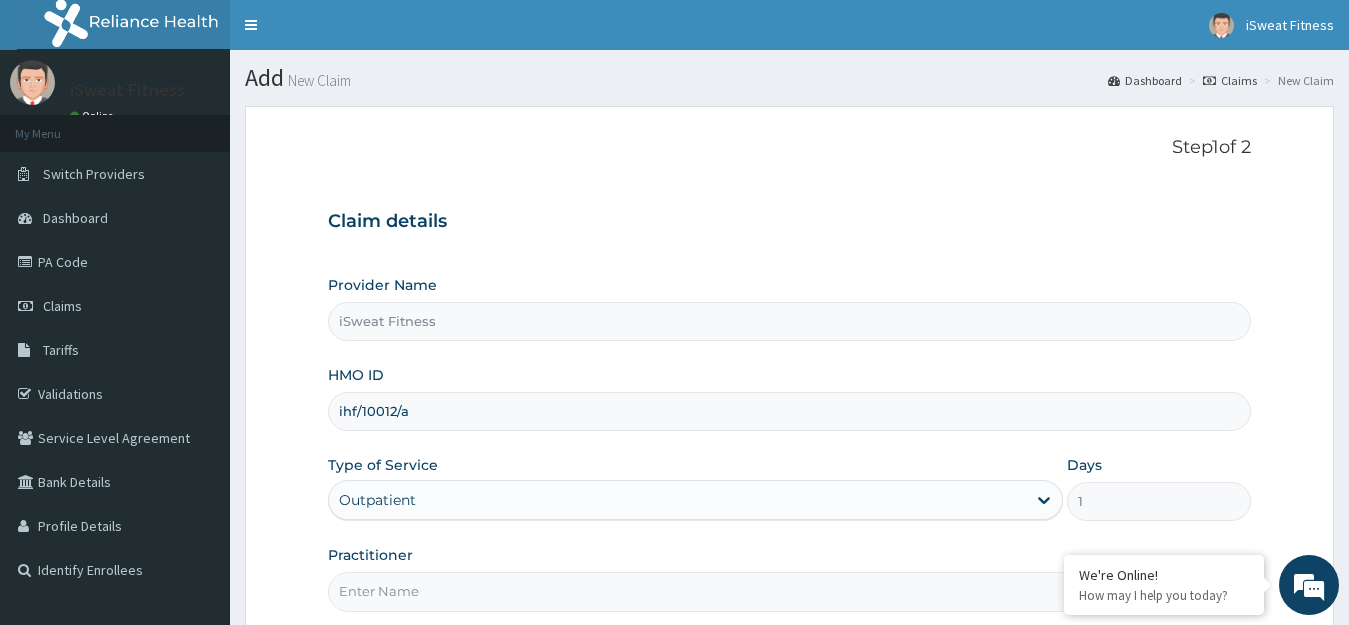 type on "ihf/10012/a" 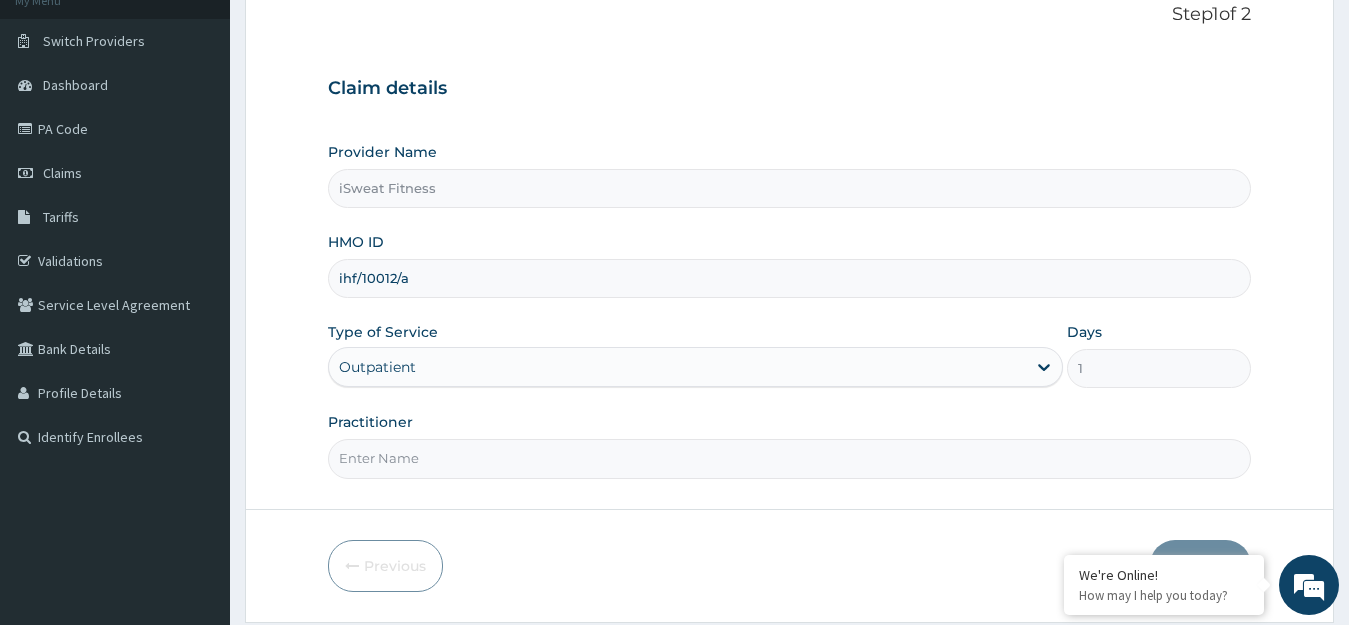 click on "Practitioner" at bounding box center [790, 458] 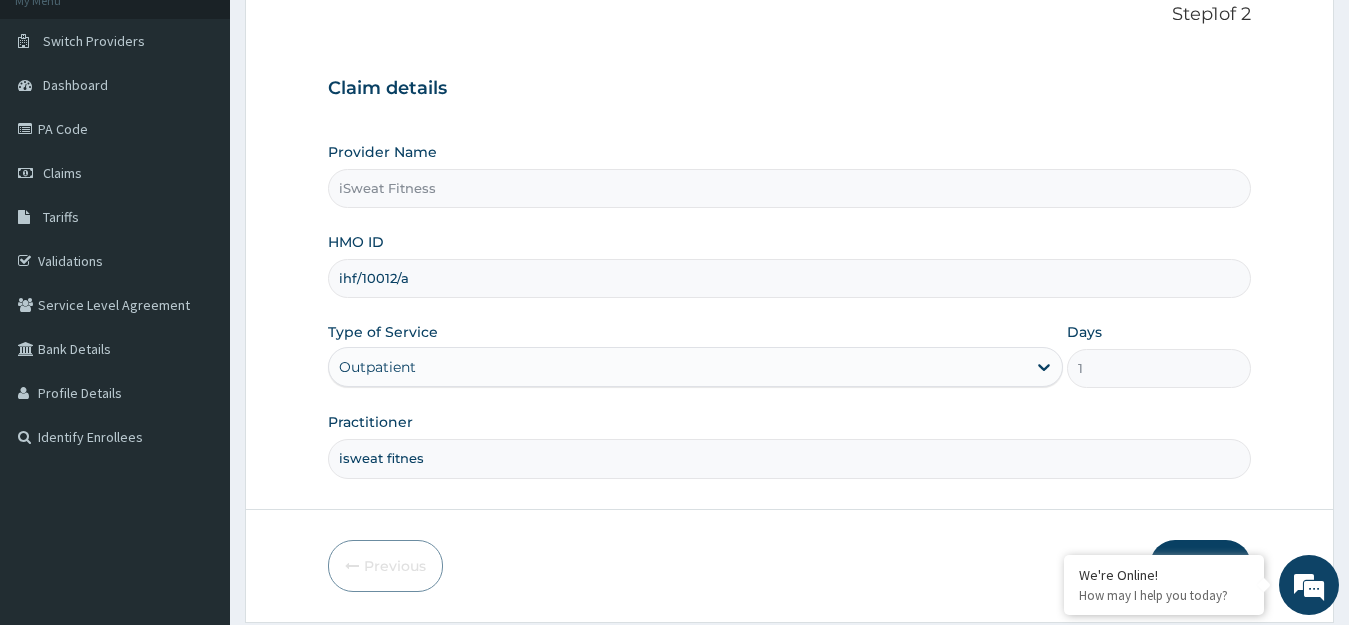 scroll, scrollTop: 0, scrollLeft: 0, axis: both 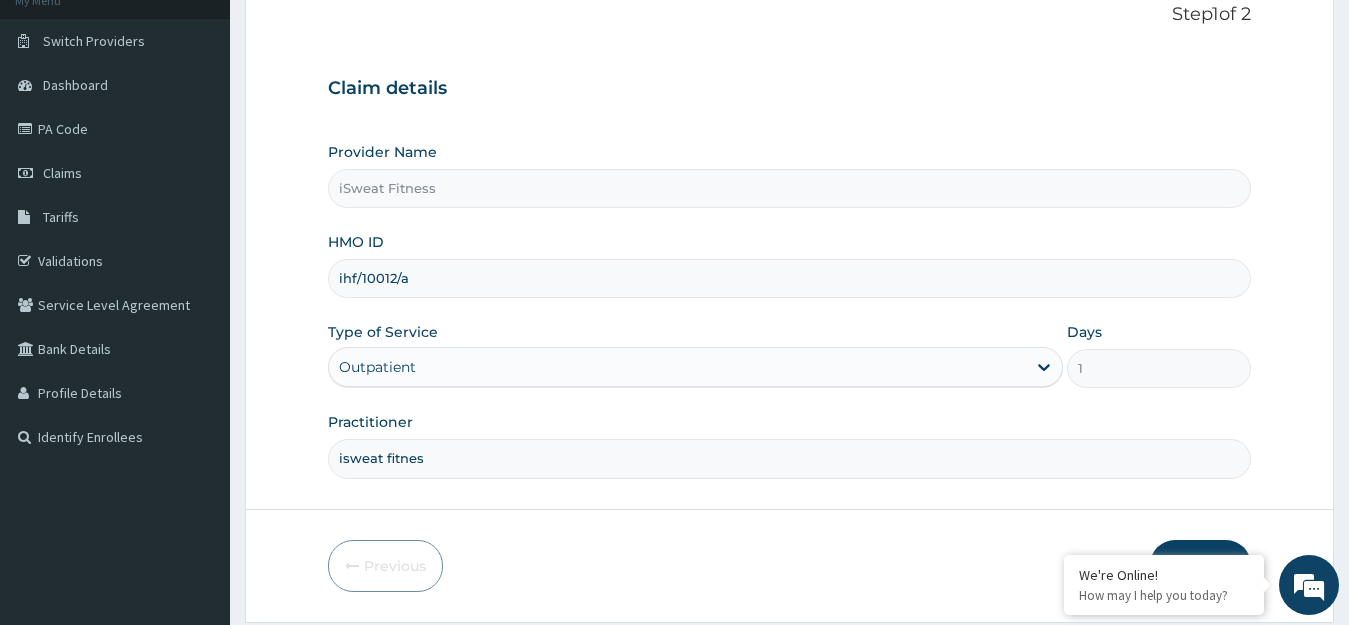 type on "isweat fitness" 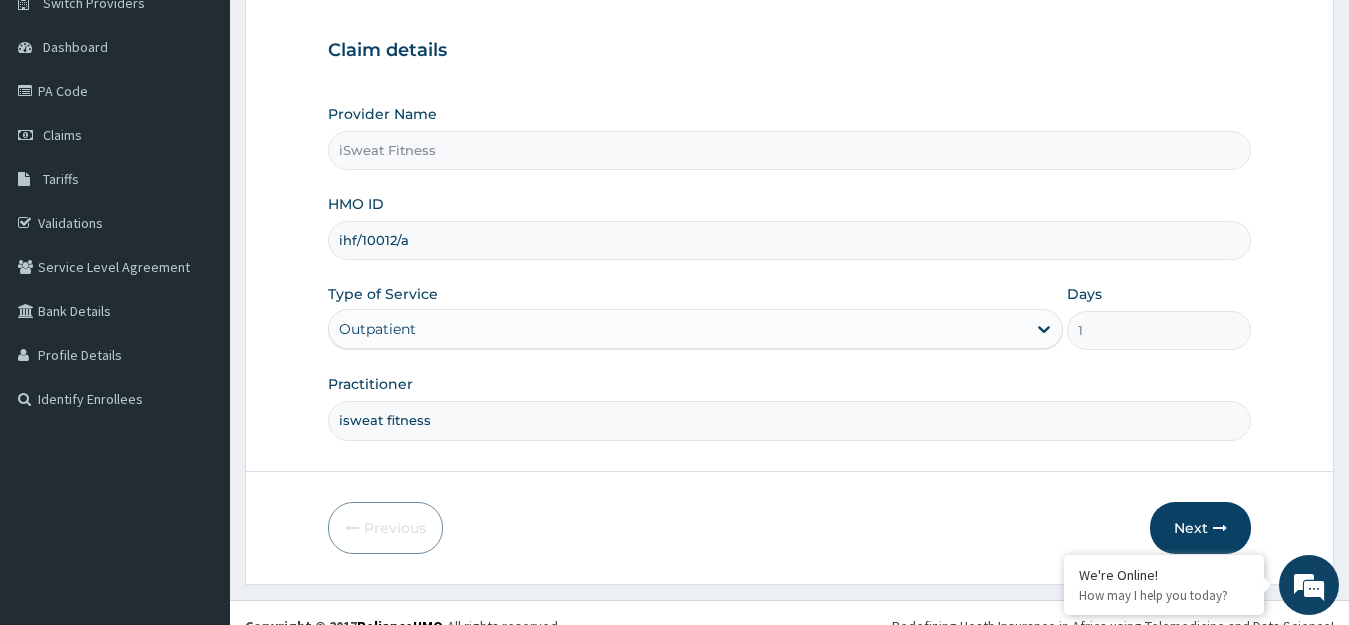 scroll, scrollTop: 197, scrollLeft: 0, axis: vertical 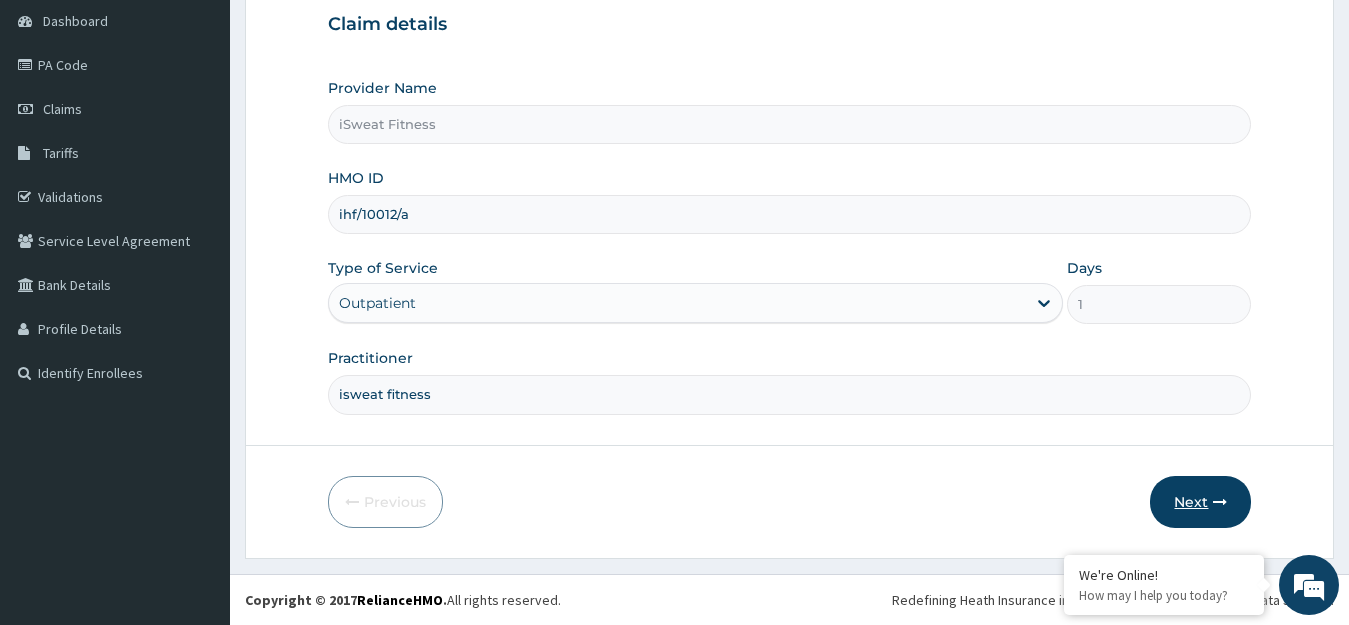 click on "Next" at bounding box center (1200, 502) 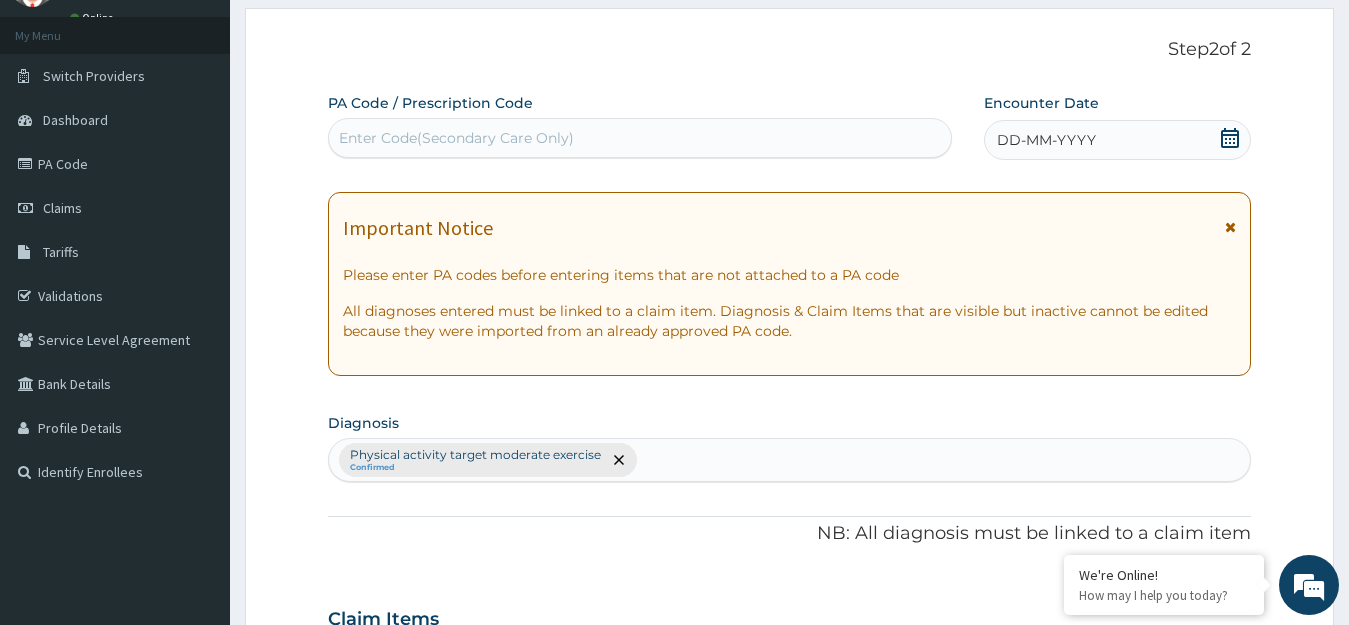 scroll, scrollTop: 0, scrollLeft: 0, axis: both 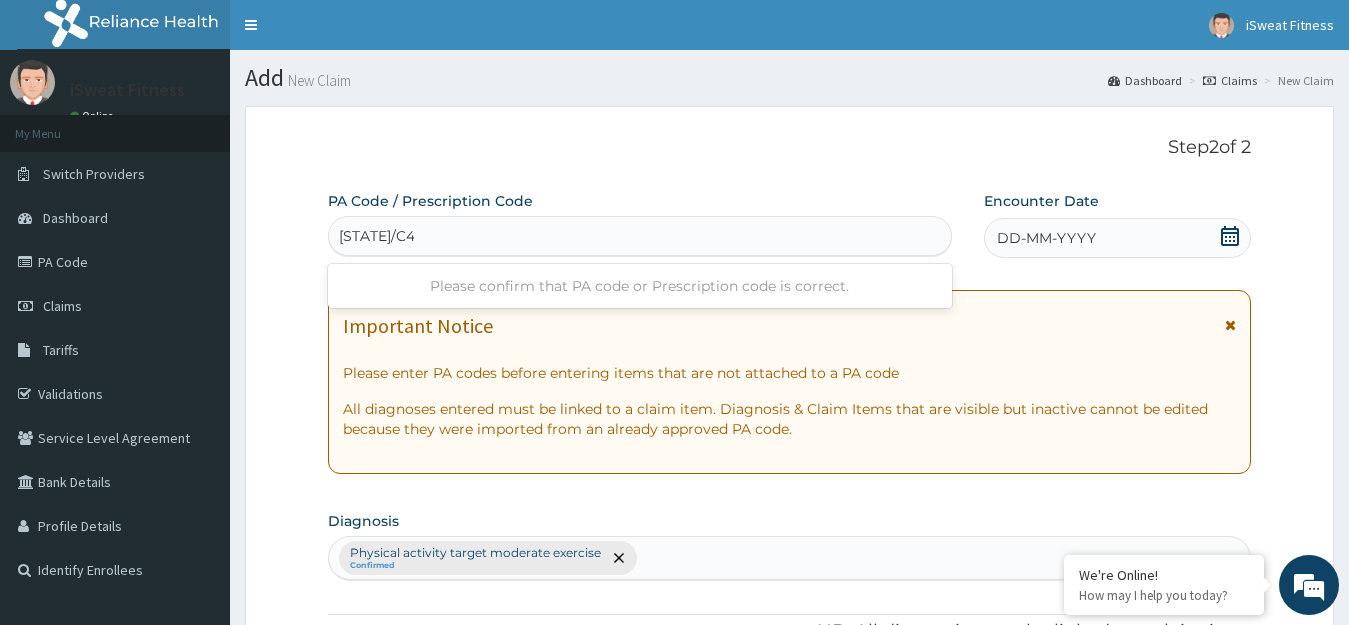 type on "PA/C4DE91" 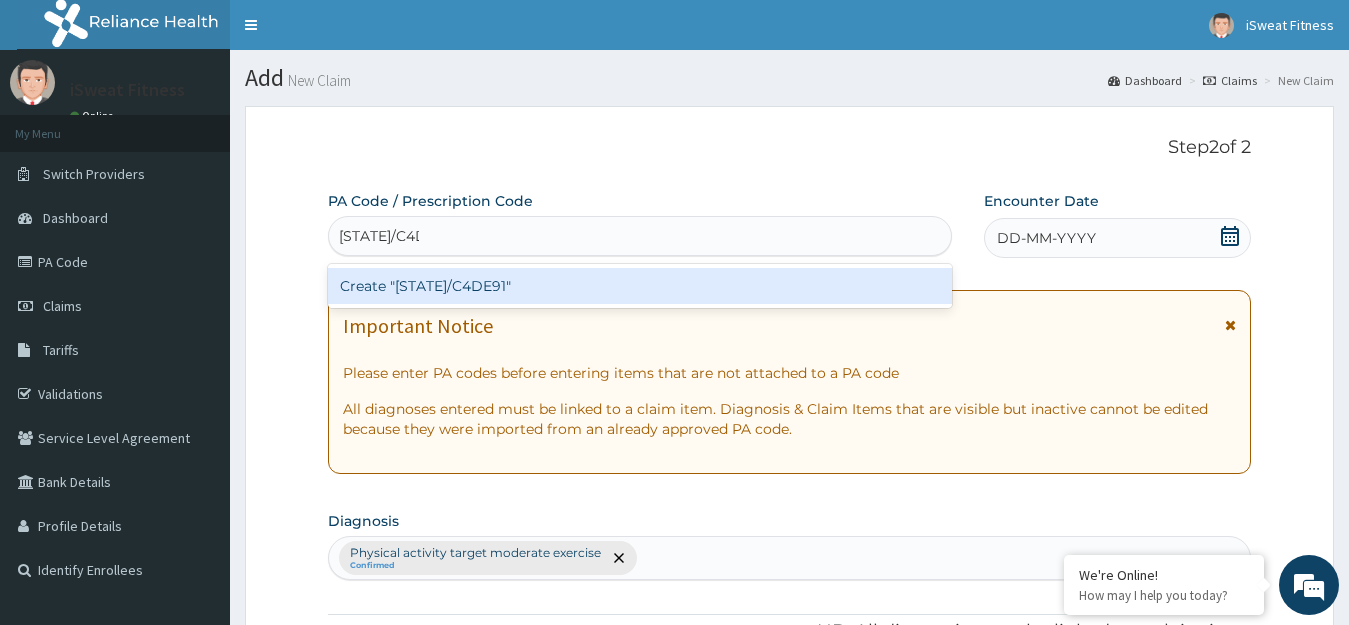 click on "Create "PA/C4DE91"" at bounding box center [640, 286] 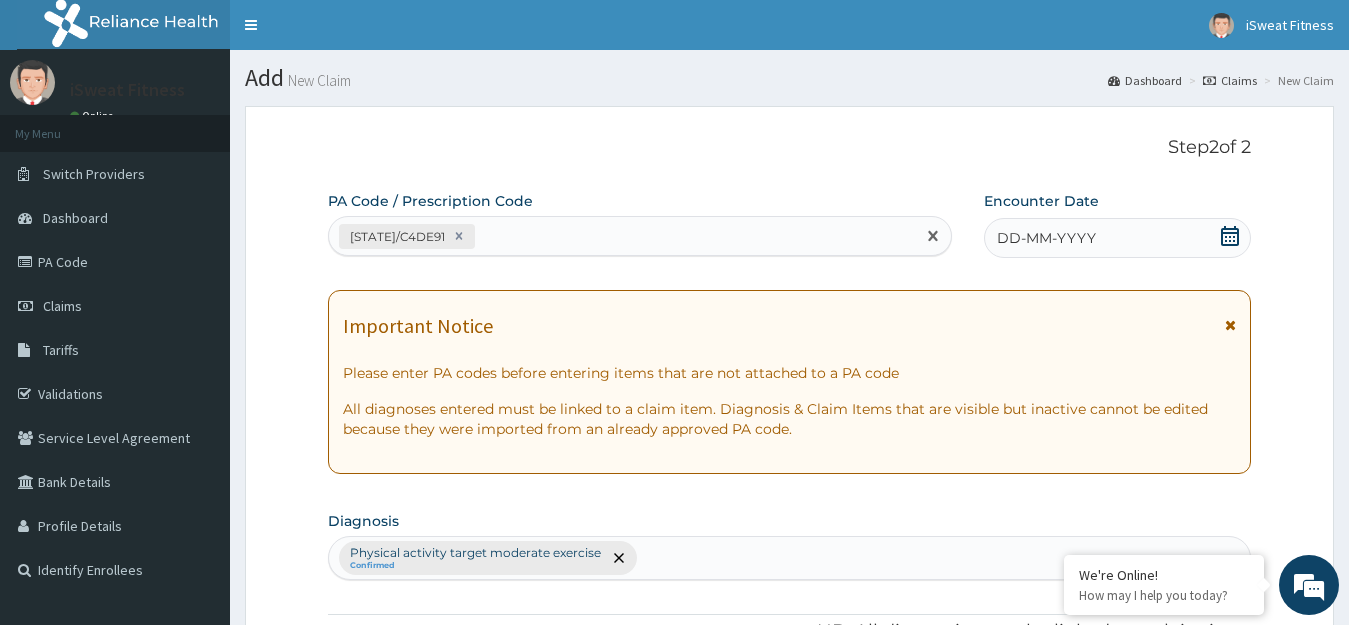 click 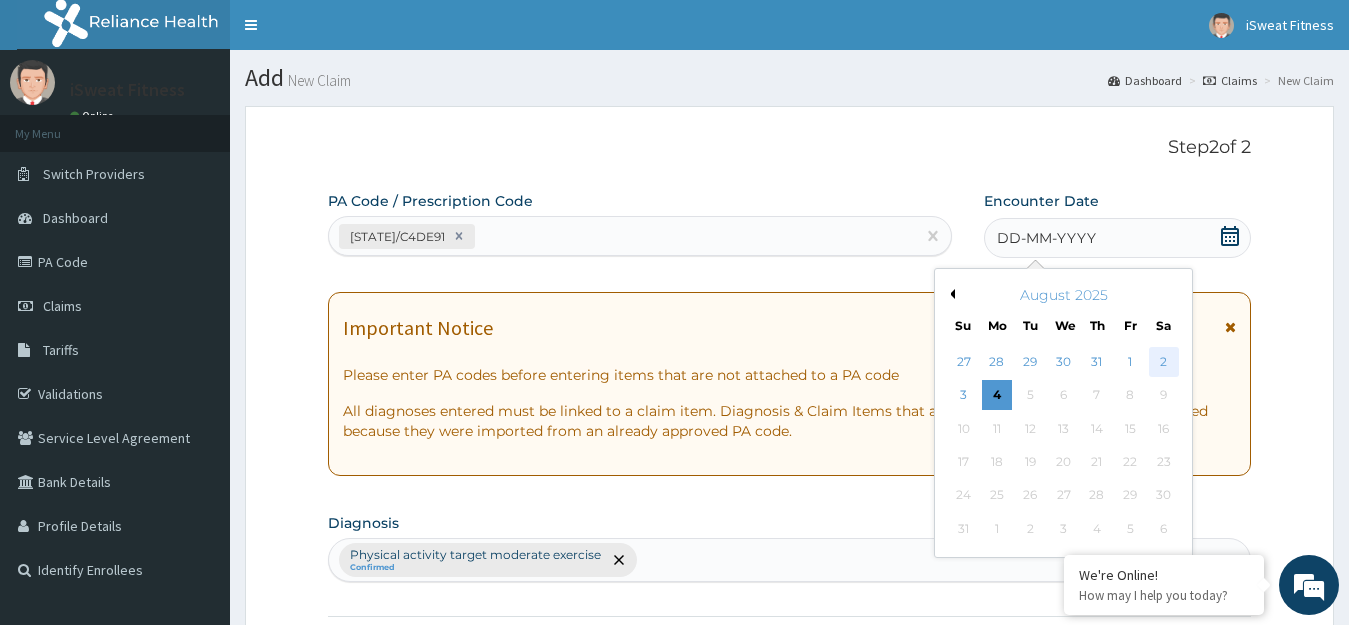 click on "2" at bounding box center (1163, 362) 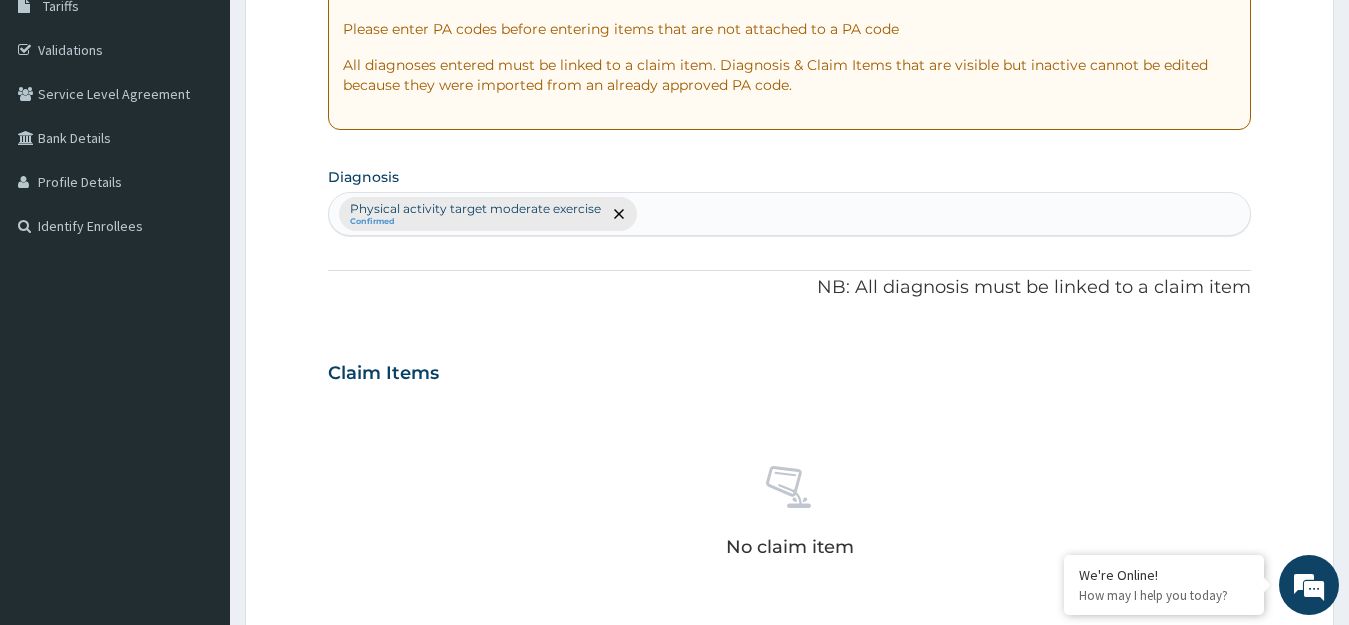 click 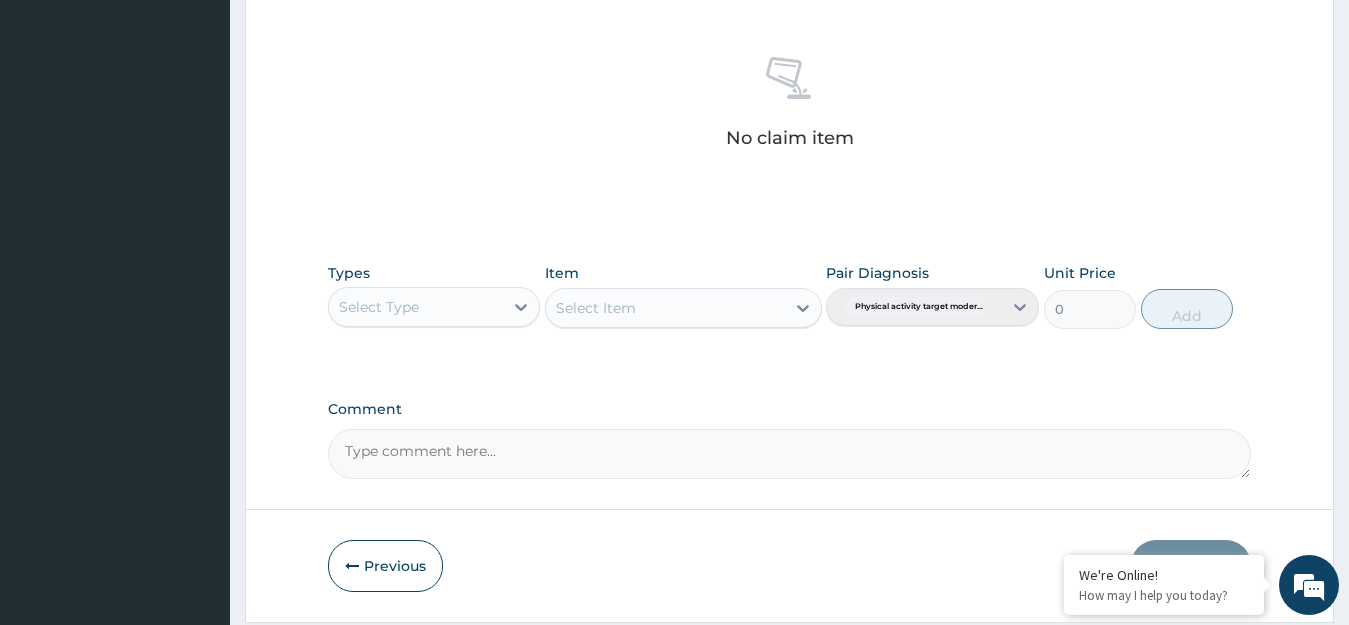 scroll, scrollTop: 817, scrollLeft: 0, axis: vertical 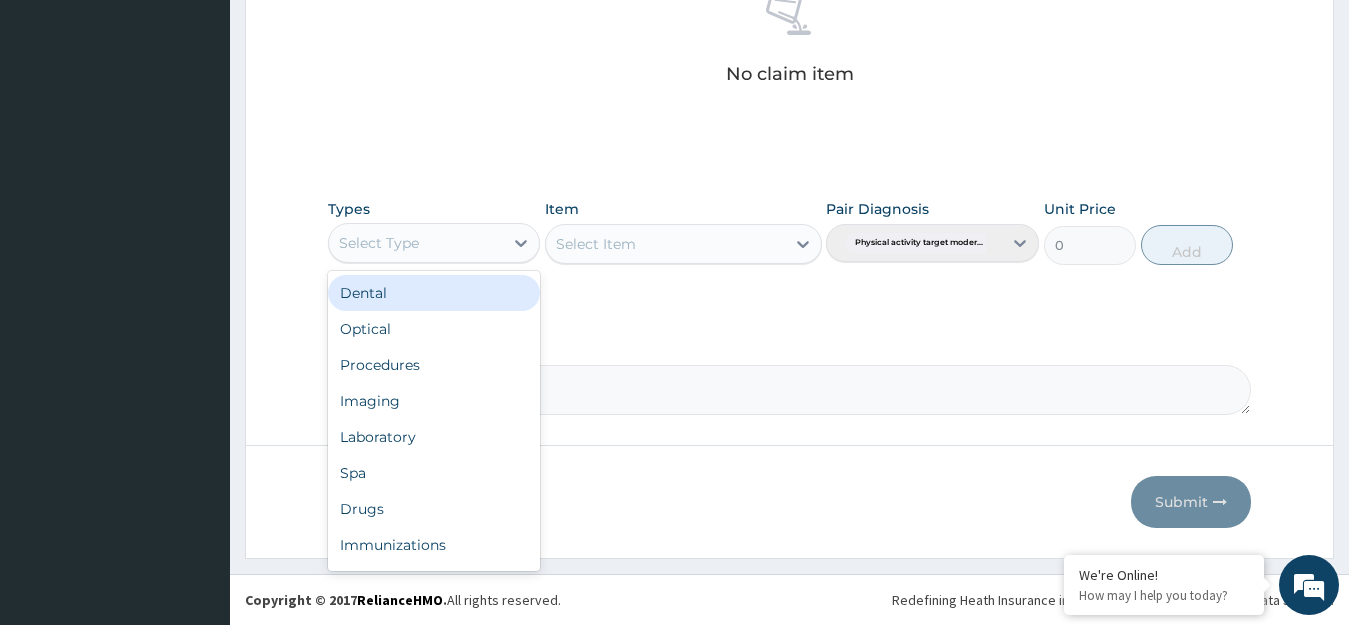 click on "Laboratory" at bounding box center (434, 437) 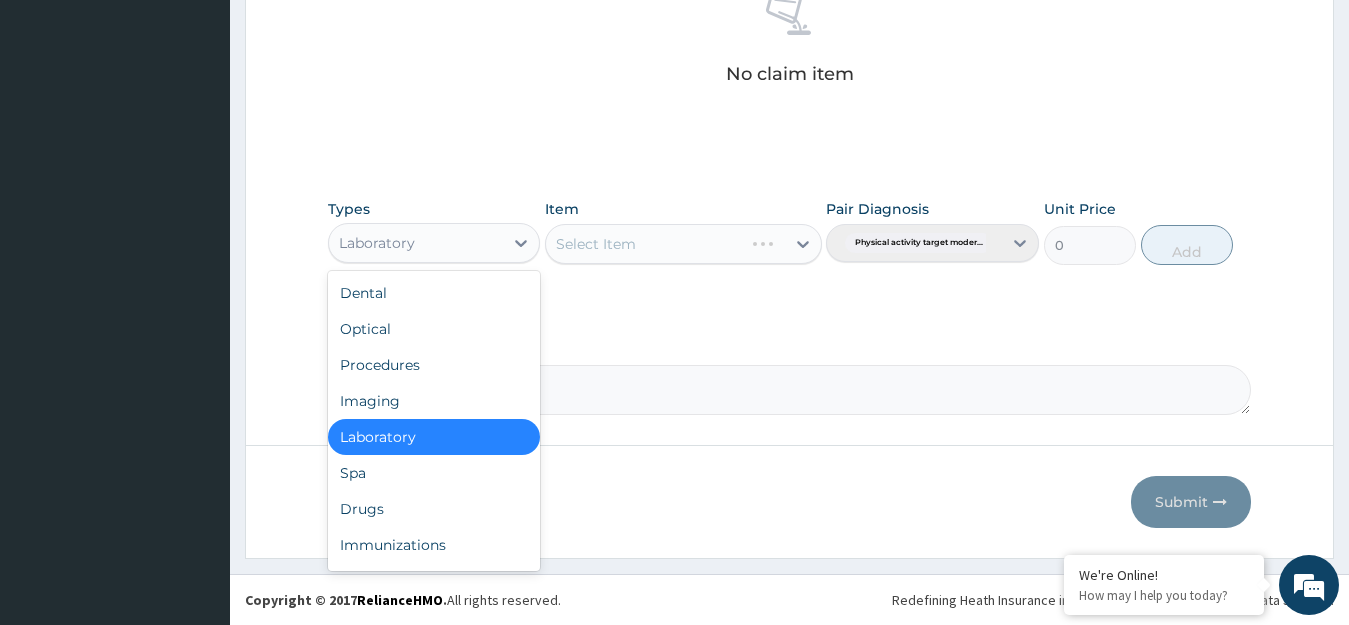 scroll, scrollTop: 68, scrollLeft: 0, axis: vertical 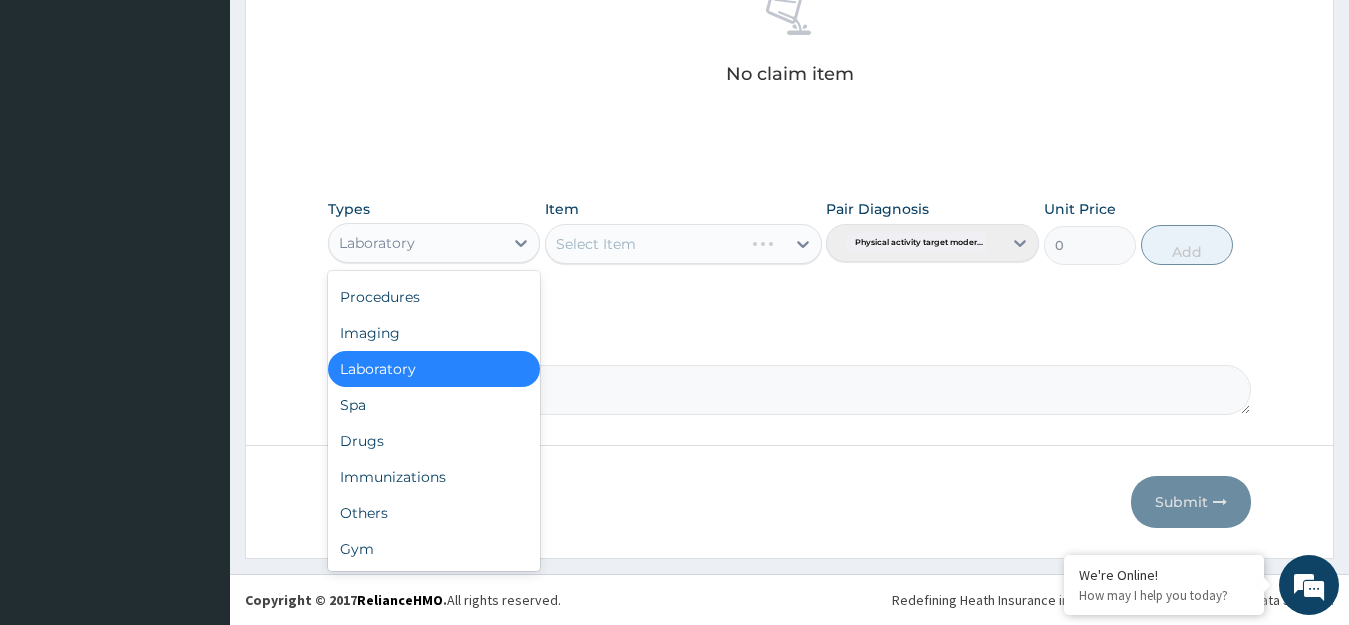 click on "Gym" at bounding box center [434, 549] 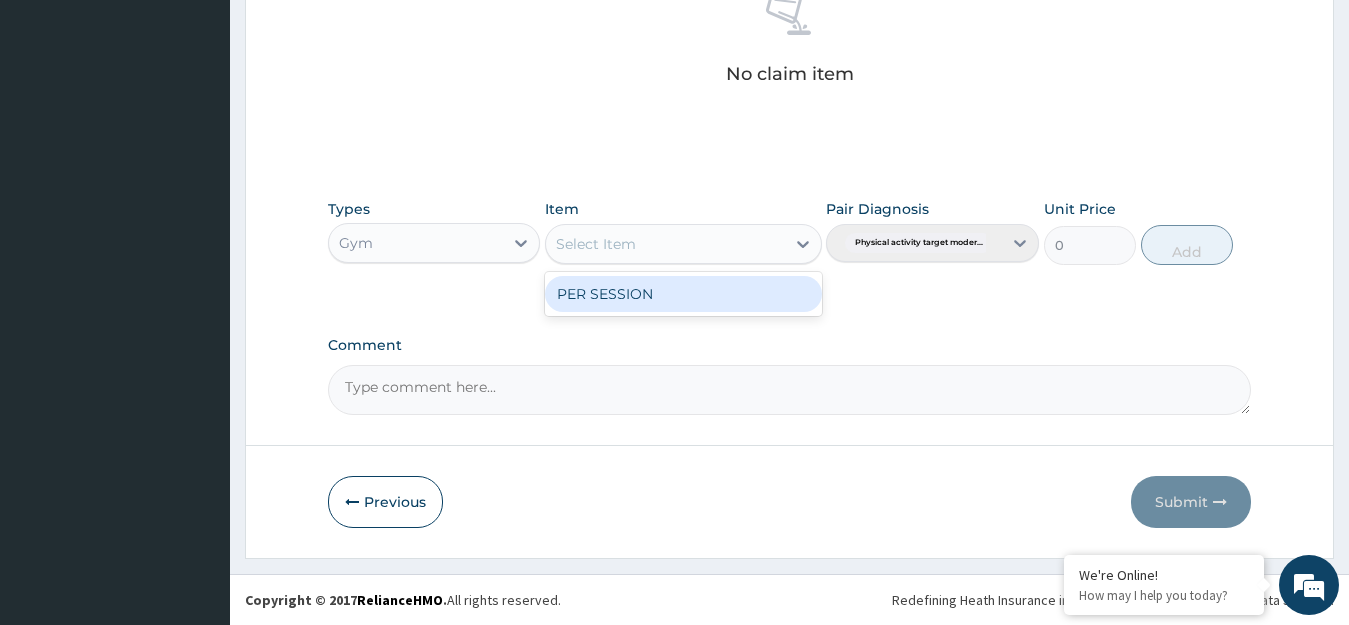 click on "PER SESSION" at bounding box center [683, 294] 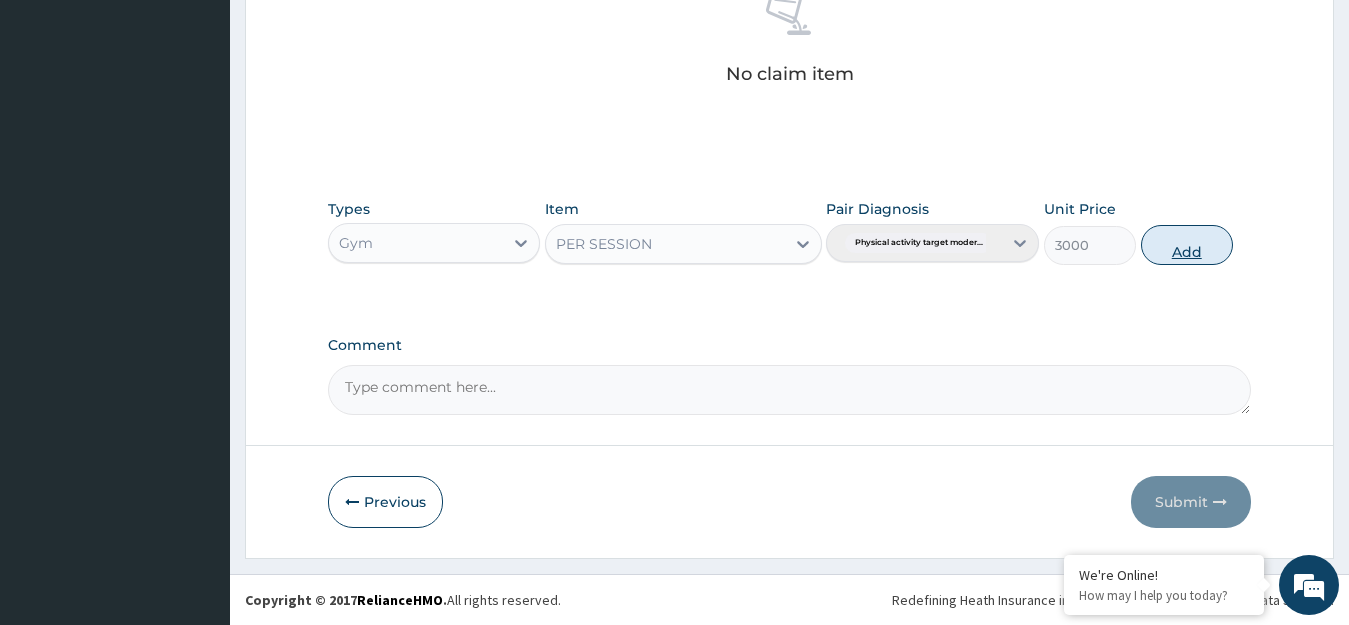 click on "Add" at bounding box center (1187, 245) 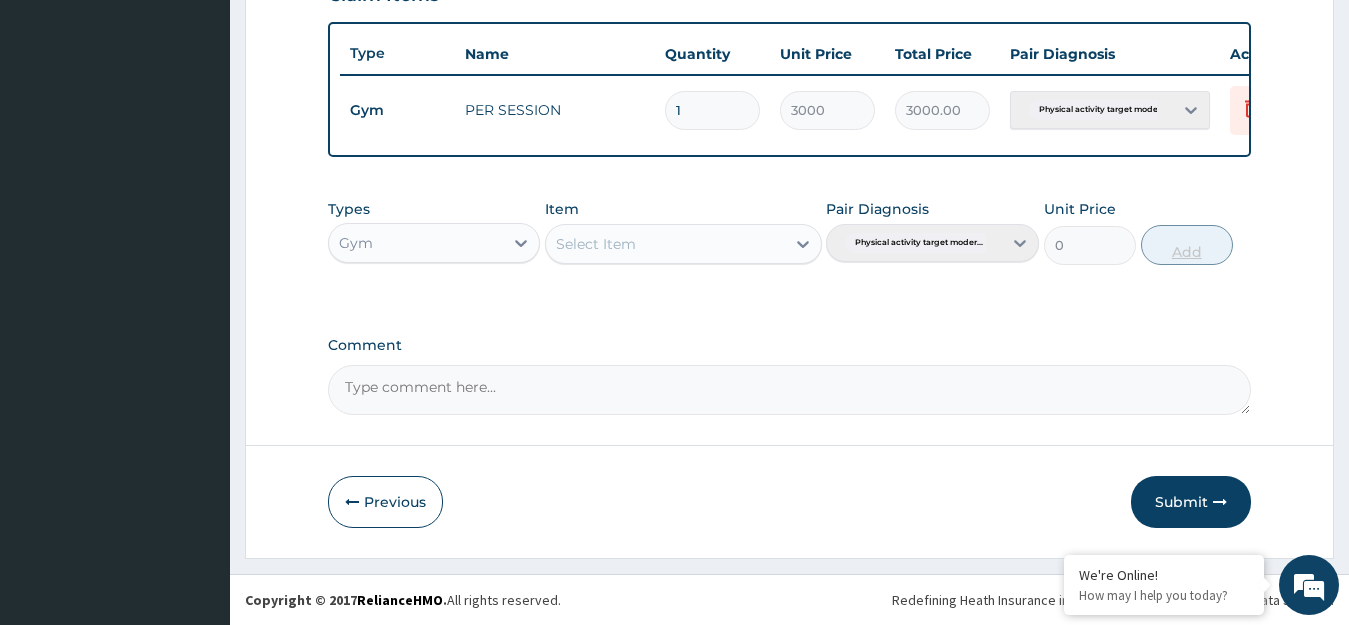 scroll, scrollTop: 739, scrollLeft: 0, axis: vertical 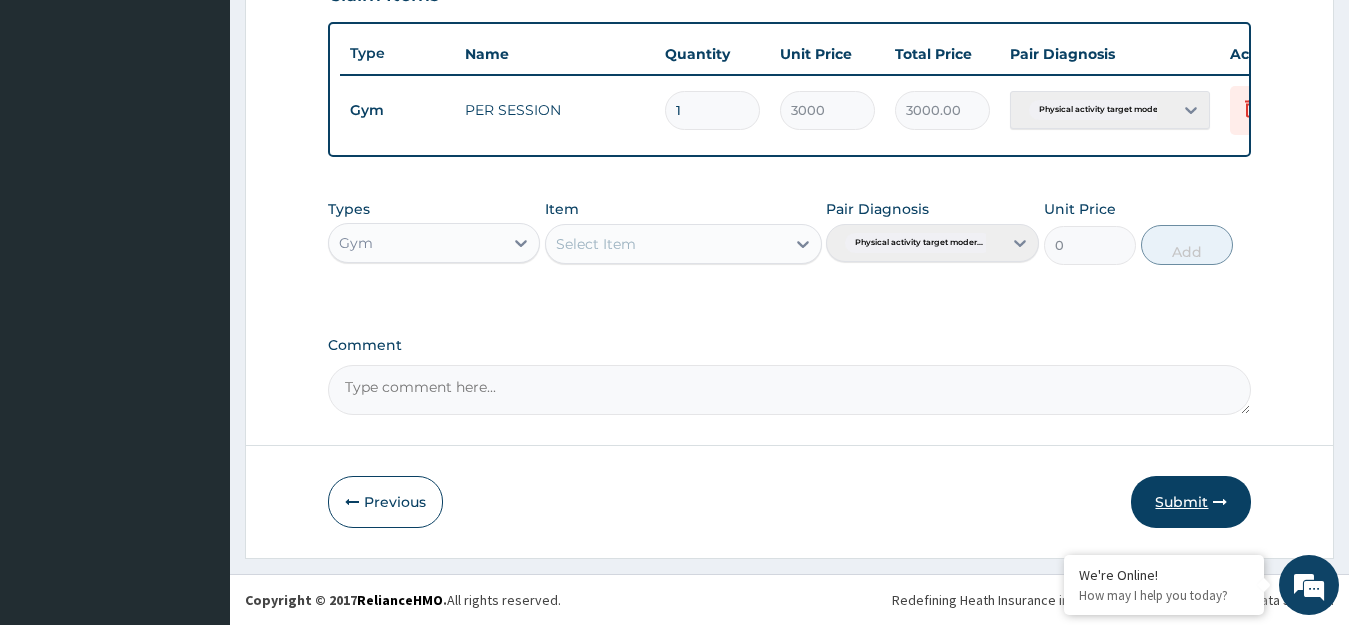 click on "Submit" at bounding box center (1191, 502) 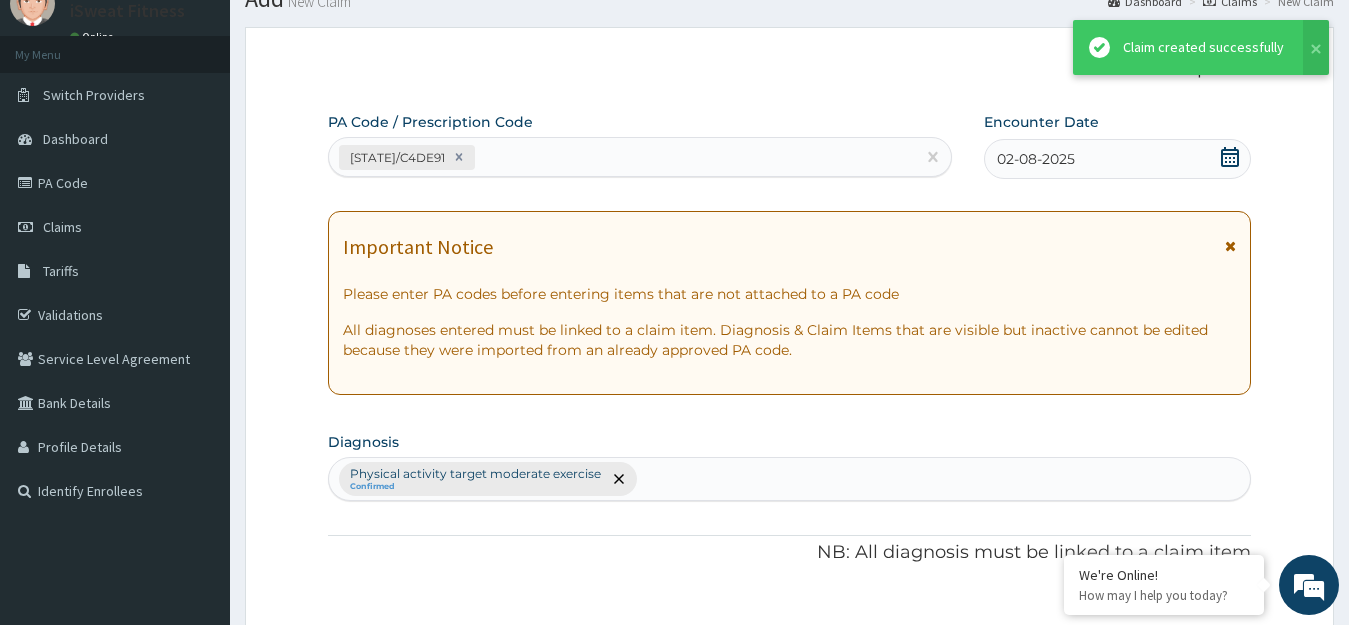 scroll, scrollTop: 739, scrollLeft: 0, axis: vertical 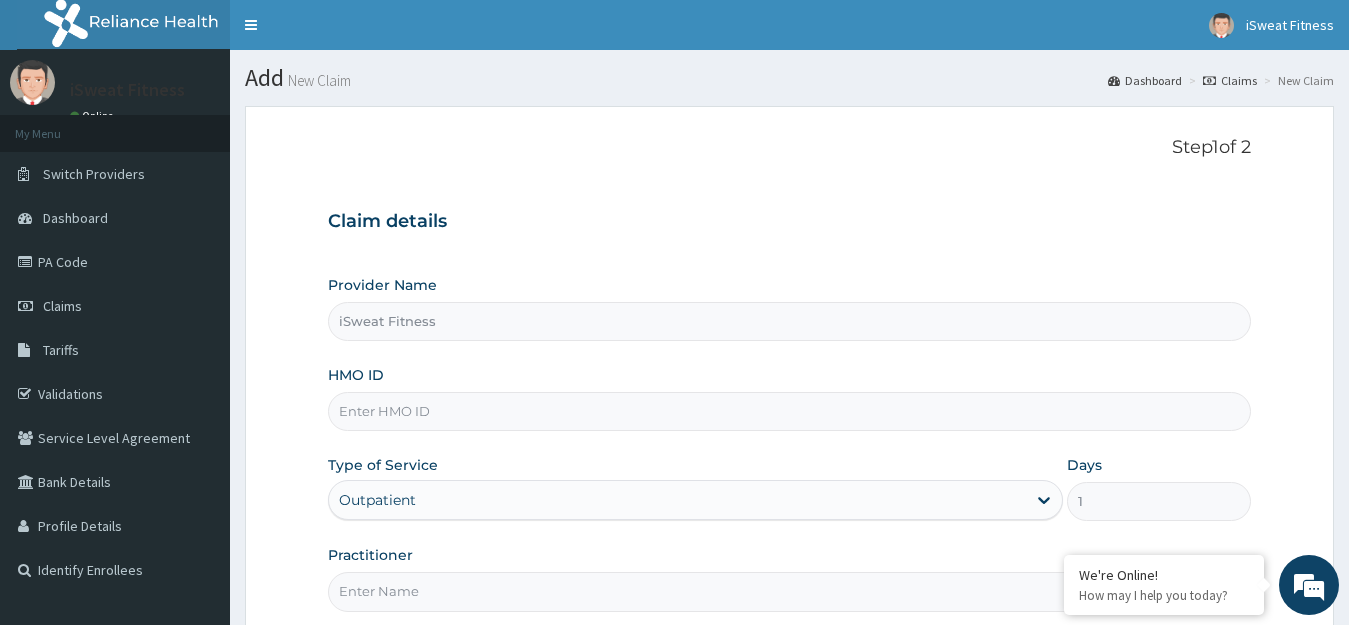 click on "HMO ID" at bounding box center [790, 411] 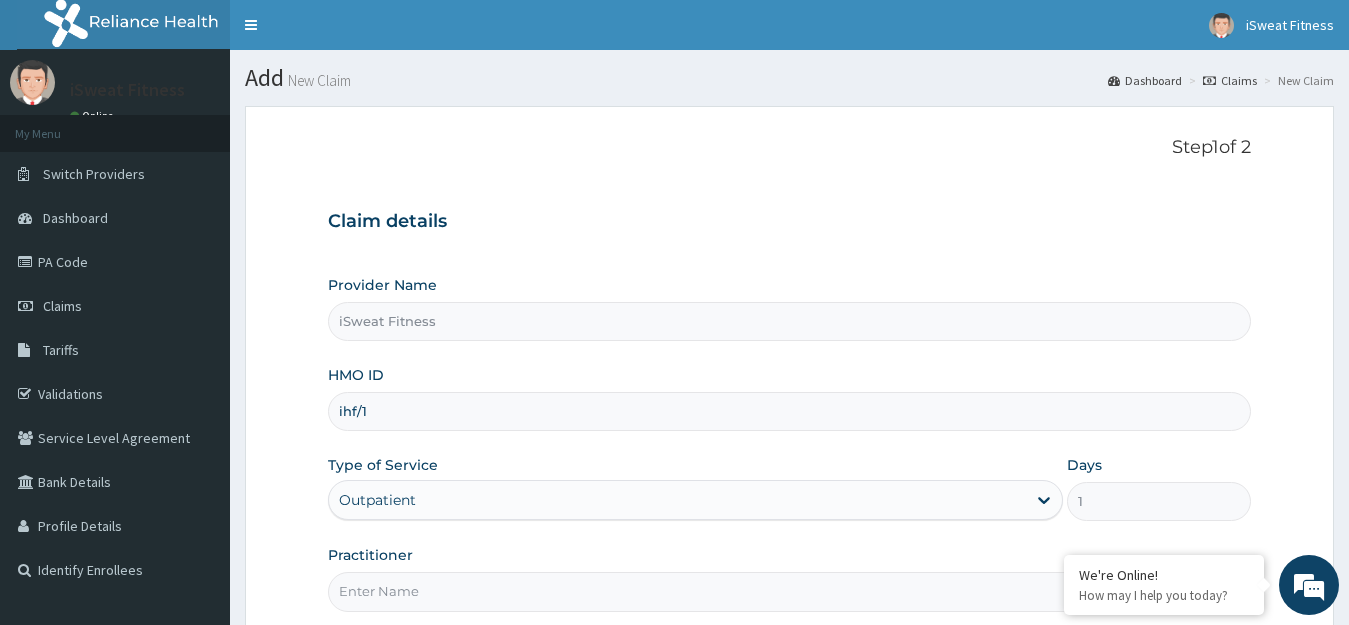 scroll, scrollTop: 0, scrollLeft: 0, axis: both 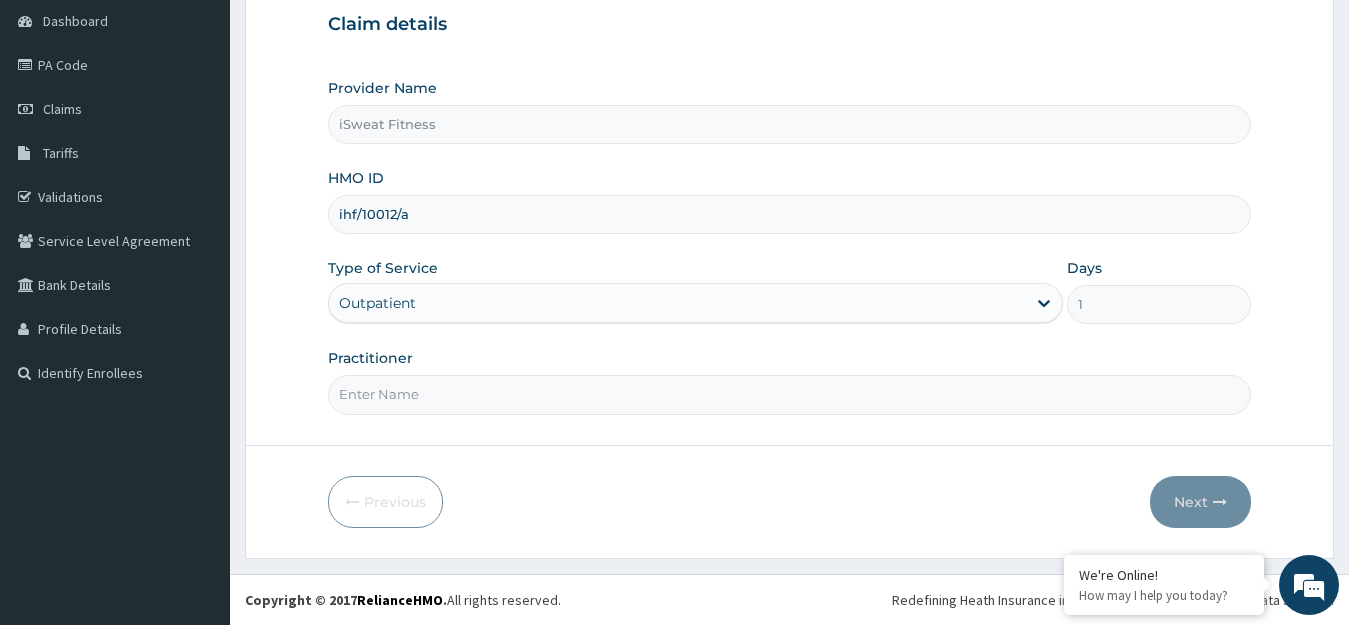 type on "ihf/10012/a" 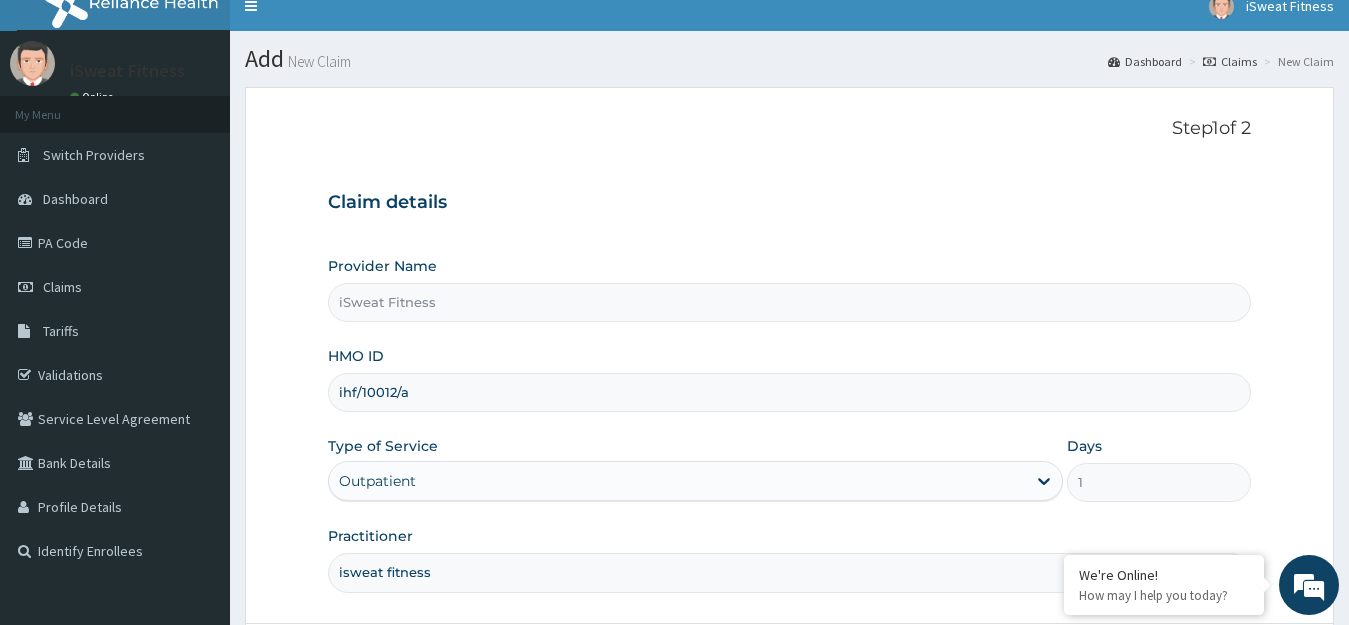 type on "isweat fitness" 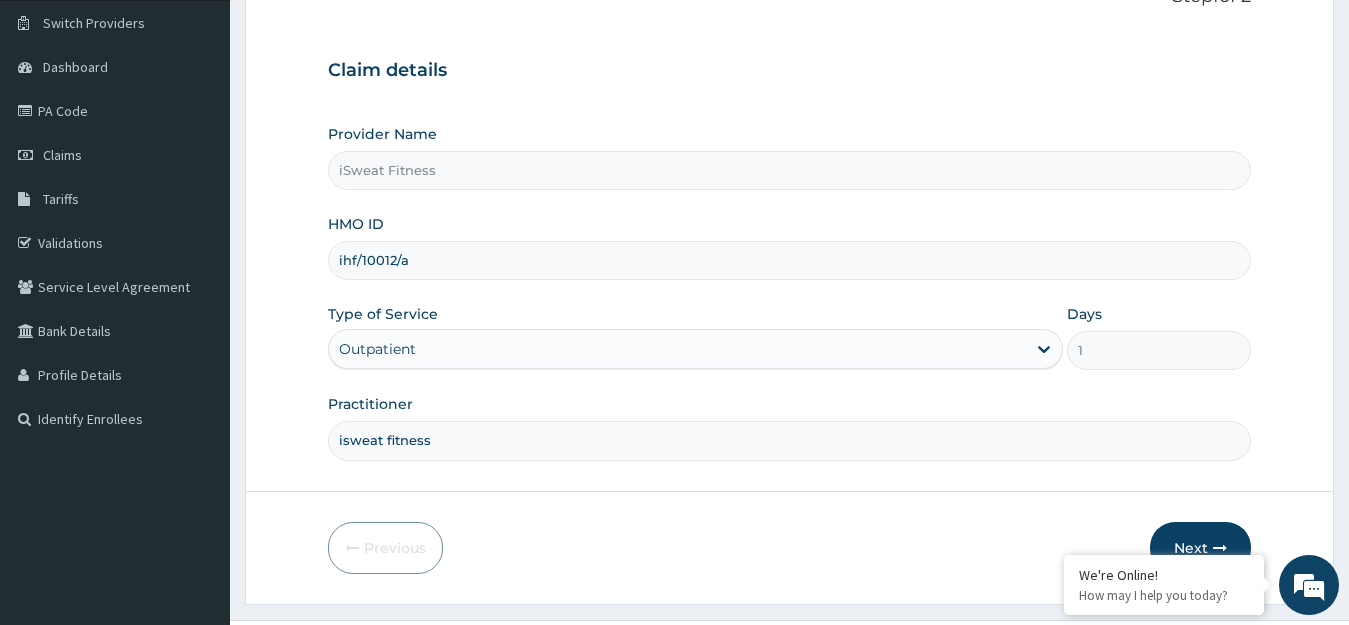 click on "Step  1  of 2 Claim details Provider Name iSweat Fitness HMO ID ihf/10012/a Type of Service Outpatient Days 1 Practitioner isweat fitness     Previous   Next" at bounding box center (789, 279) 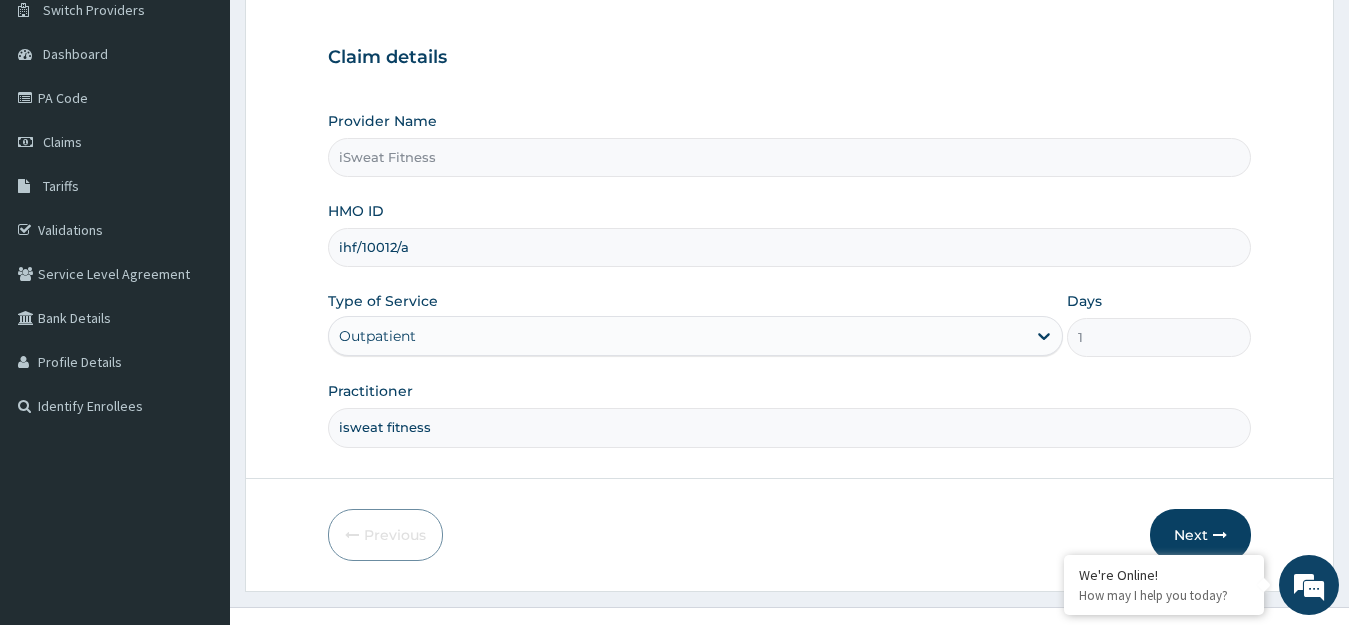 scroll, scrollTop: 197, scrollLeft: 0, axis: vertical 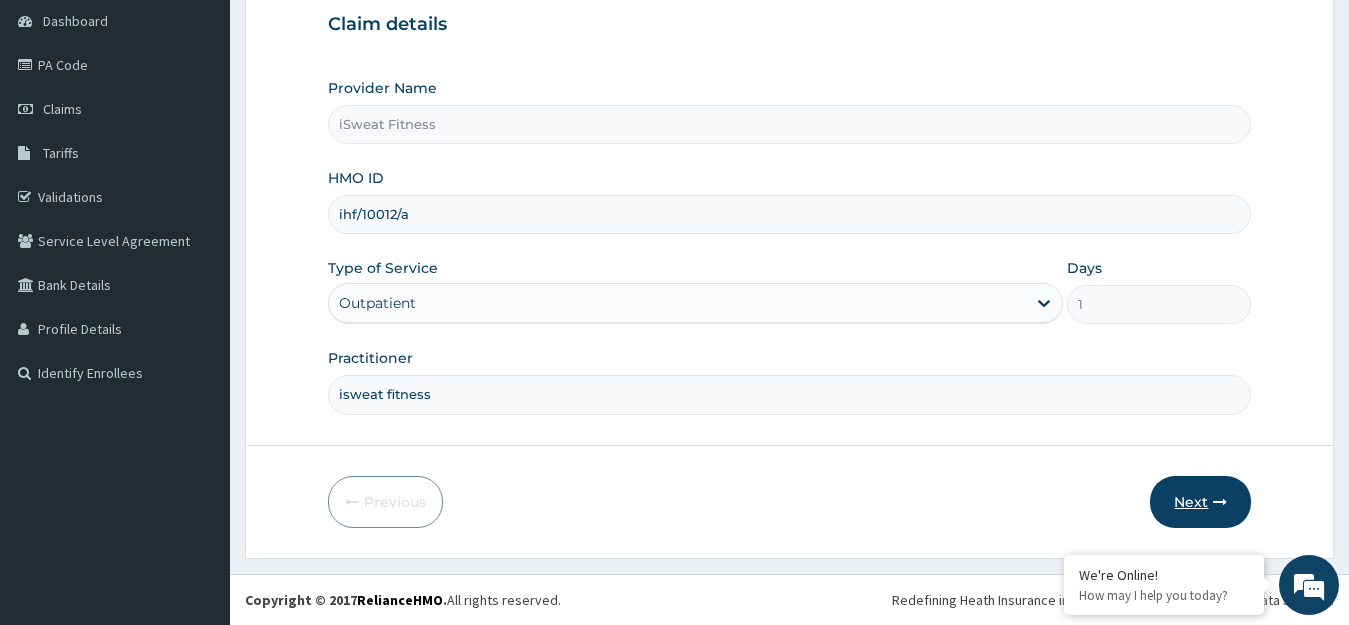 click at bounding box center [1220, 502] 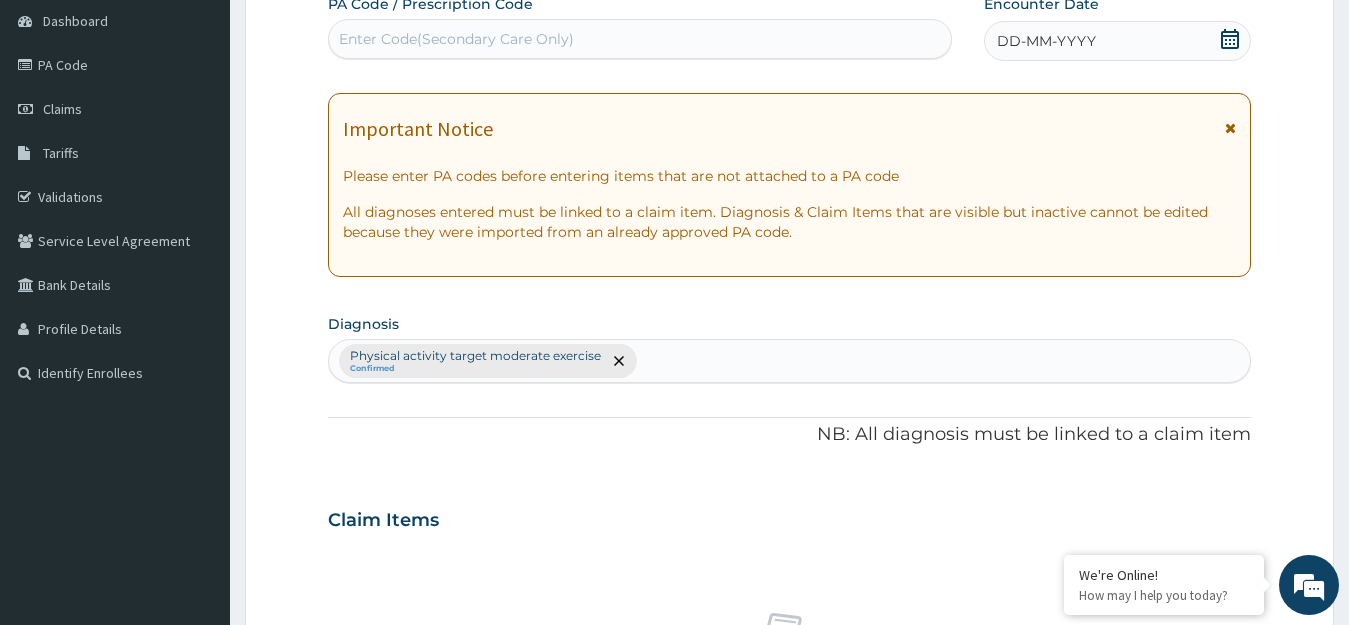 click on "Important Notice Please enter PA codes before entering items that are not attached to a PA code   All diagnoses entered must be linked to a claim item. Diagnosis & Claim Items that are visible but inactive cannot be edited because they were imported from an already approved PA code." at bounding box center [790, 185] 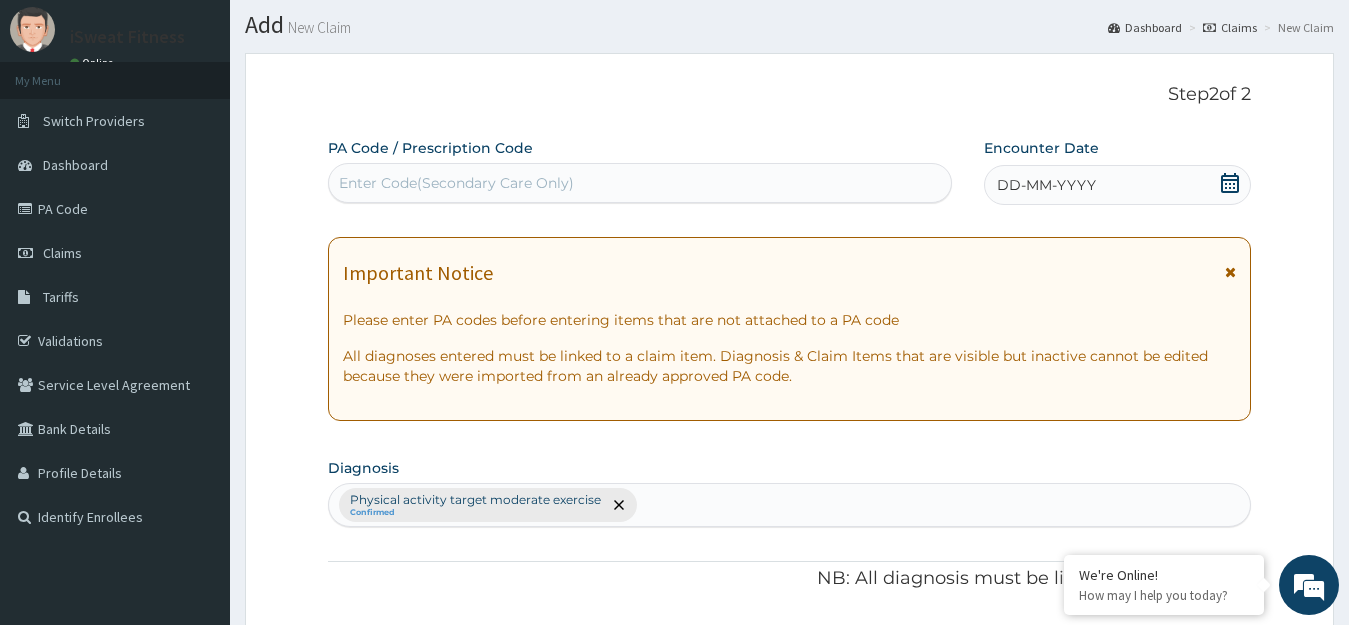 scroll, scrollTop: 32, scrollLeft: 0, axis: vertical 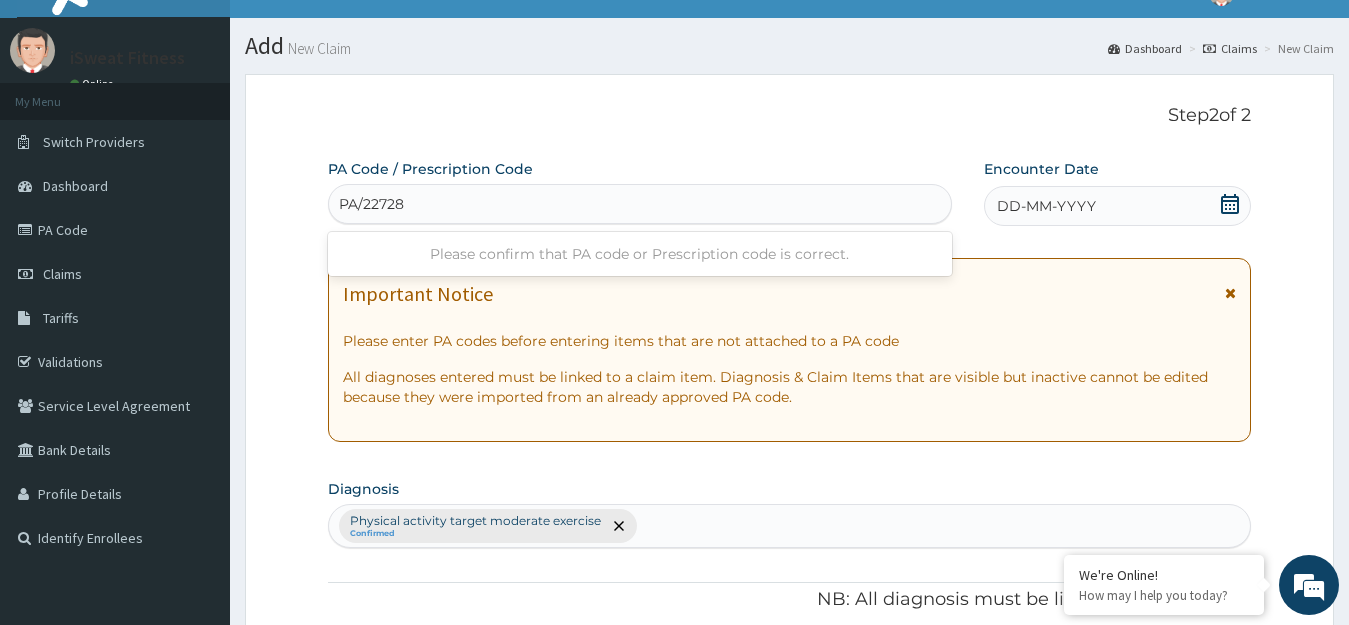 type on "PA/227284" 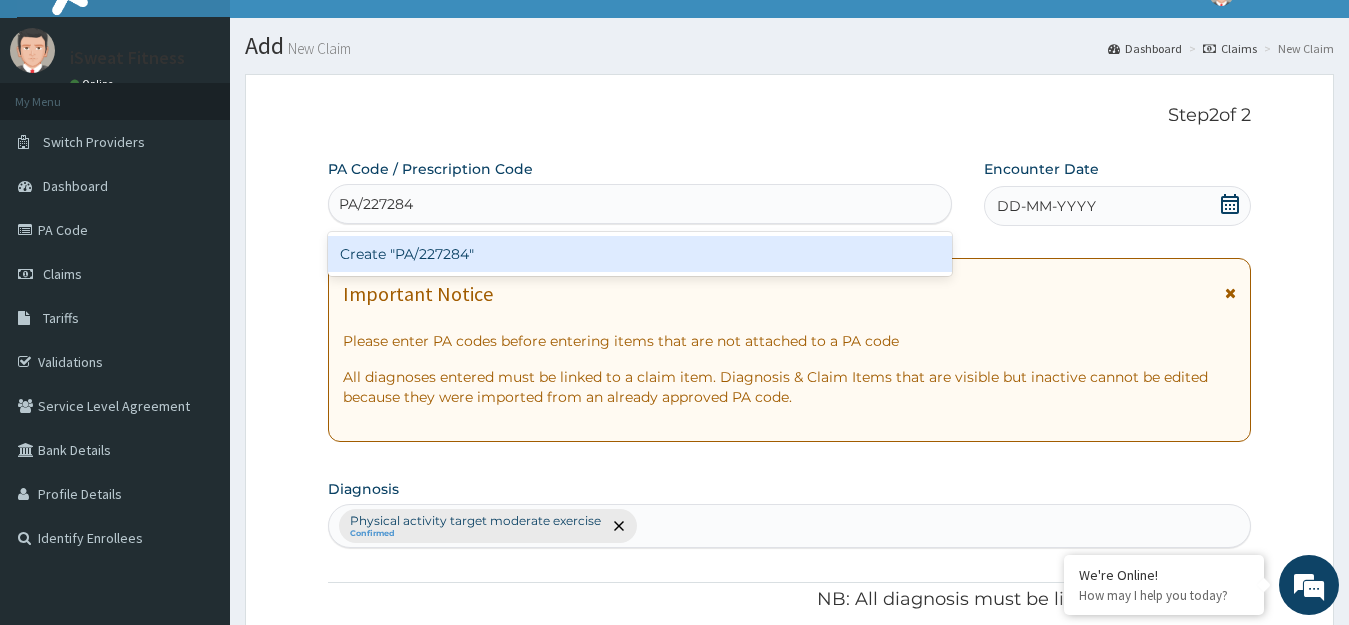 click on "Create "PA/227284"" at bounding box center (640, 254) 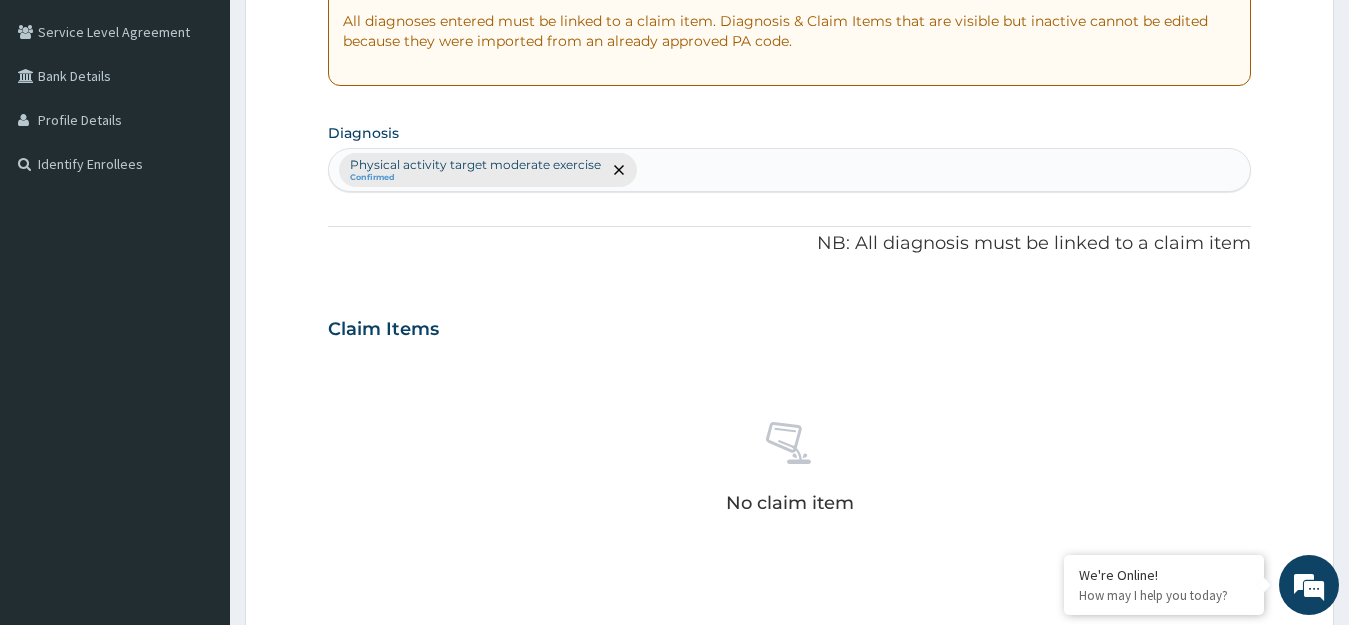 click on "No claim item" at bounding box center [790, 471] 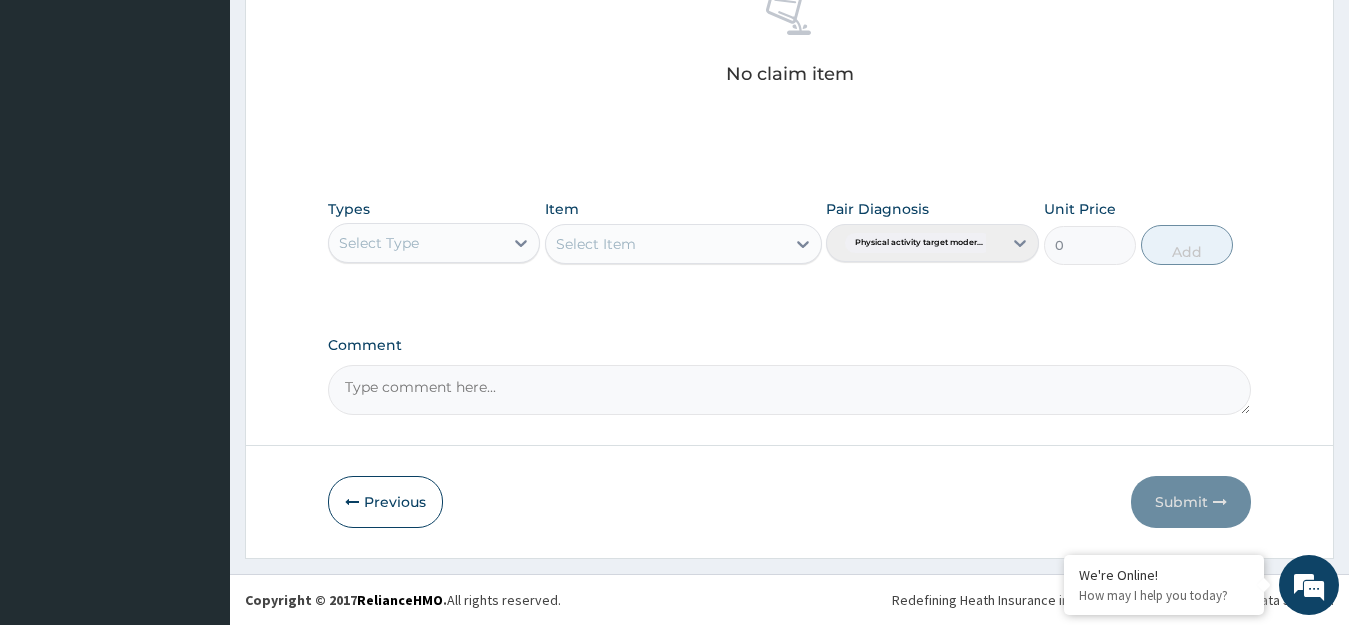 click on "Select Item" at bounding box center [683, 244] 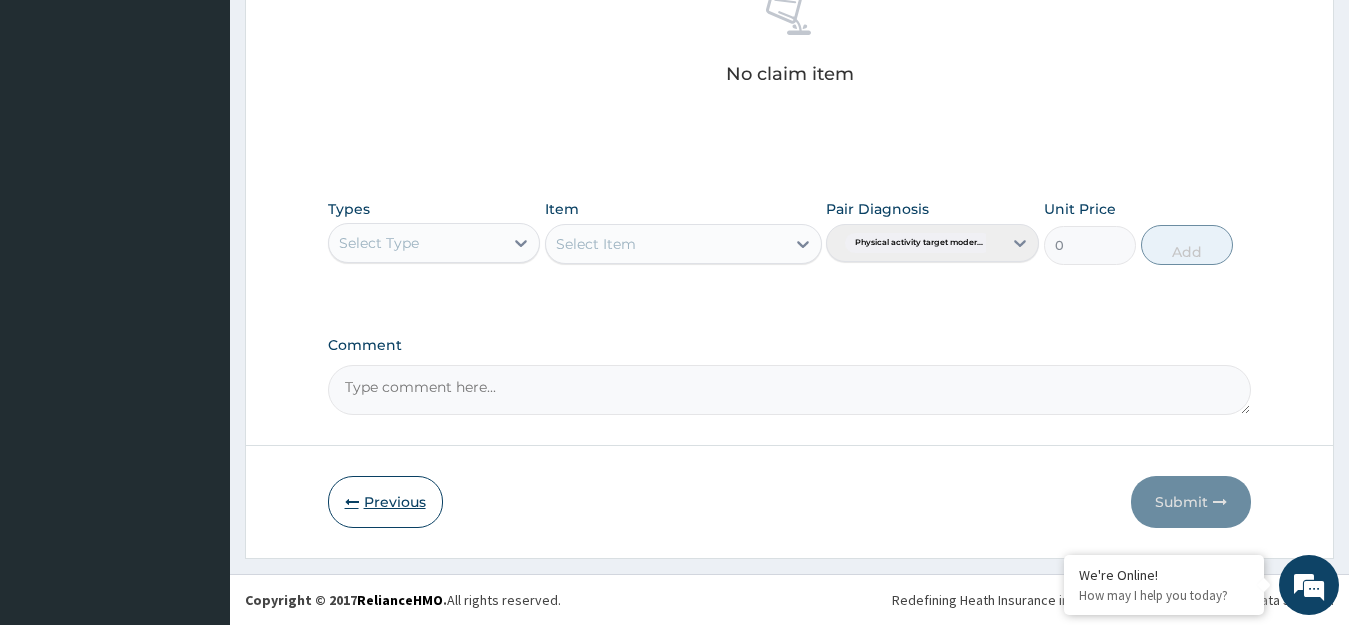 click on "Previous" at bounding box center [385, 502] 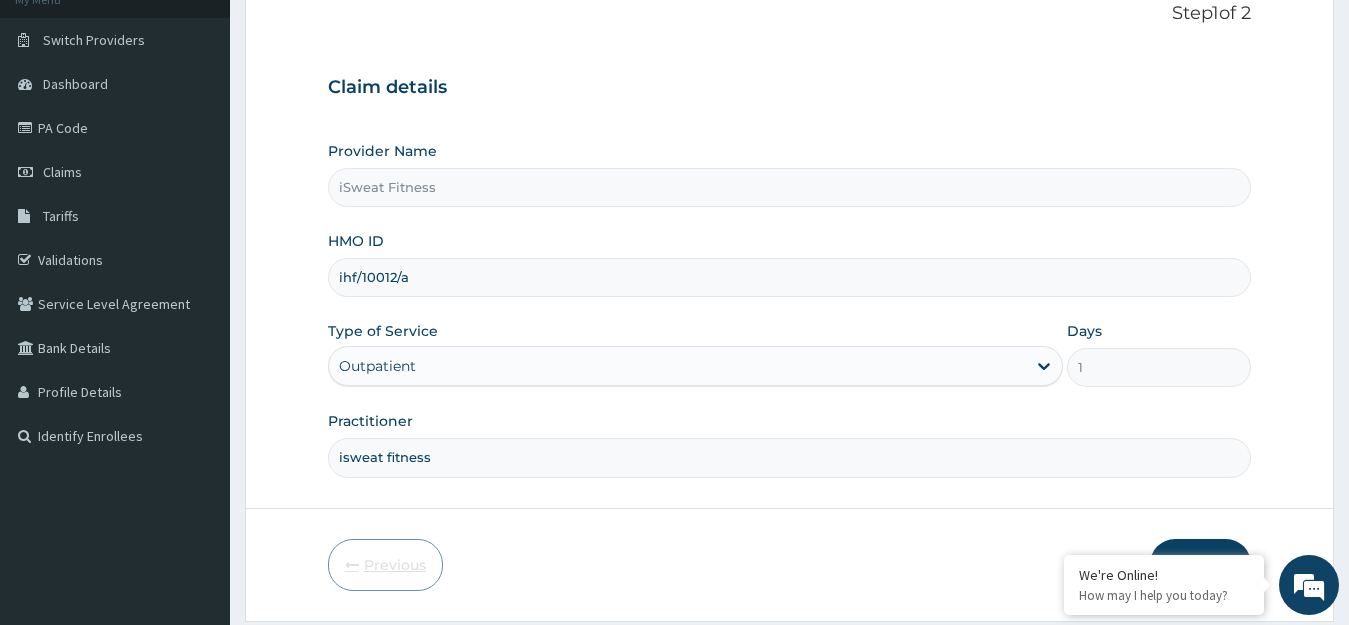 scroll, scrollTop: 0, scrollLeft: 0, axis: both 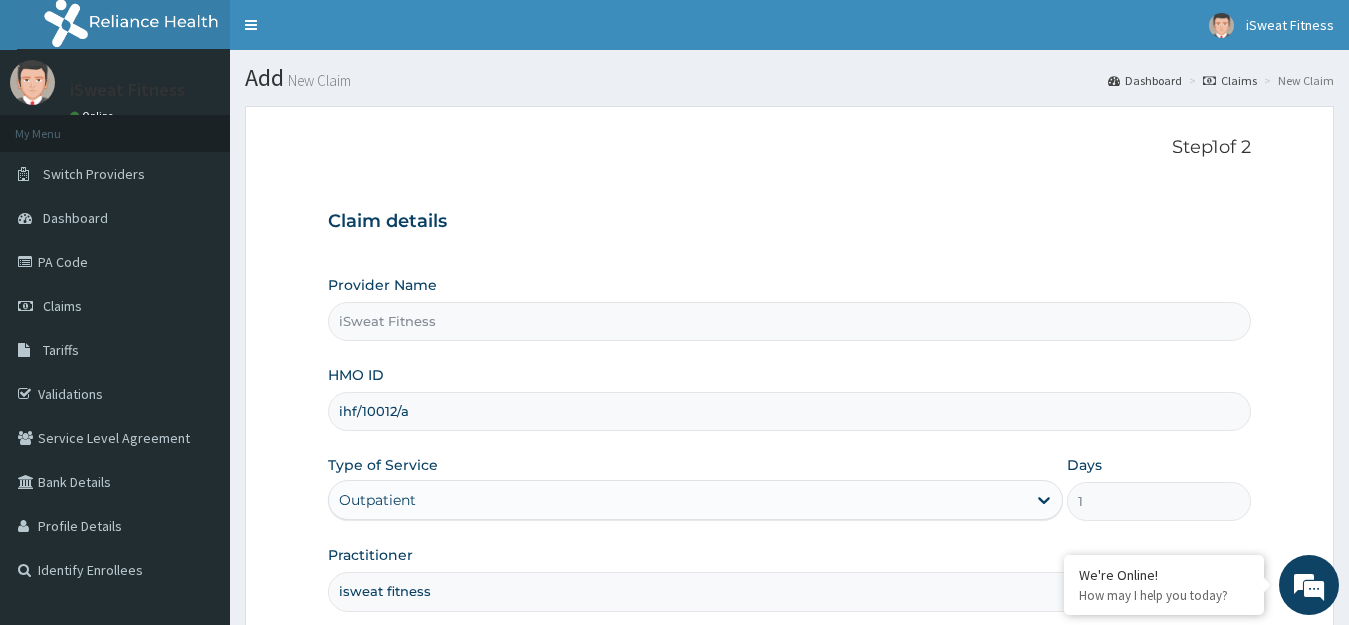 click on "Step  1  of 2 Claim details Provider Name iSweat Fitness HMO ID ihf/10012/a Type of Service Outpatient Days 1 Practitioner isweat fitness     Previous   Next" at bounding box center (789, 430) 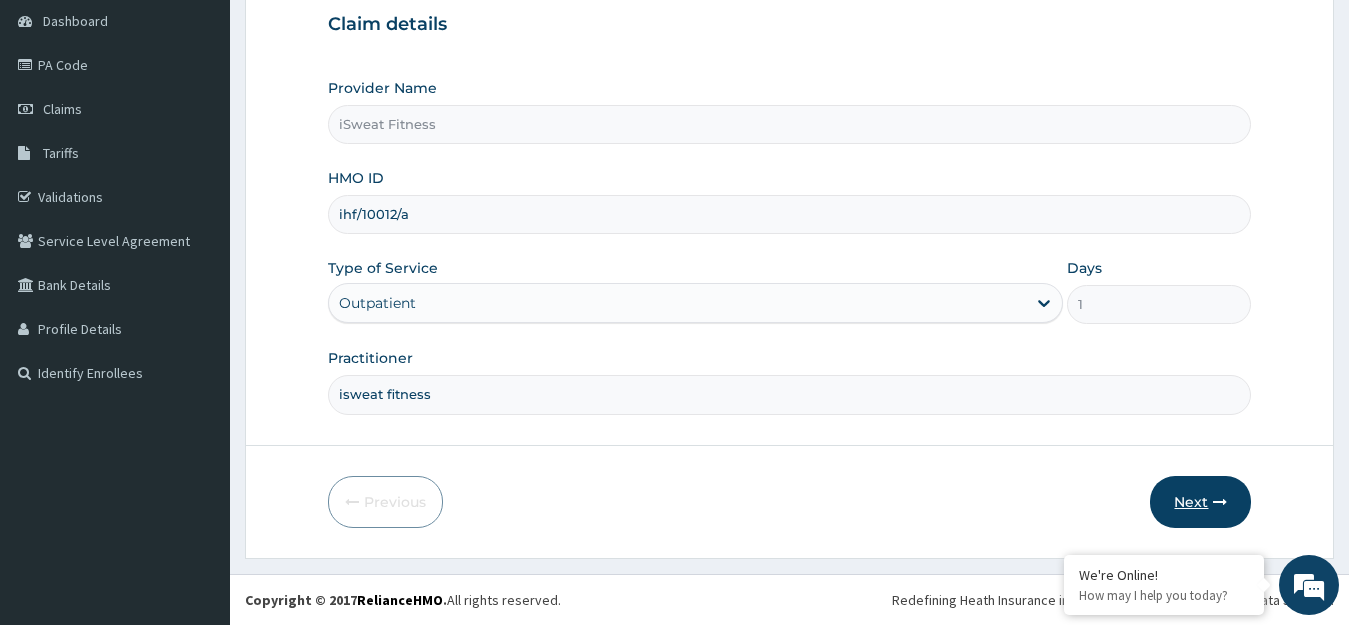 click at bounding box center [1220, 502] 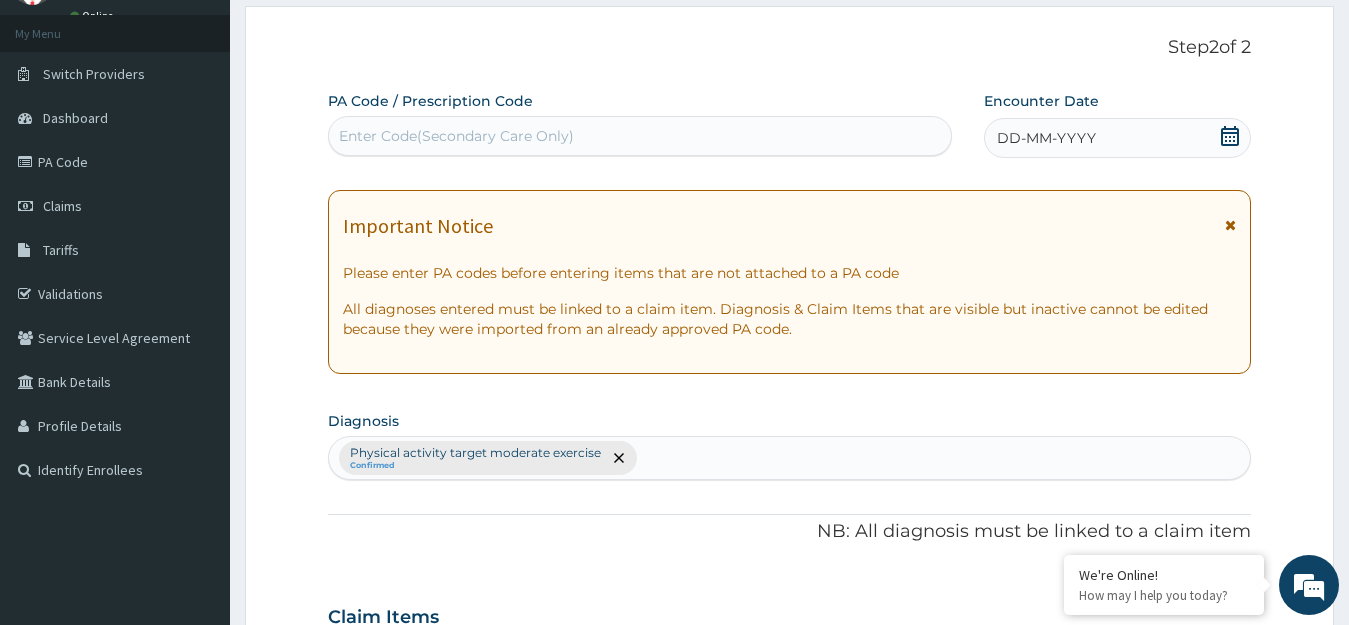 scroll, scrollTop: 88, scrollLeft: 0, axis: vertical 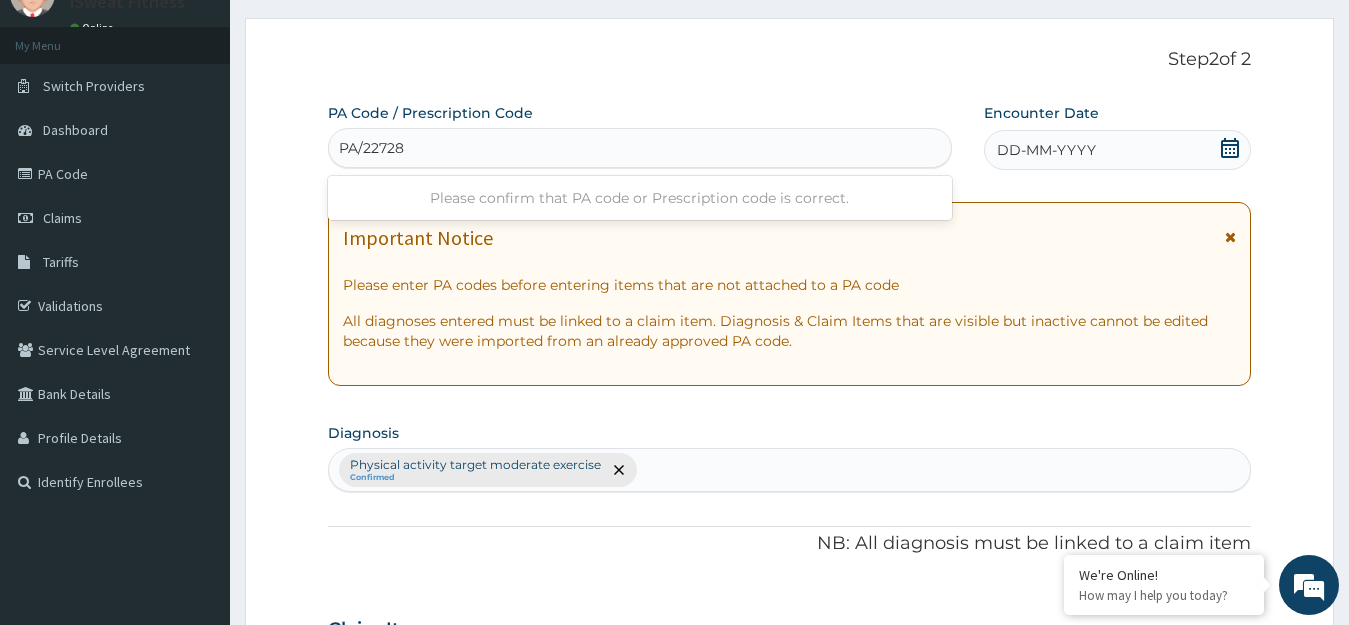type on "PA/227284" 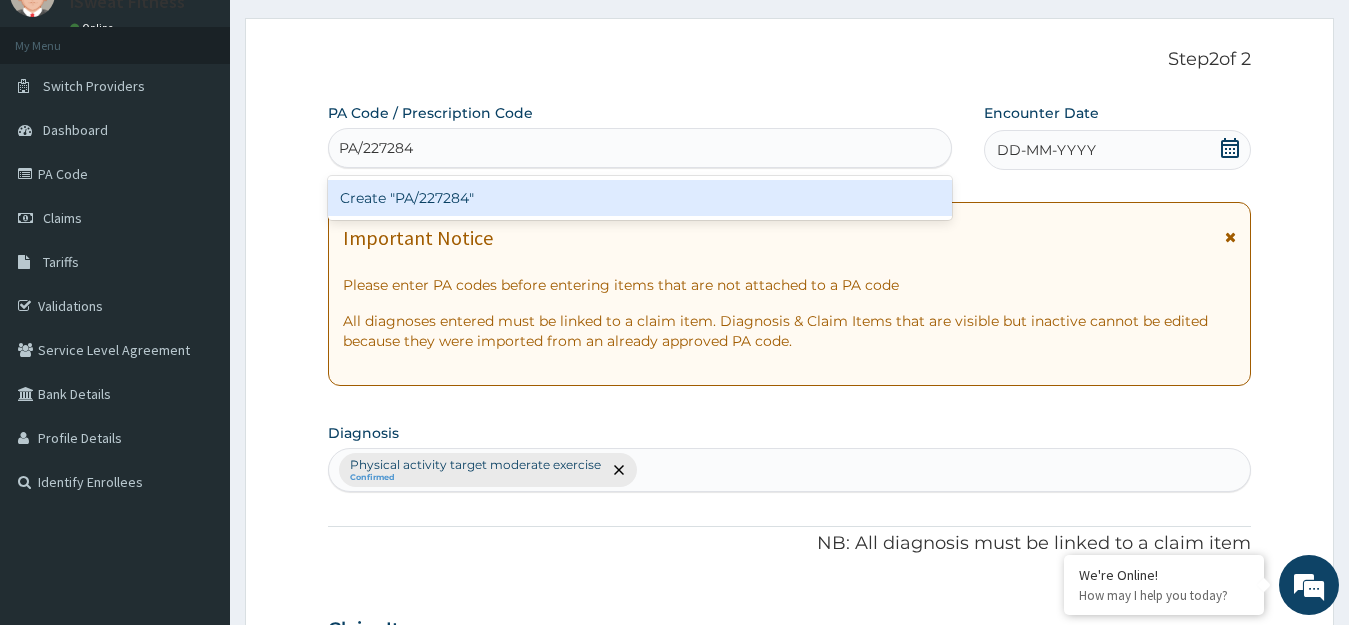 click on "Create "PA/227284"" at bounding box center (640, 198) 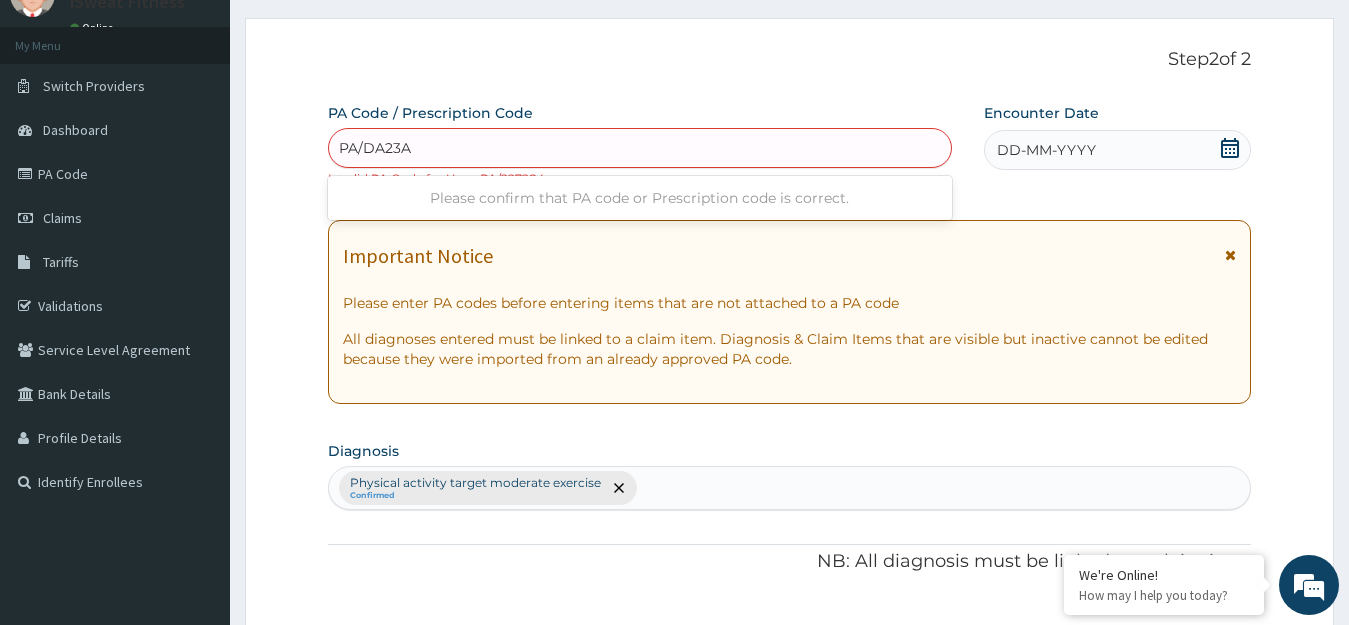 type on "PA/DA23AC" 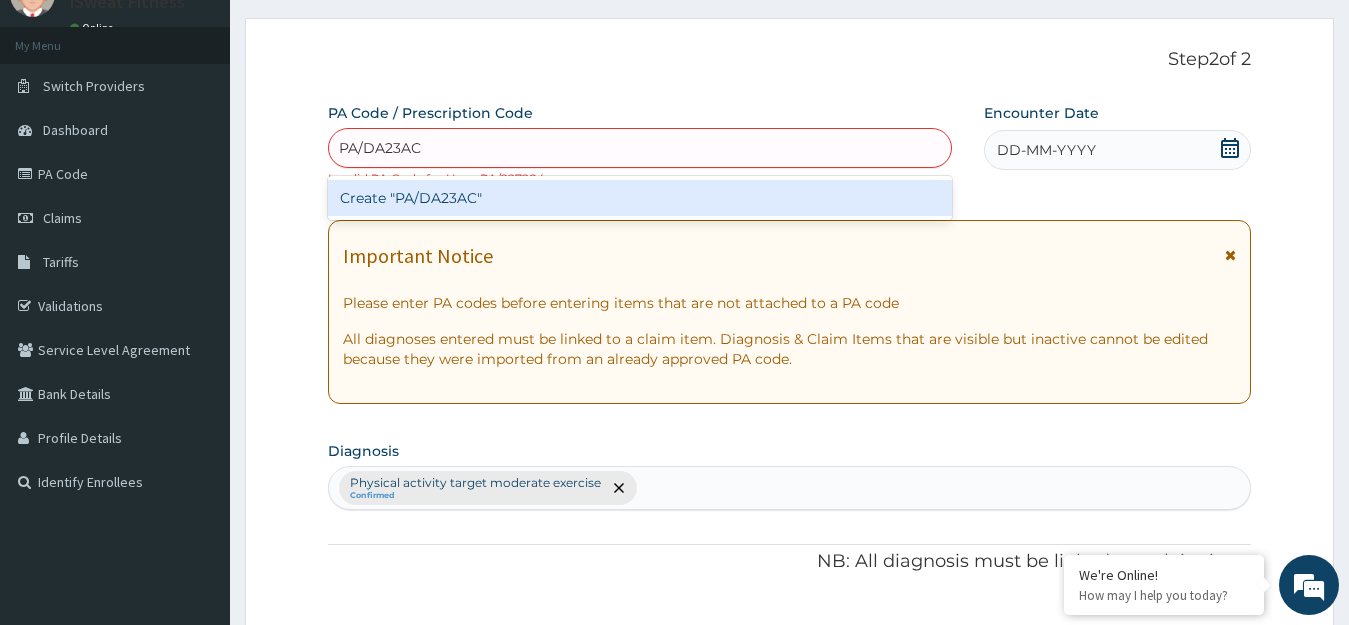 click on "Create "PA/DA23AC"" at bounding box center [640, 198] 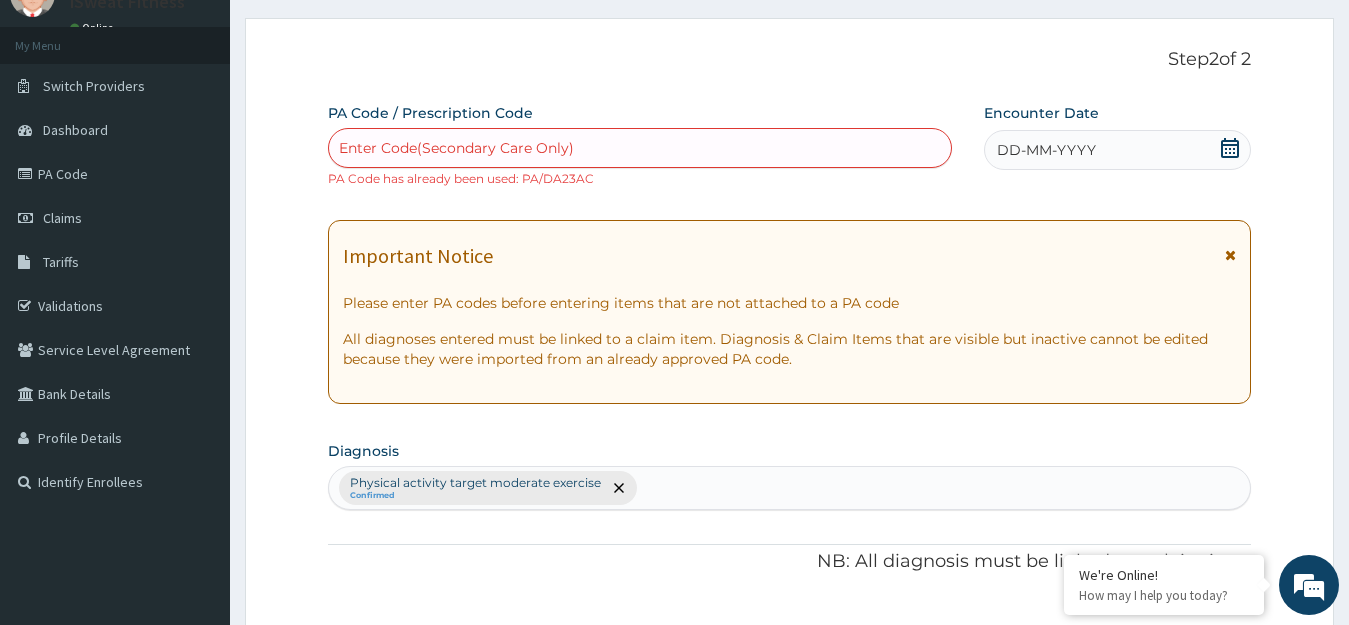 click on "Encounter Date DD-MM-YYYY" at bounding box center (1118, 145) 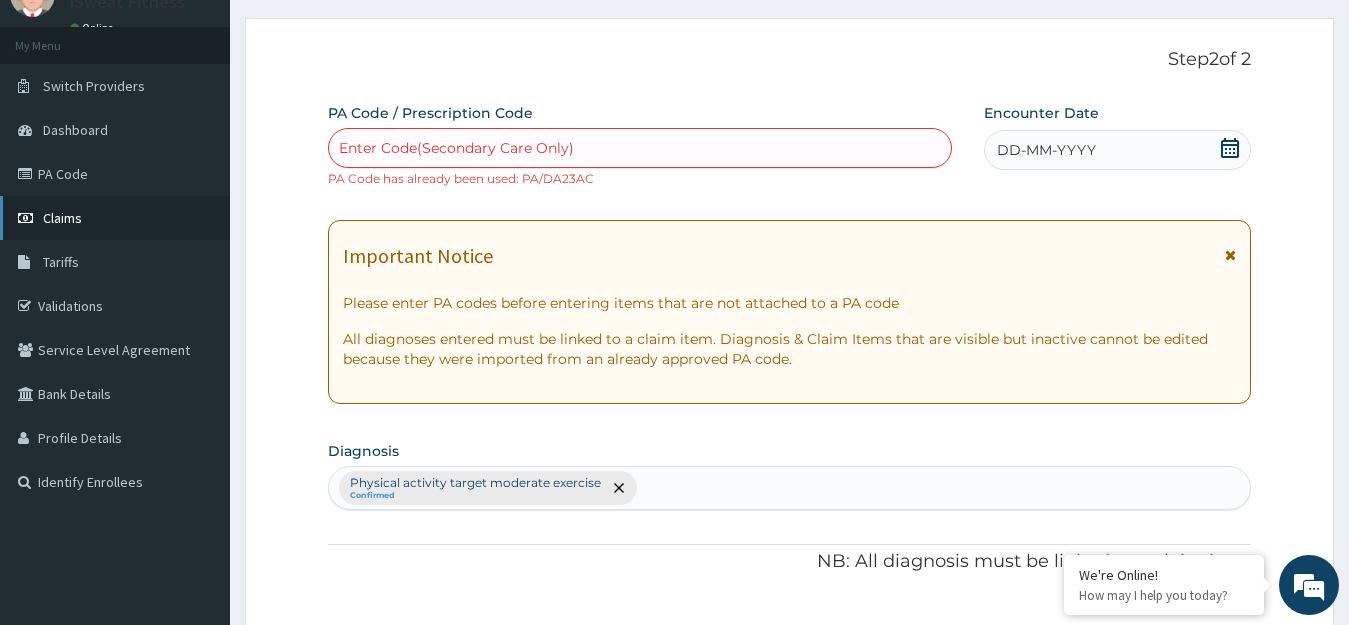 click on "Claims" at bounding box center [62, 218] 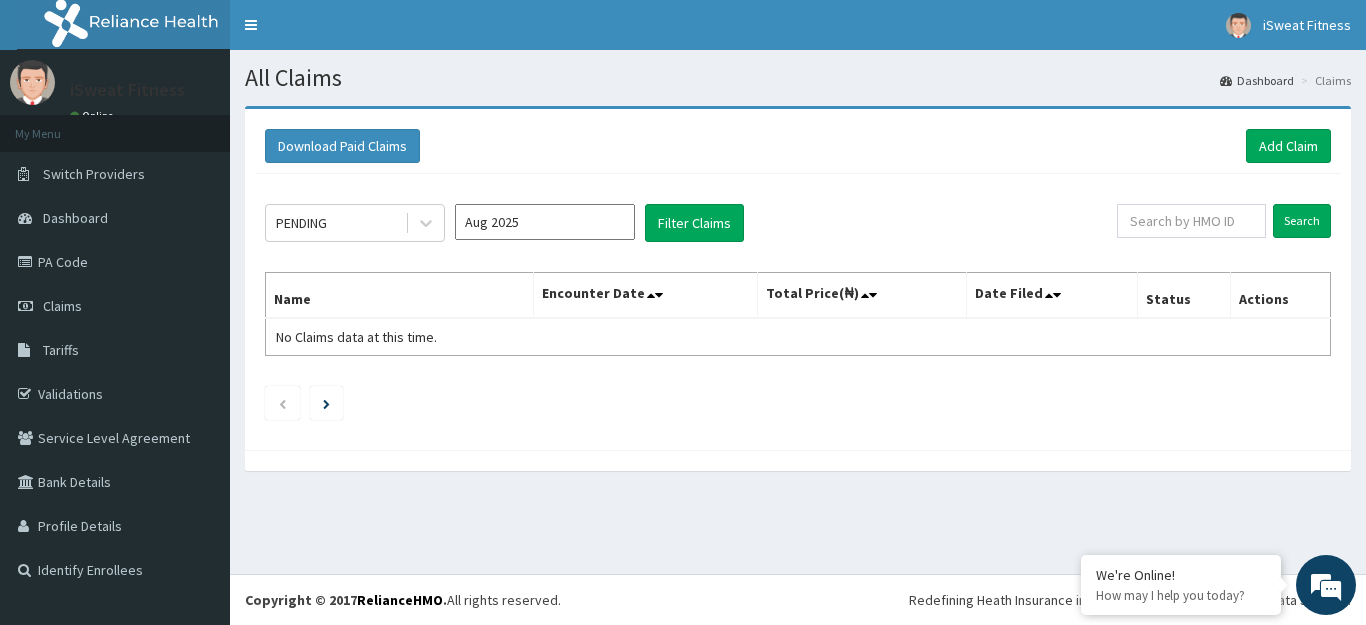 scroll, scrollTop: 0, scrollLeft: 0, axis: both 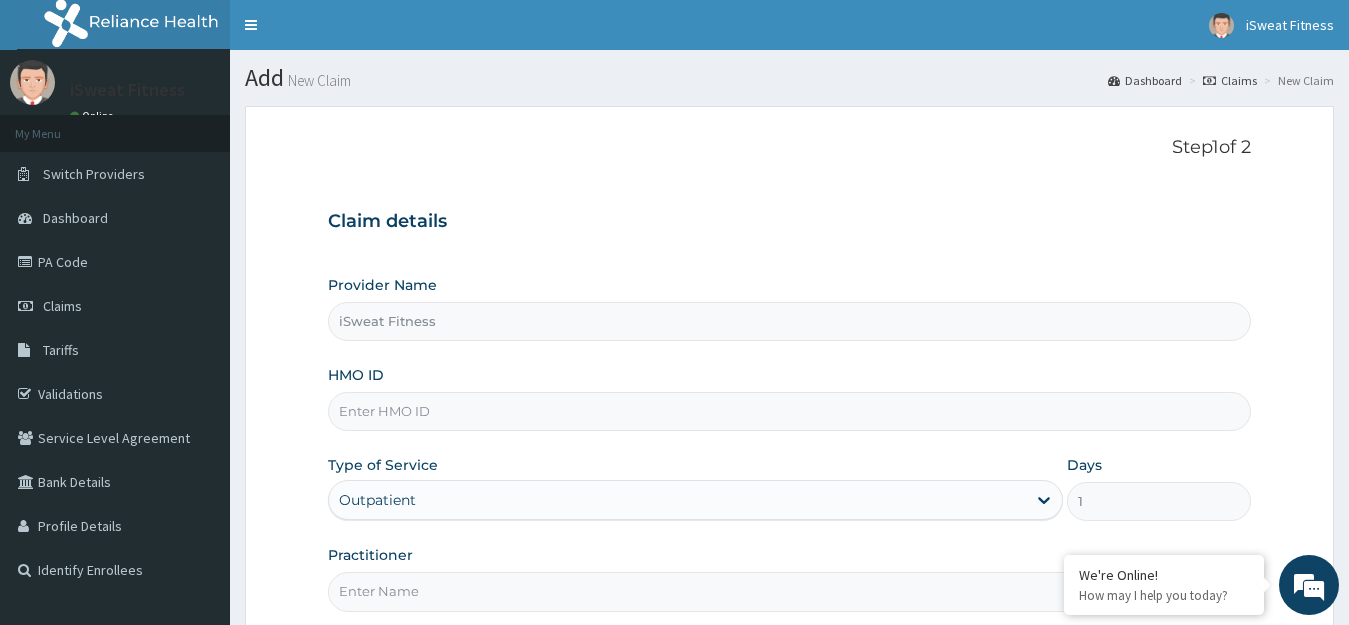 click on "HMO ID" at bounding box center [790, 411] 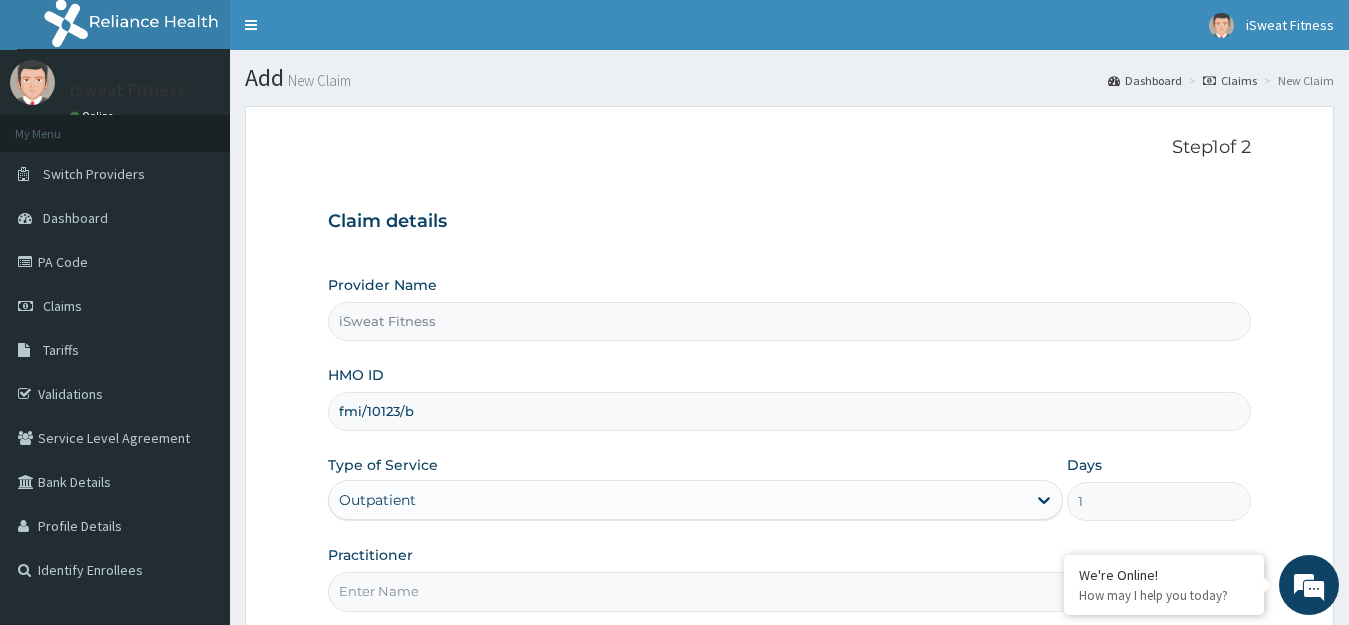 type on "fmi/10123/b" 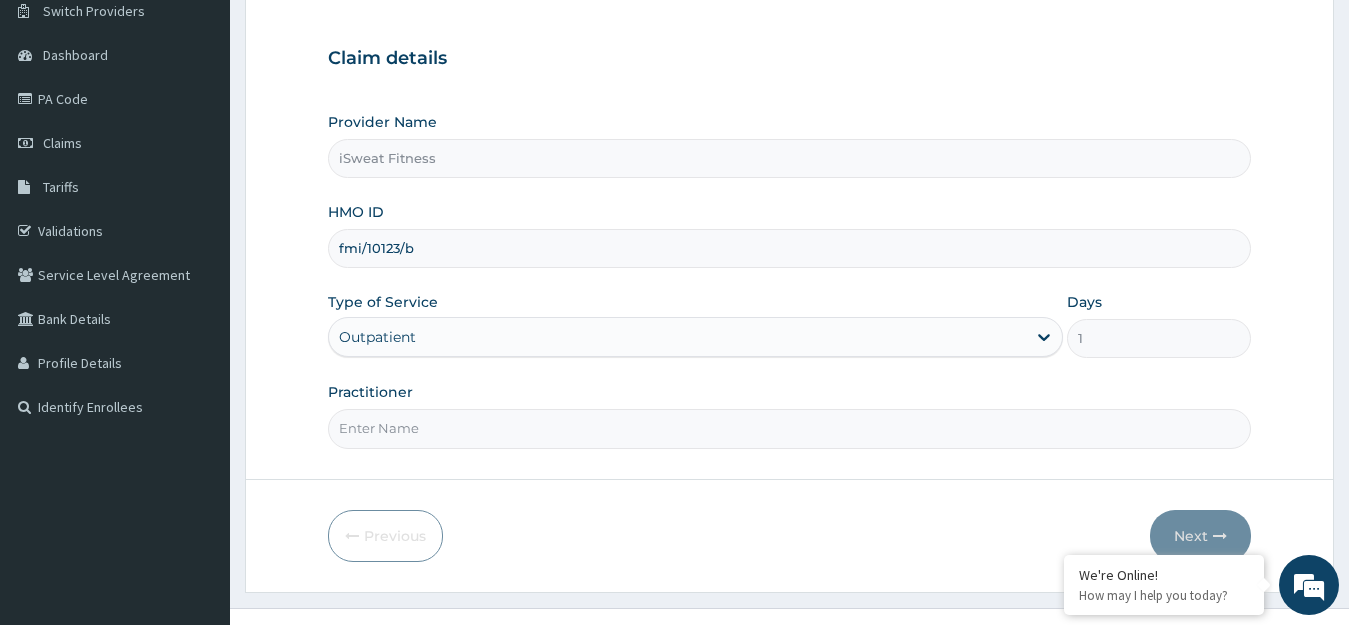 scroll, scrollTop: 197, scrollLeft: 0, axis: vertical 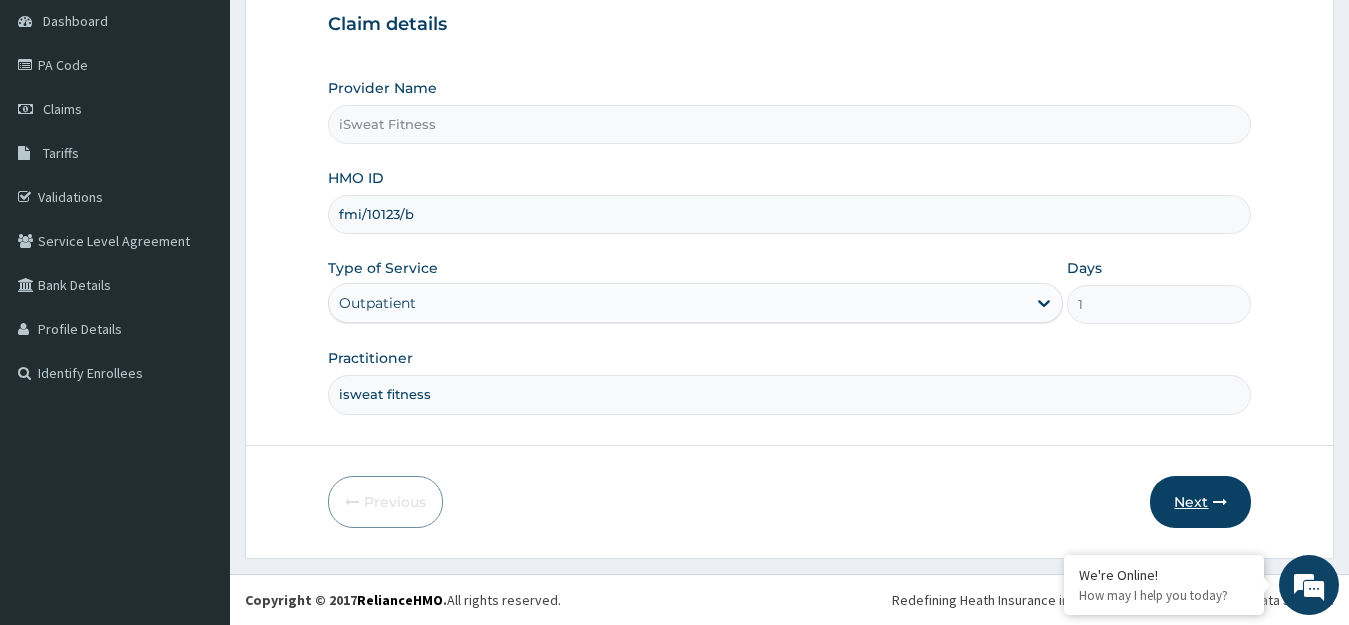 type on "isweat fitness" 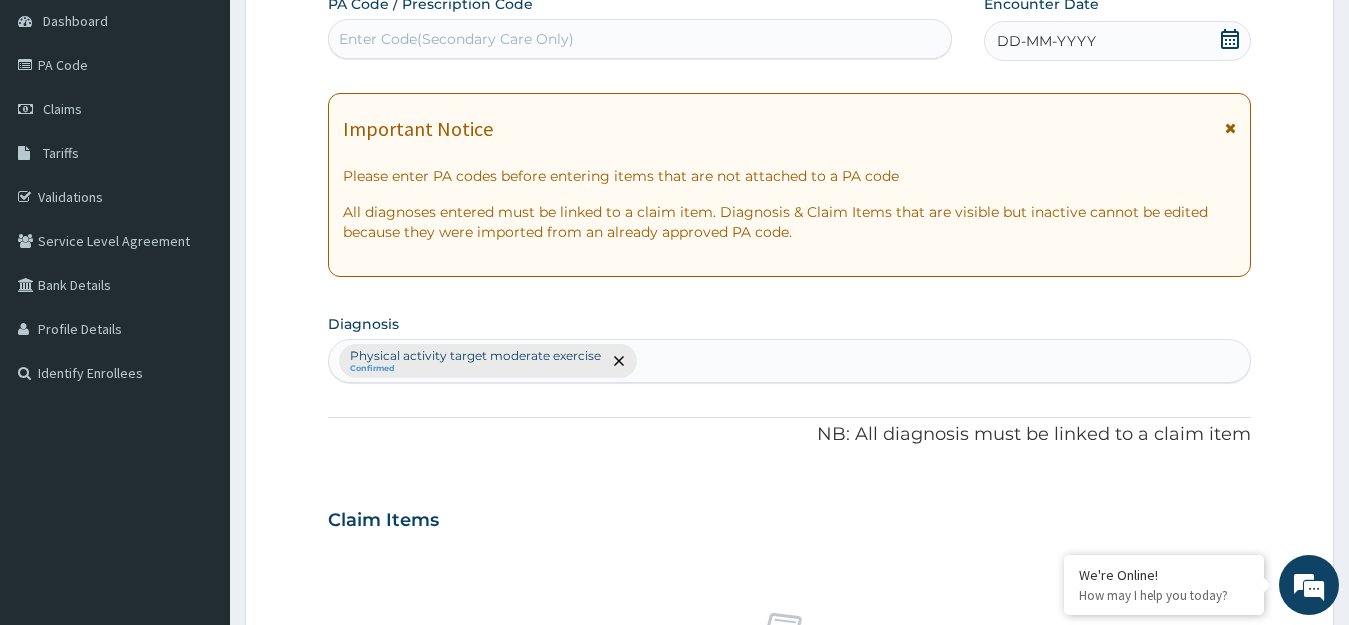 click on "Enter Code(Secondary Care Only)" at bounding box center [640, 39] 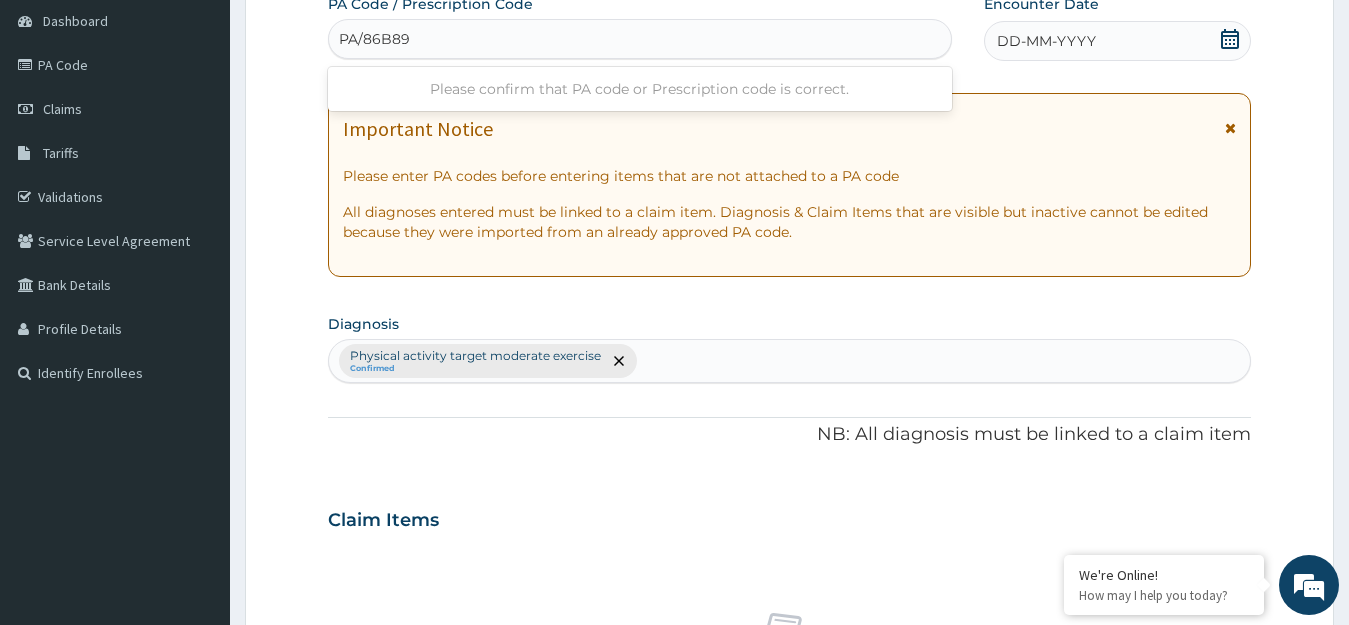 type on "PA/86B896" 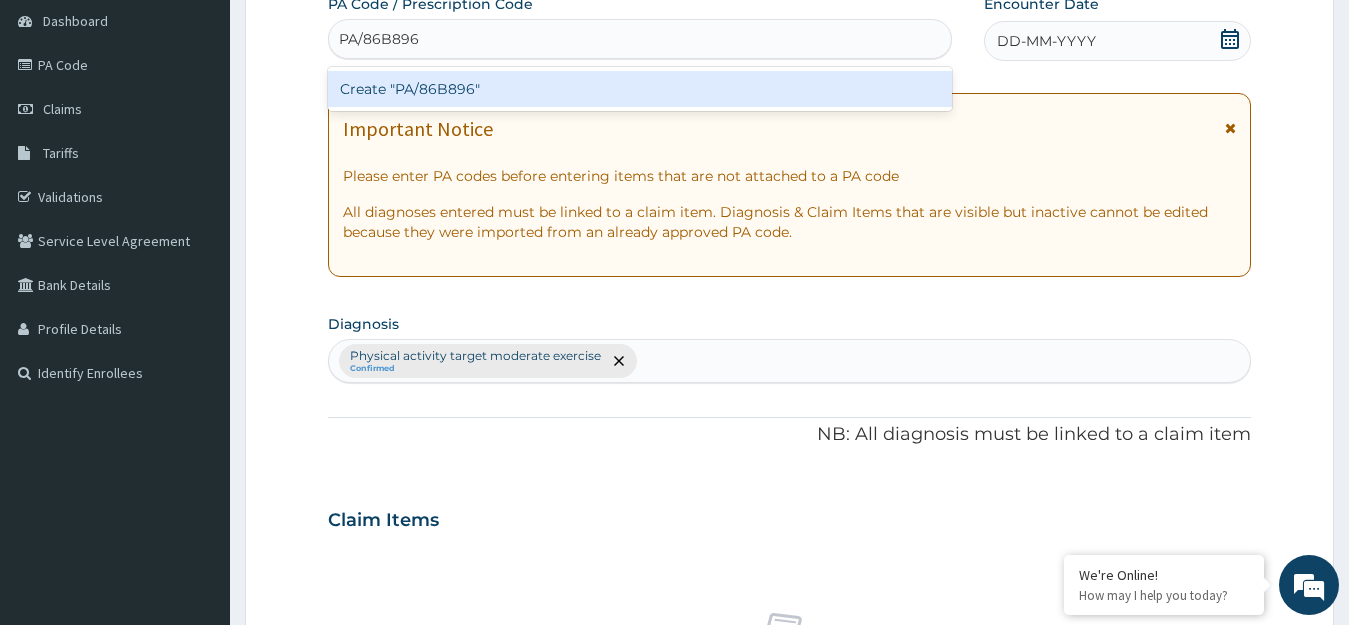 click on "Create "PA/86B896"" at bounding box center [640, 89] 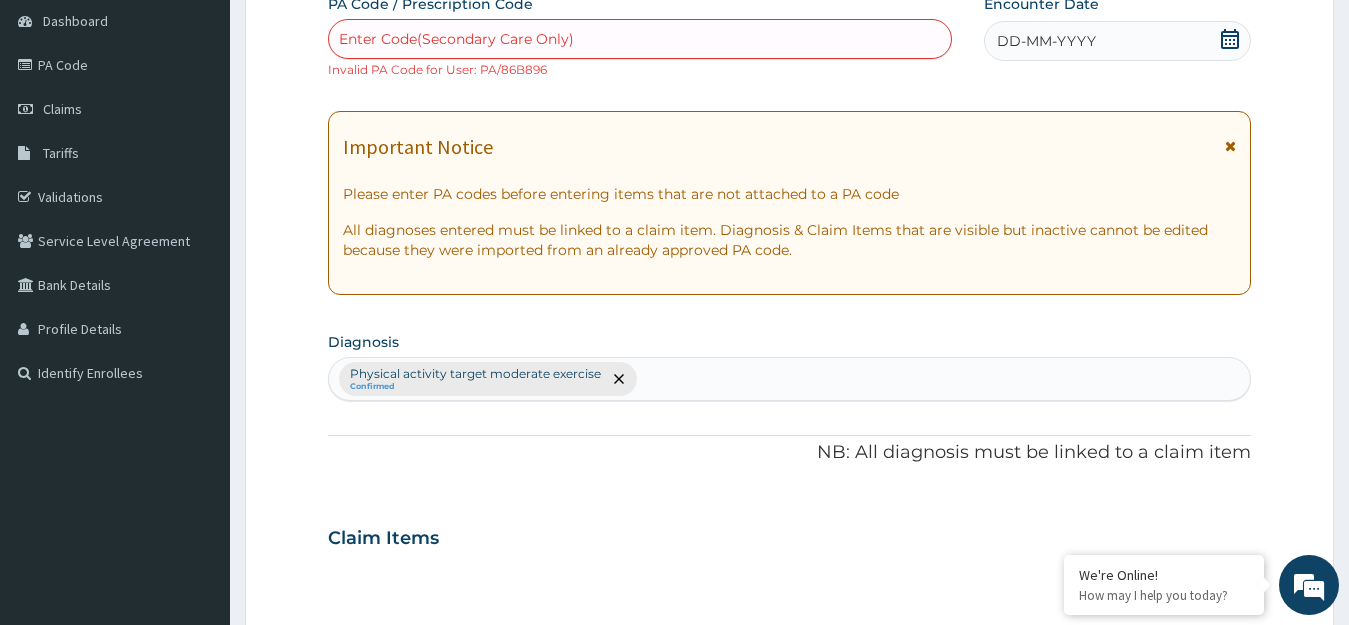 click on "Enter Code(Secondary Care Only)" at bounding box center (456, 39) 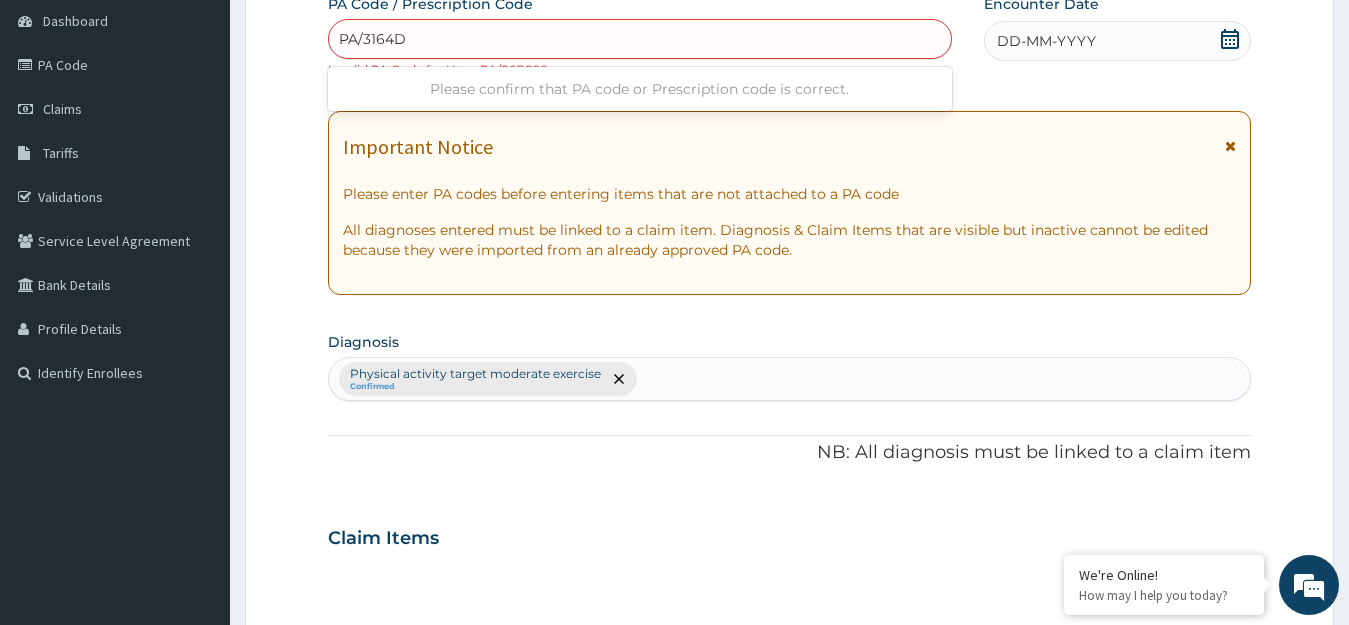 type on "PA/3164D4" 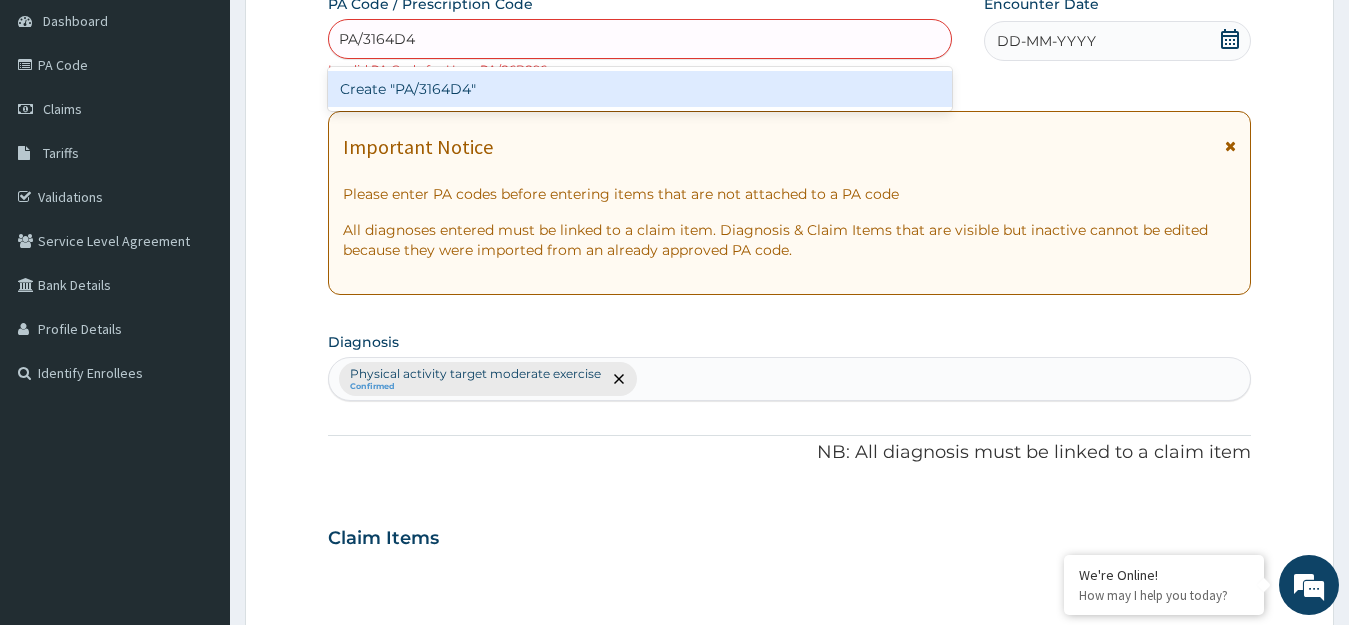 click on "Create "PA/3164D4"" at bounding box center (640, 89) 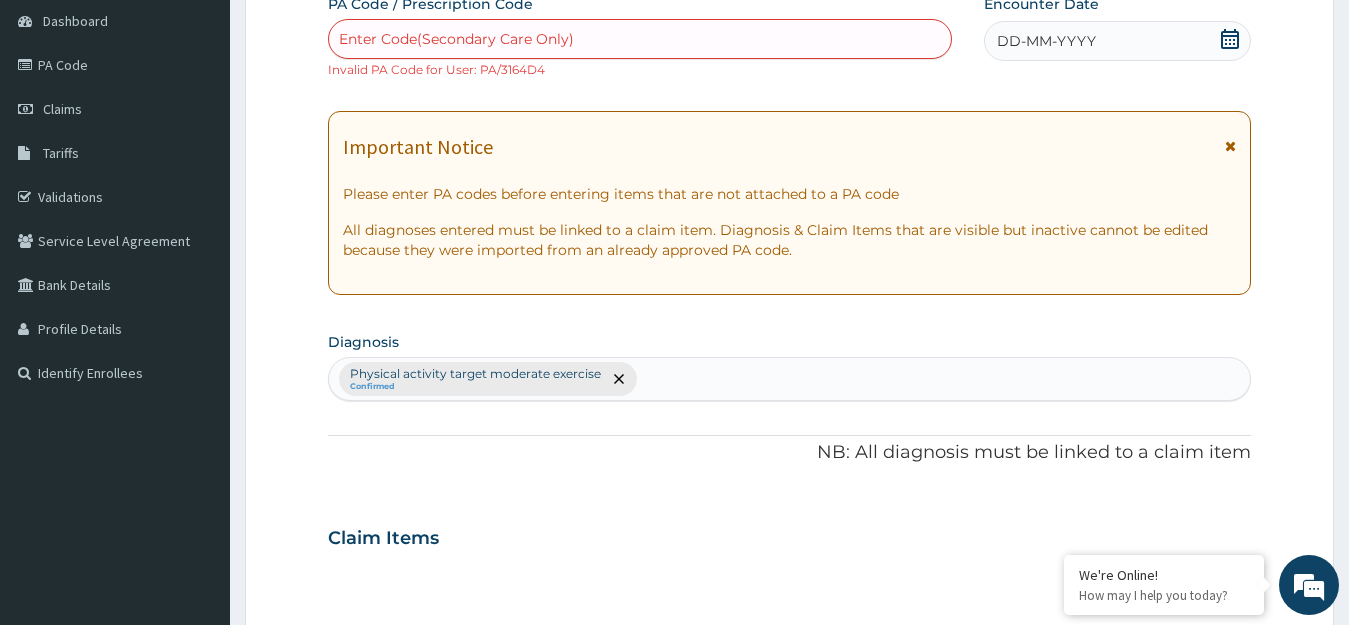 click on "Enter Code(Secondary Care Only)" at bounding box center (456, 39) 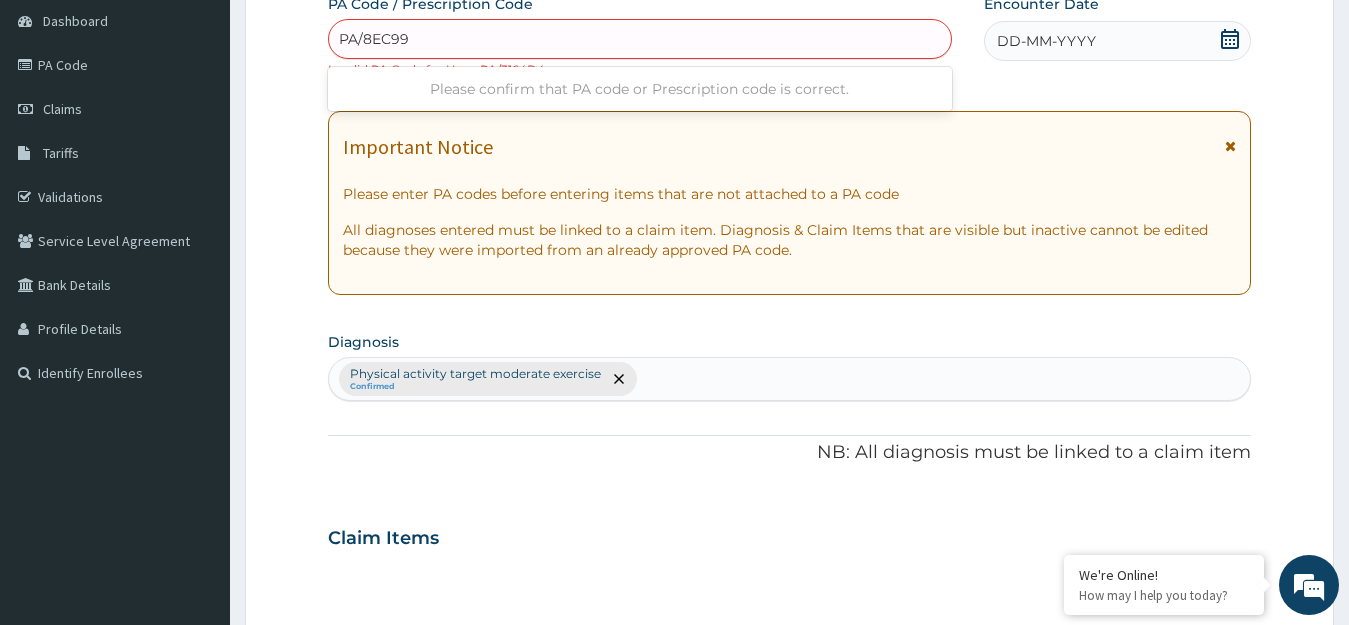 type on "PA/8EC99F" 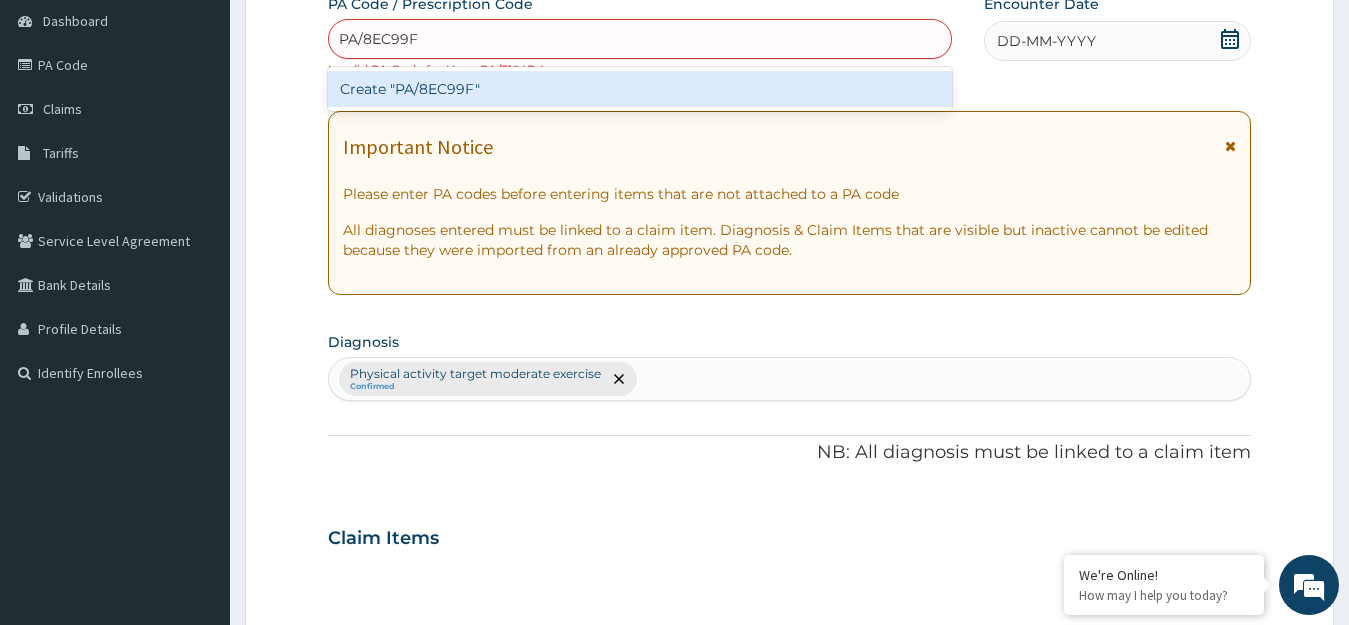 click on "Create "PA/8EC99F"" at bounding box center [640, 89] 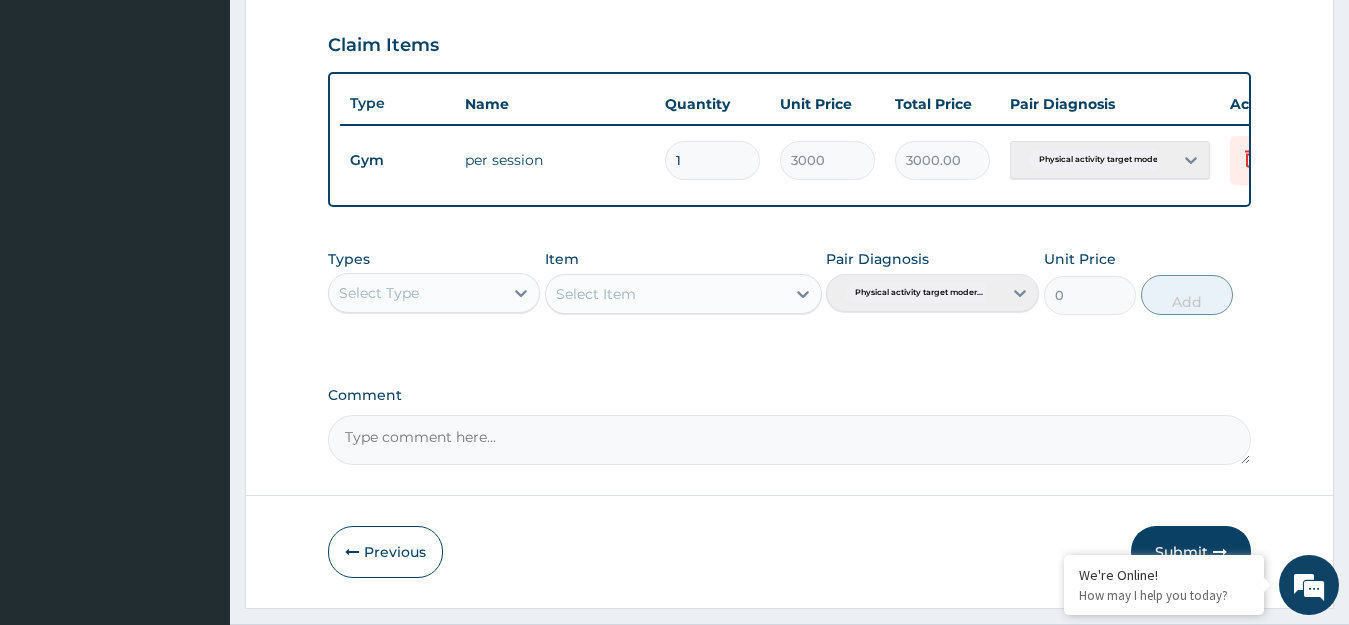 scroll, scrollTop: 739, scrollLeft: 0, axis: vertical 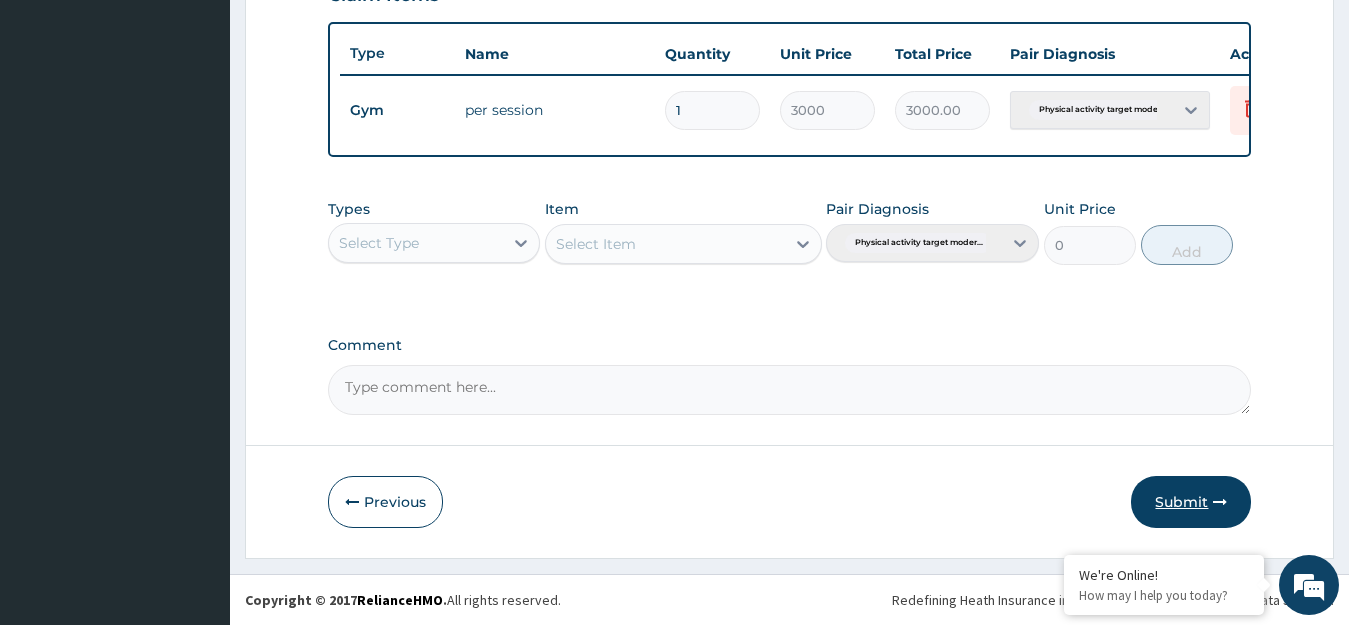 click on "Submit" at bounding box center (1191, 502) 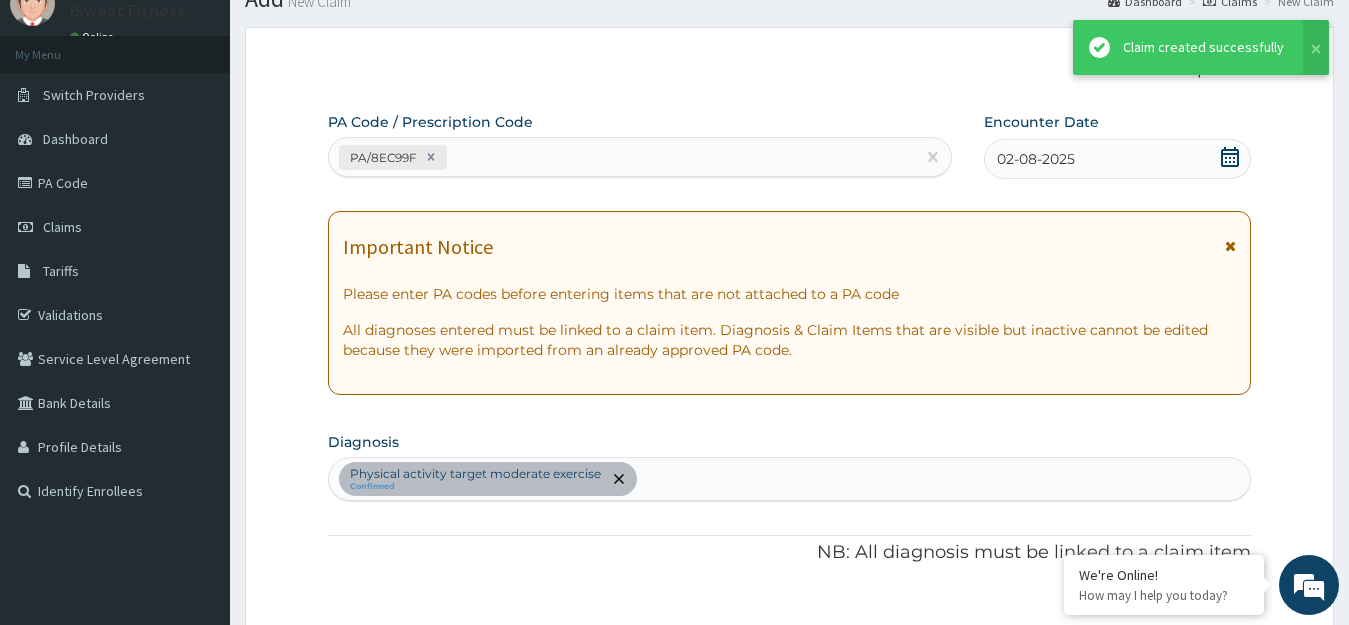 scroll, scrollTop: 739, scrollLeft: 0, axis: vertical 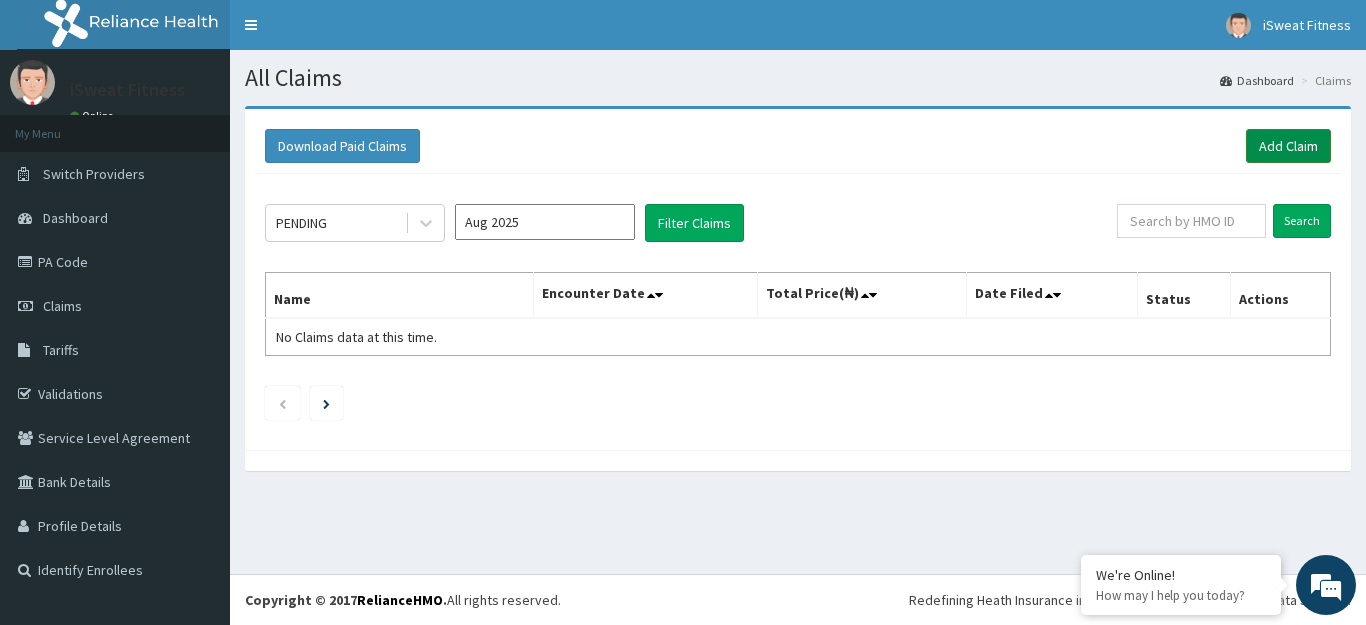 click on "Add Claim" at bounding box center (1288, 146) 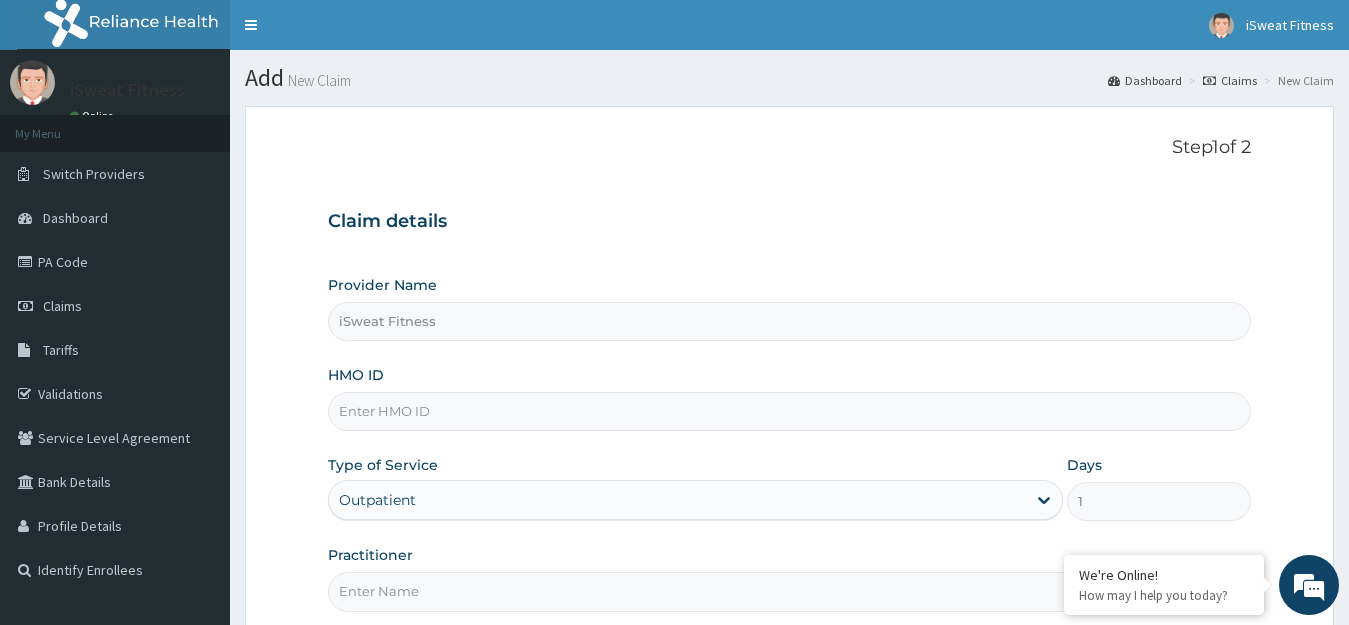 scroll, scrollTop: 0, scrollLeft: 0, axis: both 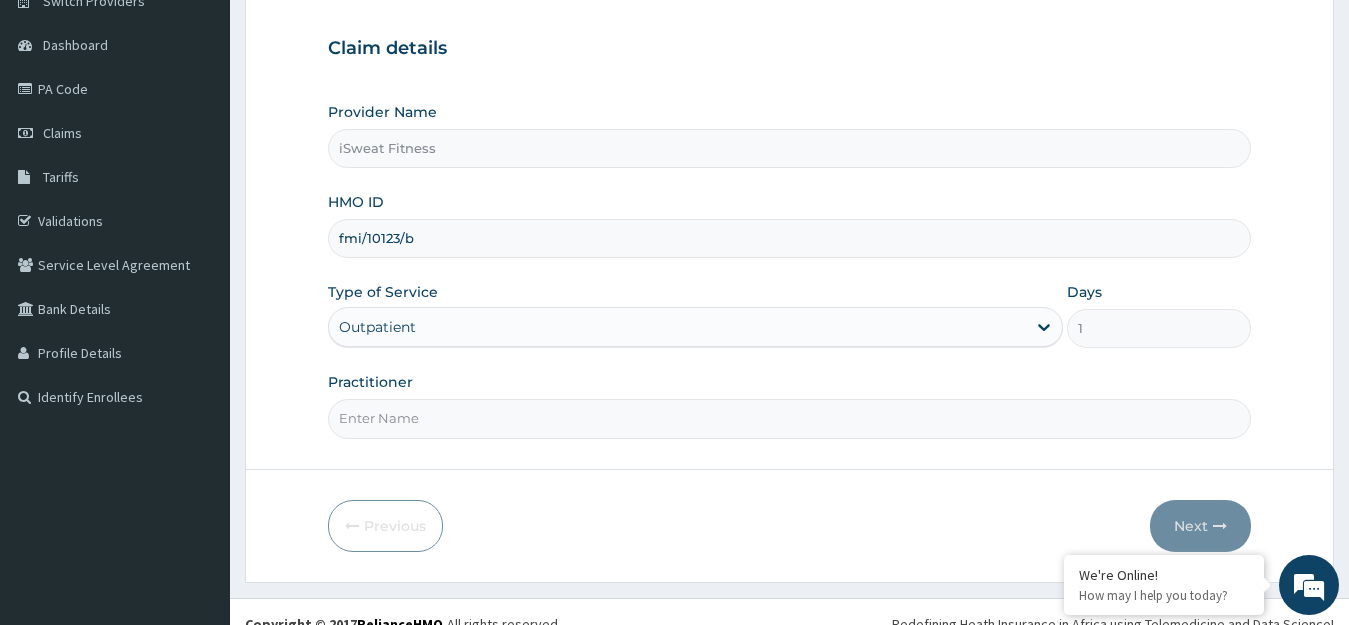 type on "fmi/10123/b" 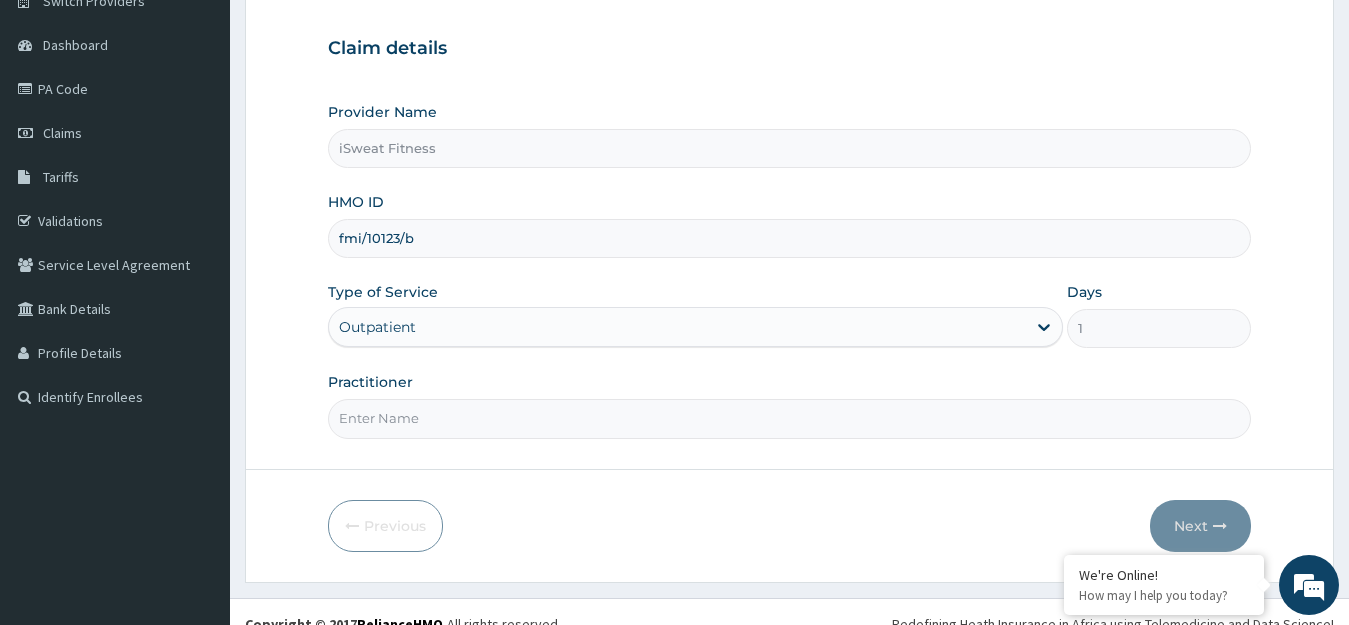 click on "Outpatient" at bounding box center (696, 327) 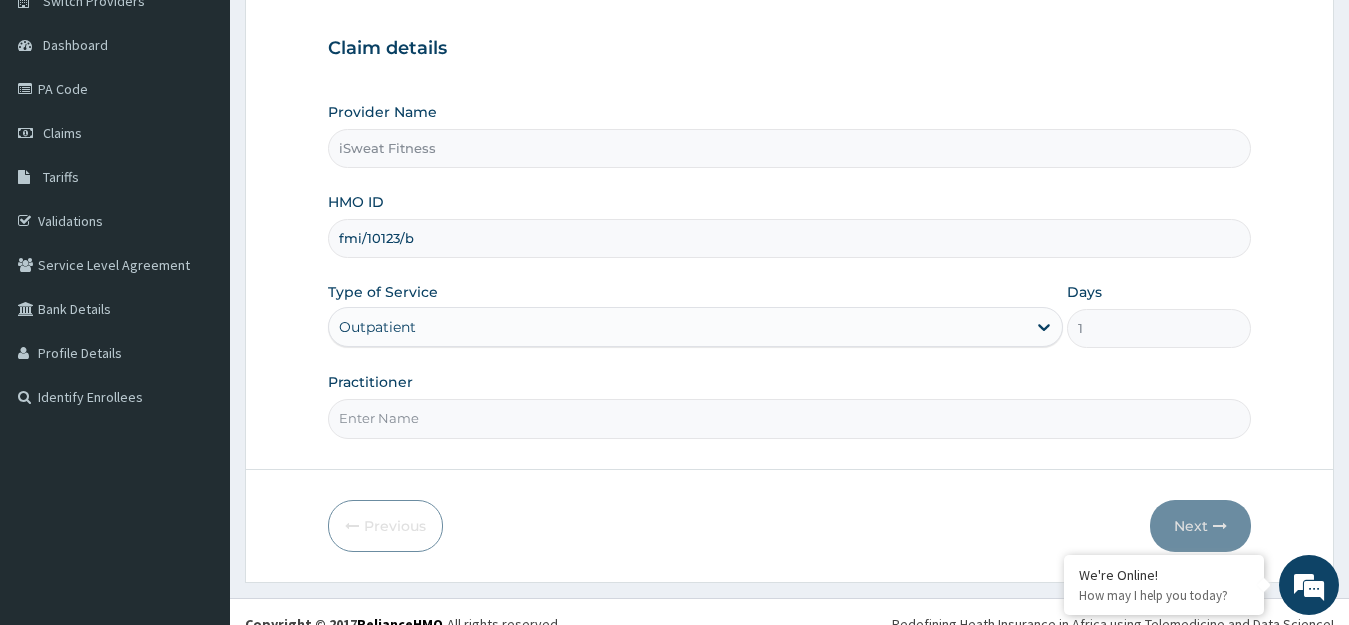 click on "Practitioner" at bounding box center (790, 418) 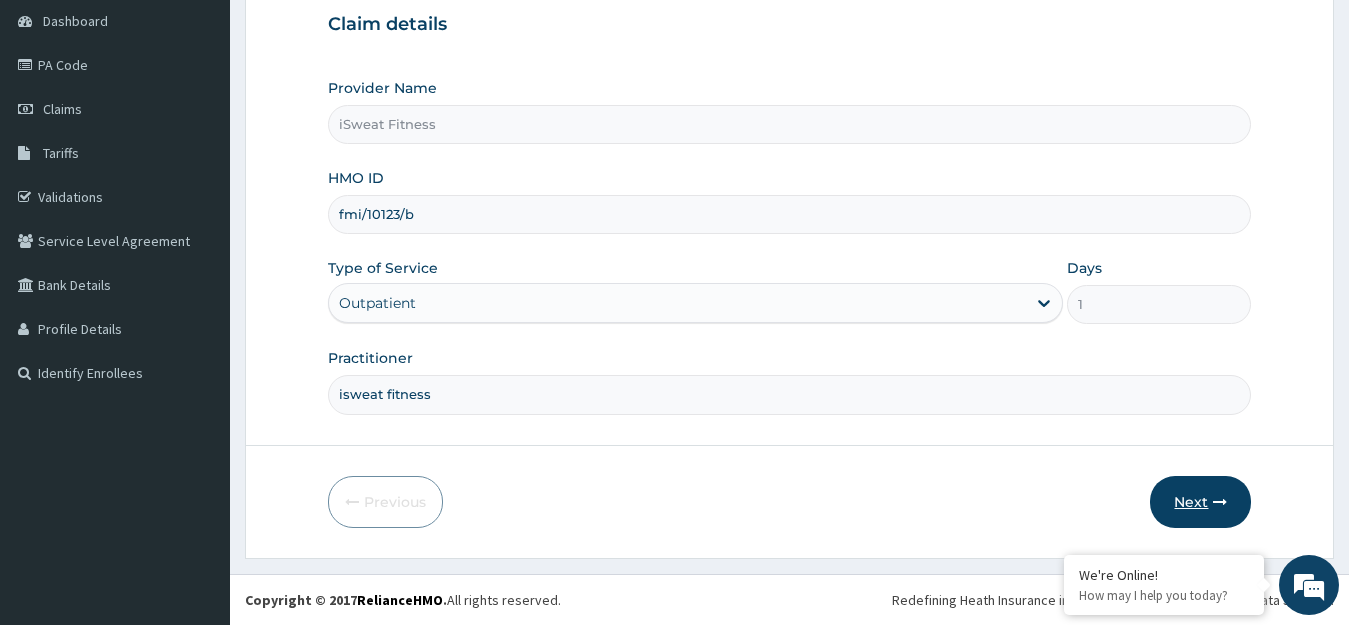 type on "isweat fitness" 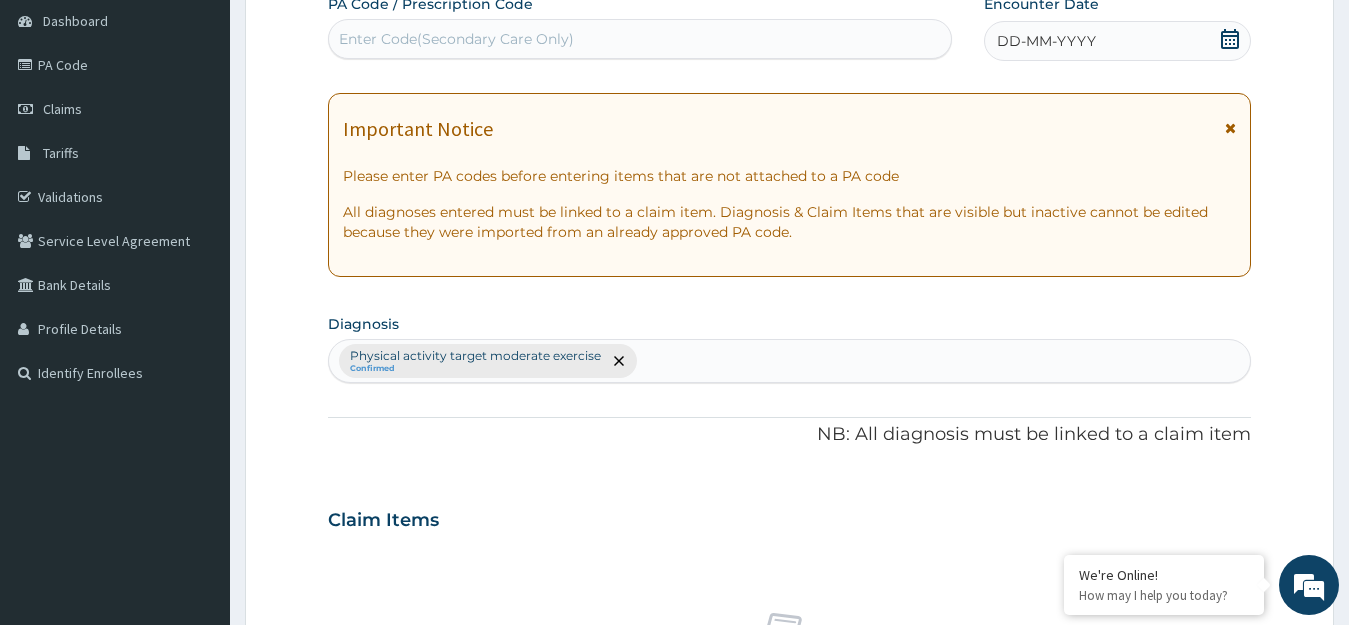 click on "Enter Code(Secondary Care Only)" at bounding box center (456, 39) 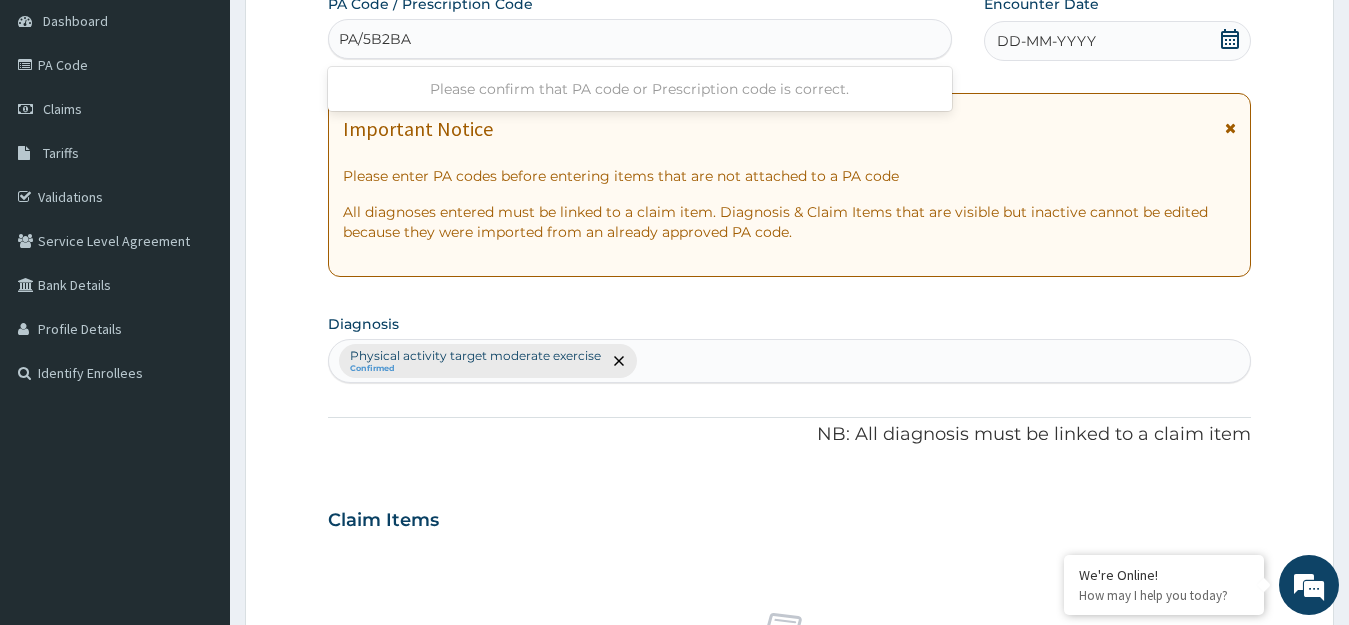 type on "PA/5B2BAA" 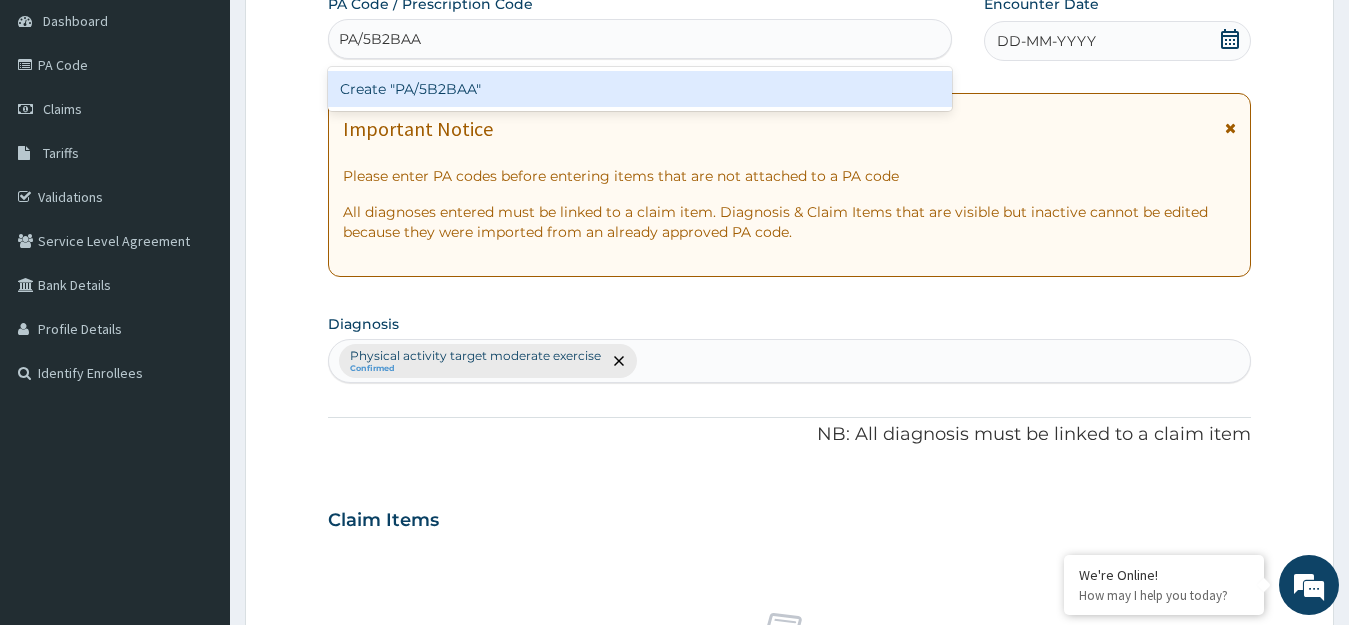 click on "Create "PA/5B2BAA"" at bounding box center [640, 89] 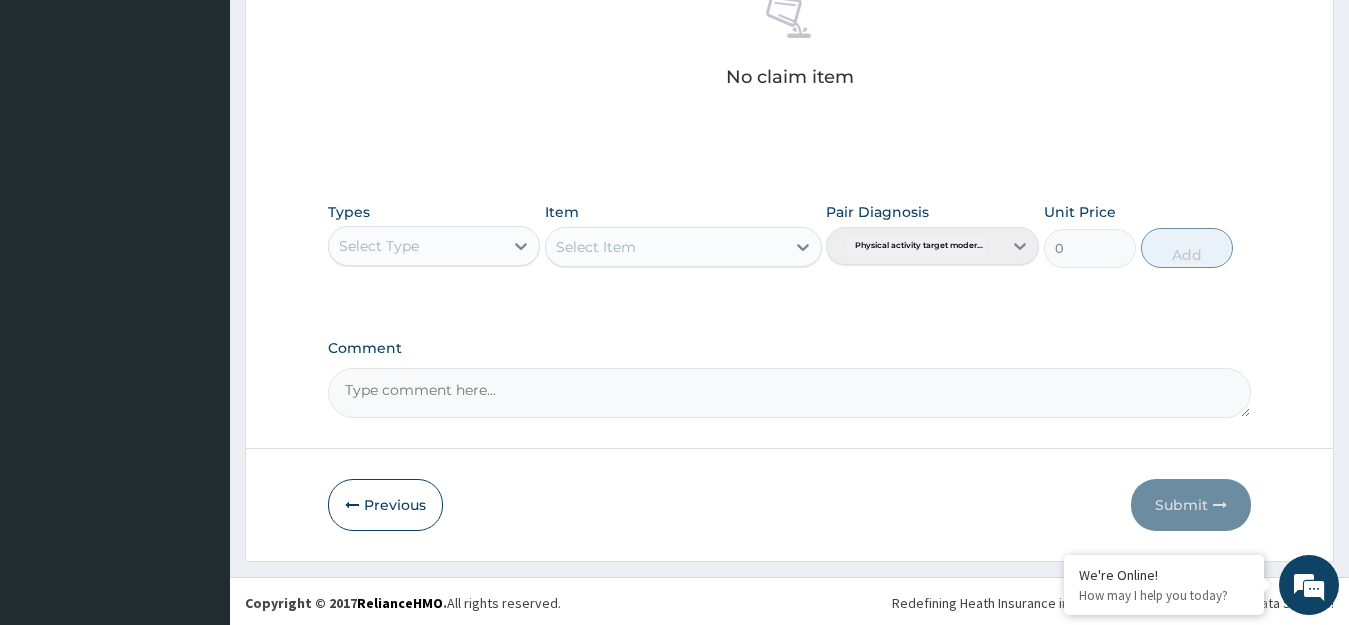 scroll, scrollTop: 835, scrollLeft: 0, axis: vertical 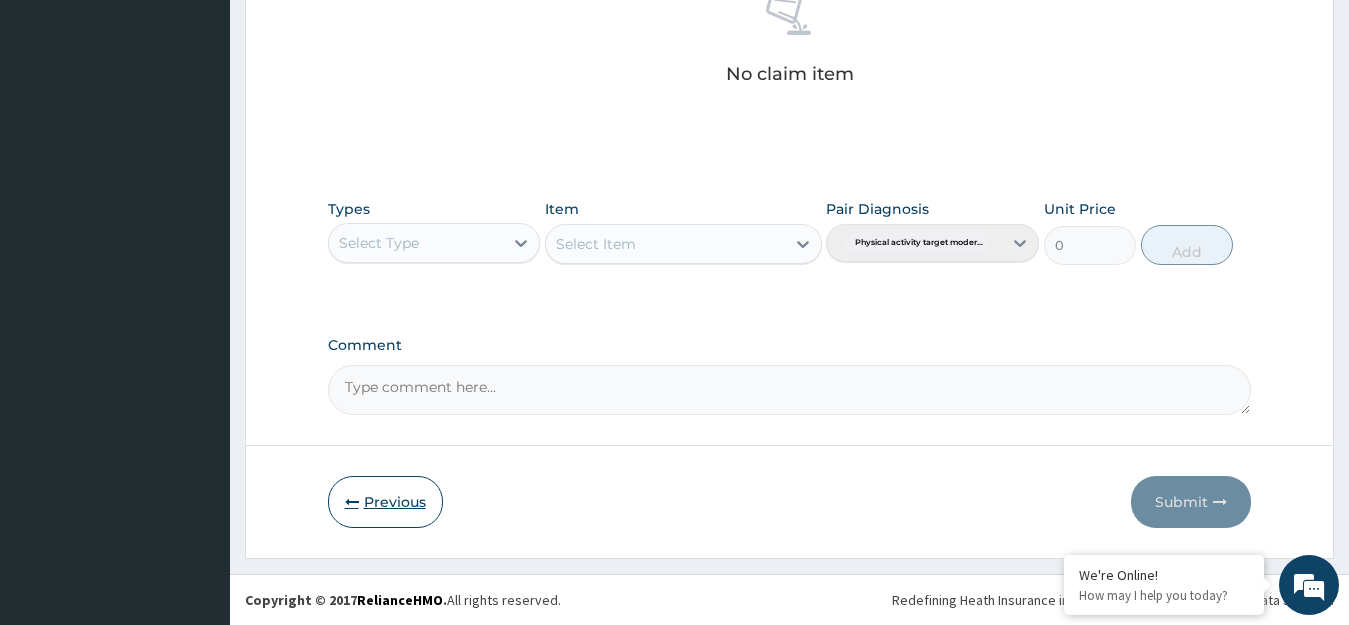 click on "Previous" at bounding box center (385, 502) 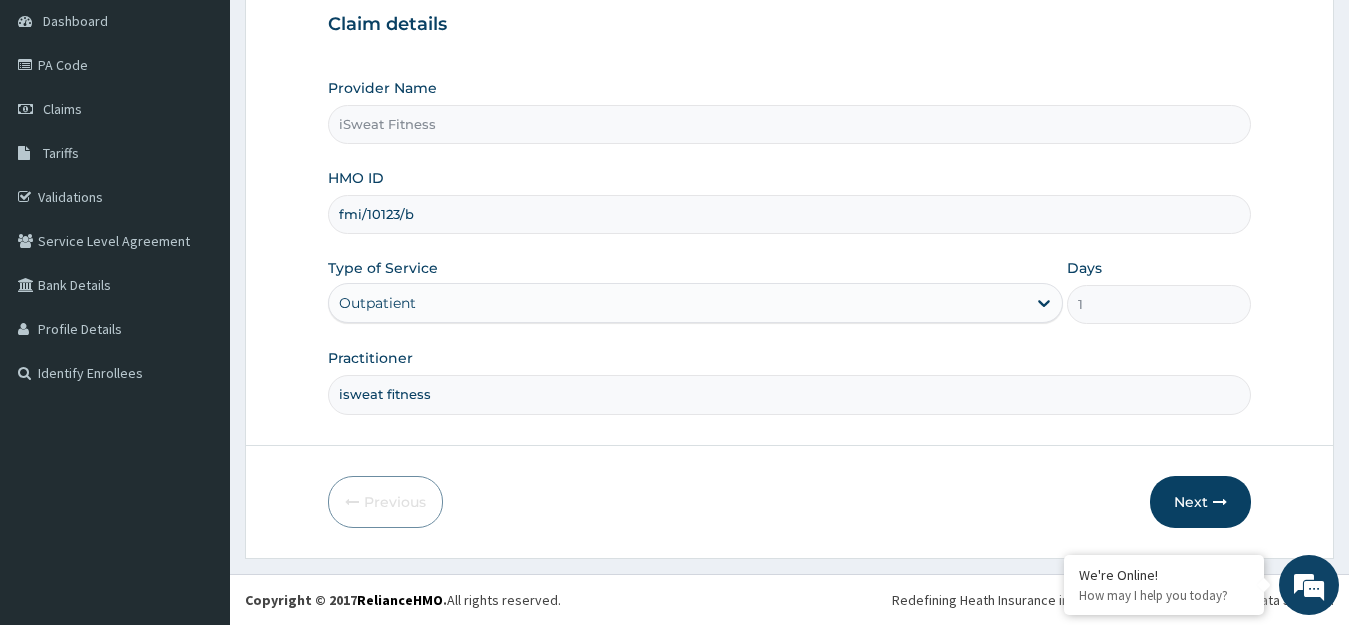 click on "fmi/10123/b" at bounding box center [790, 214] 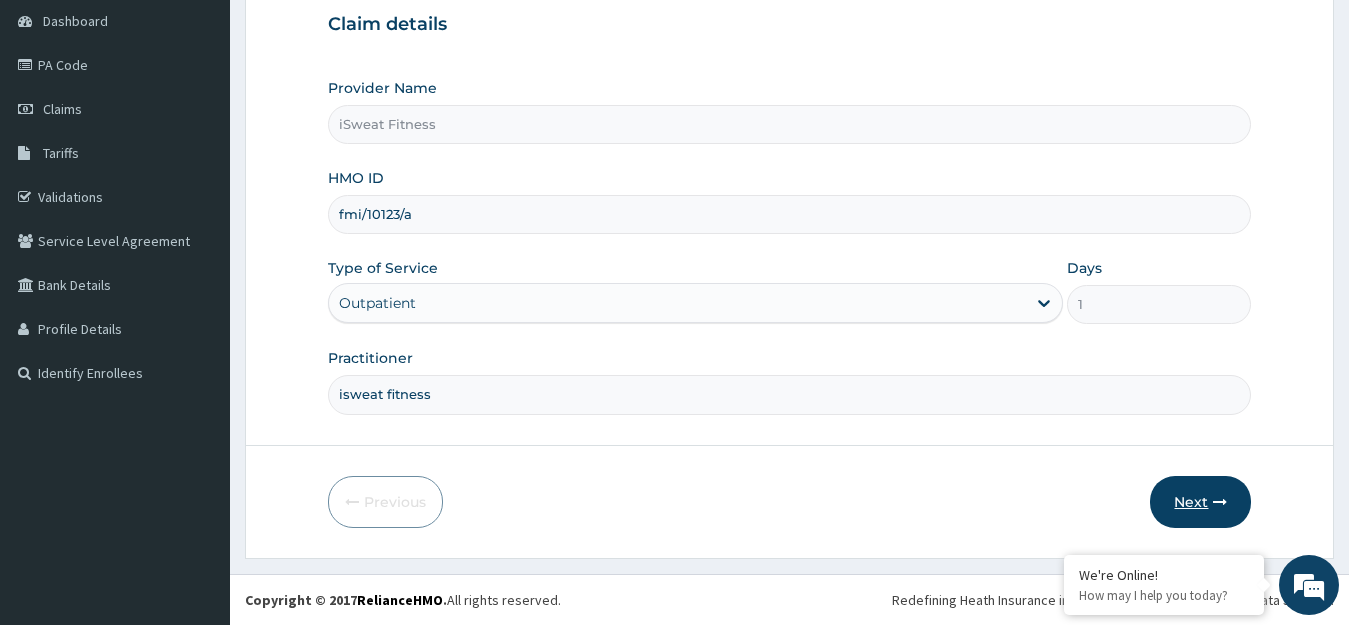 type on "fmi/10123/a" 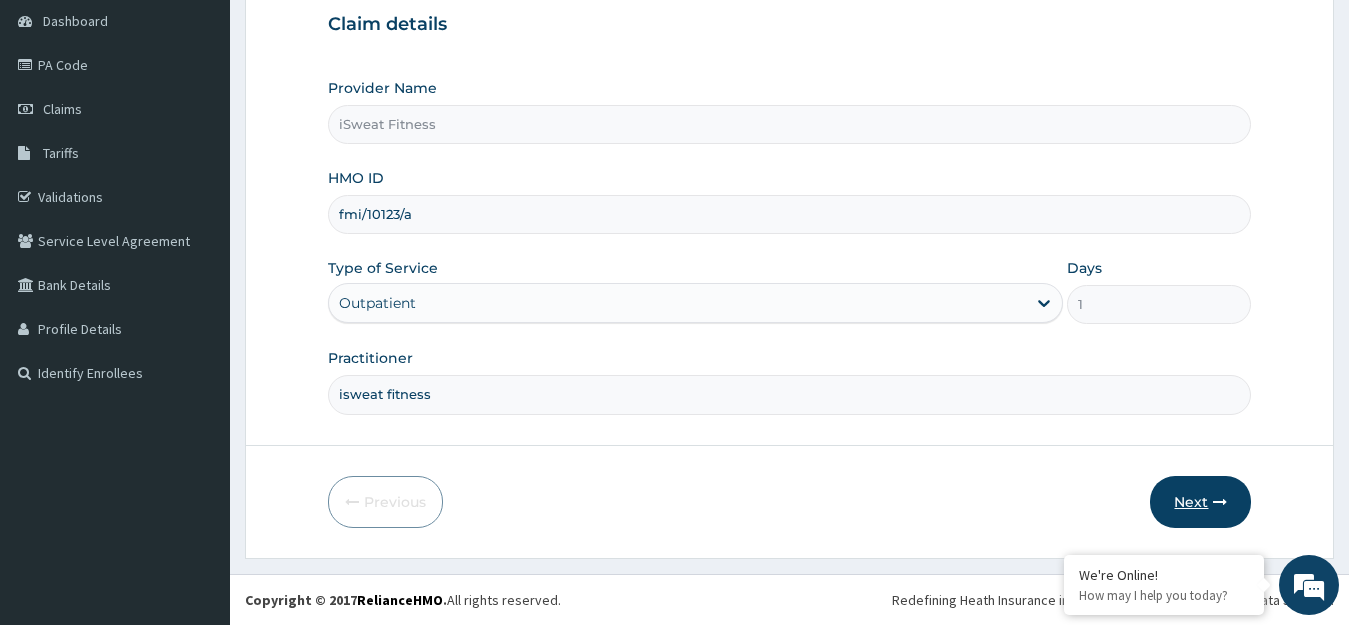 click at bounding box center [1220, 502] 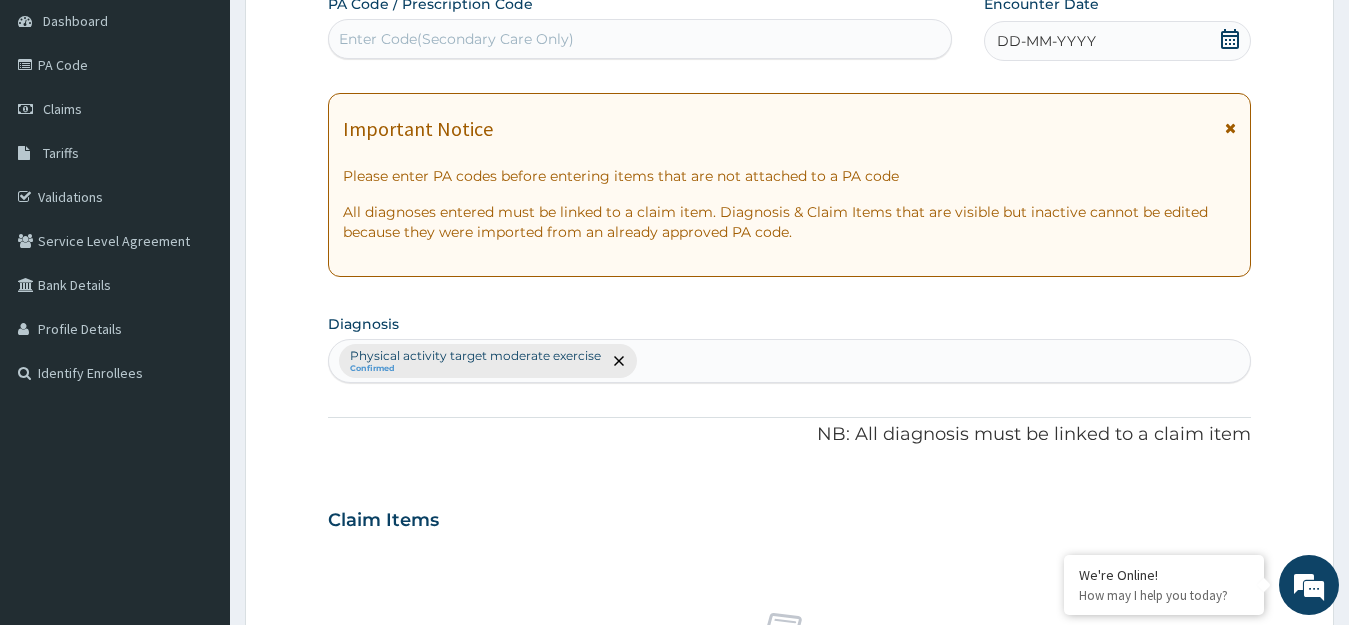 click on "Enter Code(Secondary Care Only)" at bounding box center (640, 39) 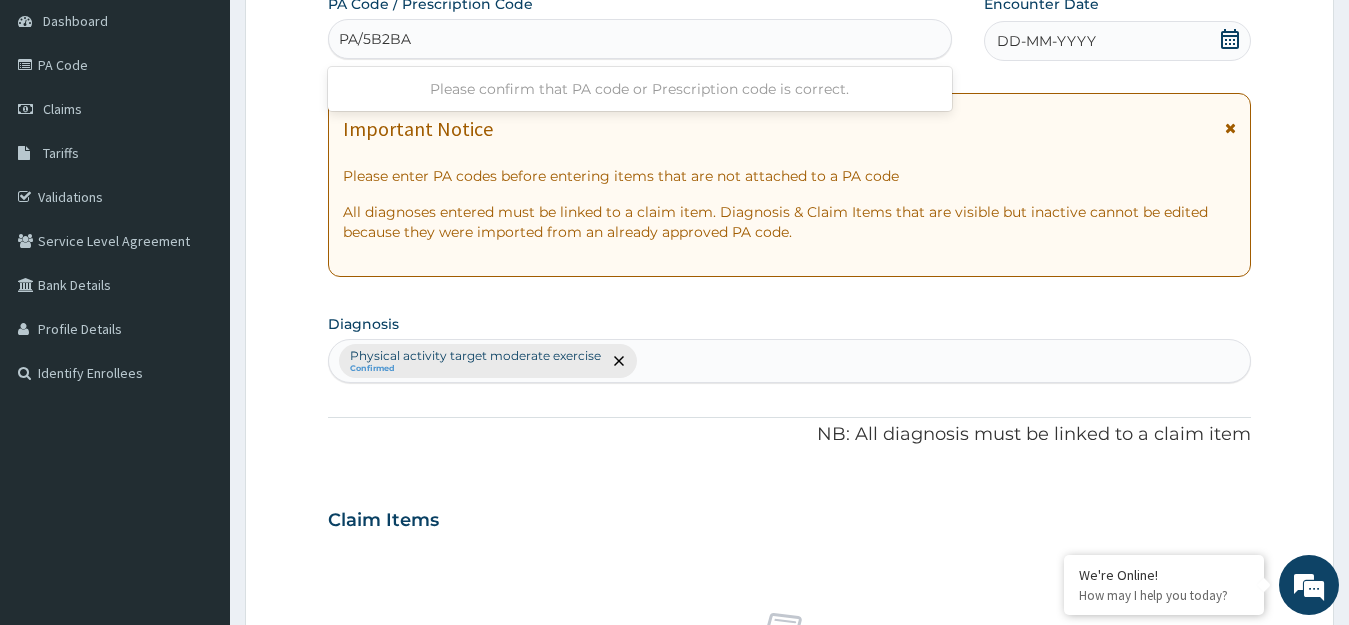 type on "PA/5B2BAA" 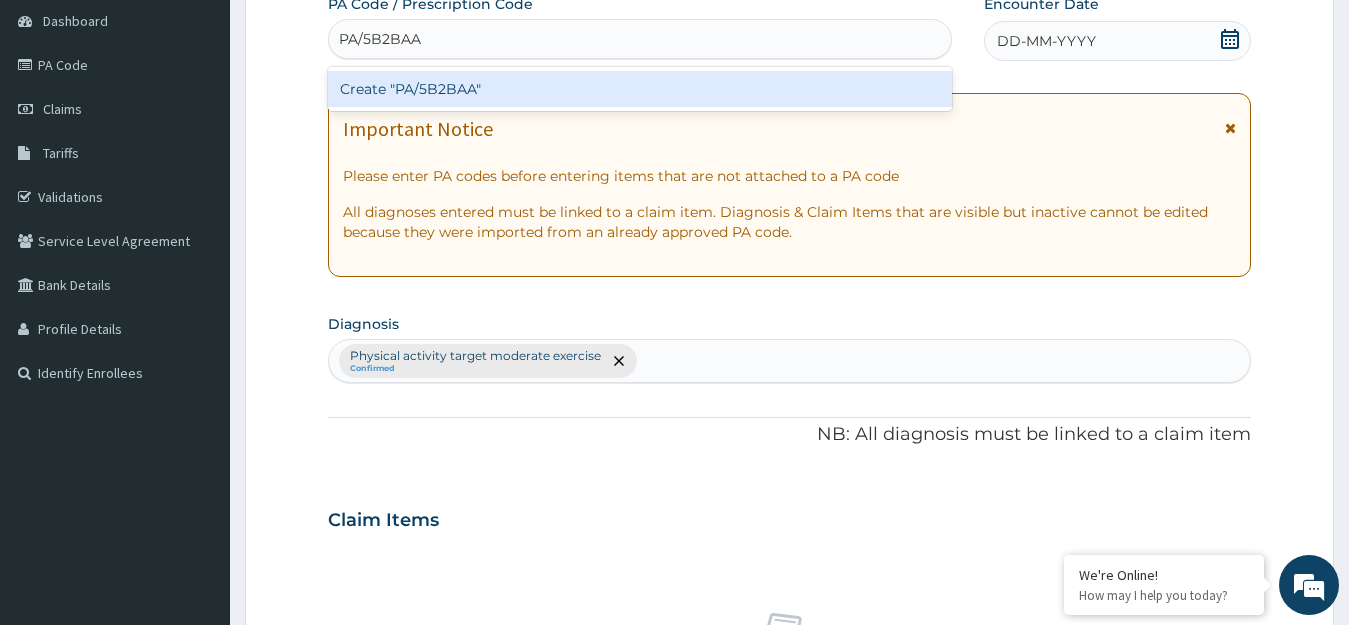 click on "Create "PA/5B2BAA"" at bounding box center [640, 89] 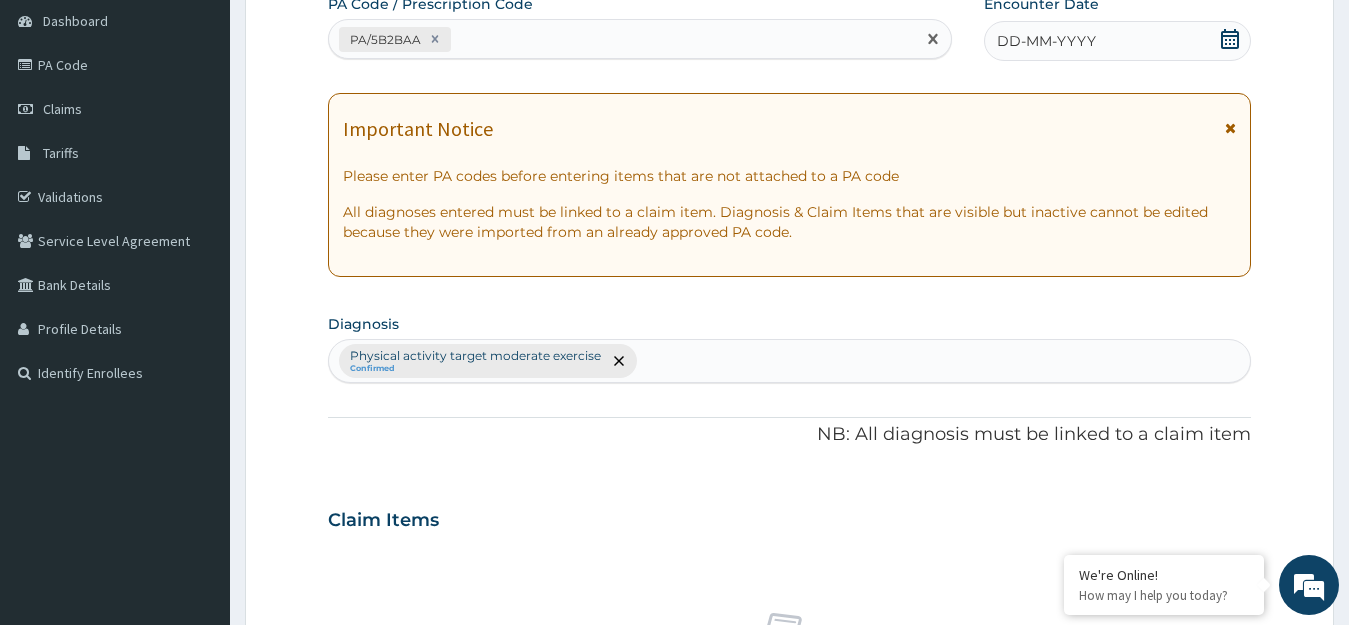 click 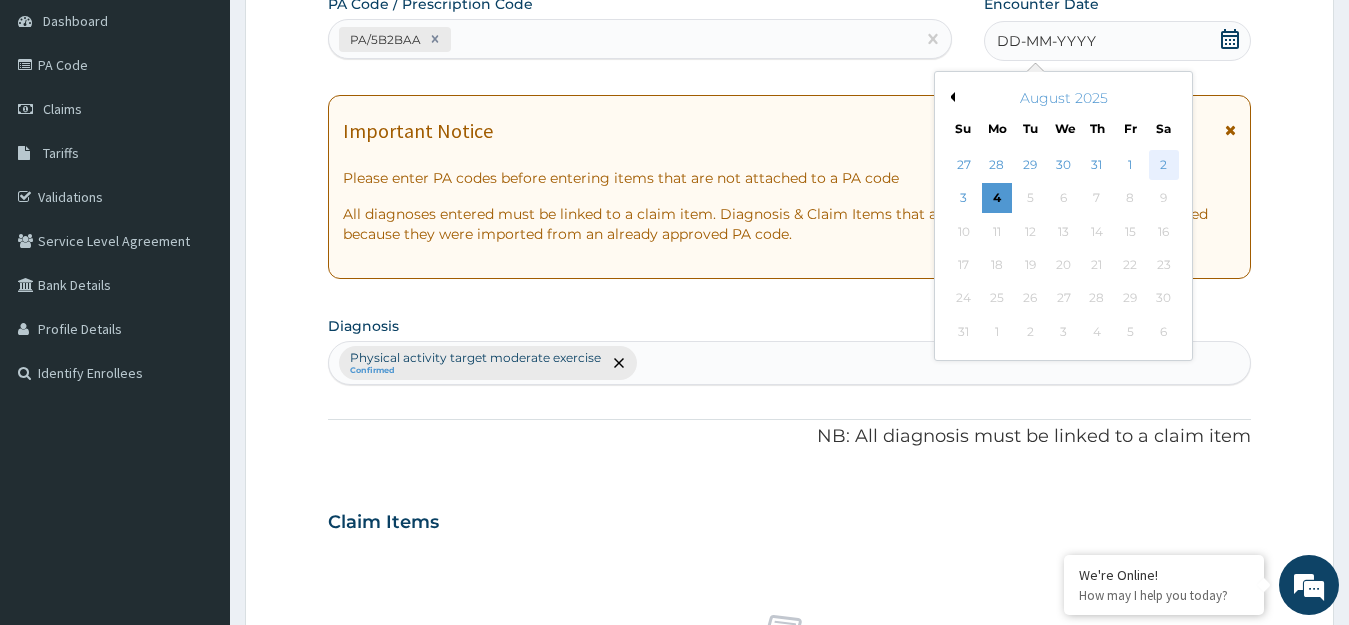 click on "2" at bounding box center (1163, 165) 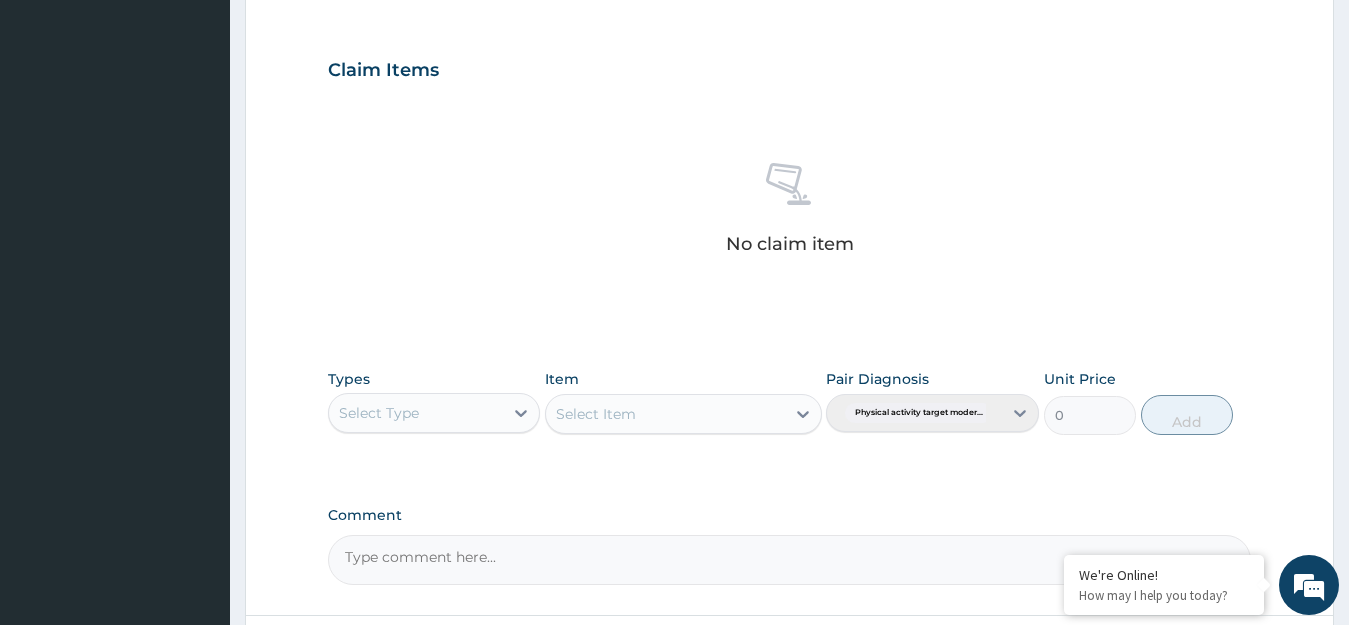 scroll, scrollTop: 697, scrollLeft: 0, axis: vertical 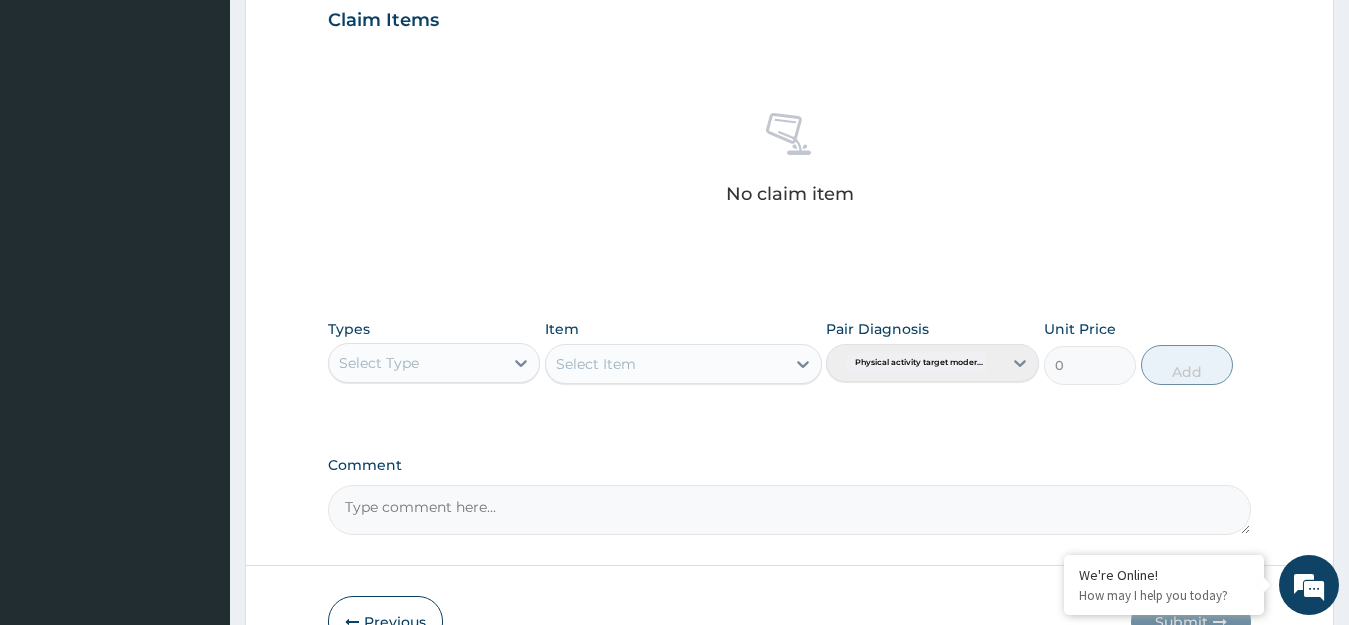 click on "Select Type" at bounding box center [416, 363] 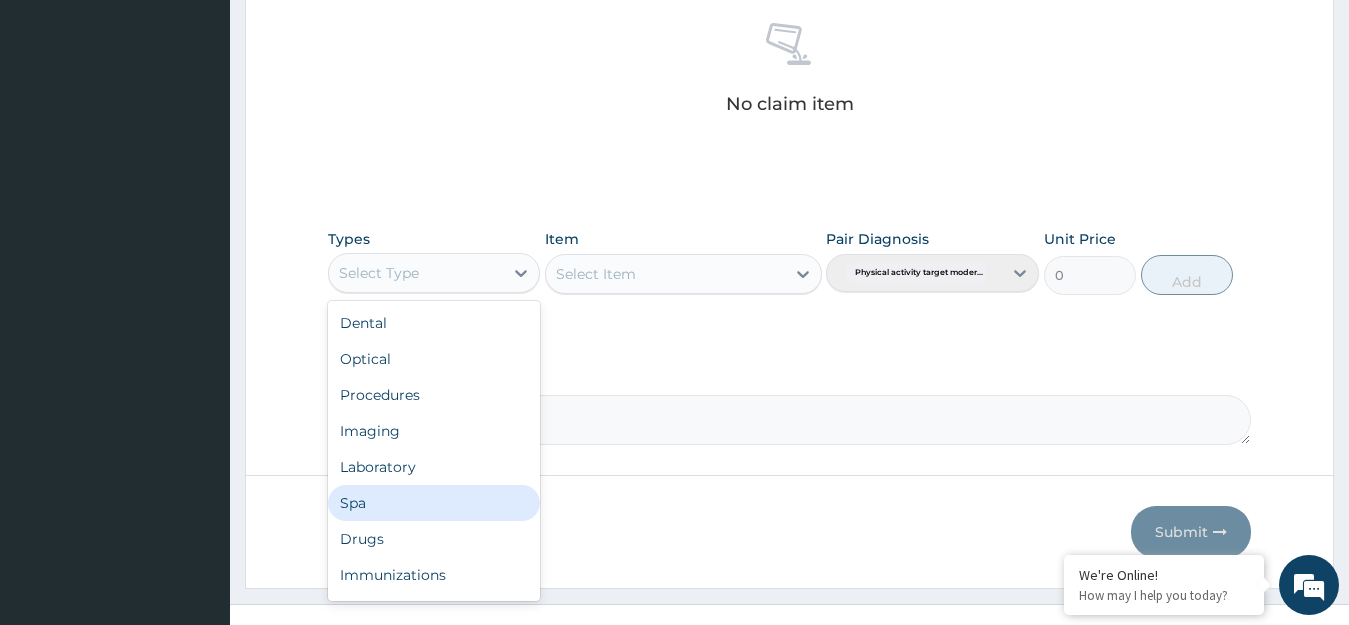 scroll, scrollTop: 817, scrollLeft: 0, axis: vertical 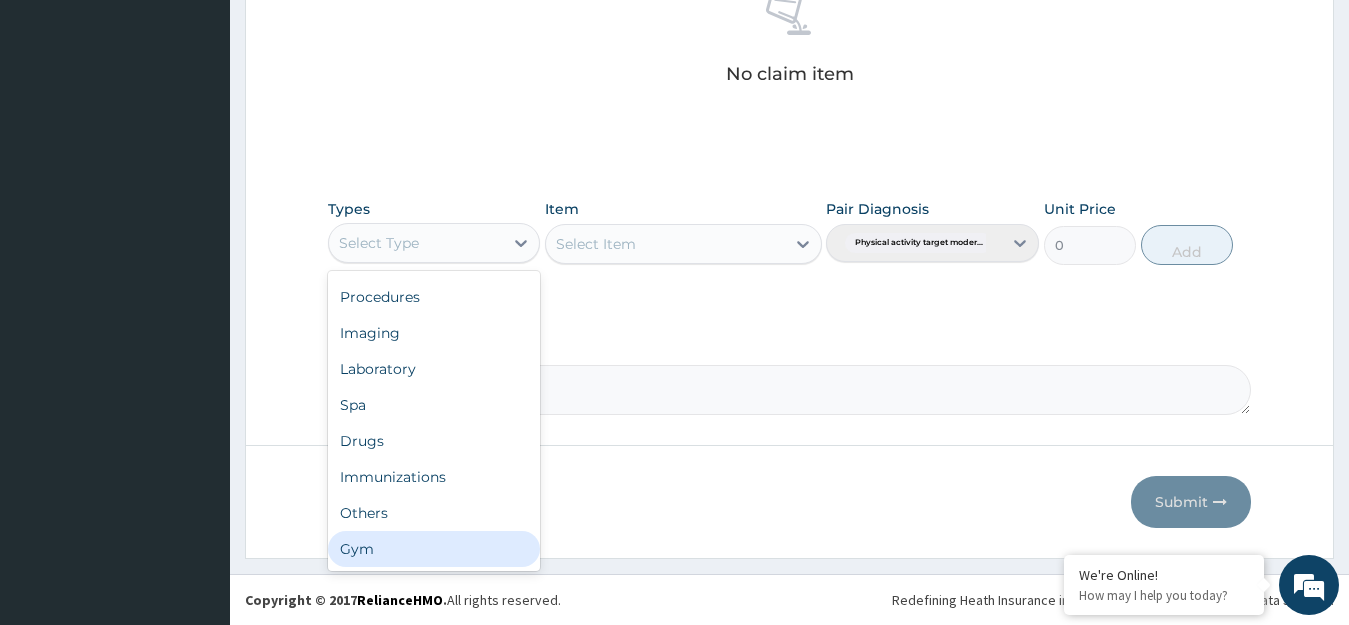 click on "Gym" at bounding box center (434, 549) 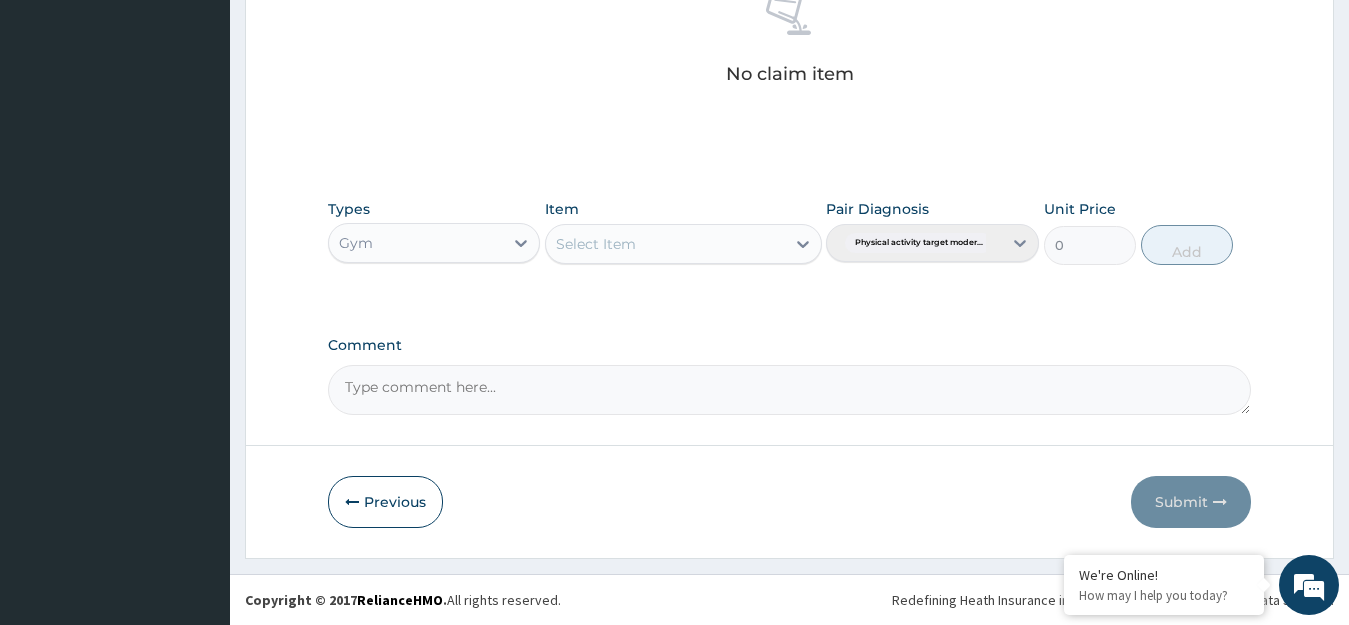 click on "Select Item" at bounding box center (665, 244) 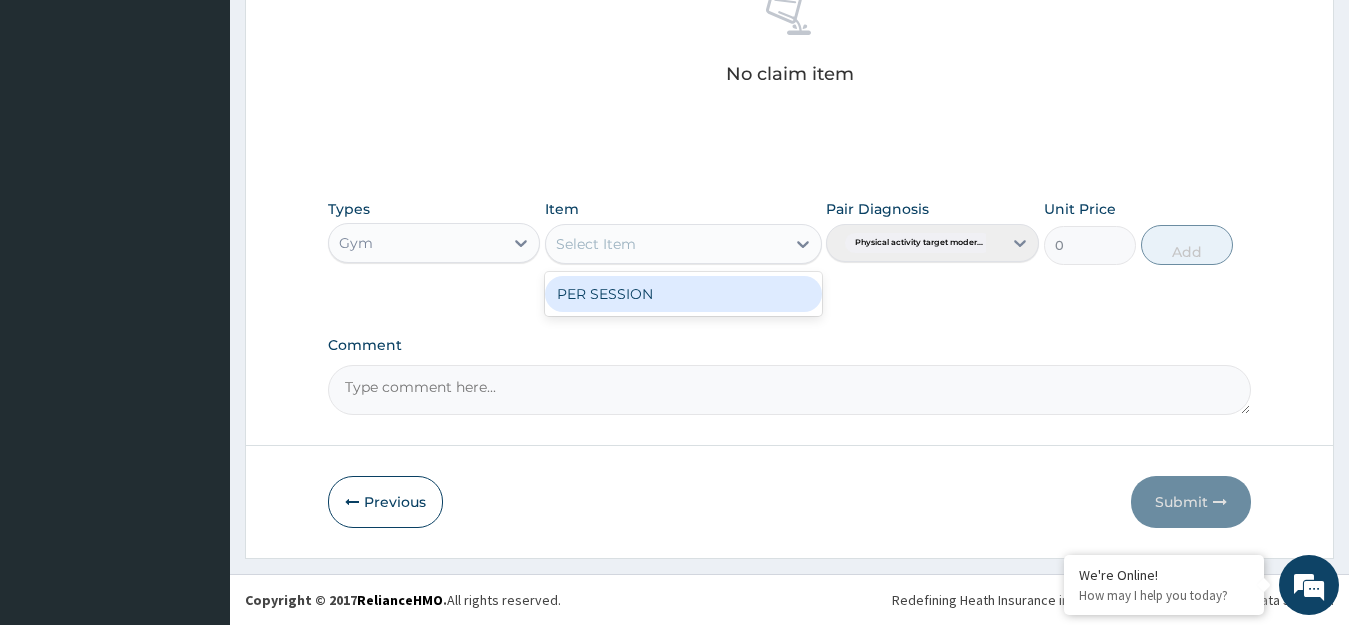 click on "PER SESSION" at bounding box center (683, 294) 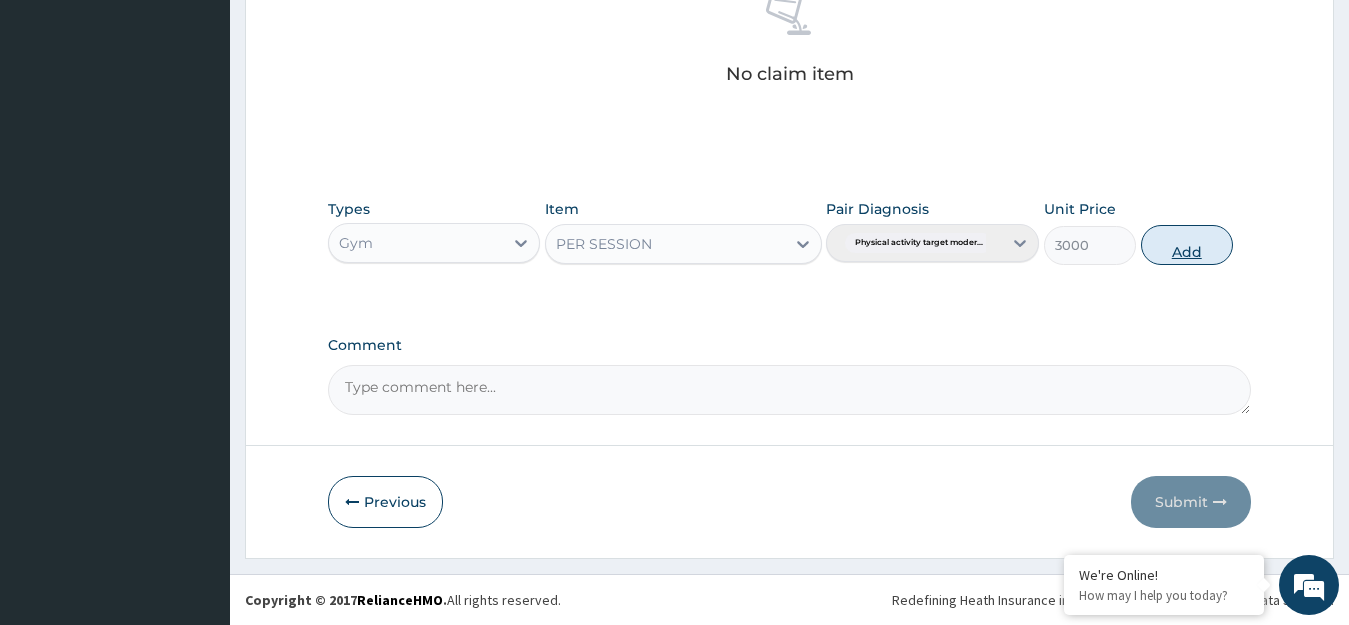 click on "Add" at bounding box center [1187, 245] 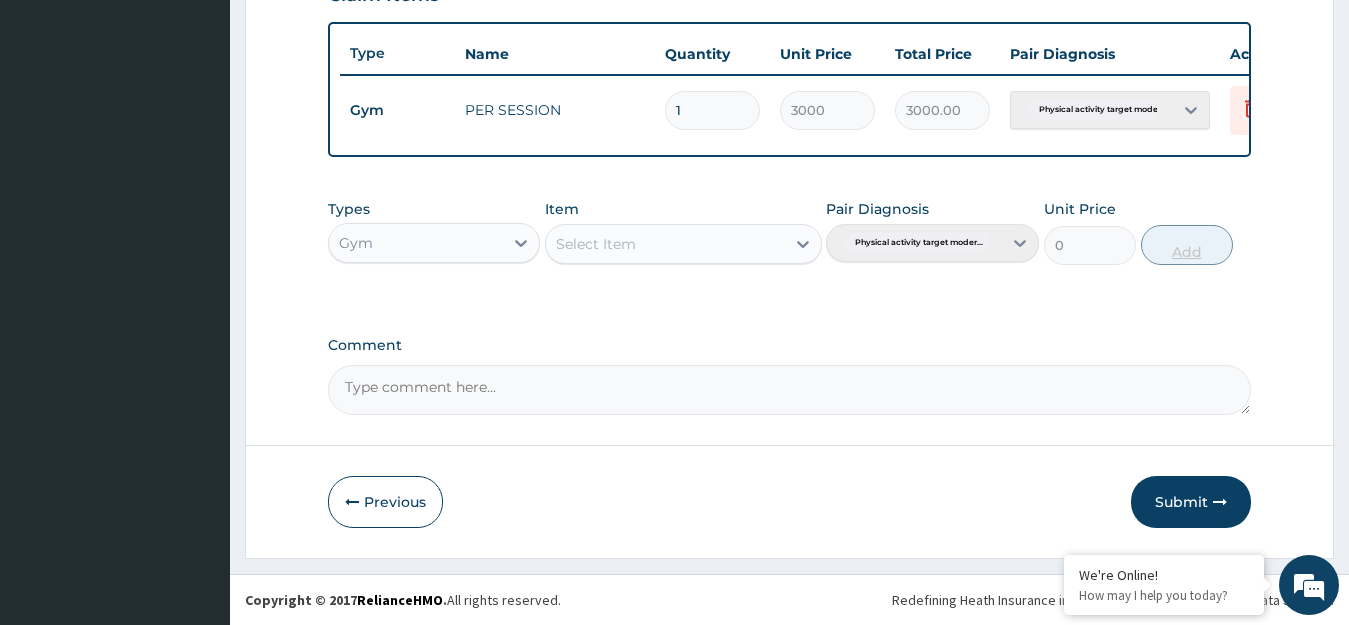scroll, scrollTop: 739, scrollLeft: 0, axis: vertical 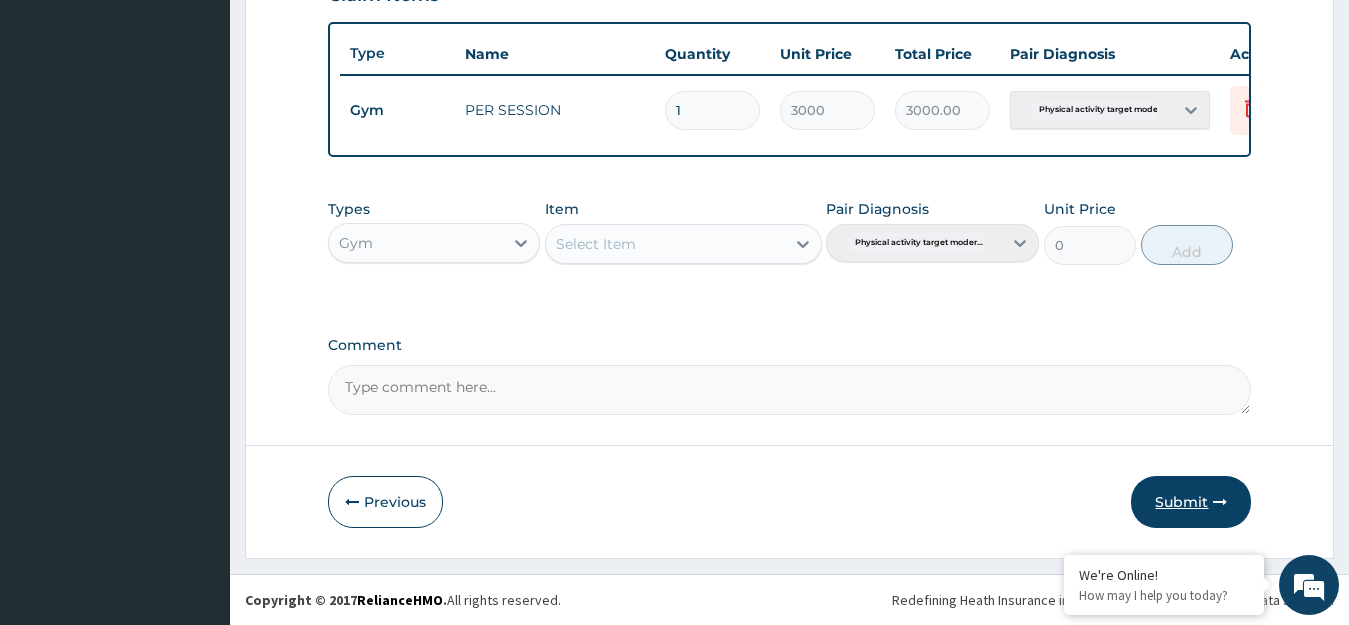 click on "Submit" at bounding box center (1191, 502) 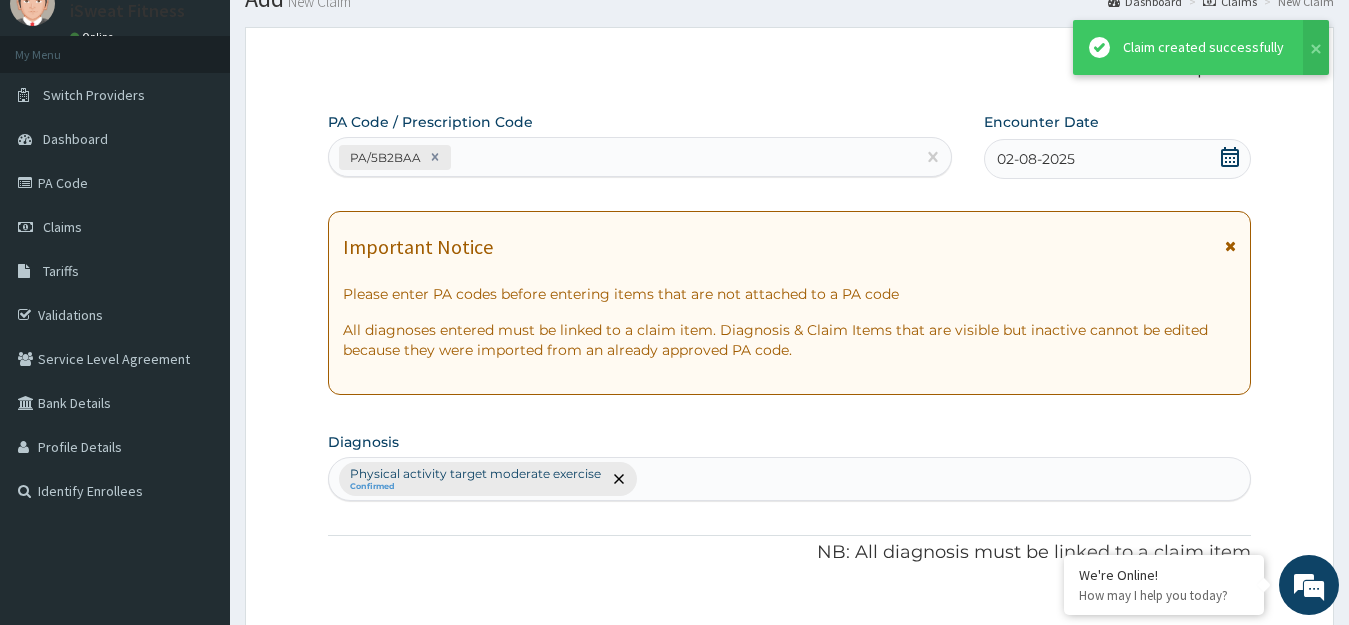scroll, scrollTop: 739, scrollLeft: 0, axis: vertical 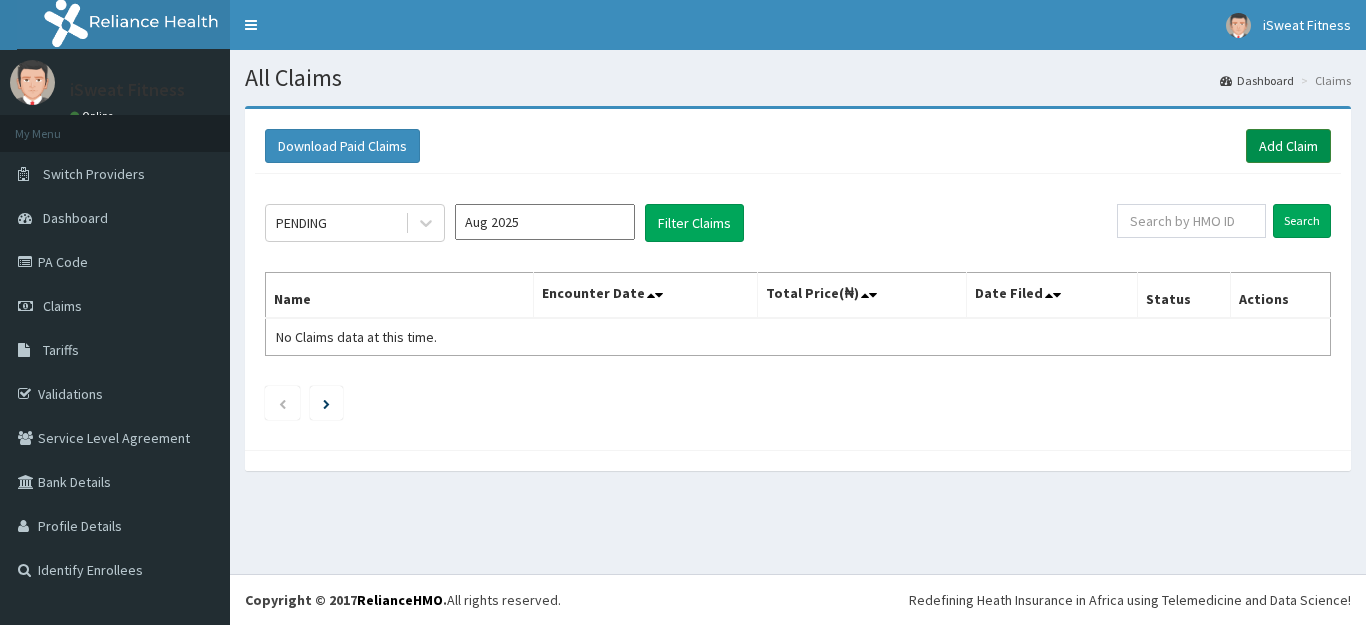 click on "Add Claim" at bounding box center (1288, 146) 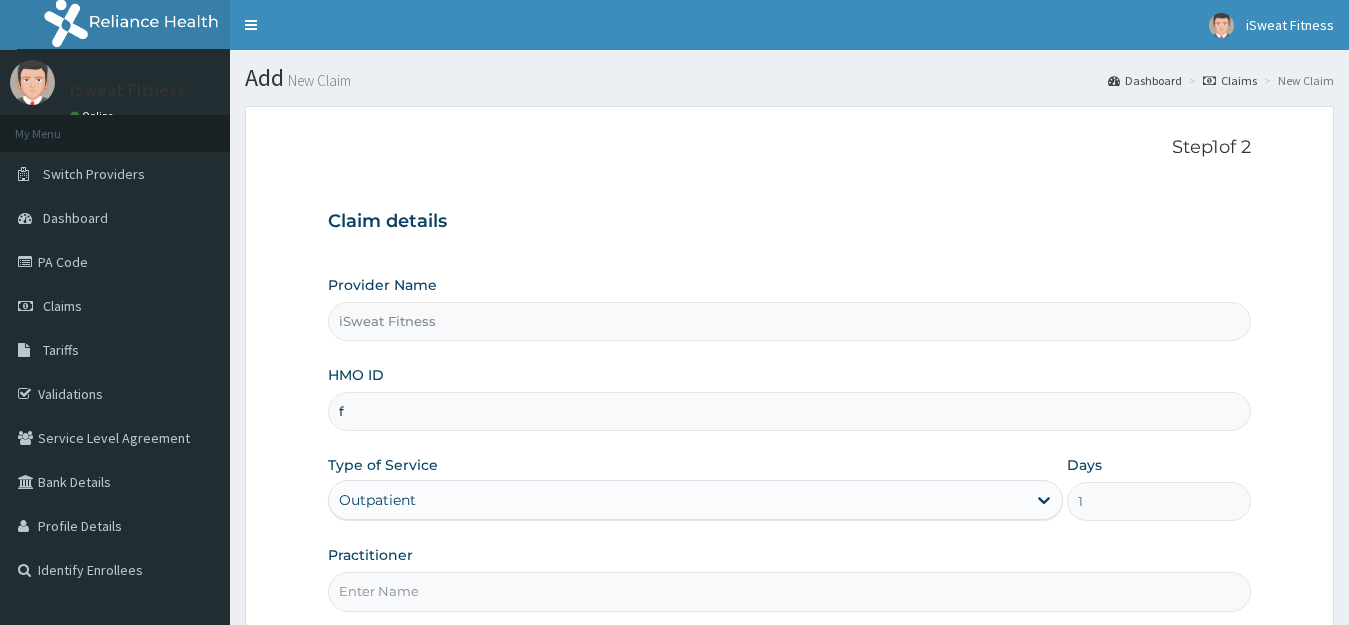 scroll, scrollTop: 0, scrollLeft: 0, axis: both 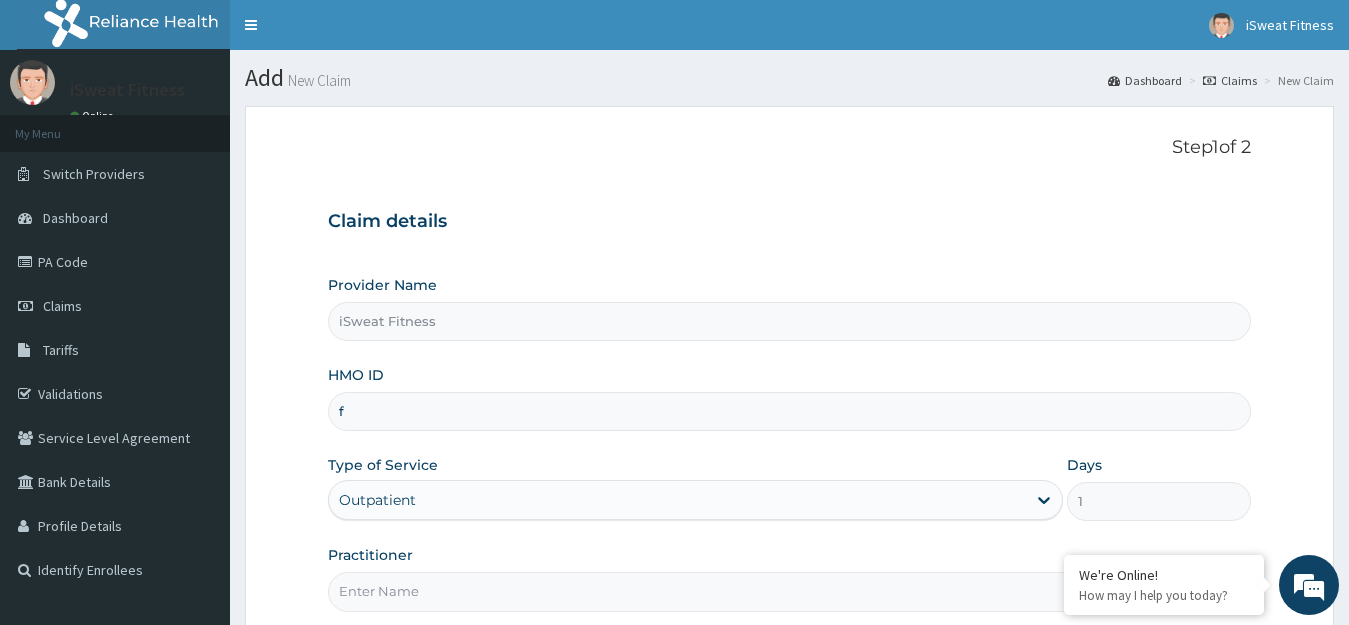type on "f+" 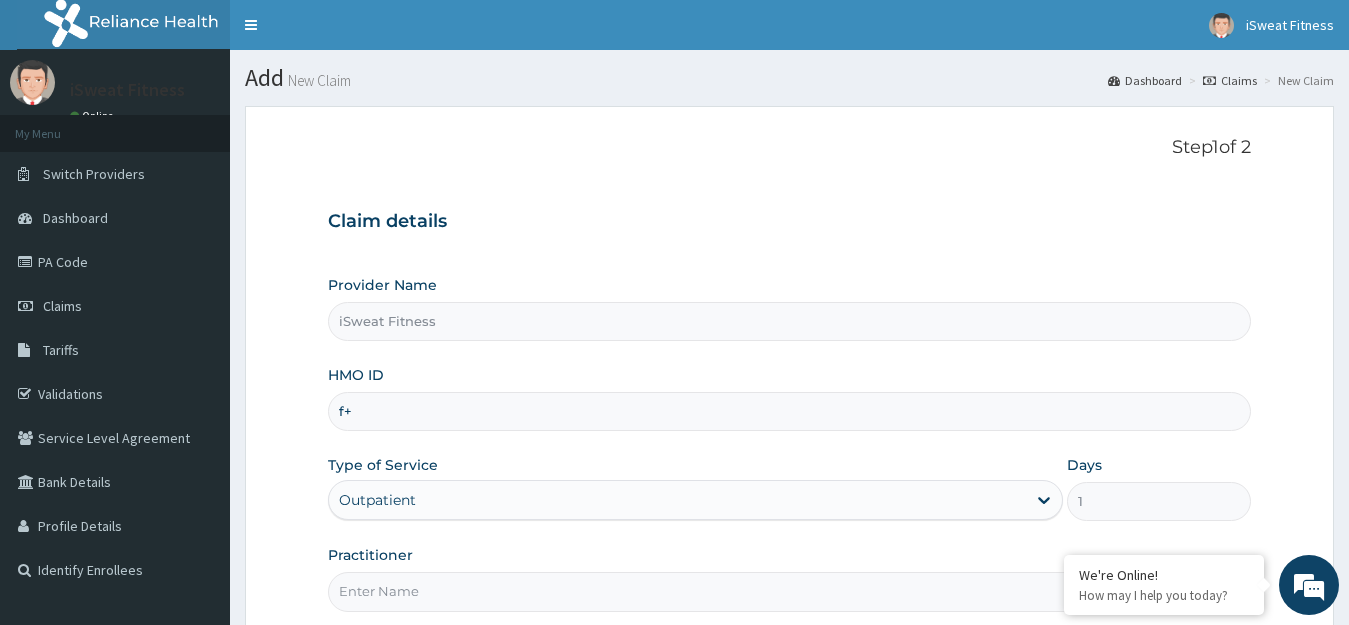 scroll, scrollTop: 0, scrollLeft: 0, axis: both 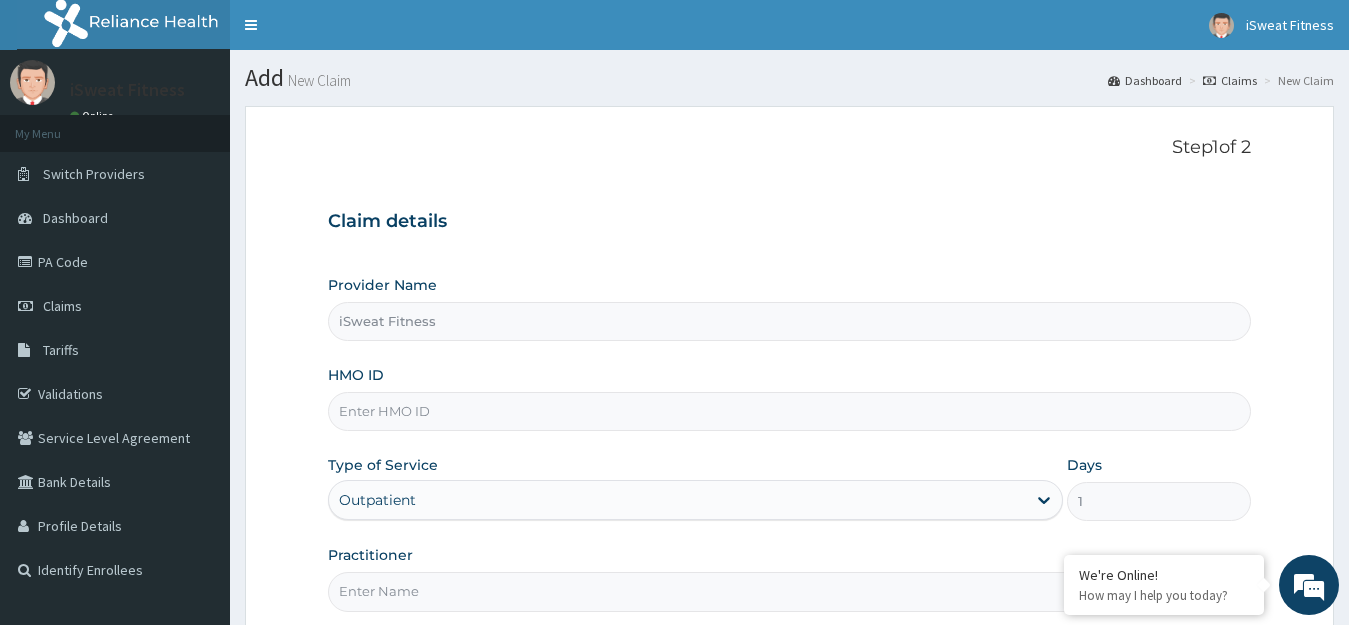 click on "HMO ID" at bounding box center [790, 411] 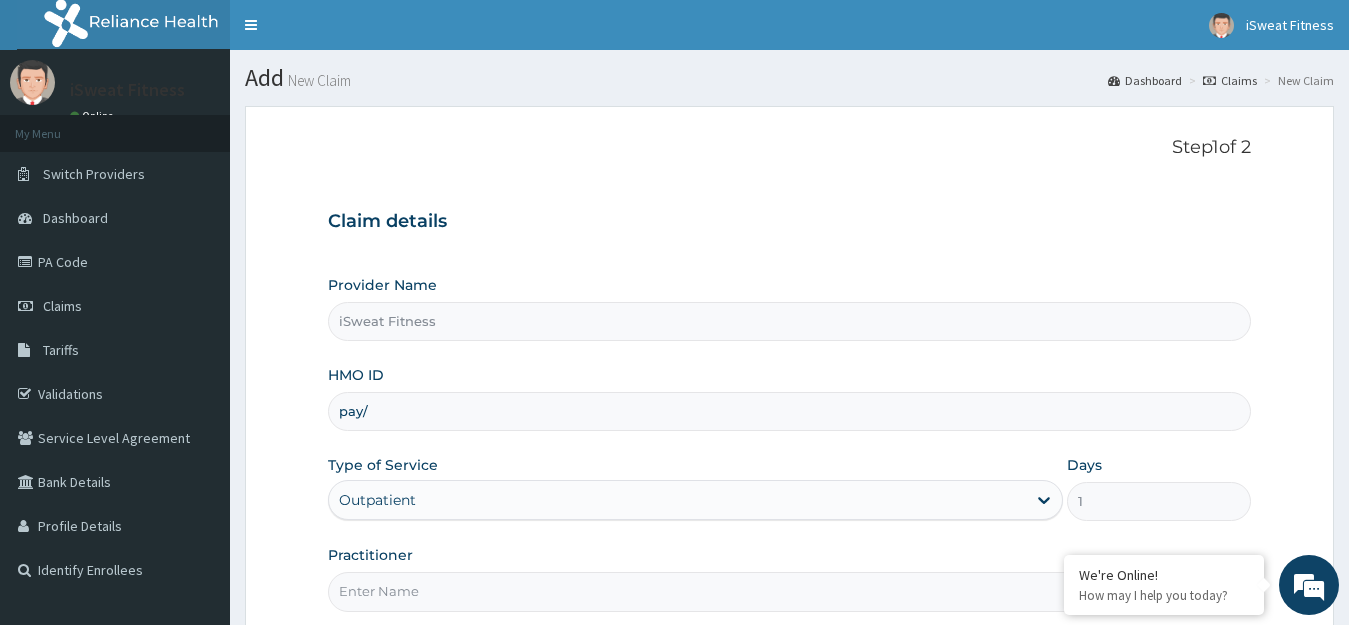 scroll, scrollTop: 0, scrollLeft: 0, axis: both 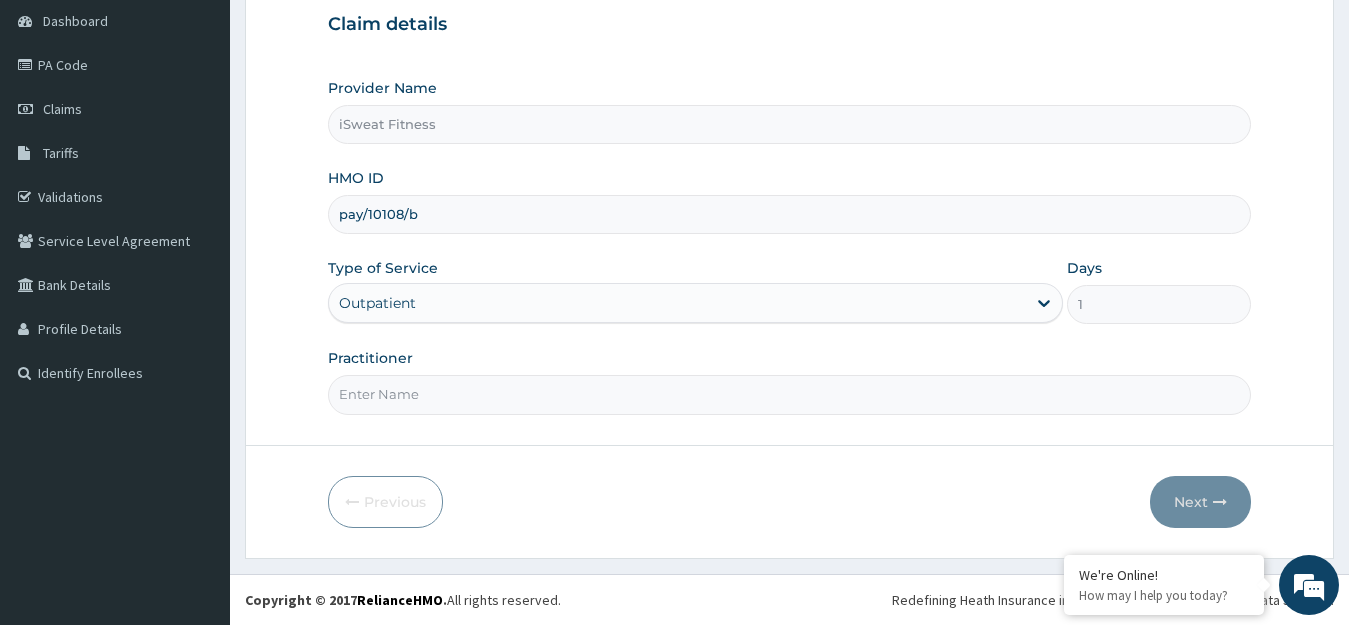 type on "pay/10108/b" 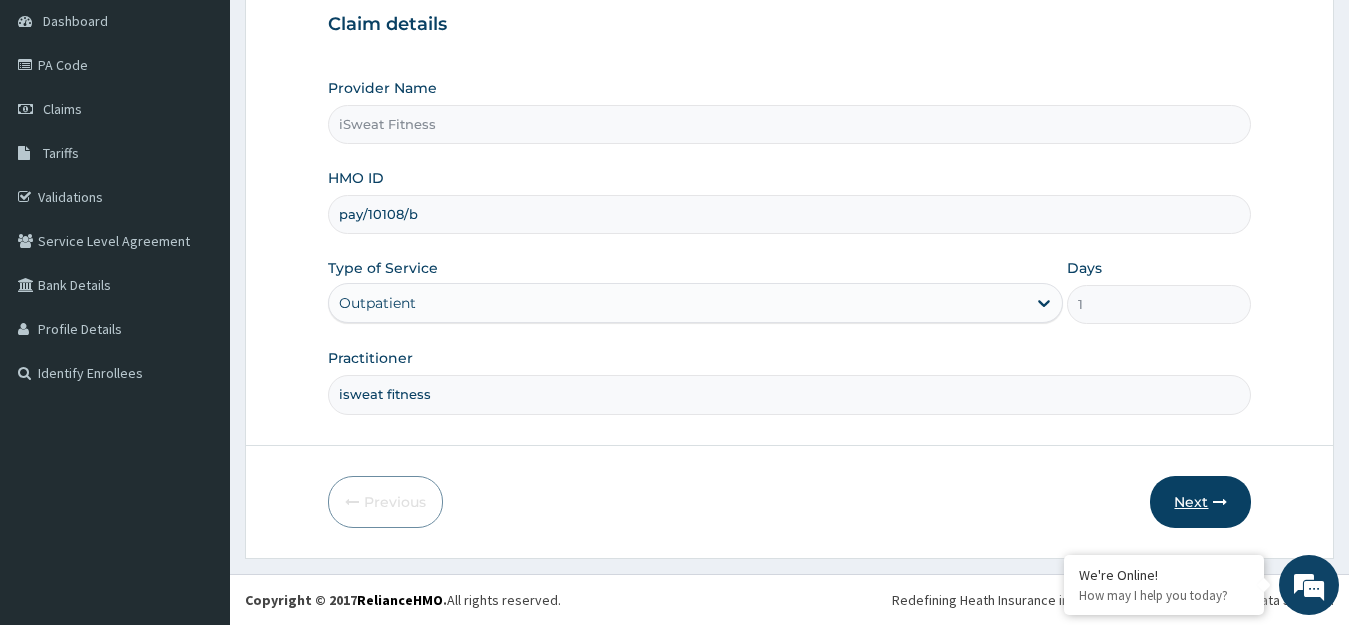 type on "isweat fitness" 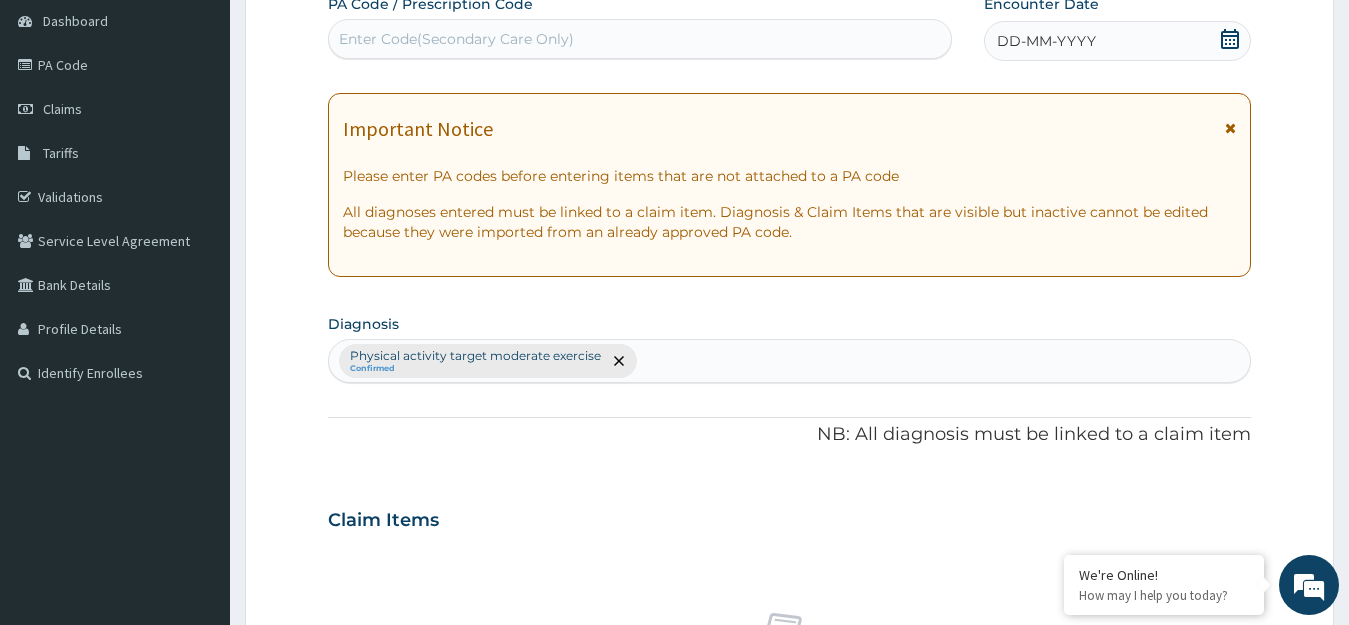 click on "Enter Code(Secondary Care Only)" at bounding box center [456, 39] 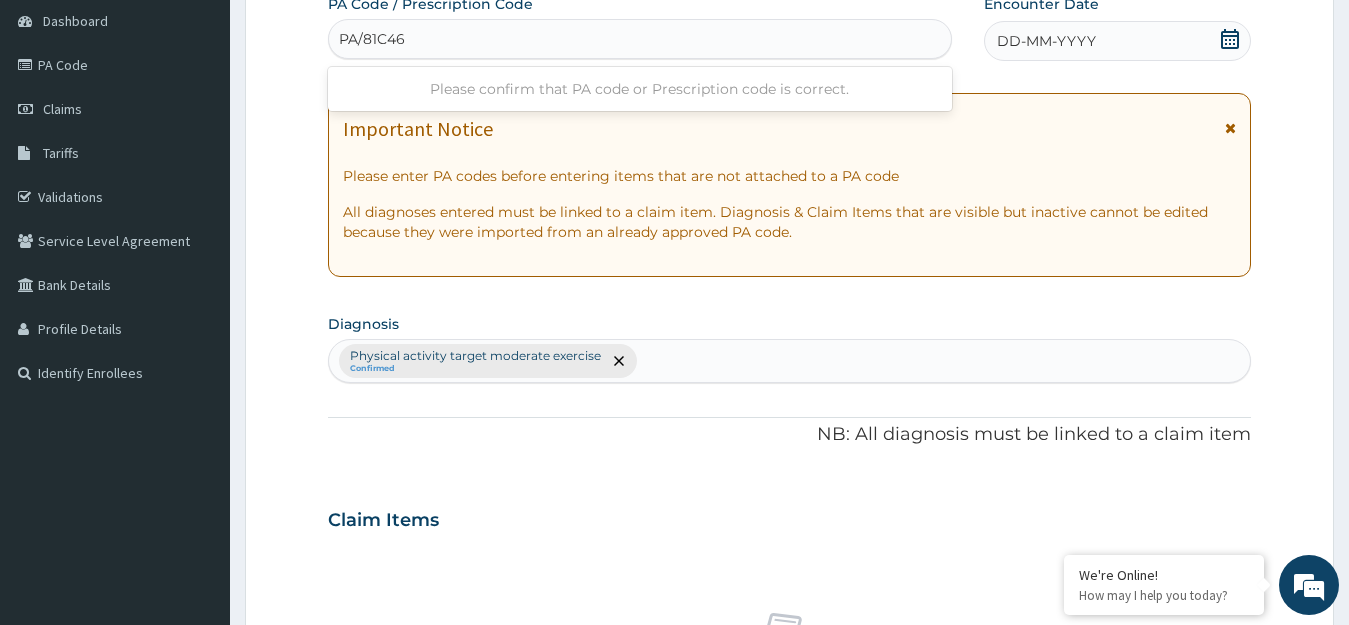 type on "PA/81C46F" 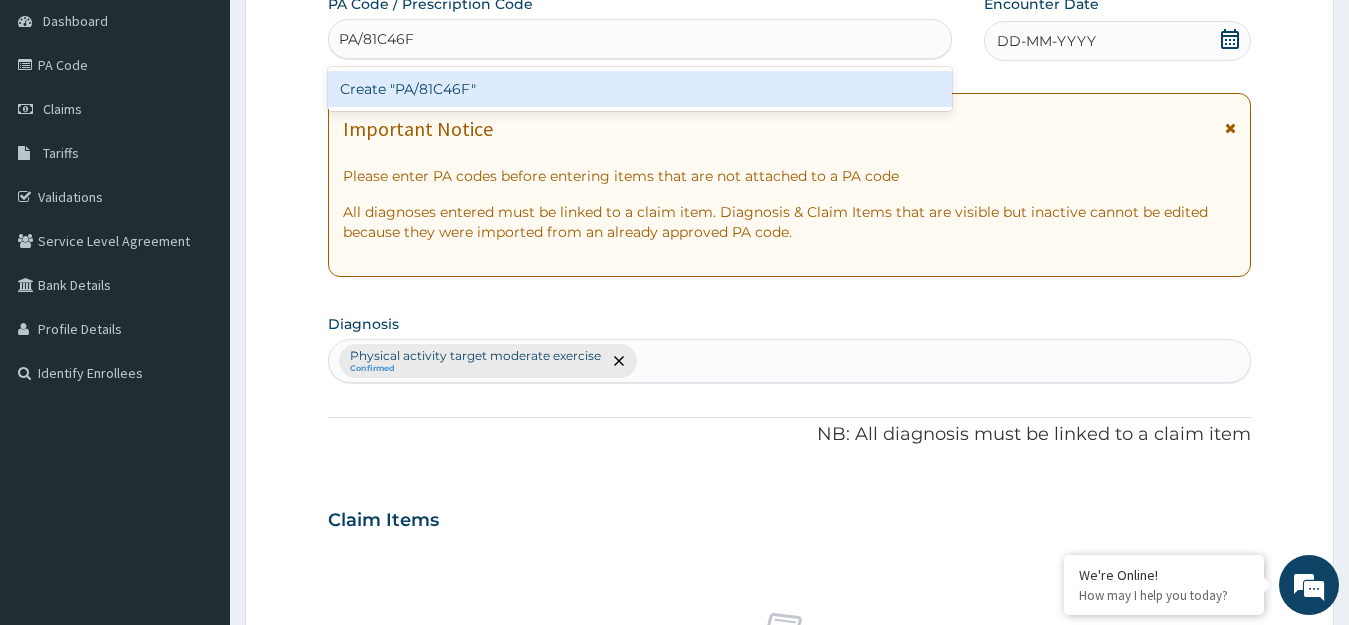 click on "Create "PA/81C46F"" at bounding box center [640, 89] 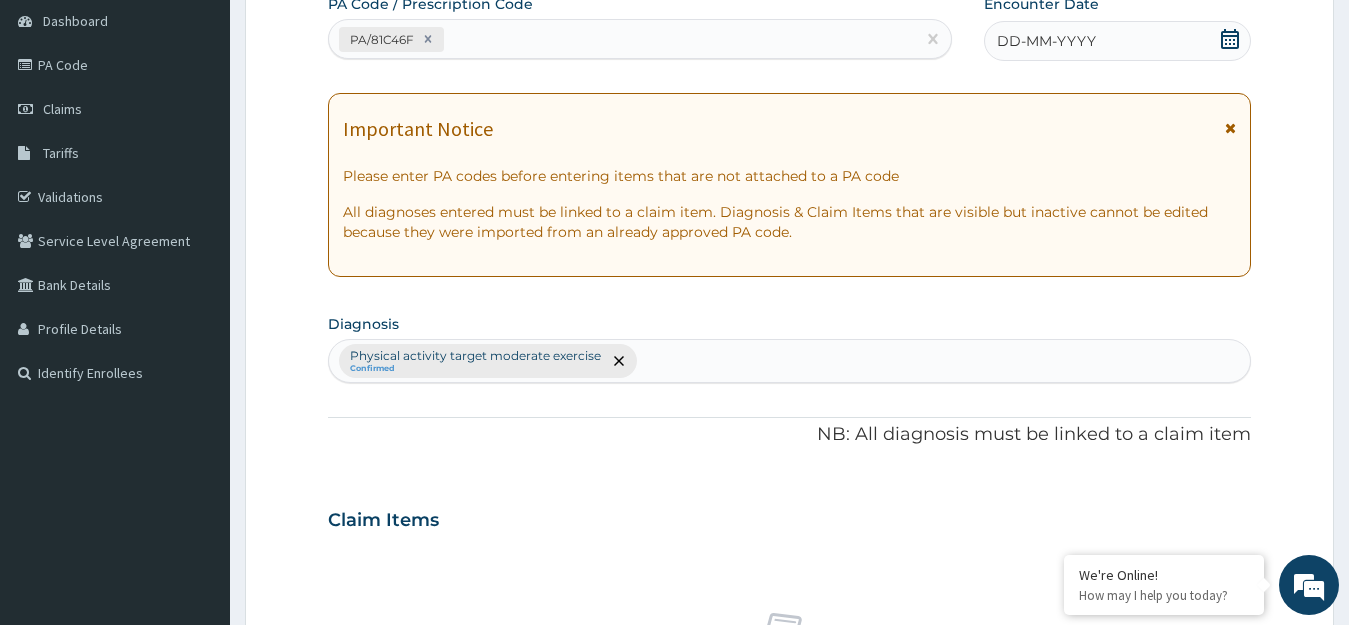 click 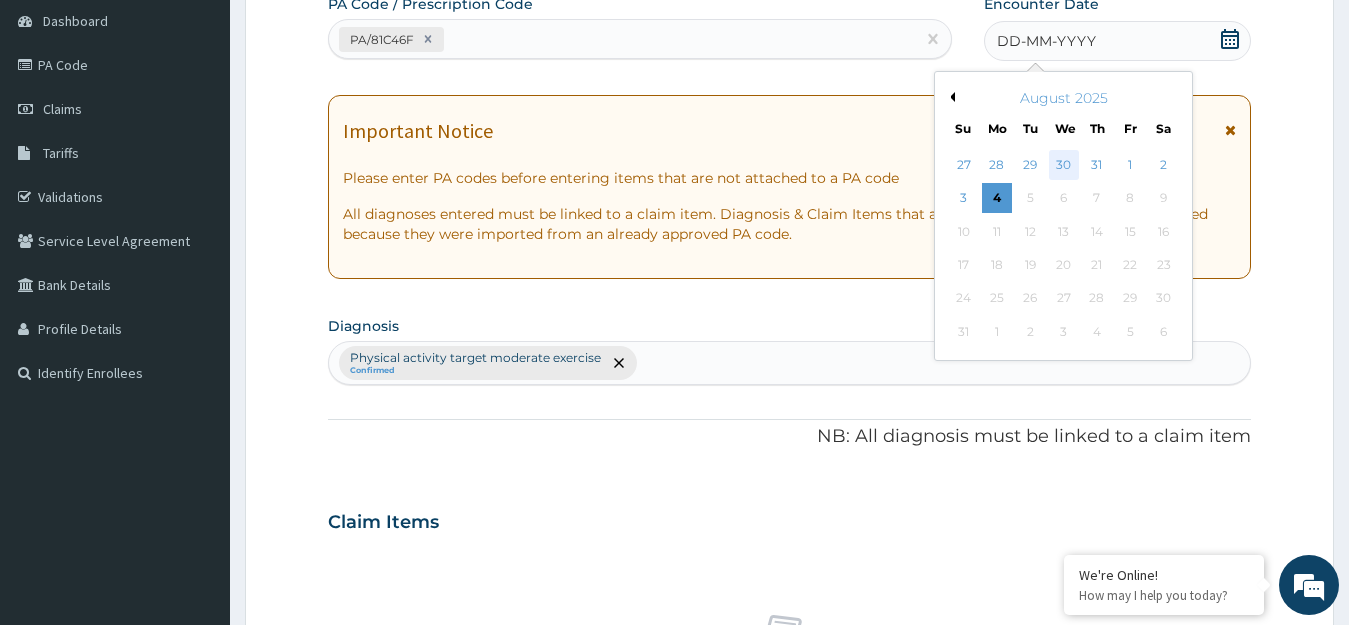 click on "30" at bounding box center [1063, 165] 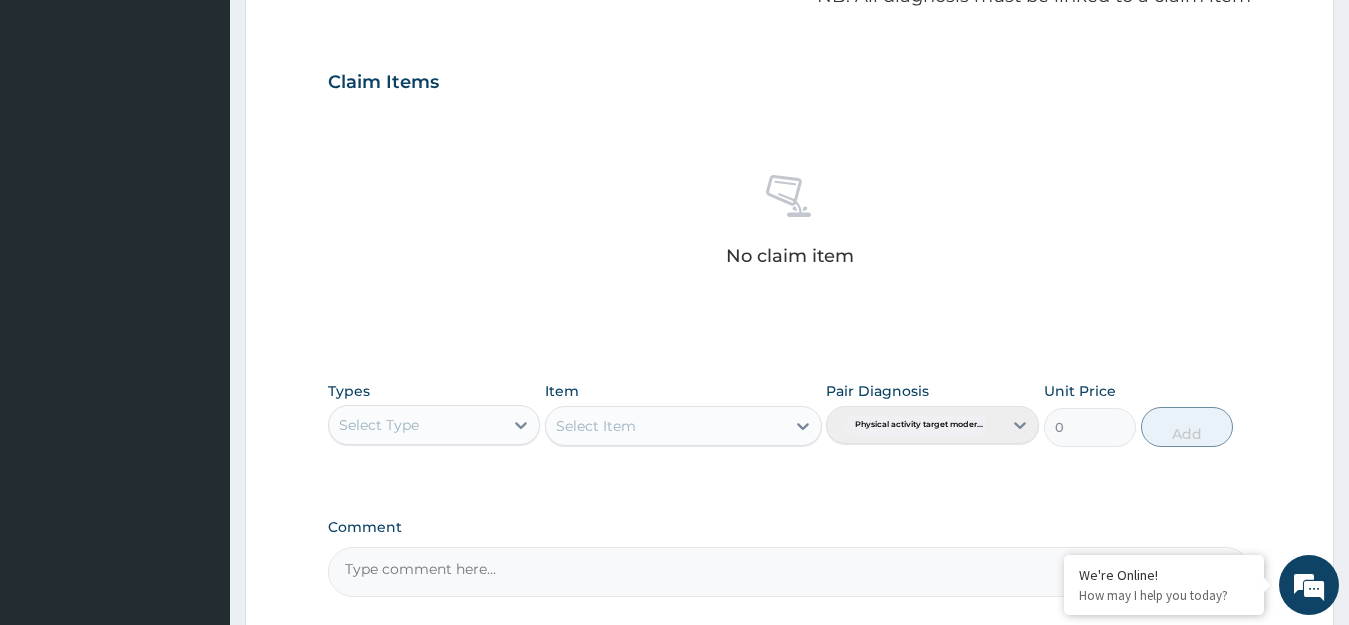 scroll, scrollTop: 797, scrollLeft: 0, axis: vertical 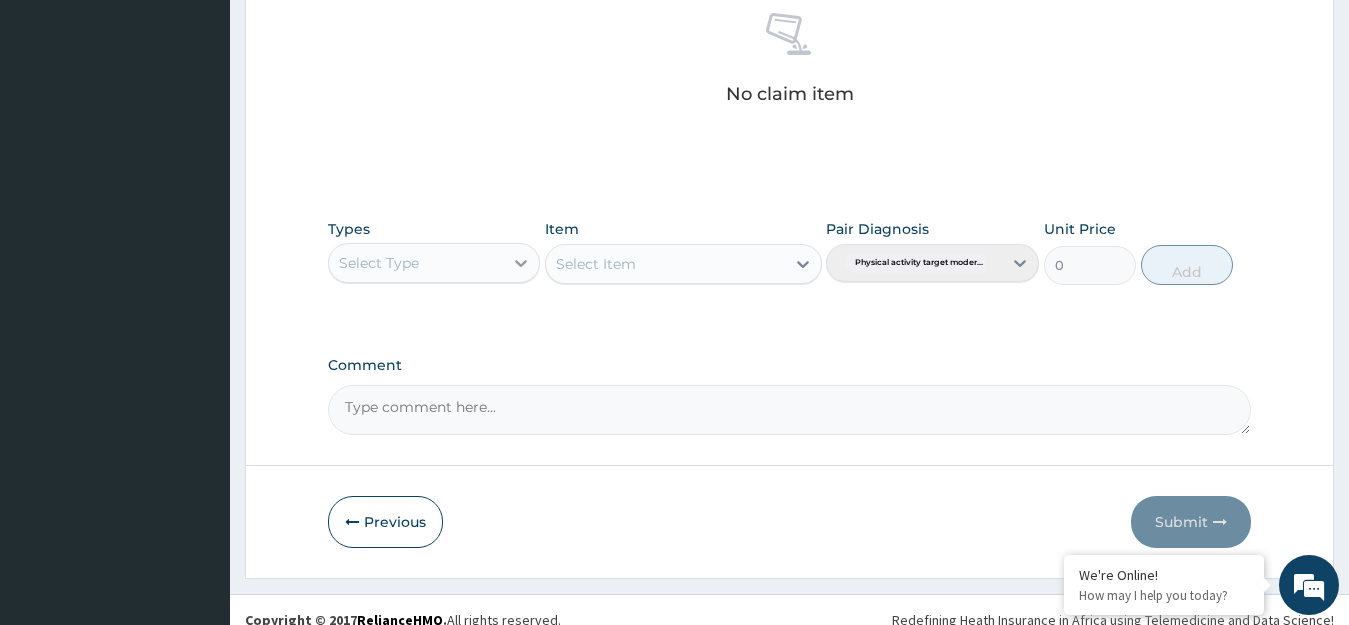 click 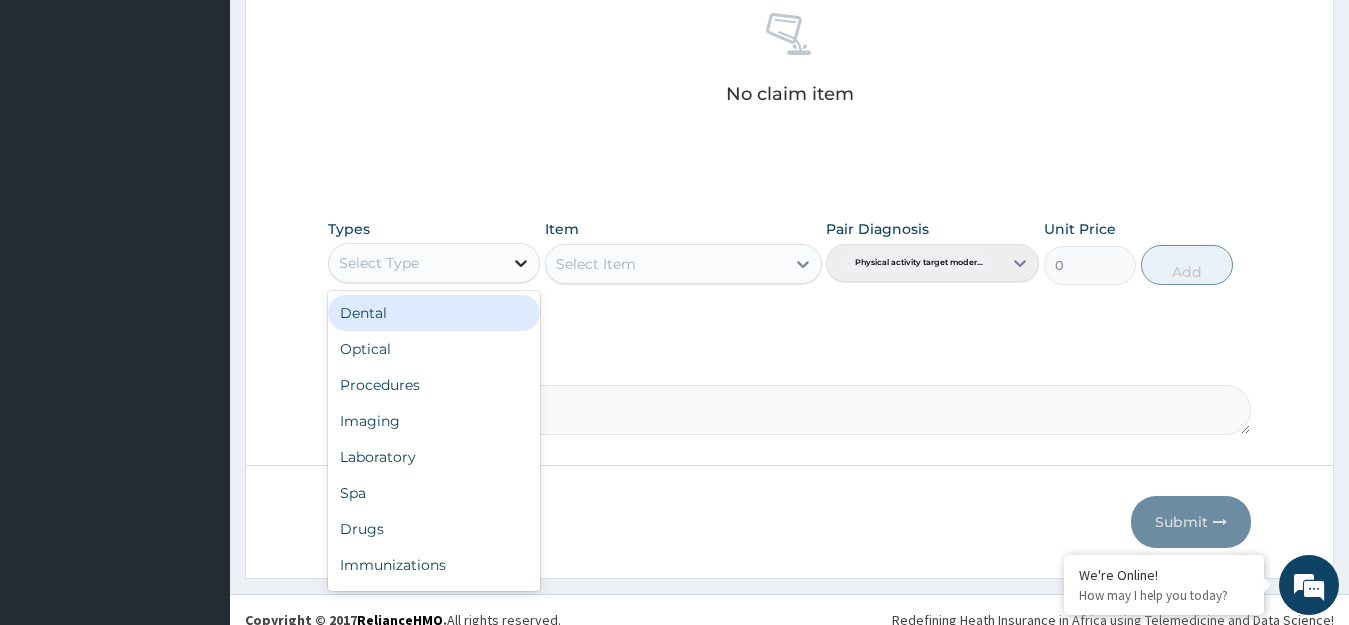 scroll, scrollTop: 817, scrollLeft: 0, axis: vertical 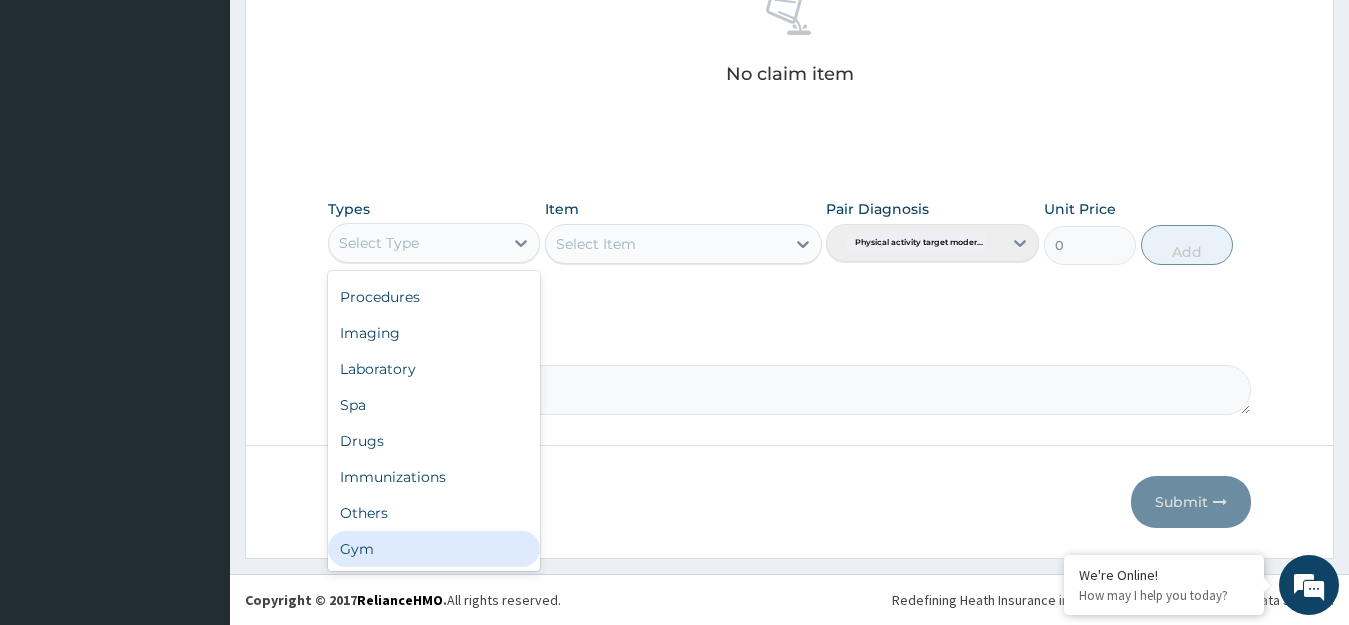 click on "Gym" at bounding box center [434, 549] 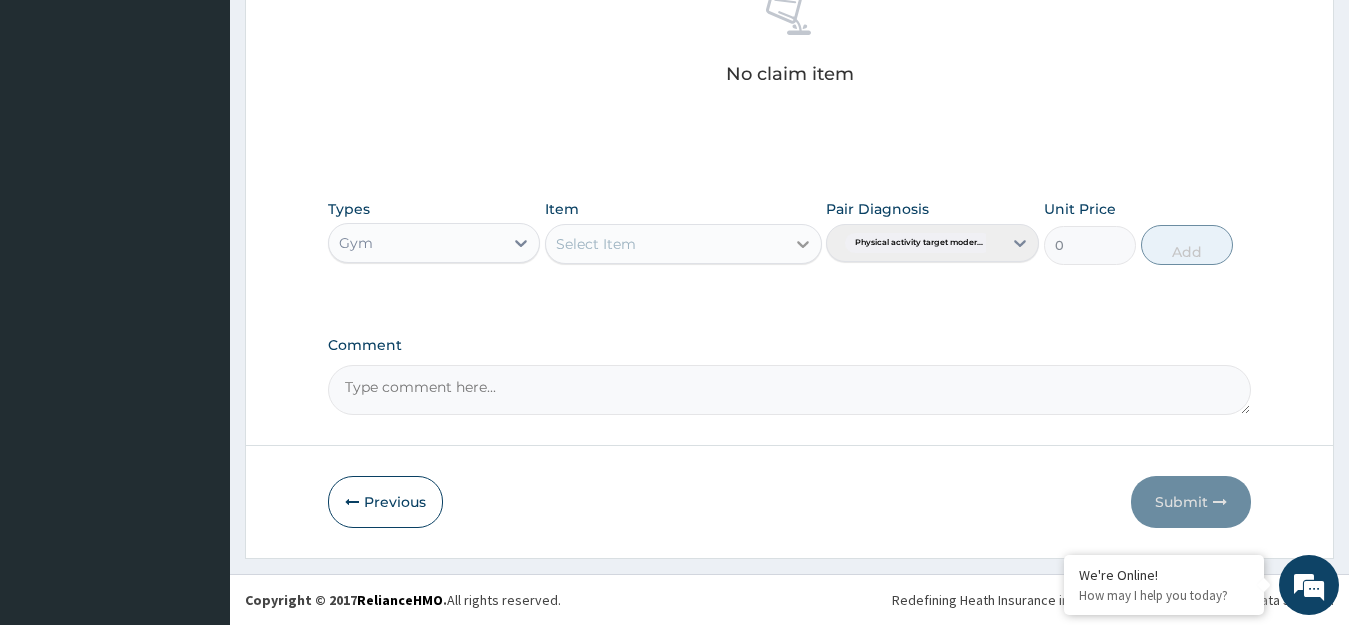 click 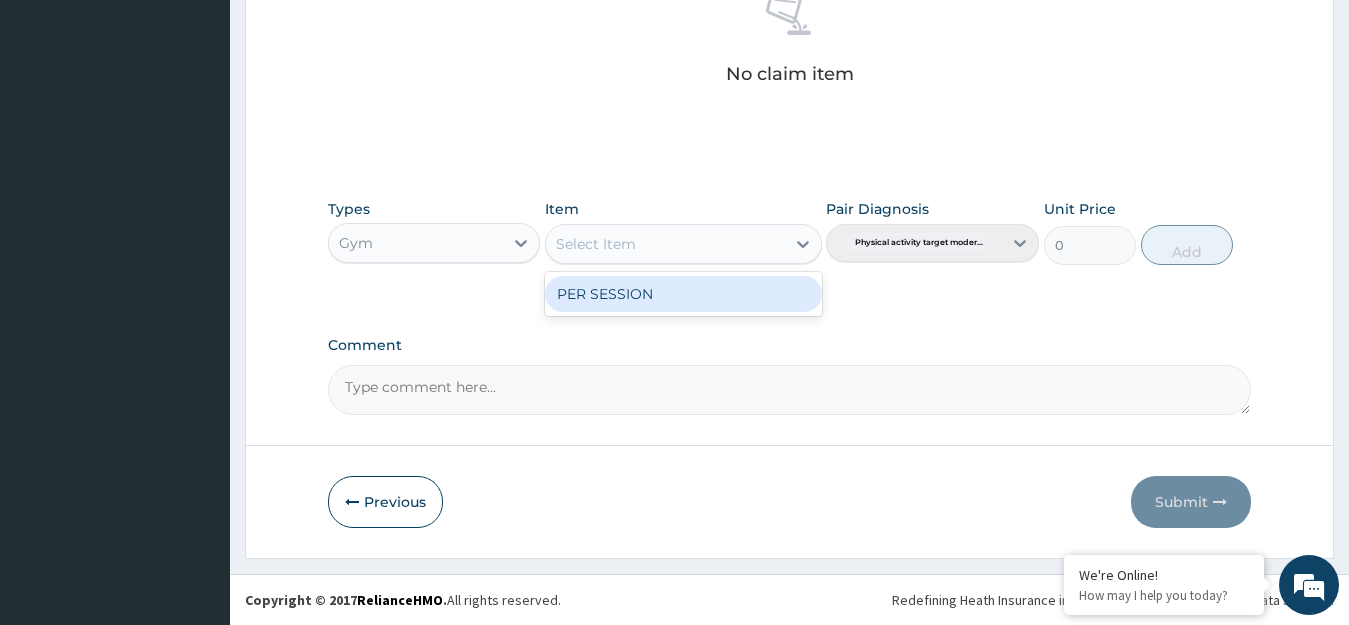 click on "PER SESSION" at bounding box center (683, 294) 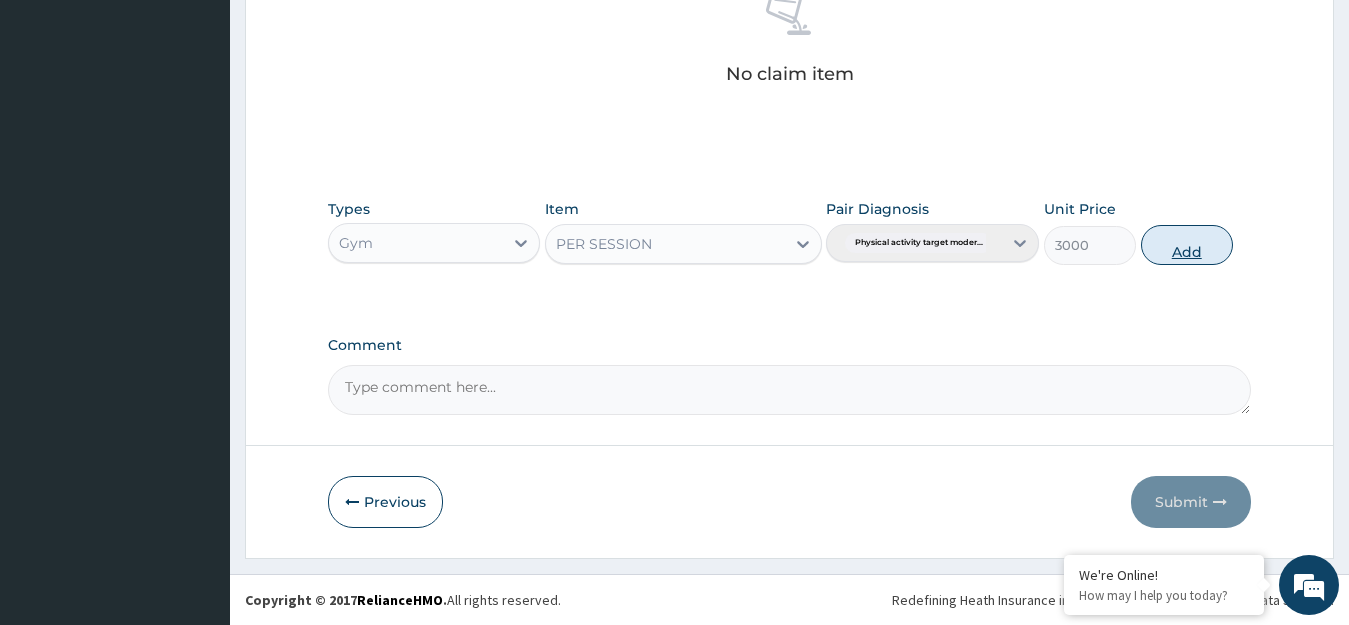 click on "Add" at bounding box center [1187, 245] 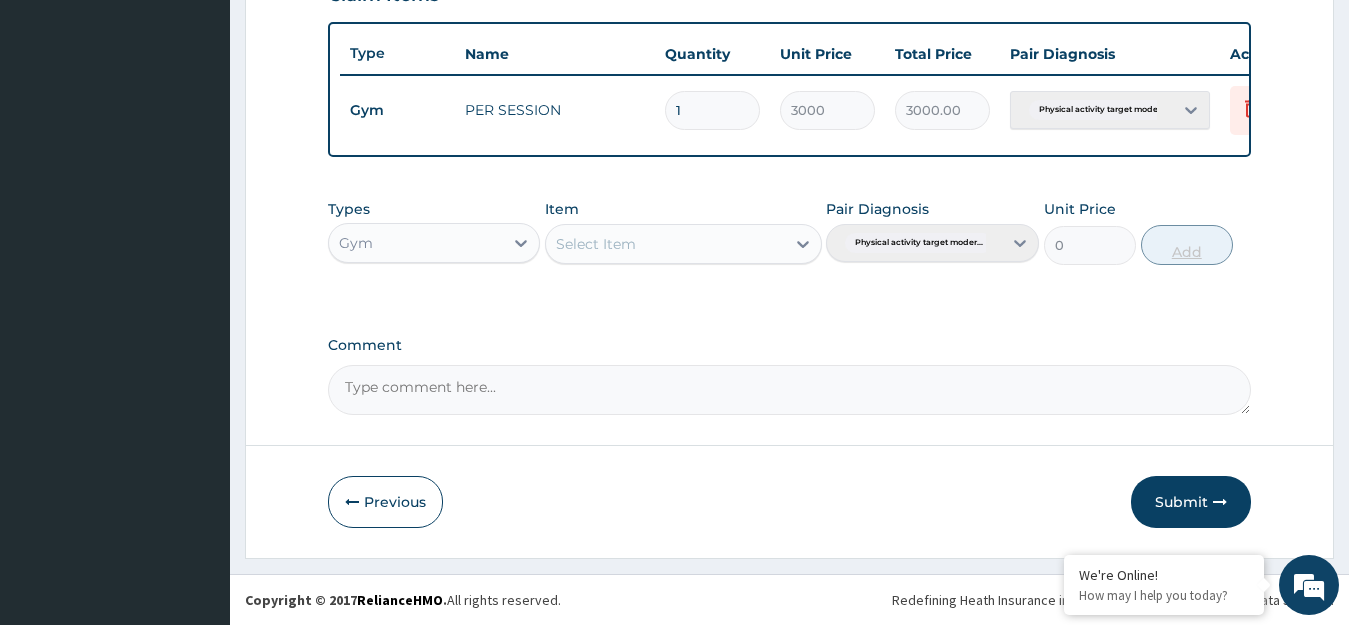 scroll, scrollTop: 739, scrollLeft: 0, axis: vertical 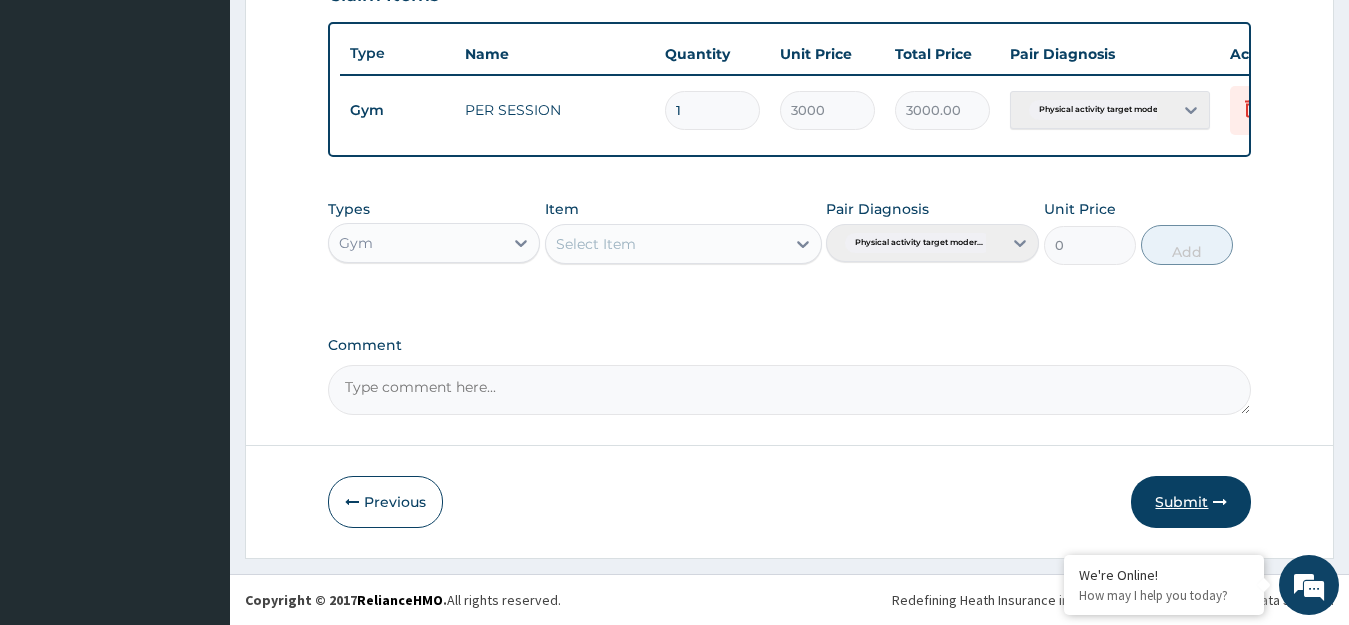 click on "Submit" at bounding box center (1191, 502) 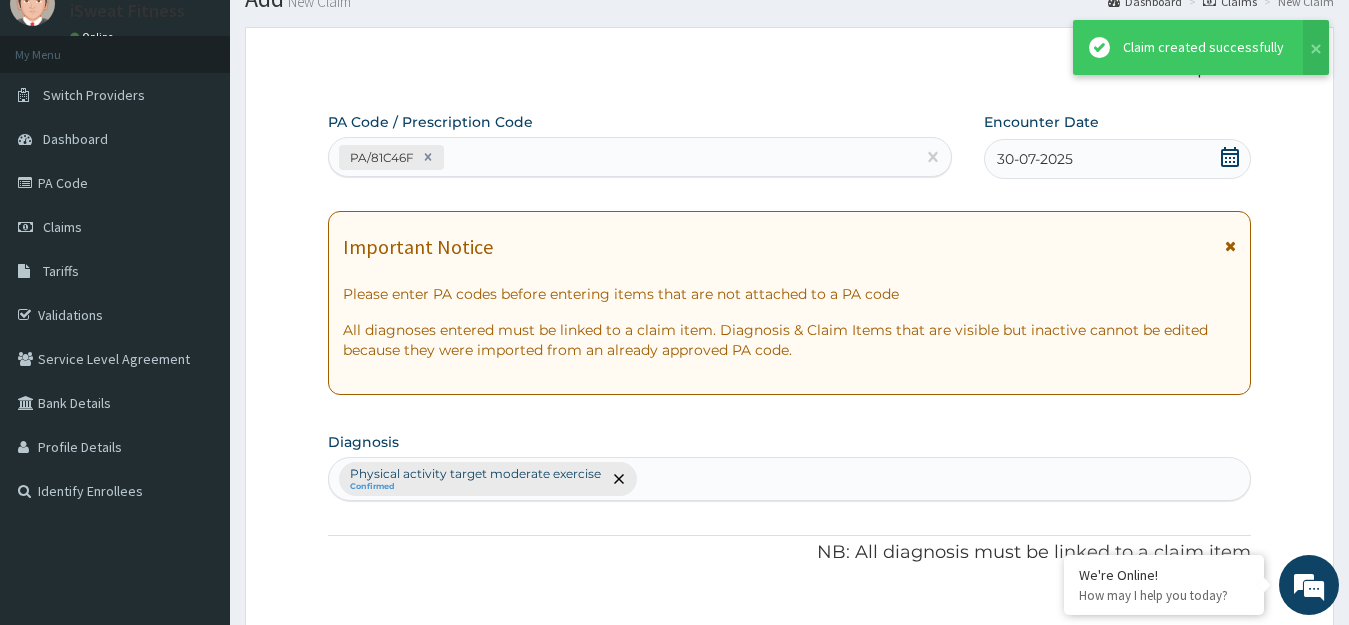 scroll, scrollTop: 739, scrollLeft: 0, axis: vertical 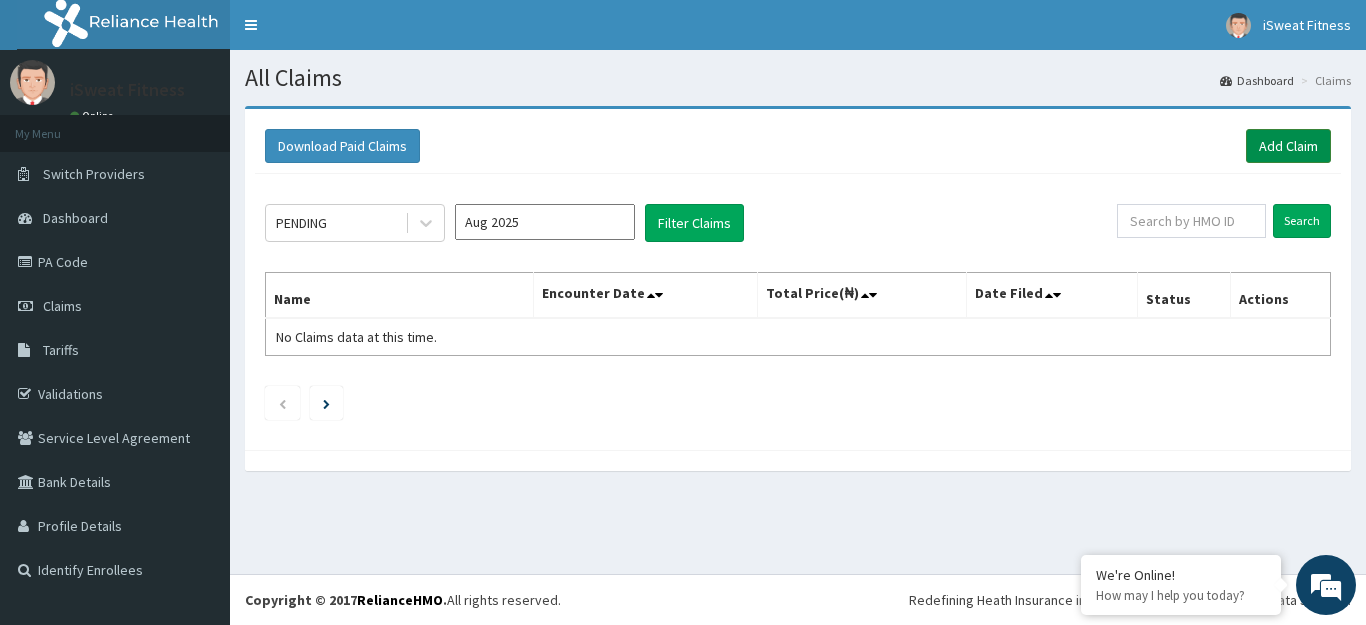 click on "Add Claim" at bounding box center (1288, 146) 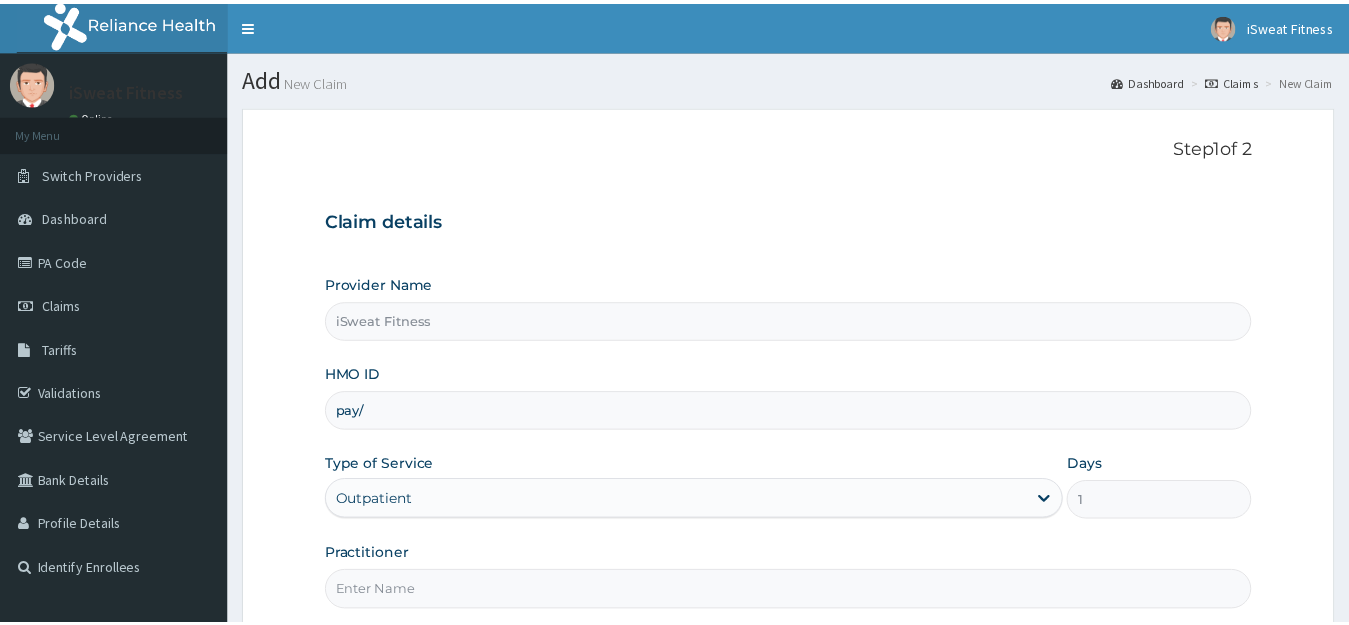 scroll, scrollTop: 0, scrollLeft: 0, axis: both 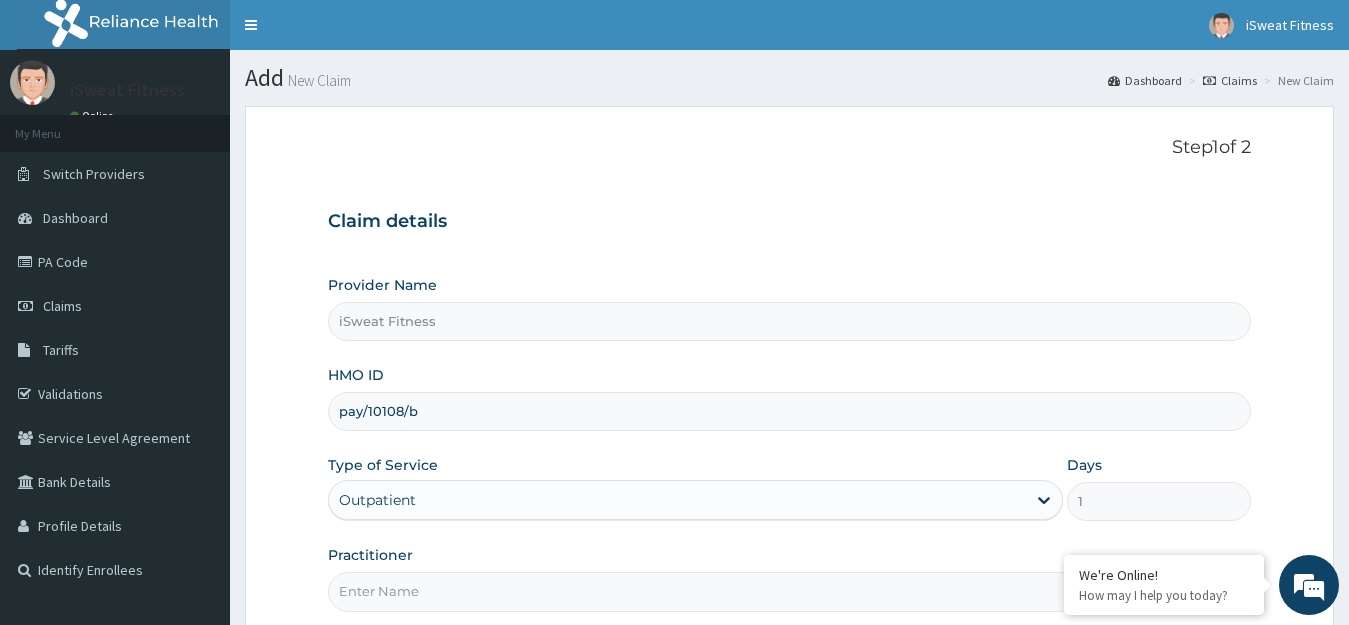 type on "pay/10108/b" 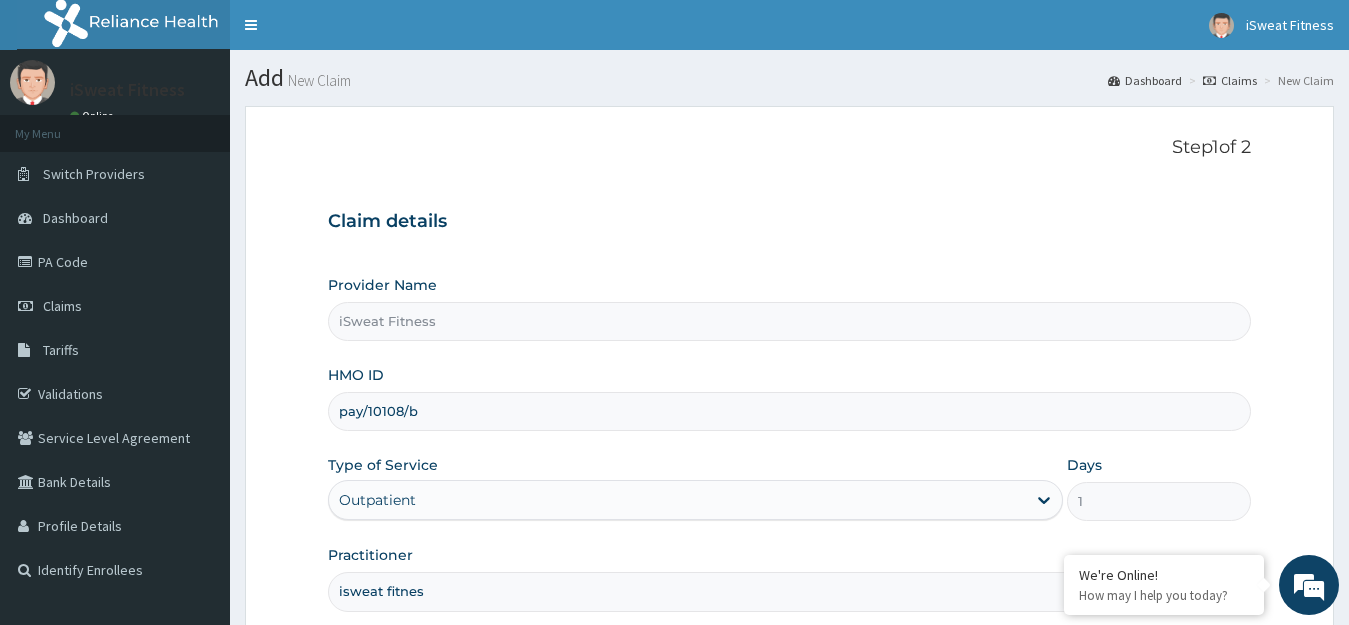 scroll, scrollTop: 0, scrollLeft: 0, axis: both 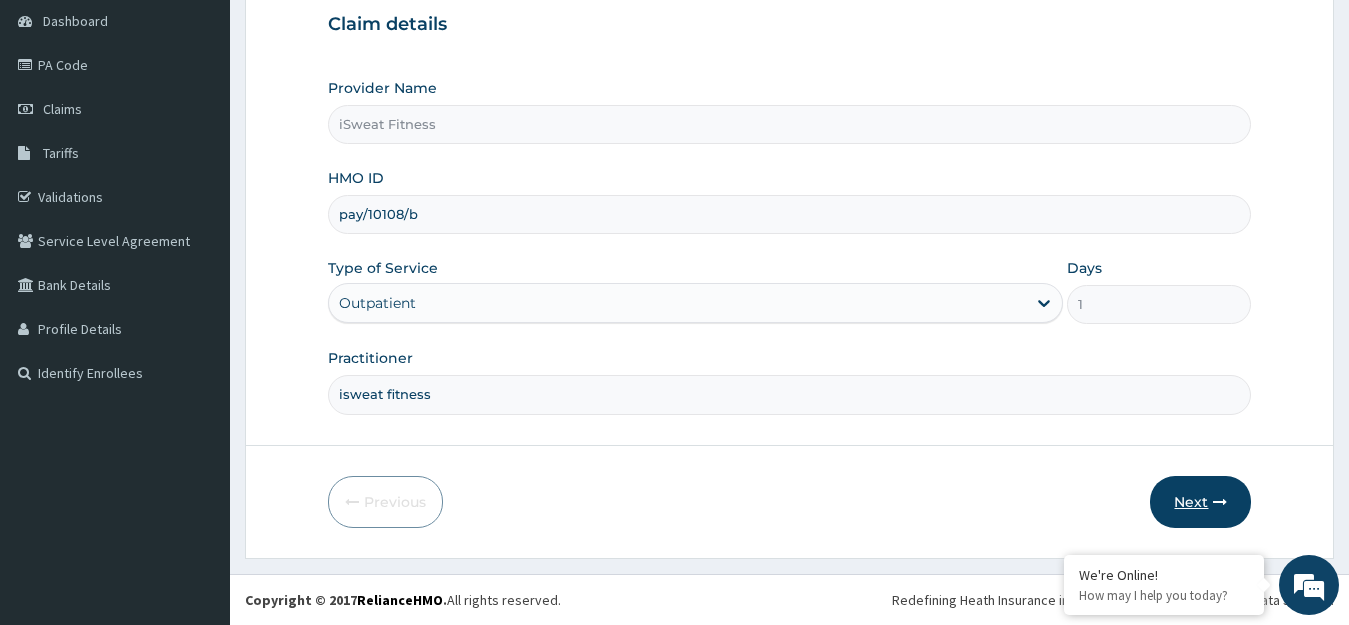 type on "isweat fitness" 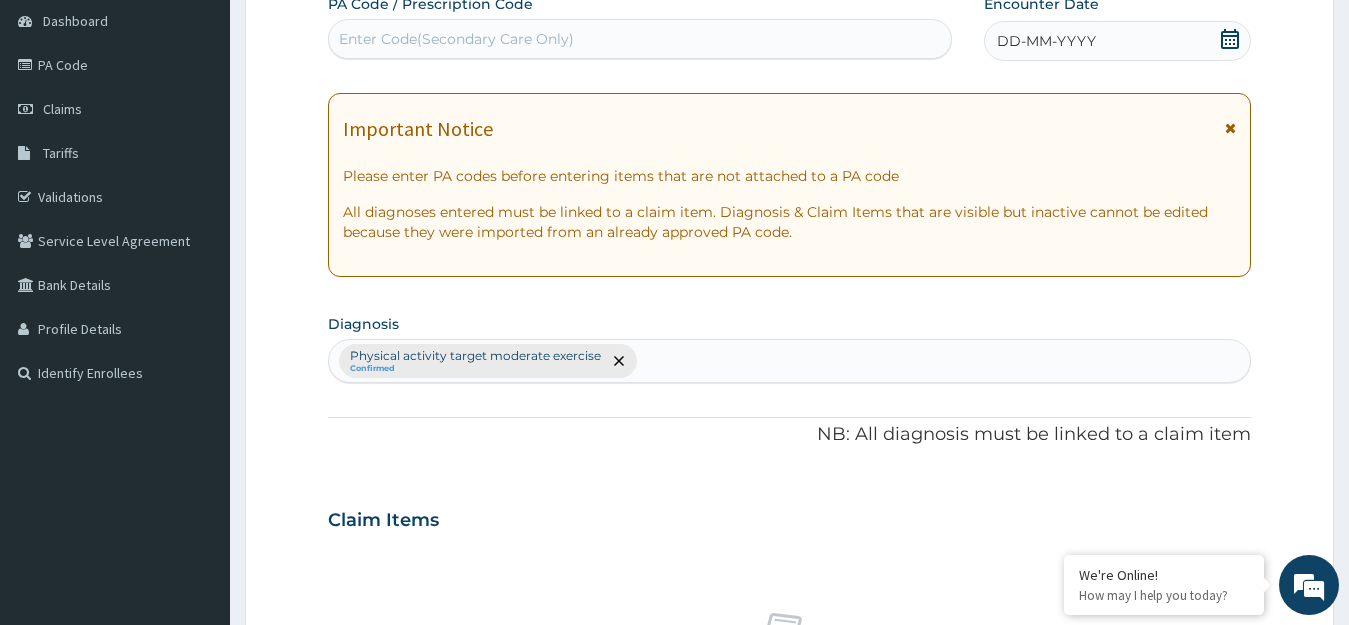 click on "Enter Code(Secondary Care Only)" at bounding box center (640, 39) 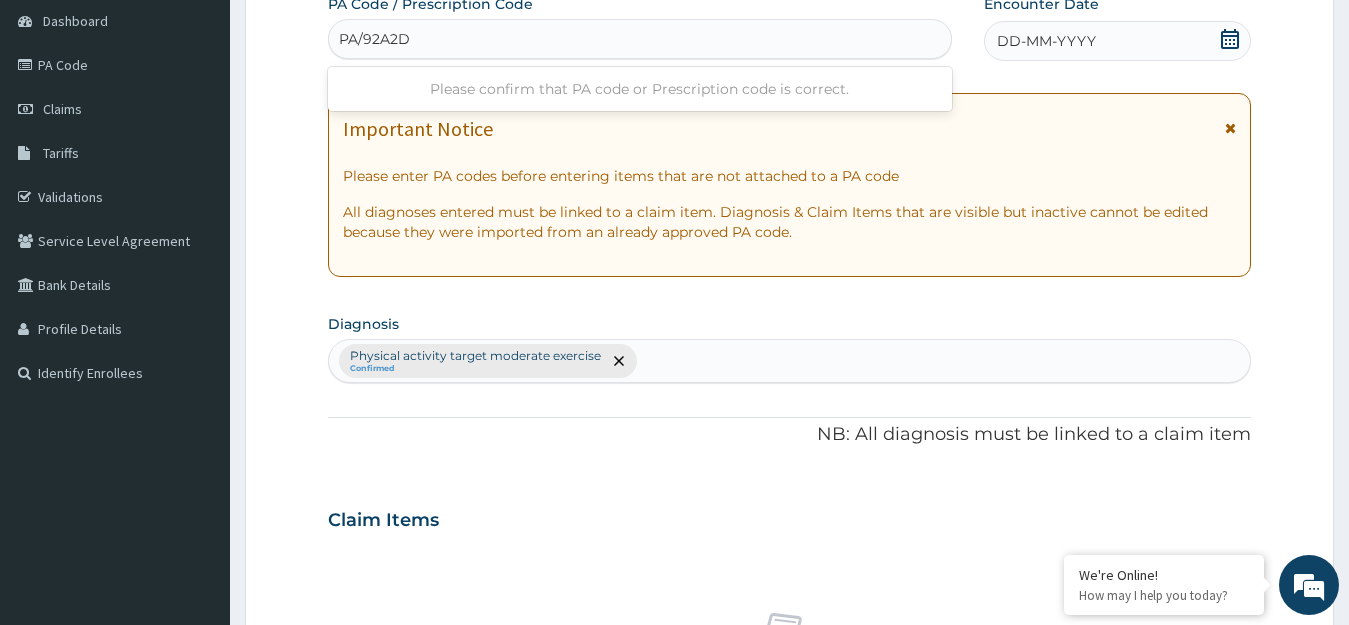 type on "PA/92A2D2" 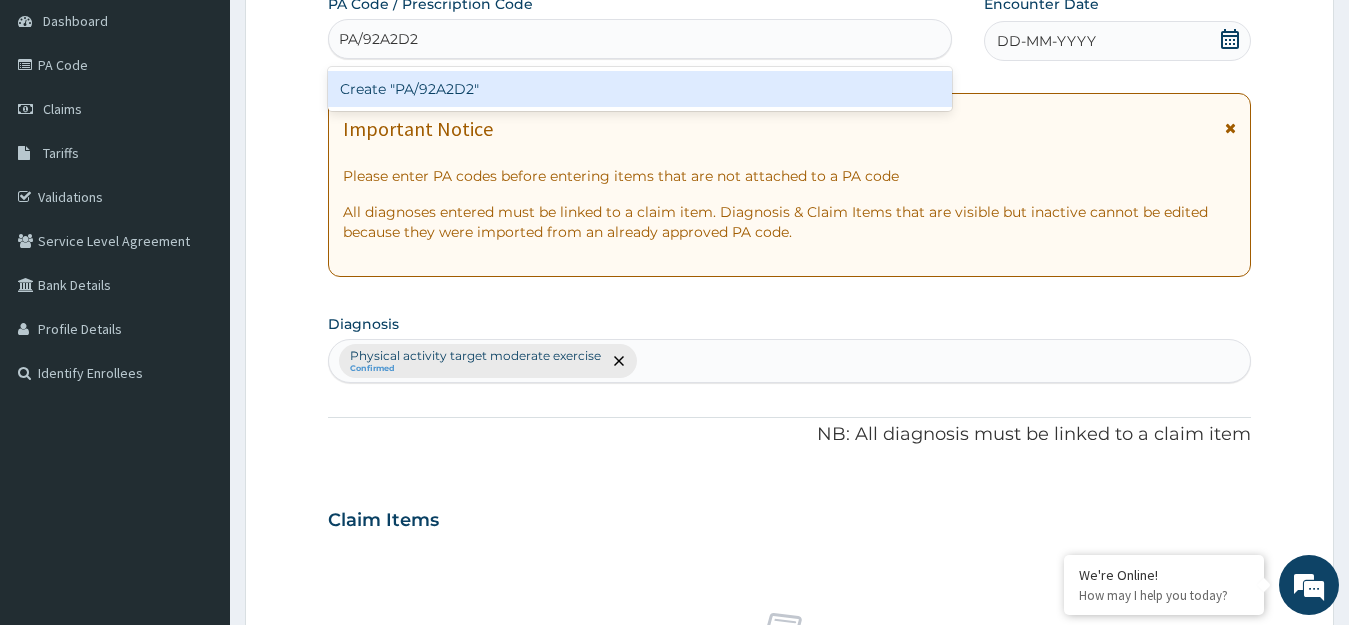 click on "Create "PA/92A2D2"" at bounding box center (640, 89) 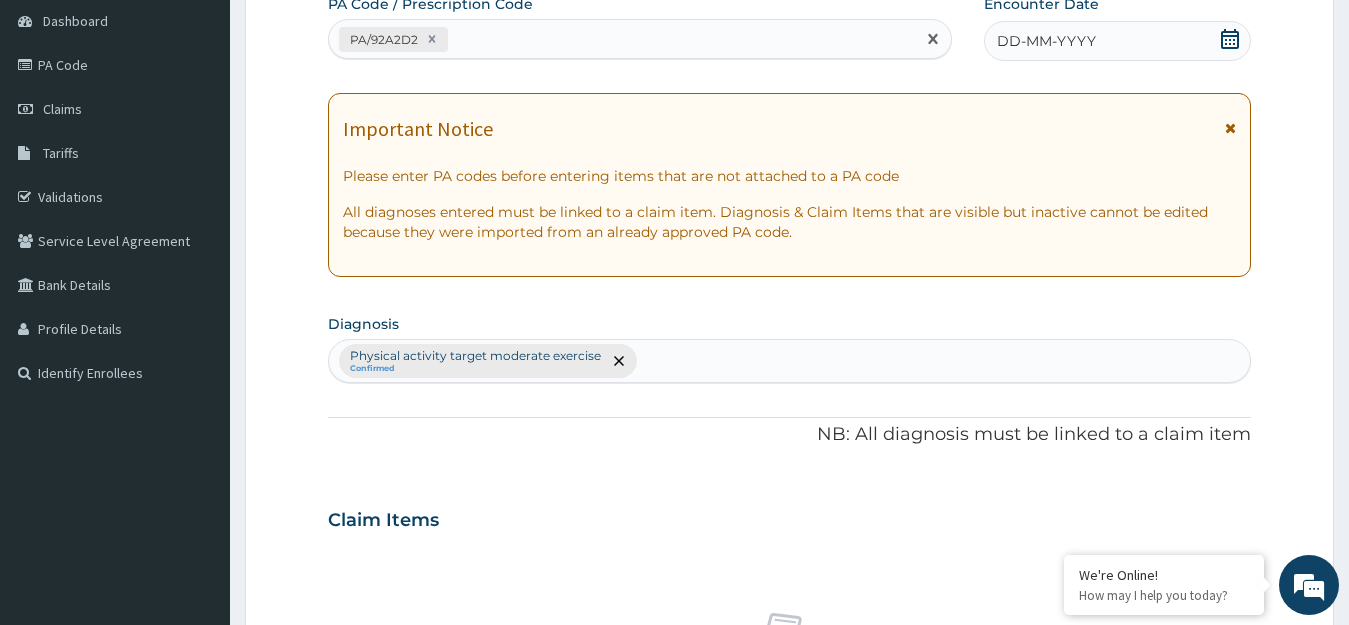 click 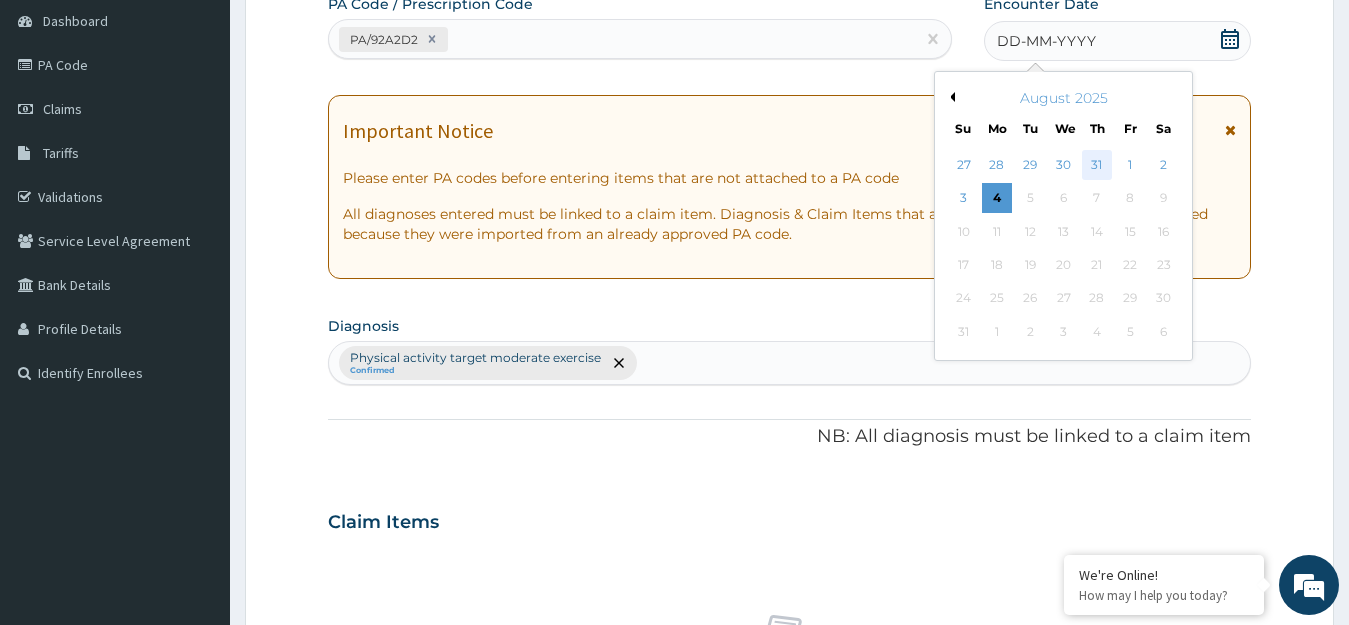 click on "31" at bounding box center (1097, 165) 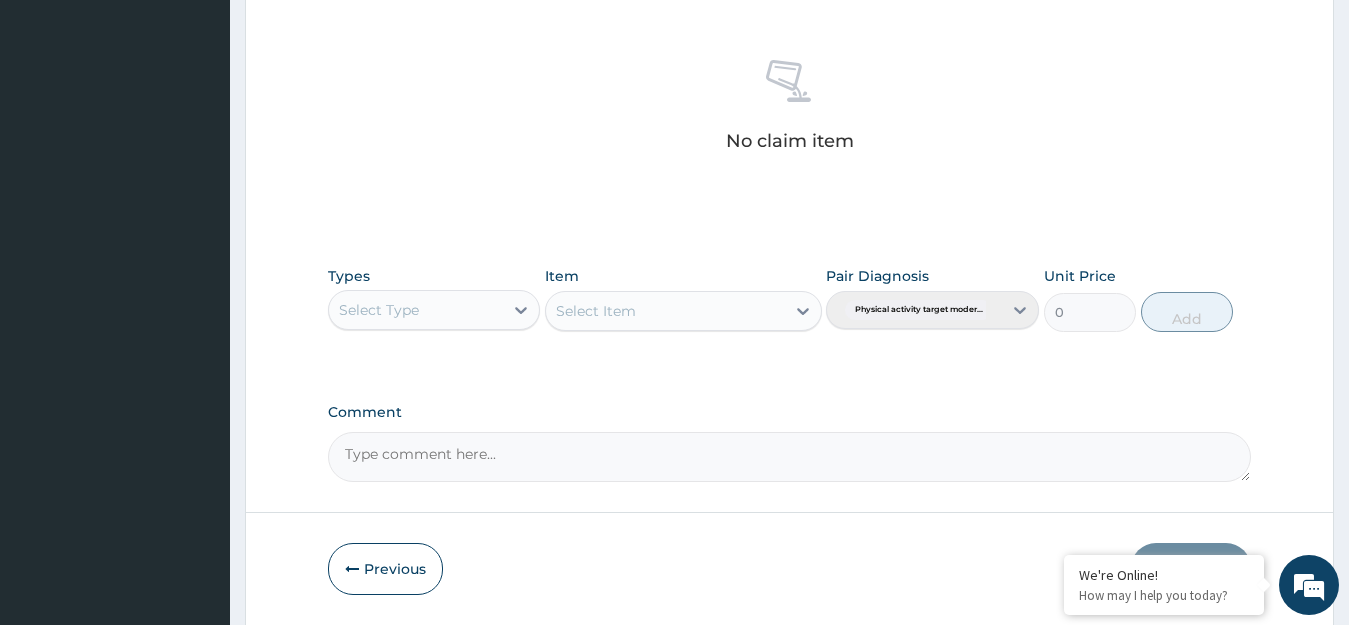 scroll, scrollTop: 797, scrollLeft: 0, axis: vertical 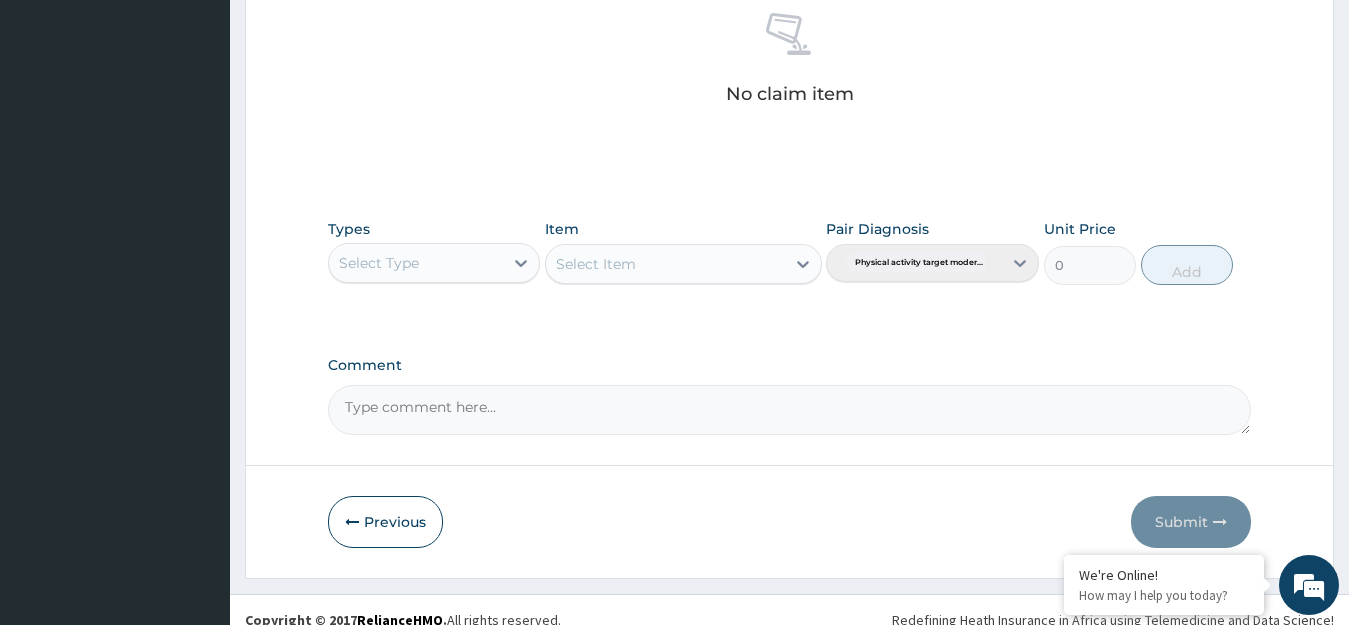 click on "Select Type" at bounding box center (416, 263) 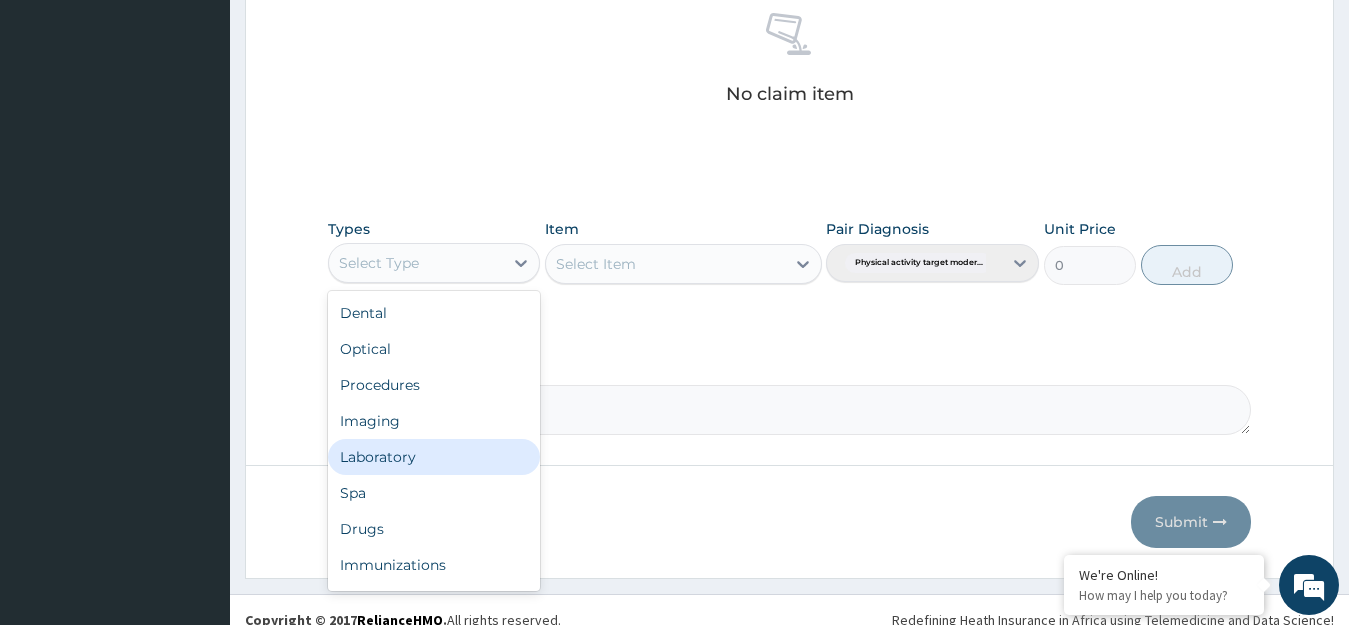 scroll, scrollTop: 68, scrollLeft: 0, axis: vertical 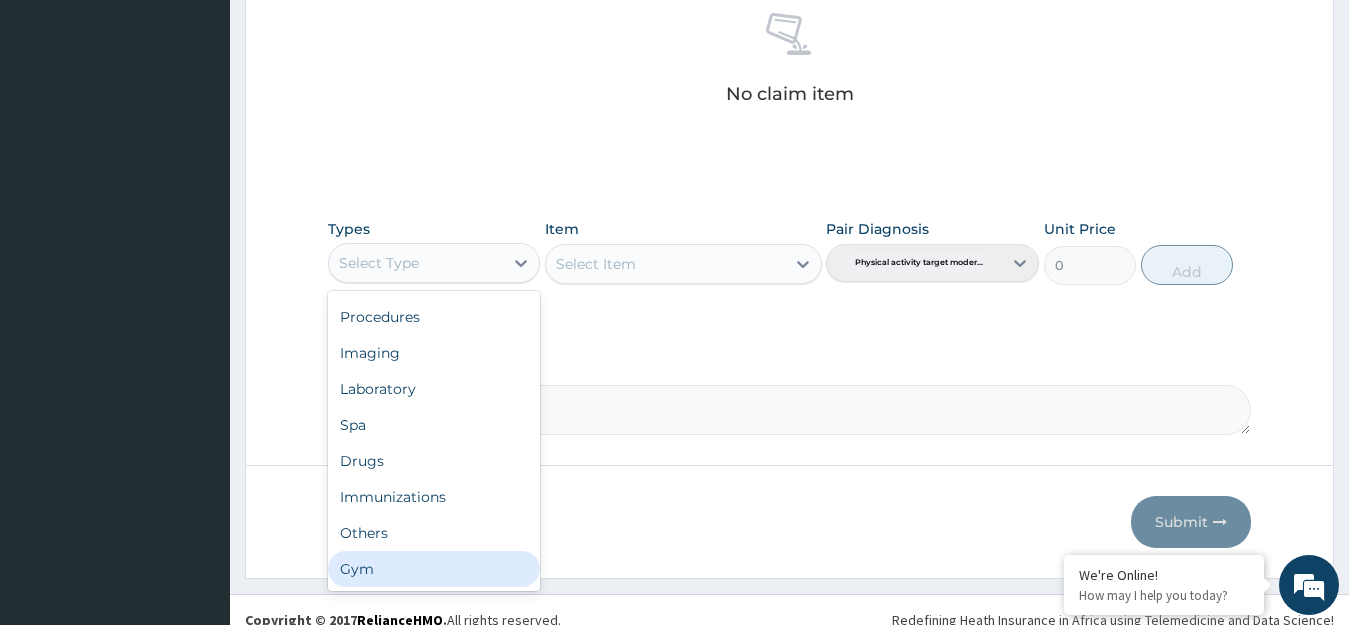 click on "Gym" at bounding box center [434, 569] 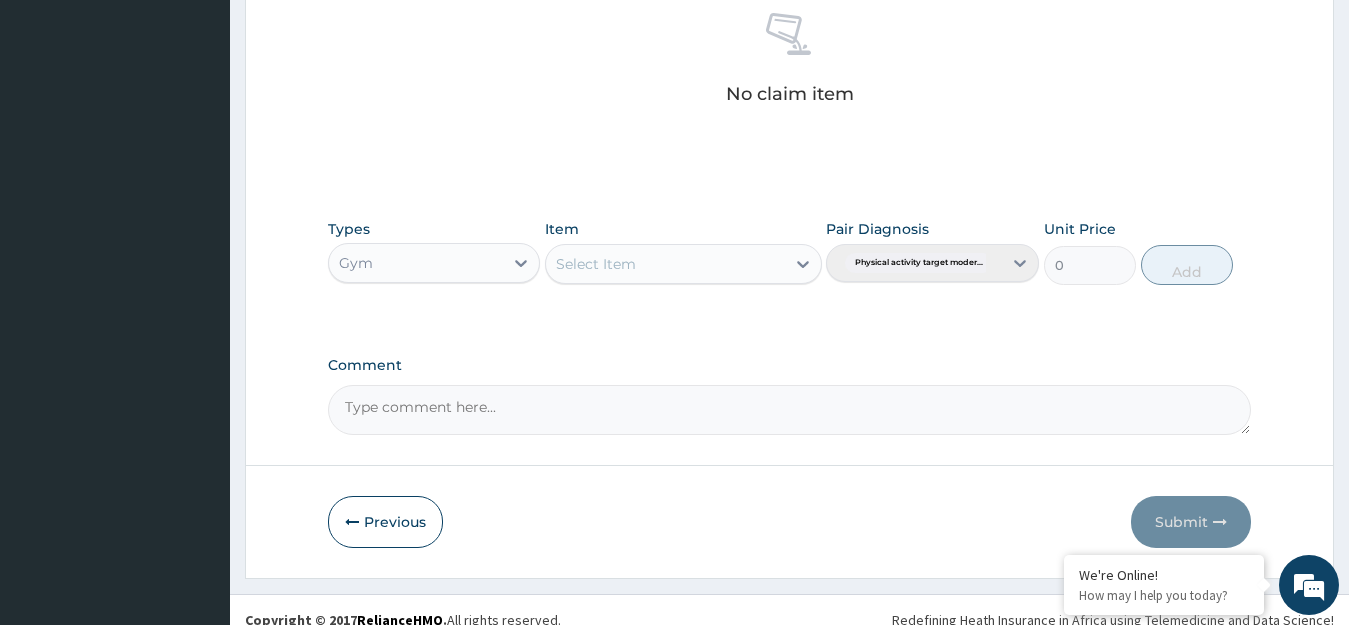 click on "Select Item" at bounding box center [665, 264] 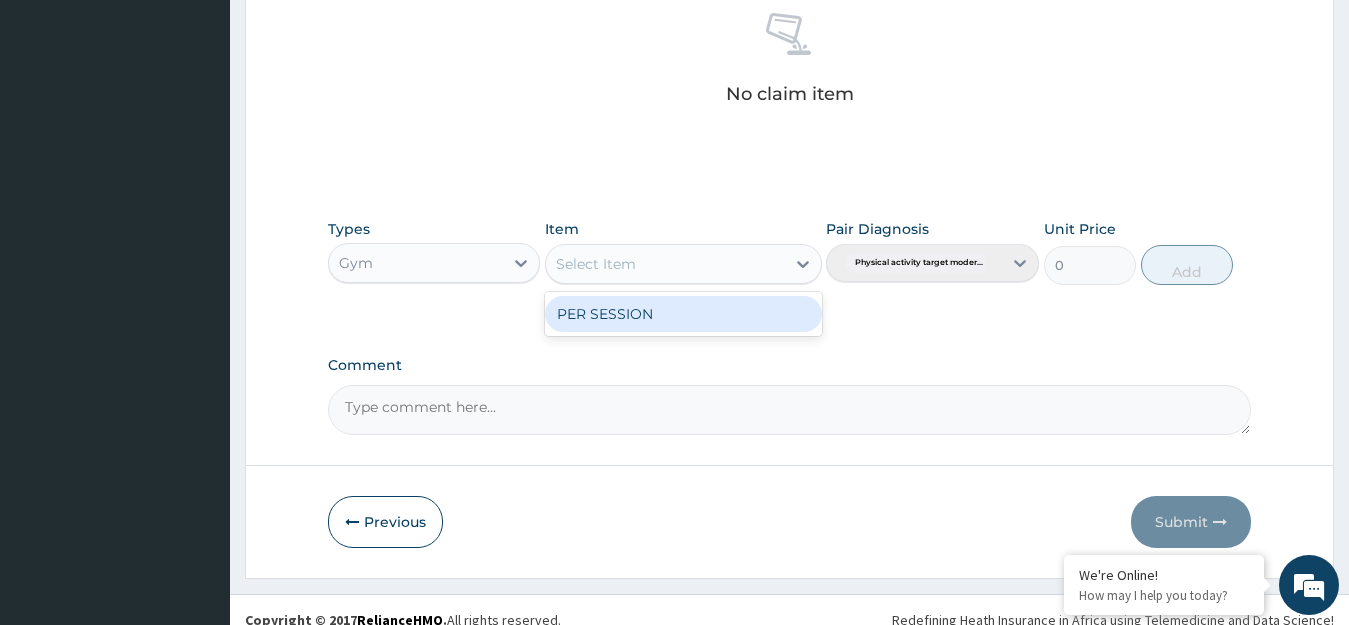 click on "PA Code / Prescription Code PA/92A2D2 Encounter Date 31-07-2025 Important Notice Please enter PA codes before entering items that are not attached to a PA code   All diagnoses entered must be linked to a claim item. Diagnosis & Claim Items that are visible but inactive cannot be edited because they were imported from an already approved PA code. Diagnosis Physical activity target moderate exercise Confirmed NB: All diagnosis must be linked to a claim item Claim Items No claim item Types Gym Item option PER SESSION focused, 1 of 1. 1 result available. Use Up and Down to choose options, press Enter to select the currently focused option, press Escape to exit the menu, press Tab to select the option and exit the menu. Select Item PER SESSION Pair Diagnosis Physical activity target moder... Unit Price 0 Add Comment" at bounding box center (790, -86) 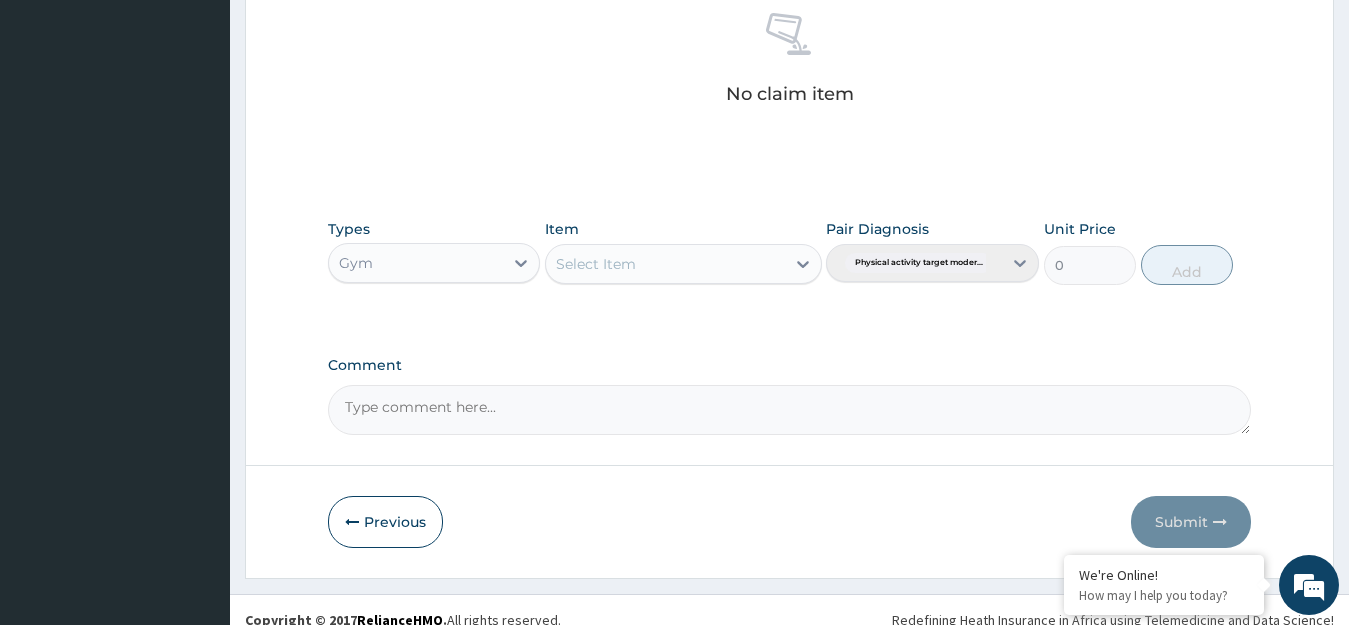 click on "Select Item" at bounding box center [665, 264] 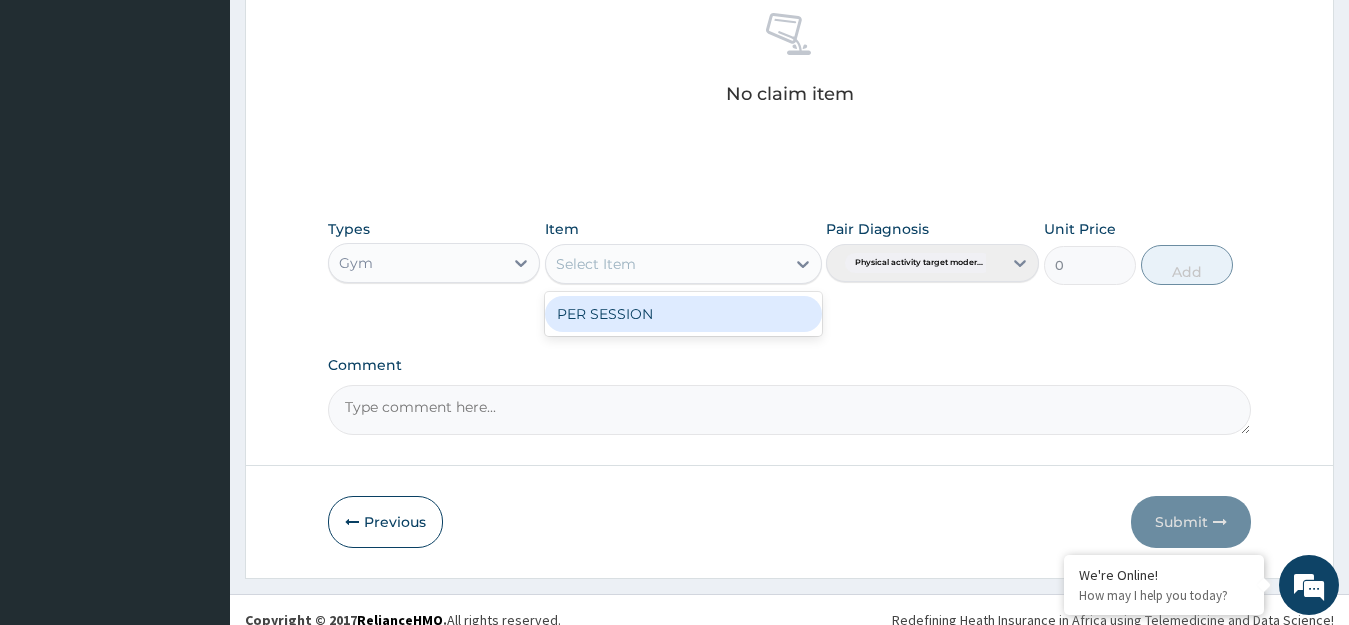 click on "PER SESSION" at bounding box center (683, 314) 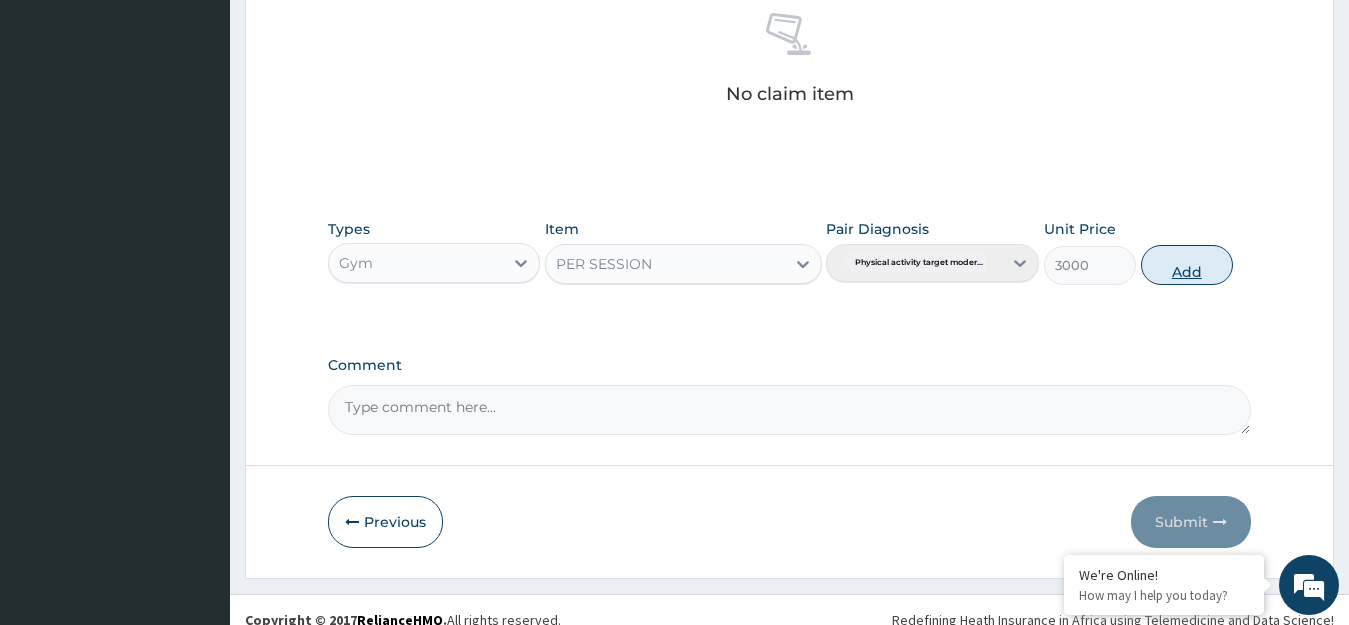 click on "Add" at bounding box center (1187, 265) 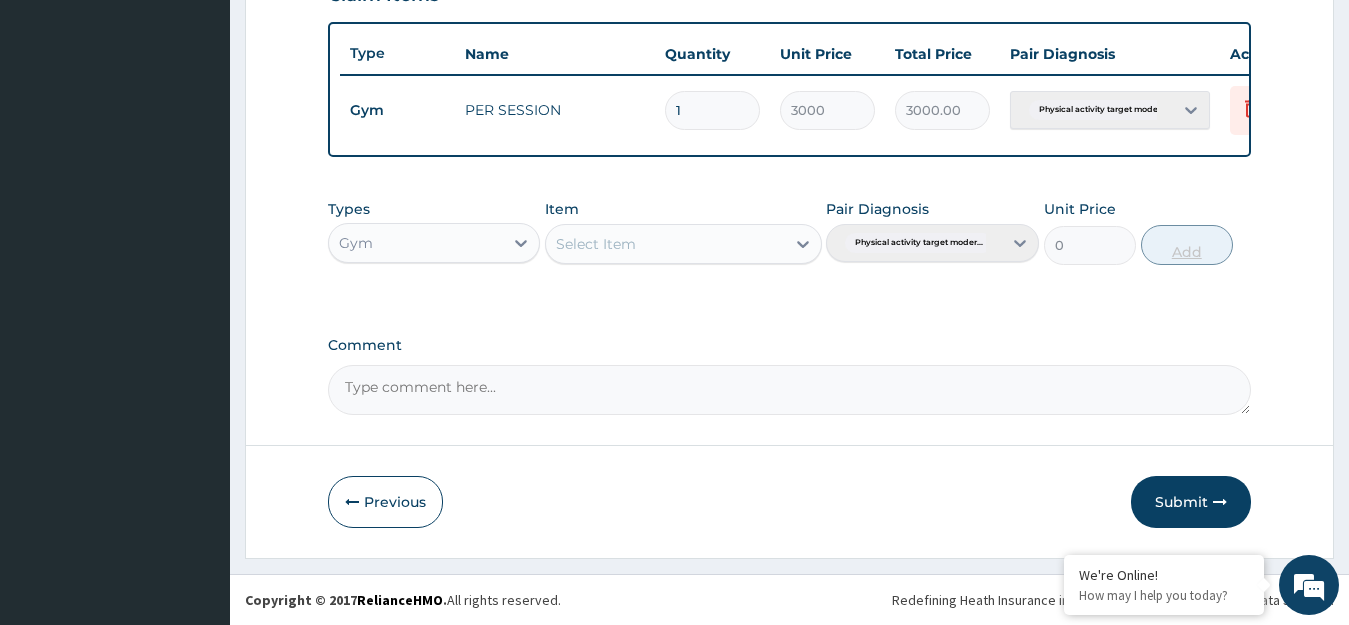 scroll, scrollTop: 739, scrollLeft: 0, axis: vertical 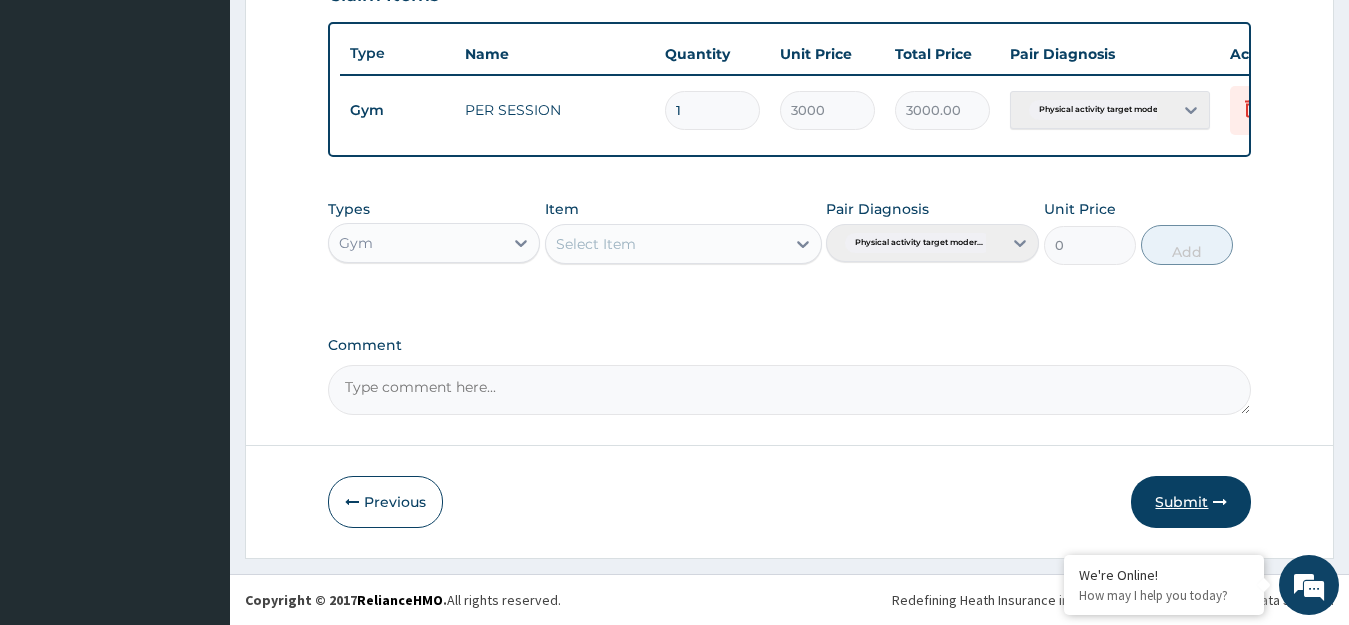 click on "Submit" at bounding box center [1191, 502] 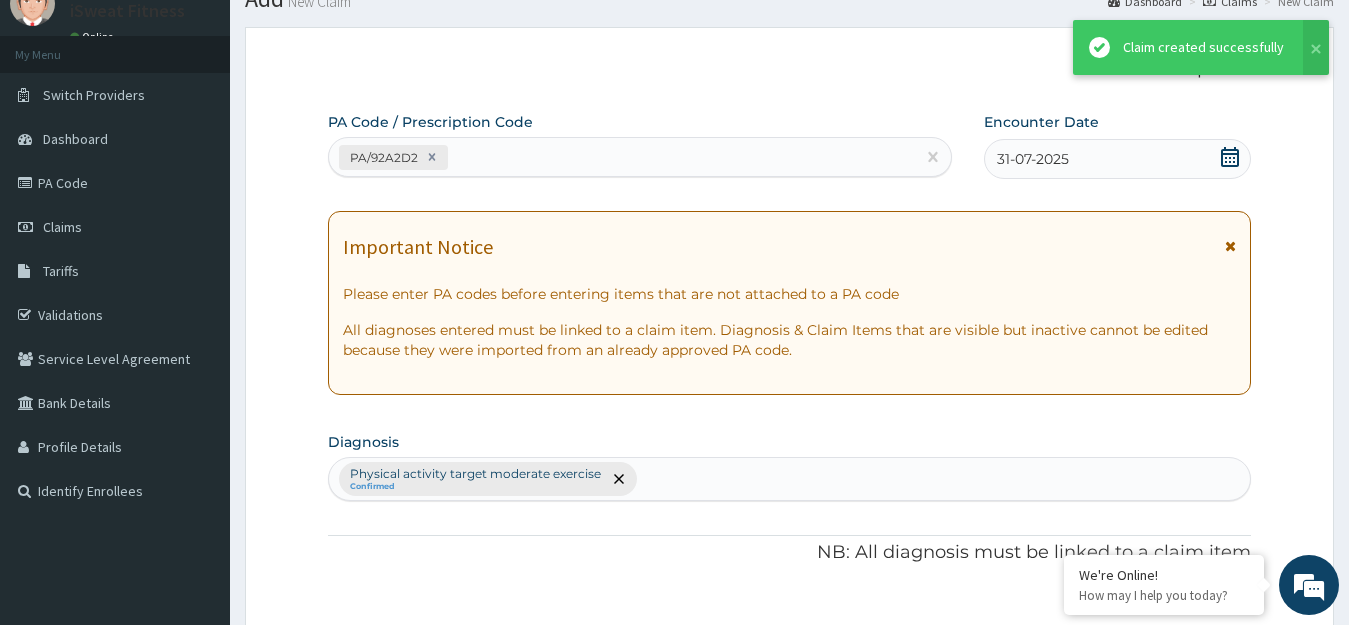 scroll, scrollTop: 739, scrollLeft: 0, axis: vertical 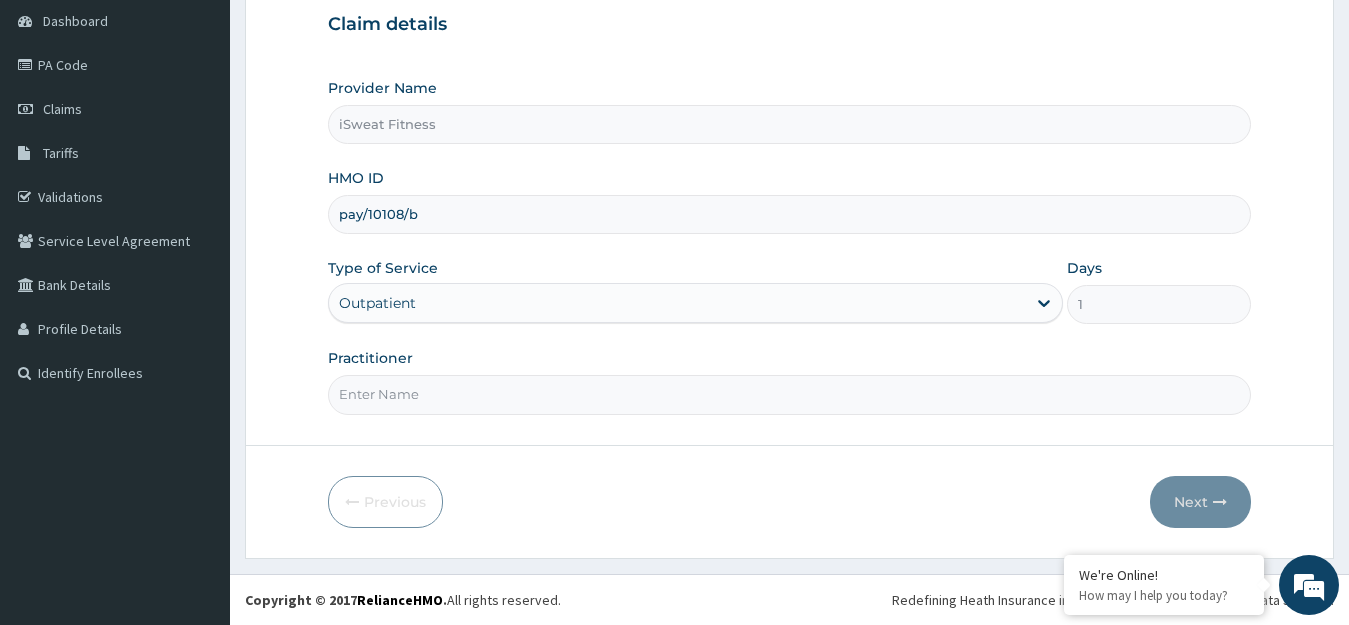 type on "pay/10108/b" 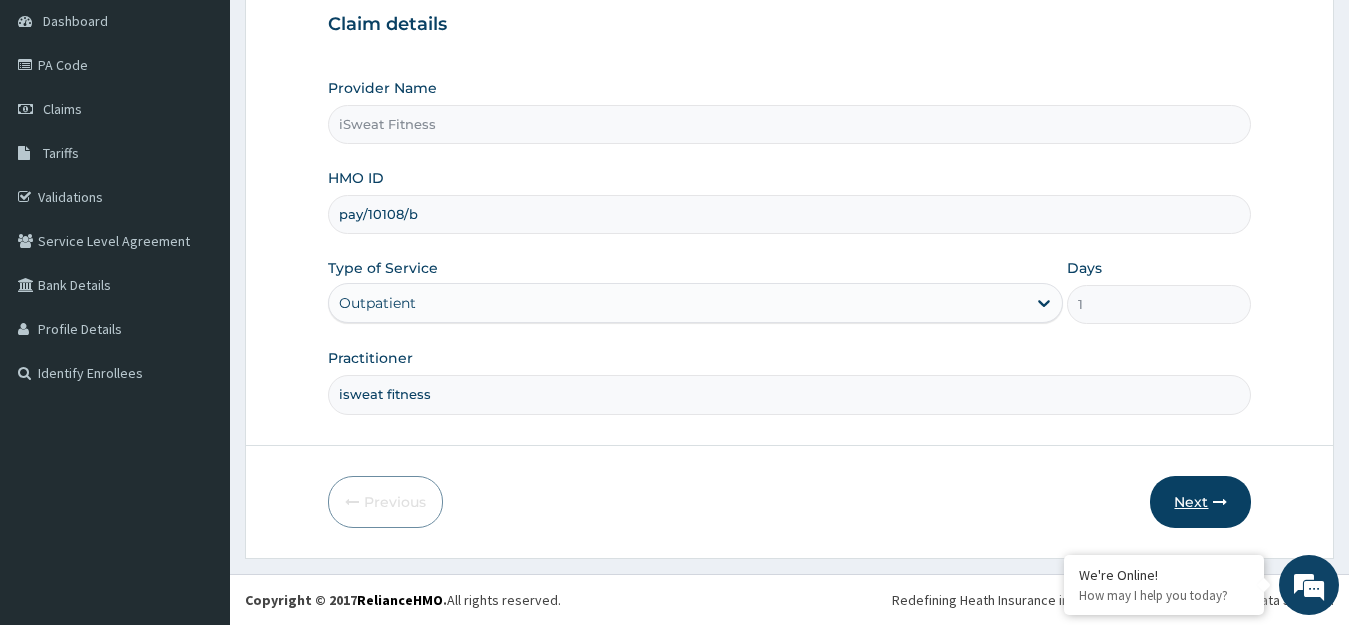 type on "isweat fitness" 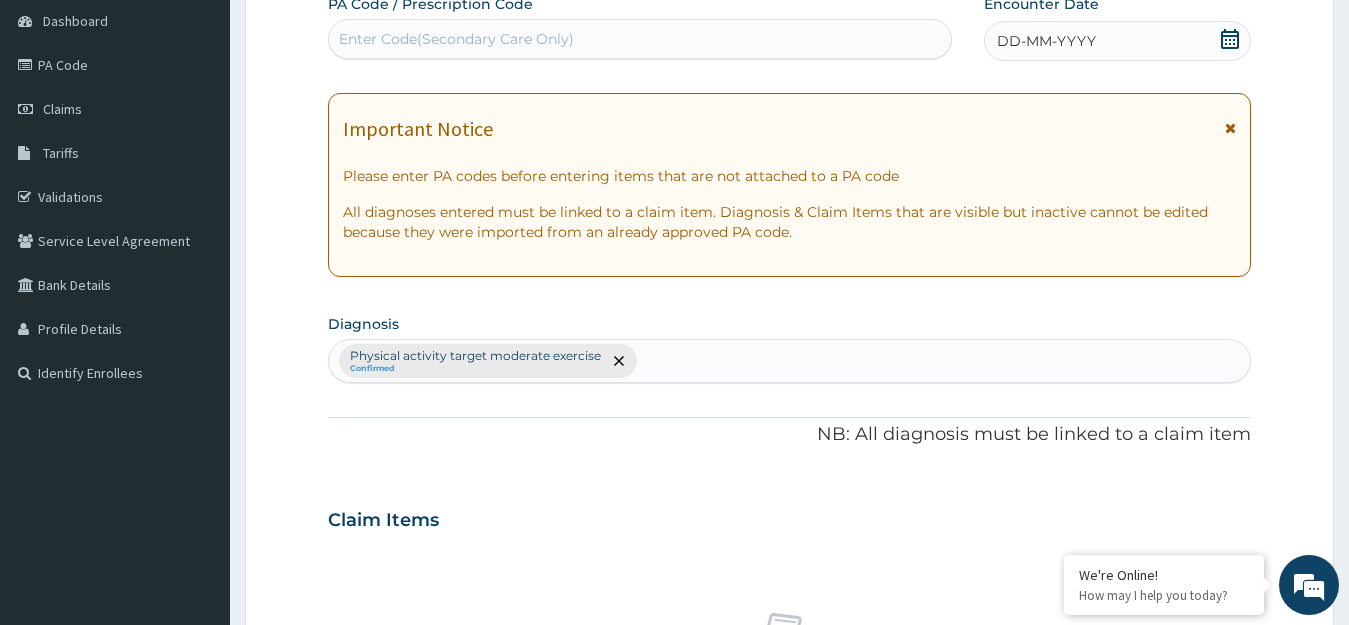 click on "Enter Code(Secondary Care Only)" at bounding box center [456, 39] 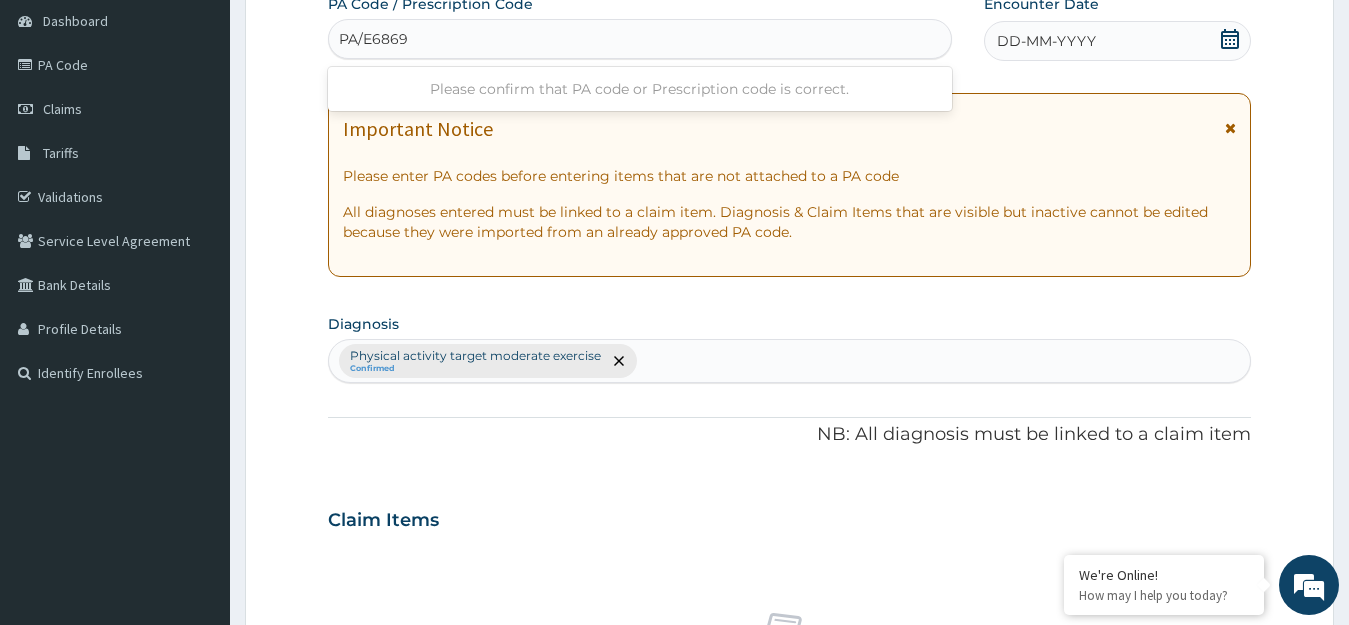 type on "PA/E68696" 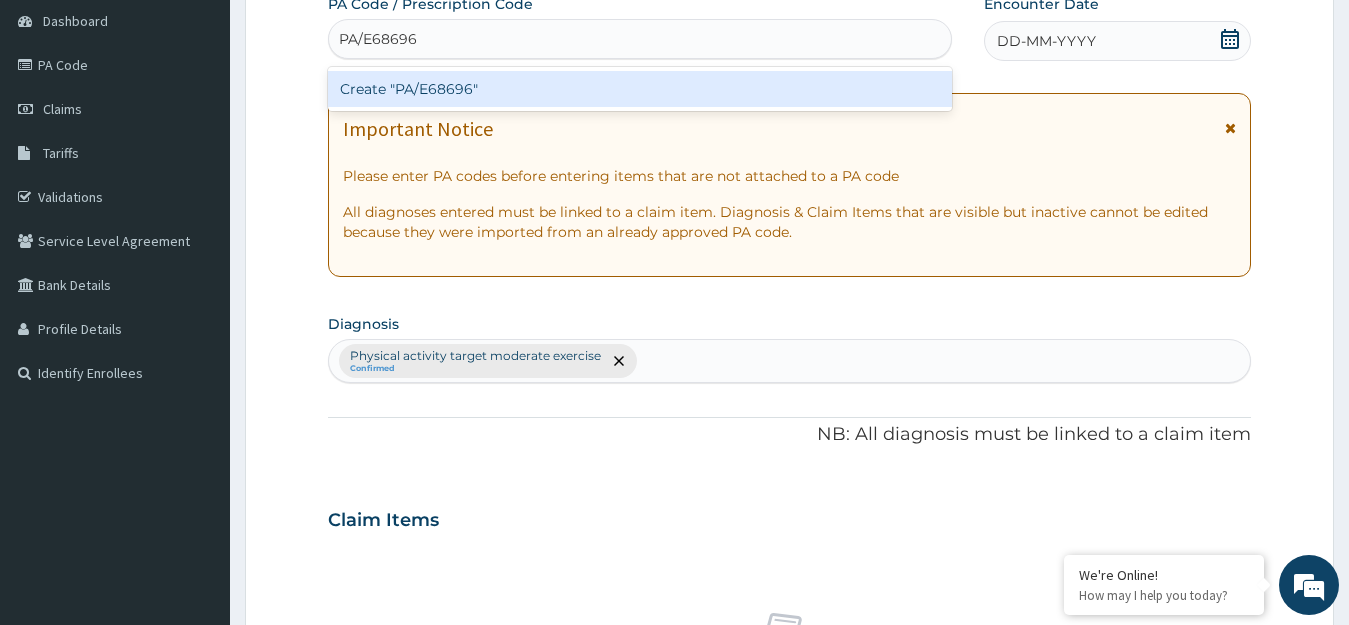 click on "Create "PA/E68696"" at bounding box center [640, 89] 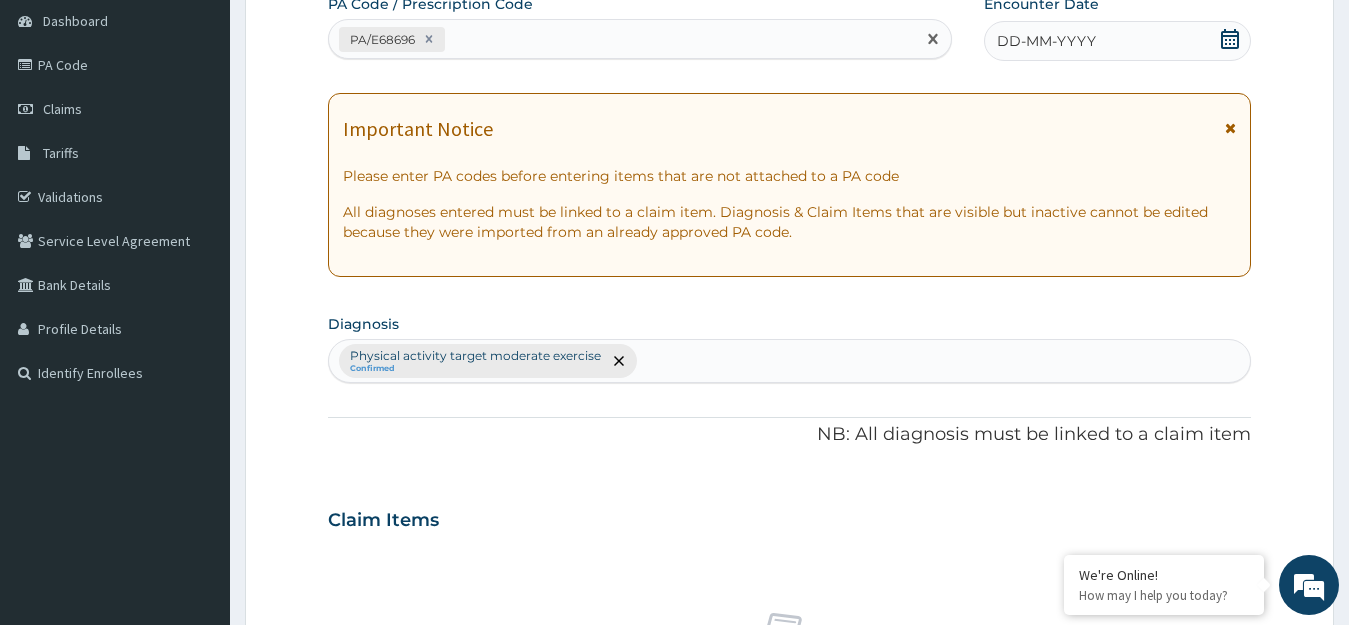 click 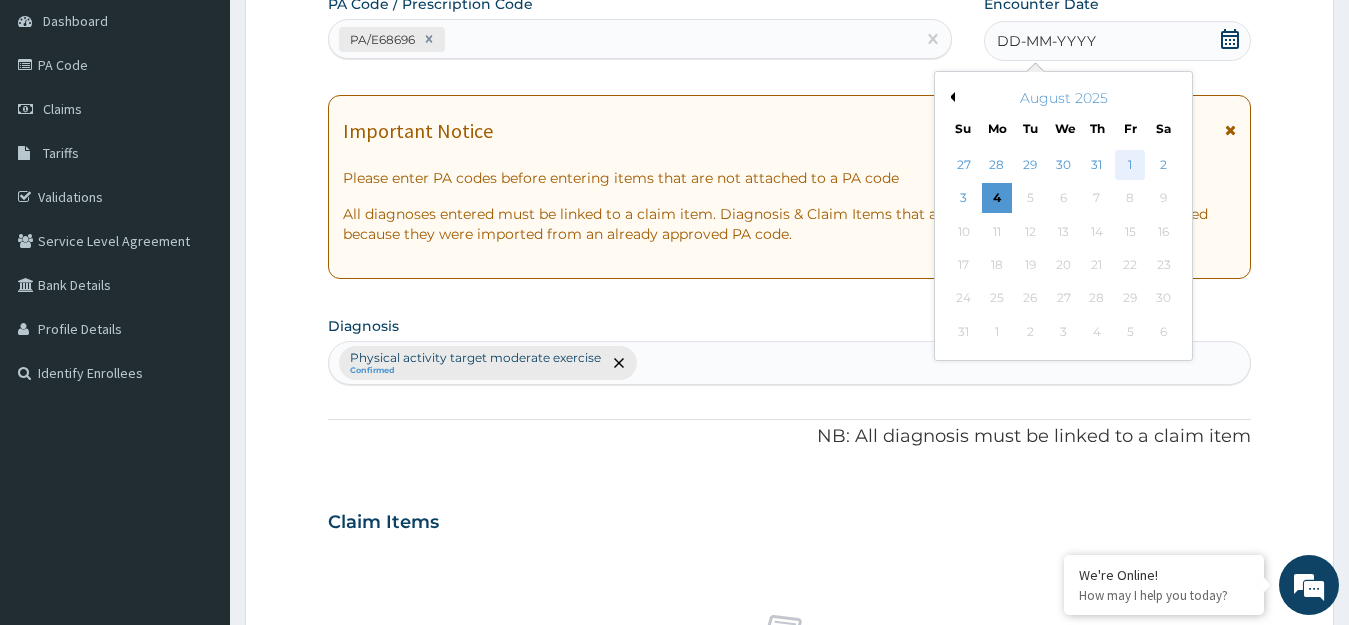 click on "1" at bounding box center [1130, 165] 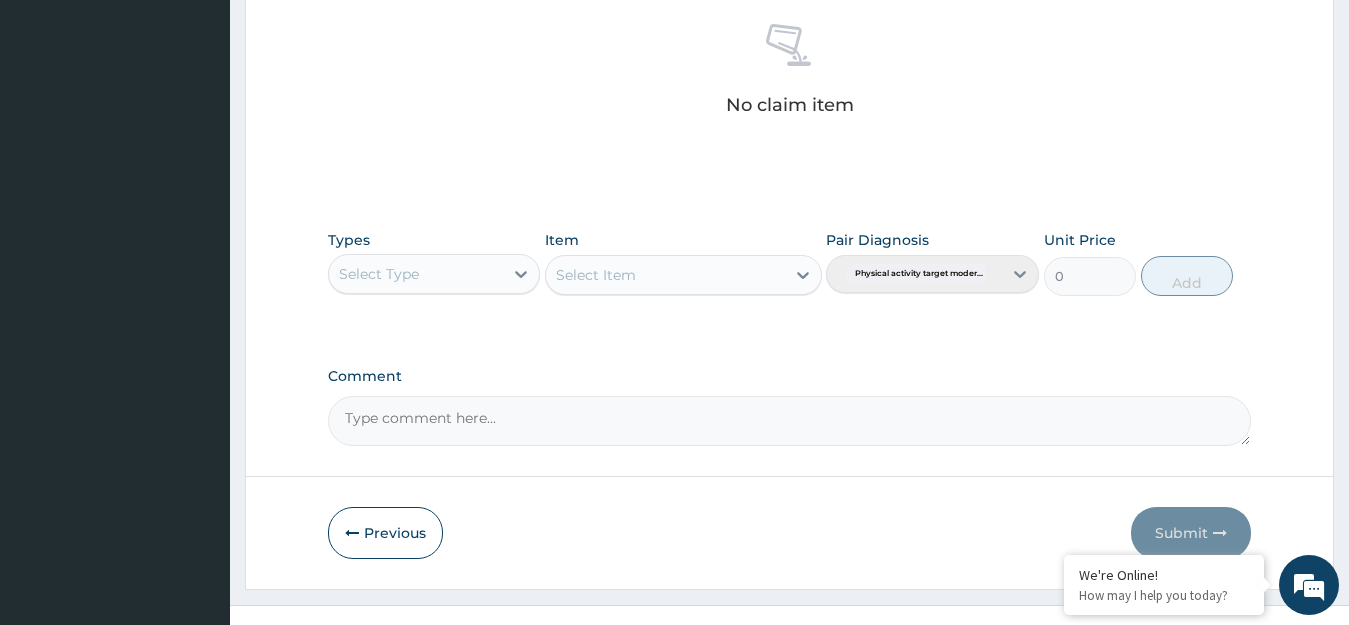 scroll, scrollTop: 817, scrollLeft: 0, axis: vertical 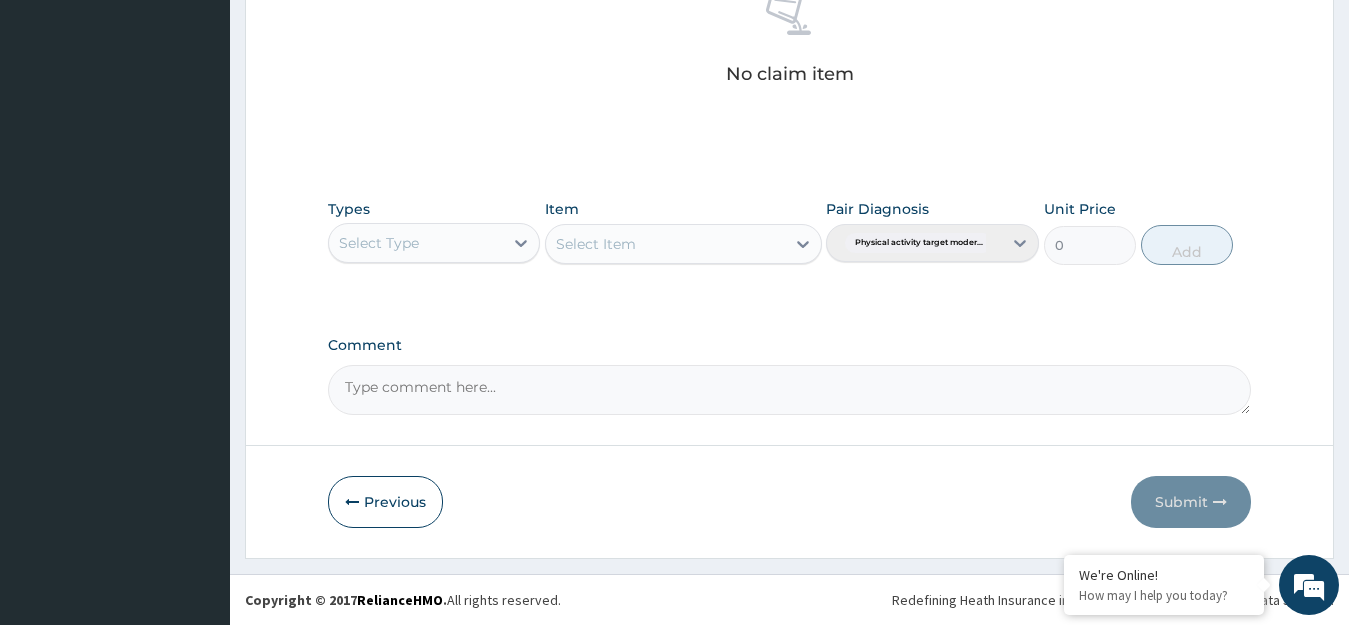 click on "Select Type" at bounding box center (379, 243) 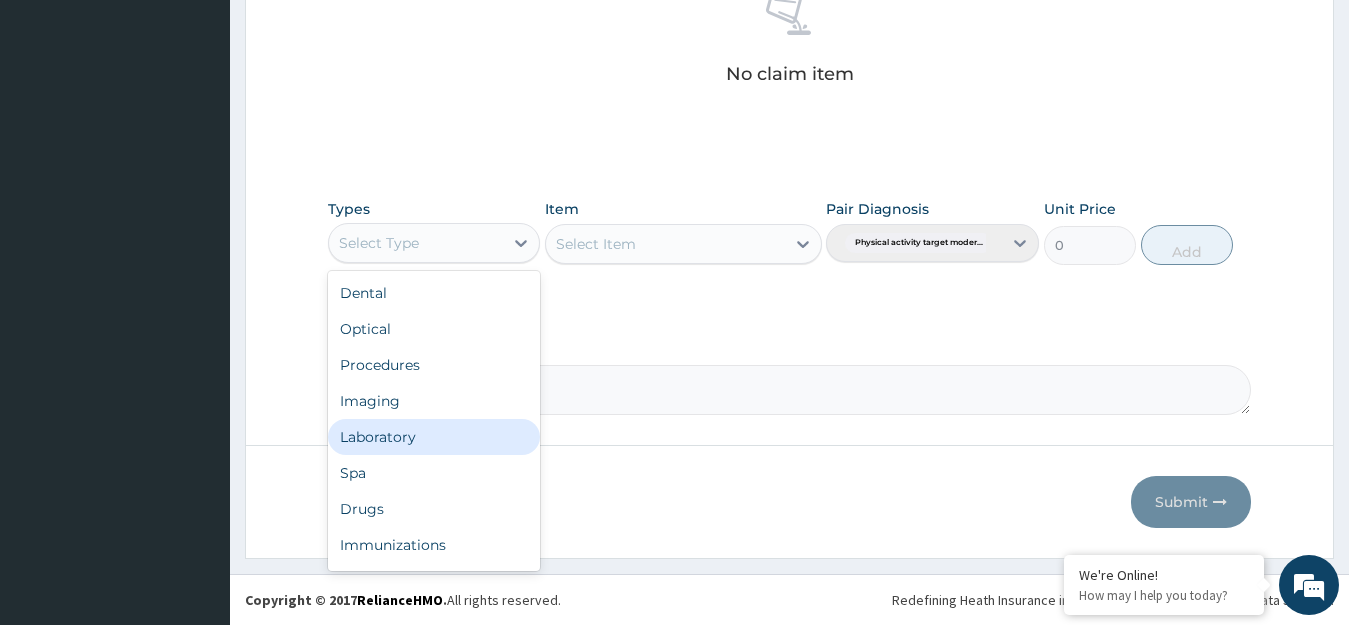 scroll, scrollTop: 68, scrollLeft: 0, axis: vertical 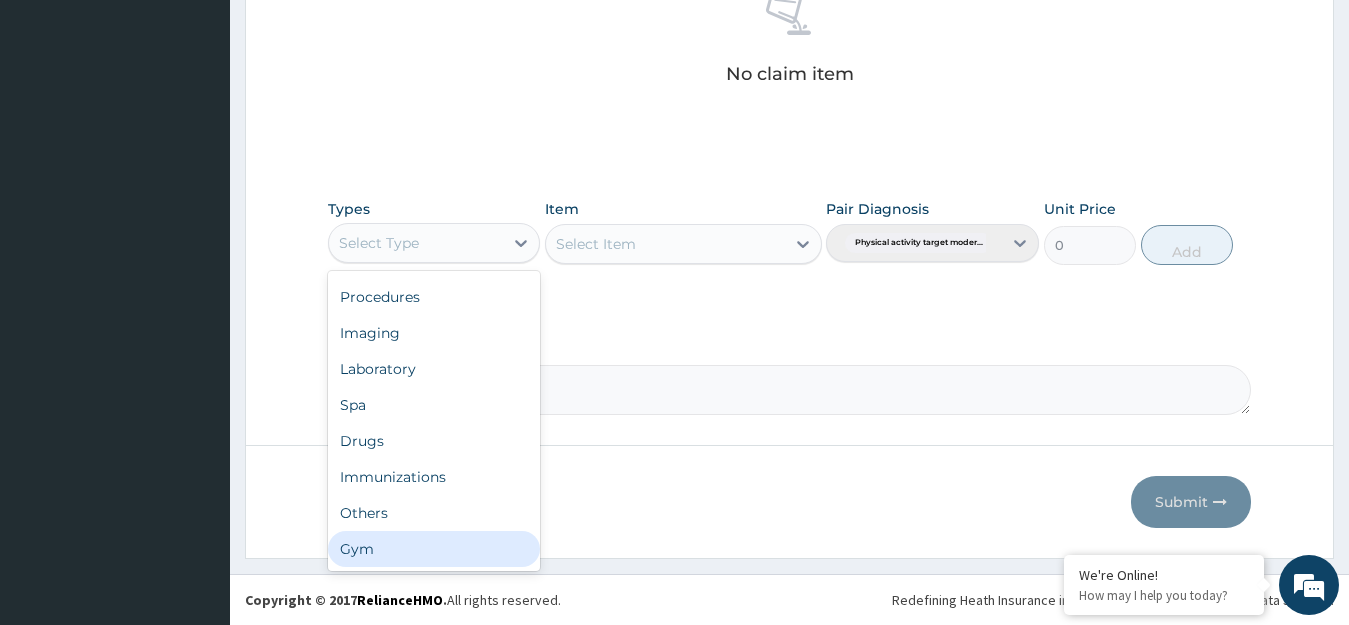 click on "Gym" at bounding box center (434, 549) 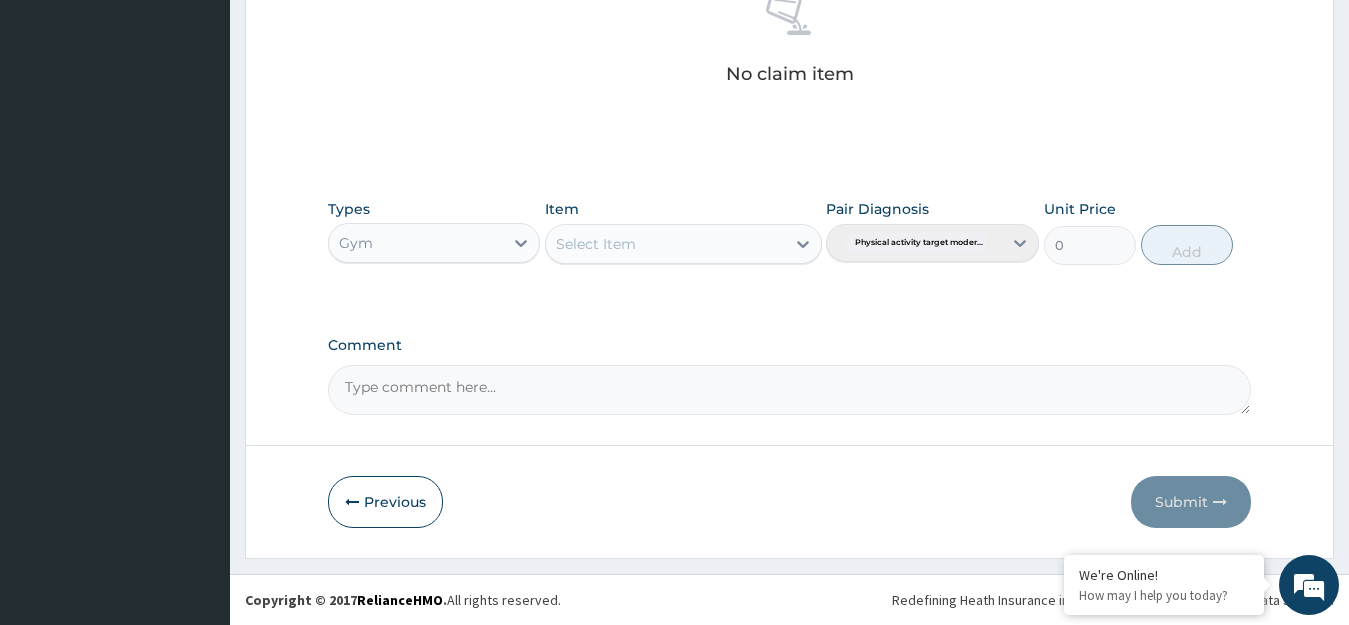 click 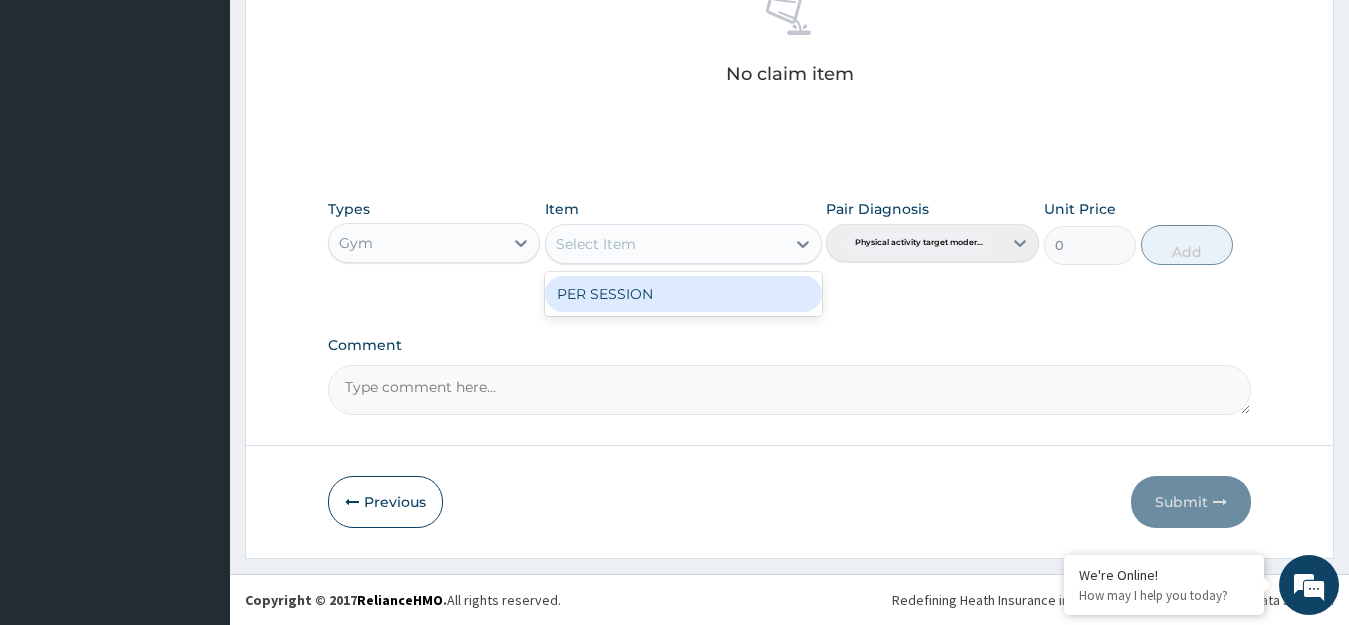 click on "PER SESSION" at bounding box center [683, 294] 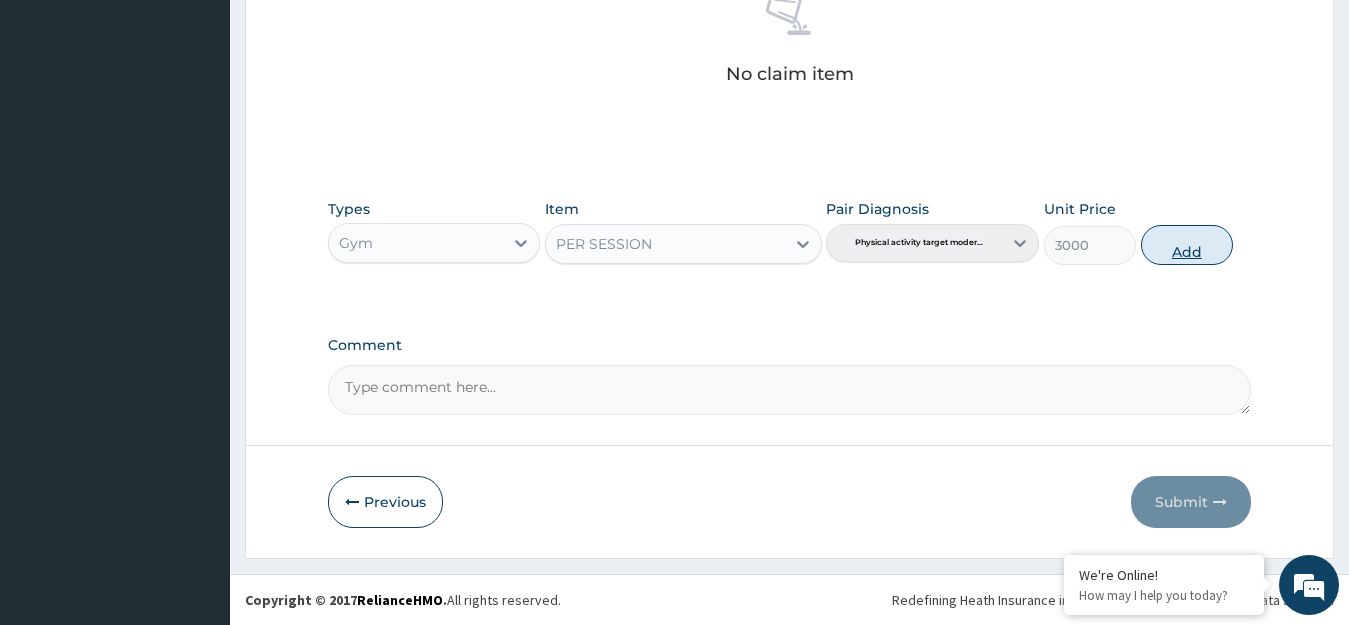 click on "Add" at bounding box center [1187, 245] 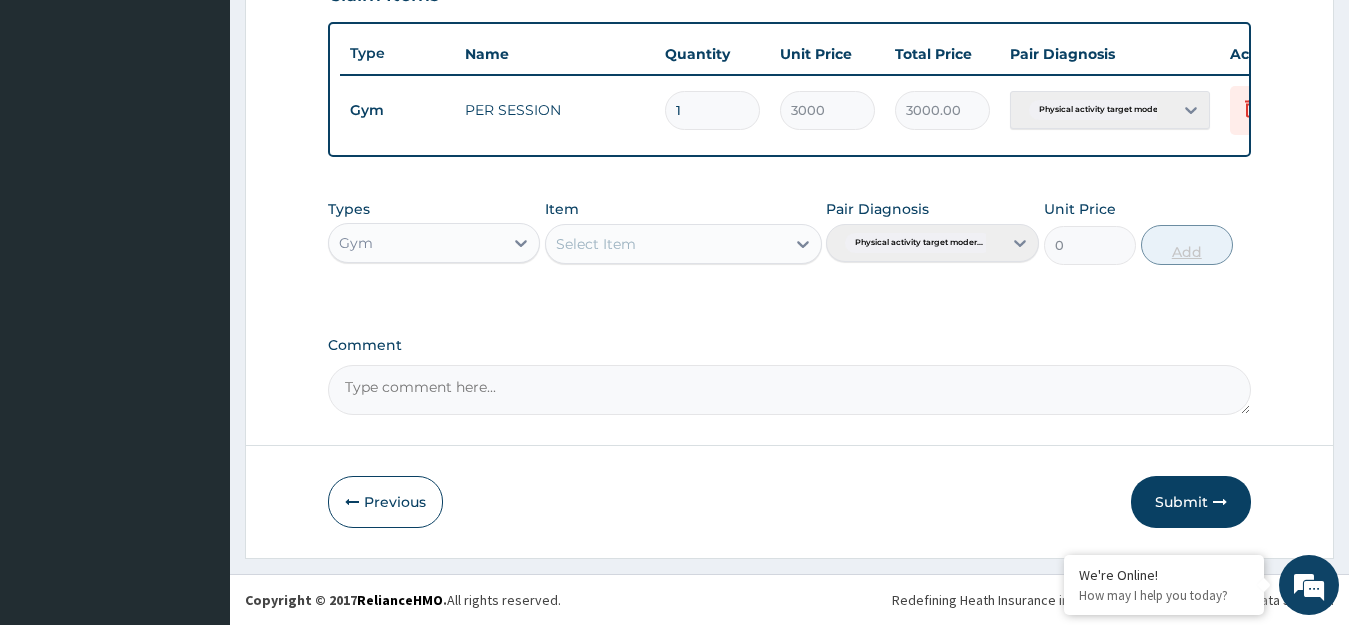 scroll, scrollTop: 739, scrollLeft: 0, axis: vertical 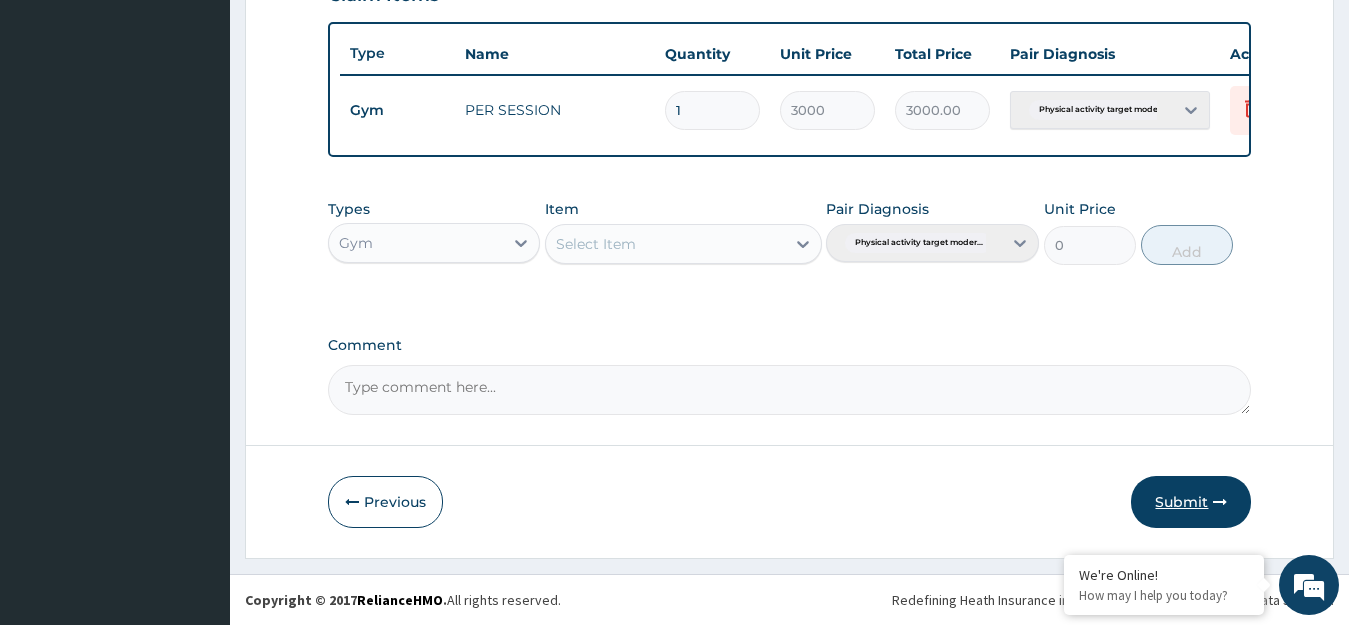 click on "Submit" at bounding box center (1191, 502) 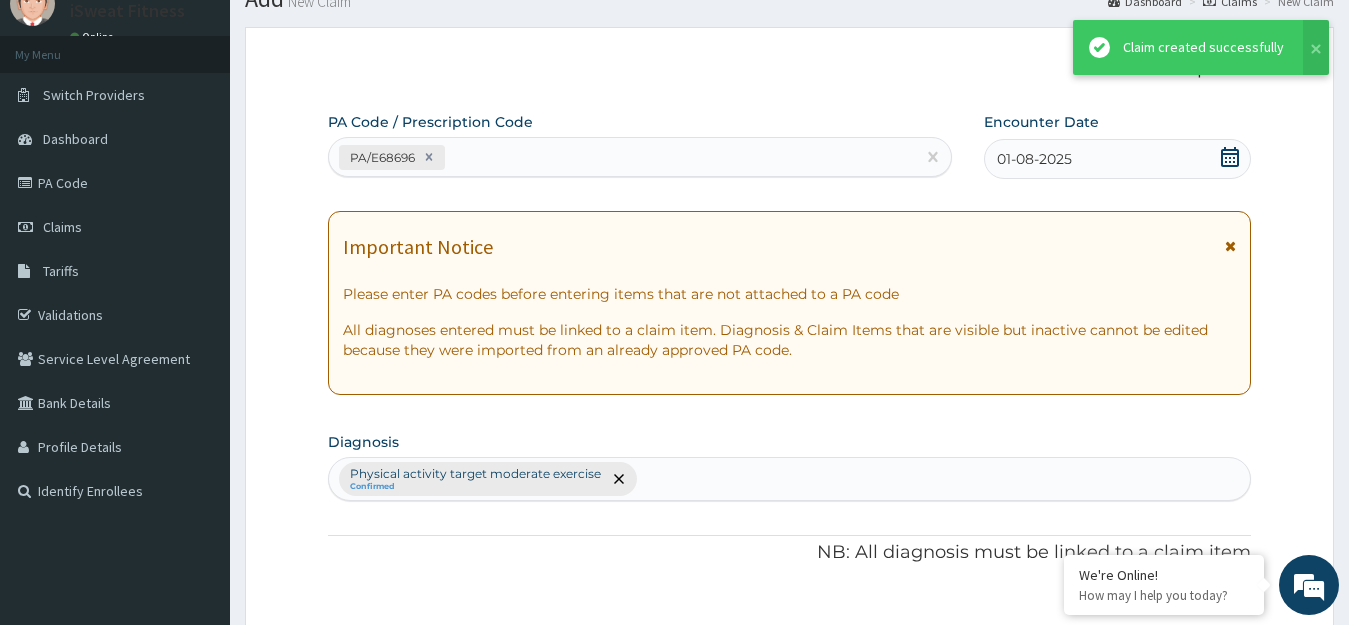 scroll, scrollTop: 739, scrollLeft: 0, axis: vertical 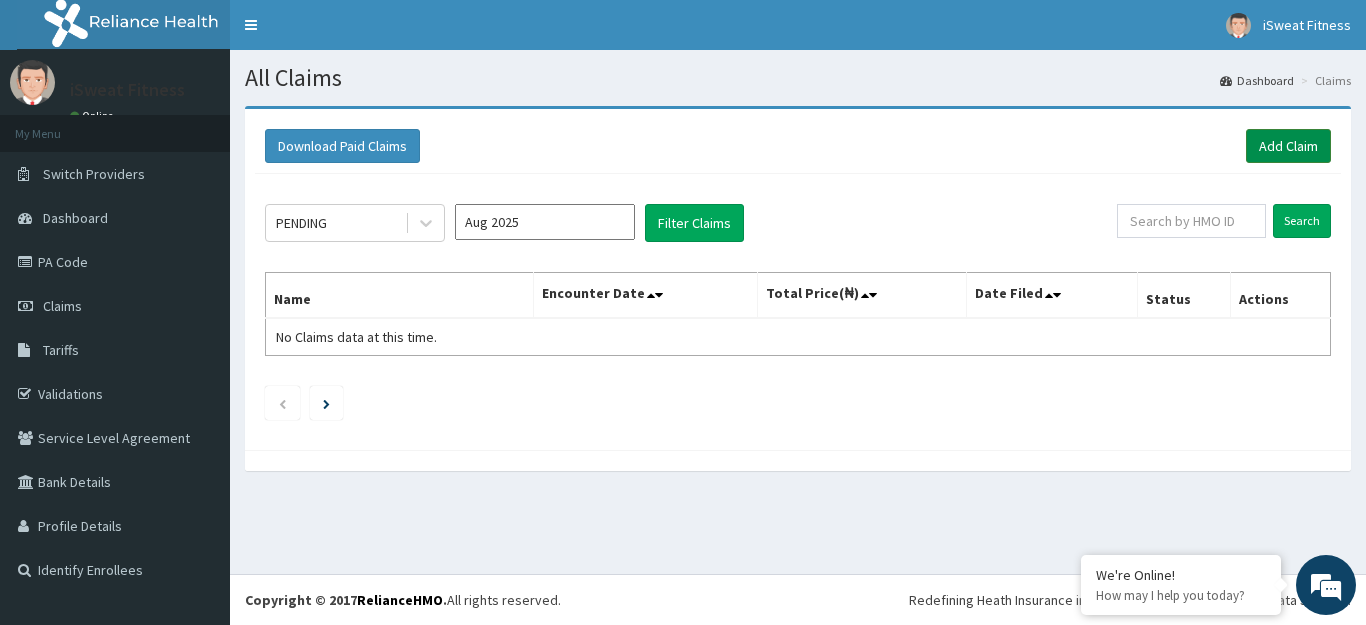 click on "Add Claim" at bounding box center (1288, 146) 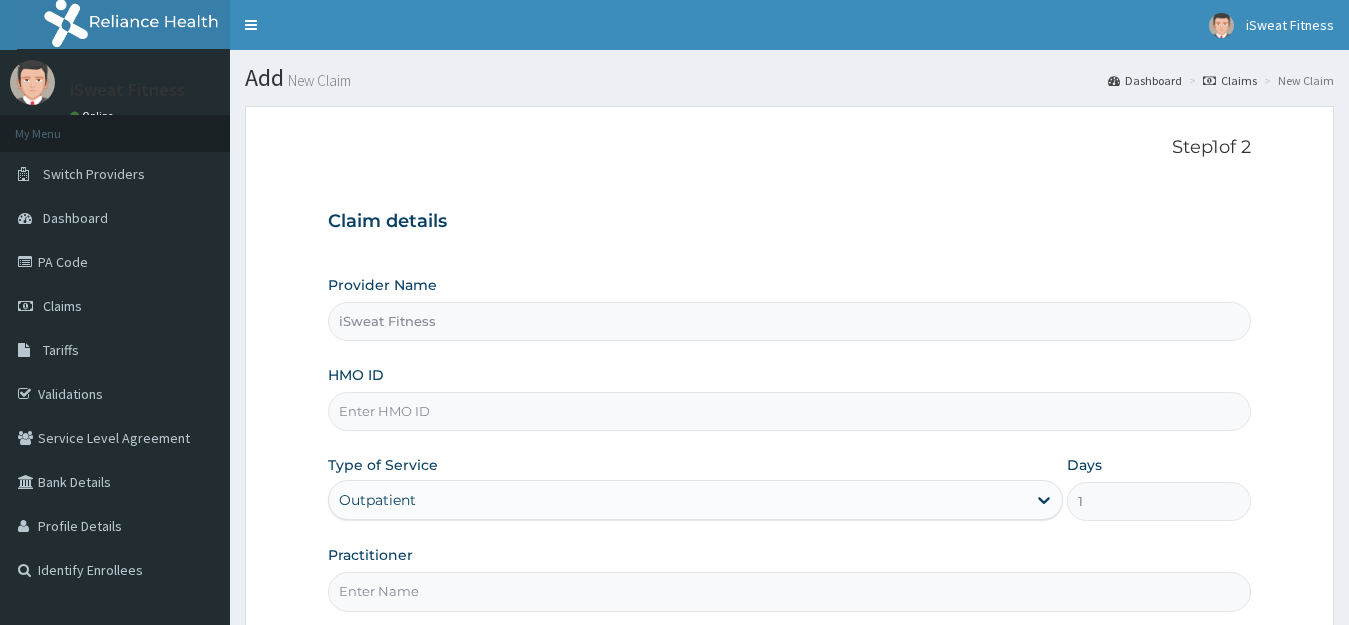scroll, scrollTop: 0, scrollLeft: 0, axis: both 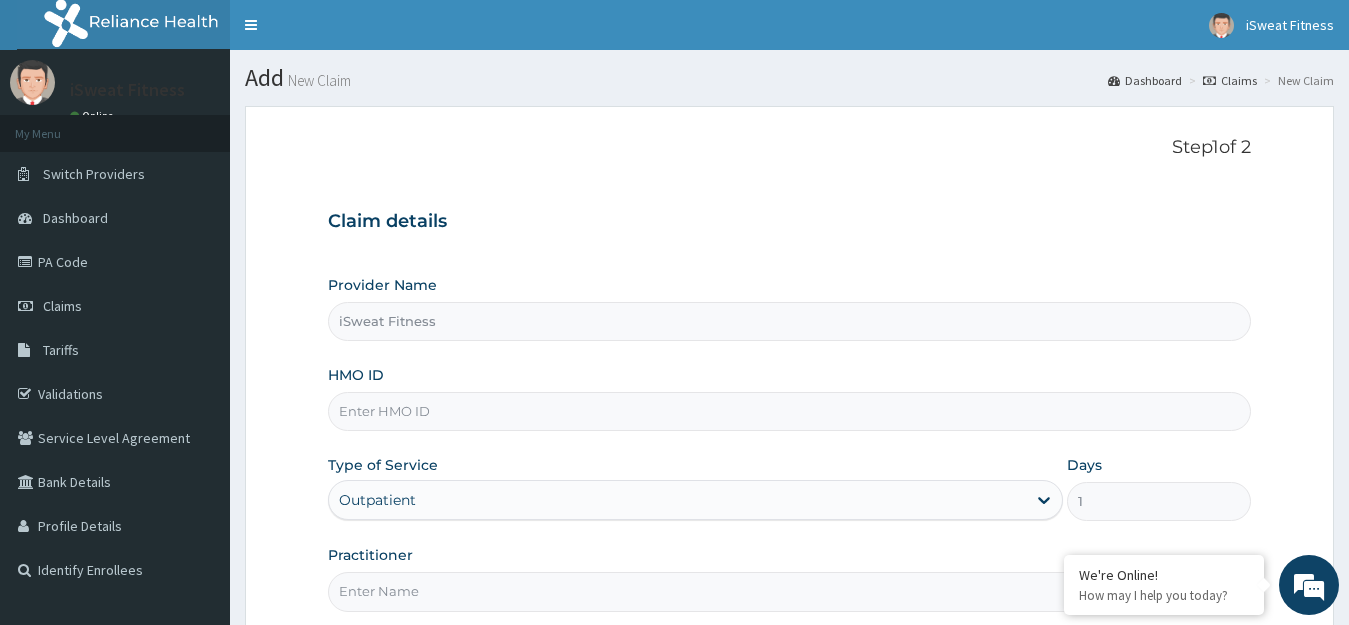 click on "HMO ID" at bounding box center (790, 411) 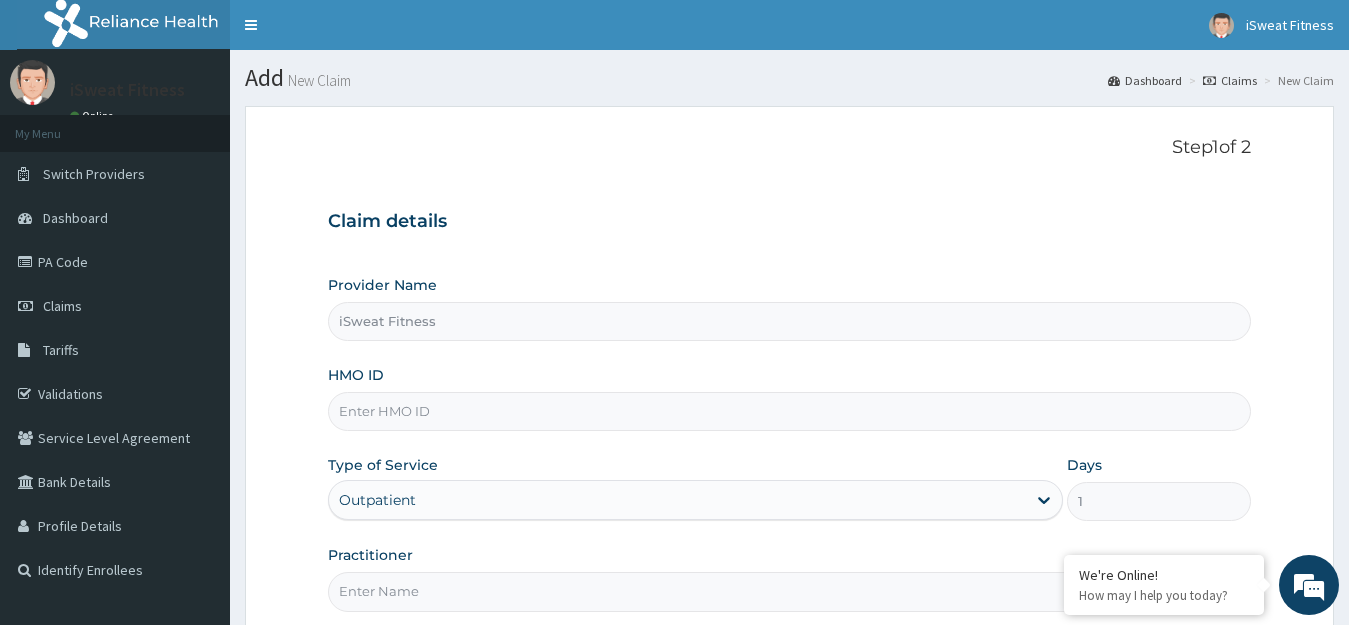 scroll, scrollTop: 0, scrollLeft: 0, axis: both 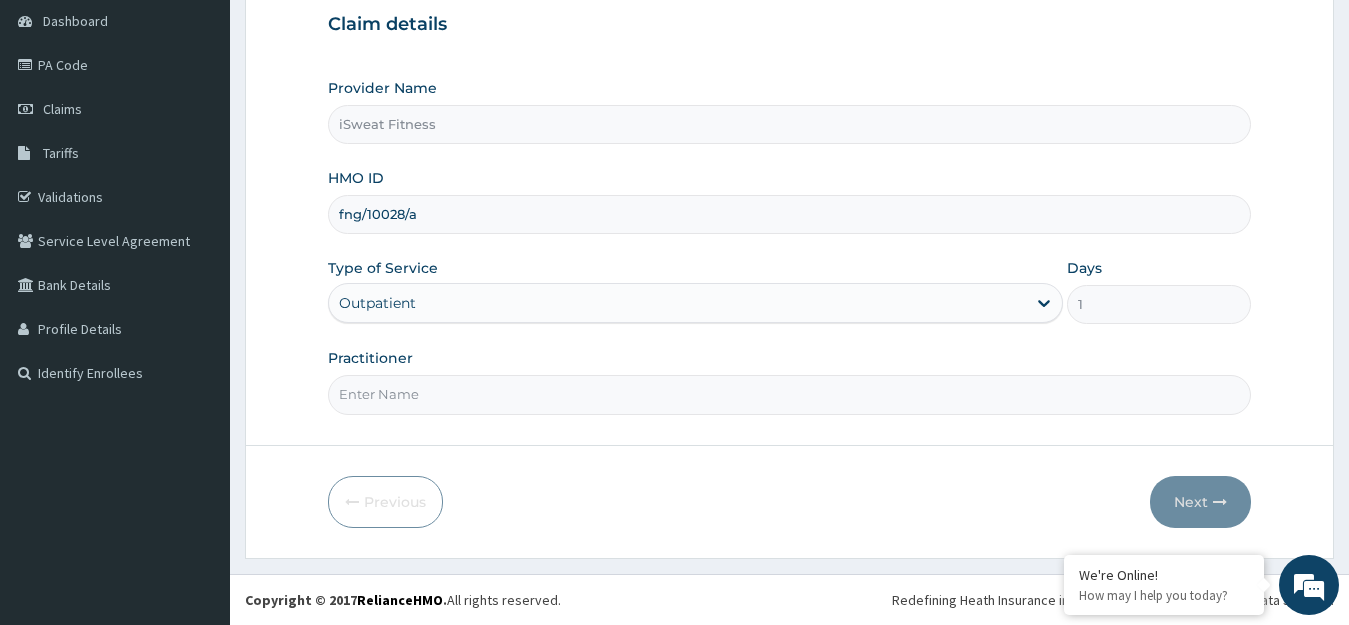type on "fng/10028/a" 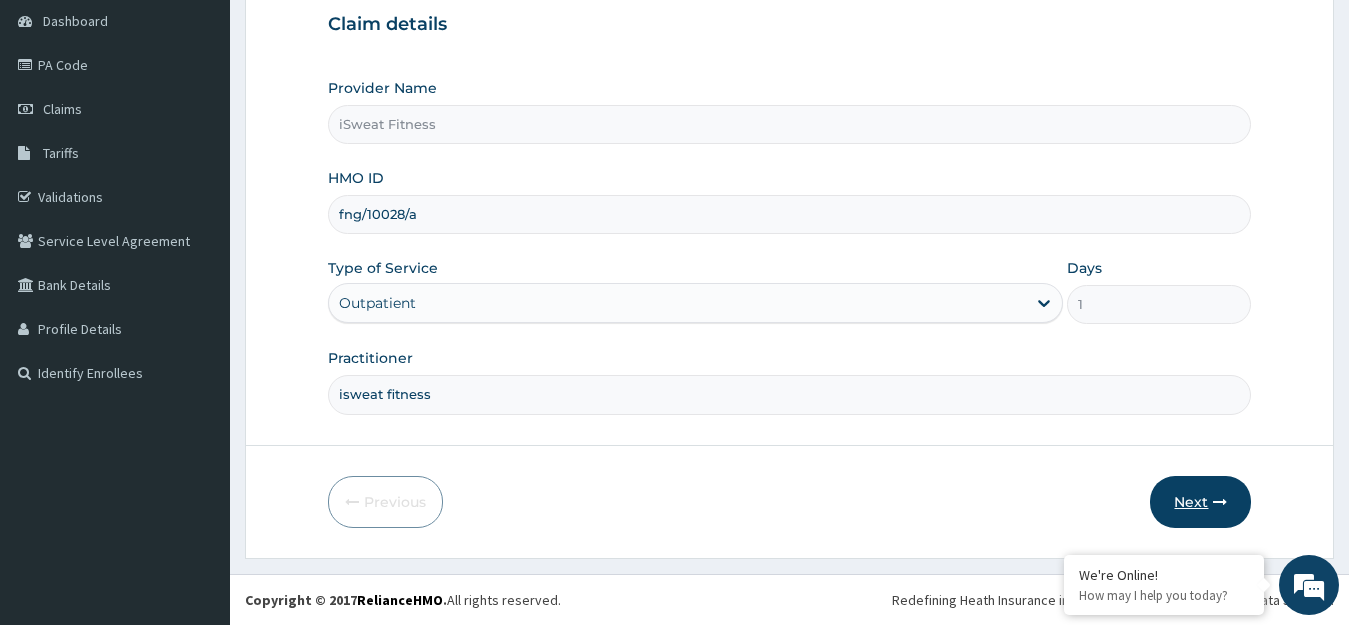 type on "isweat fitness" 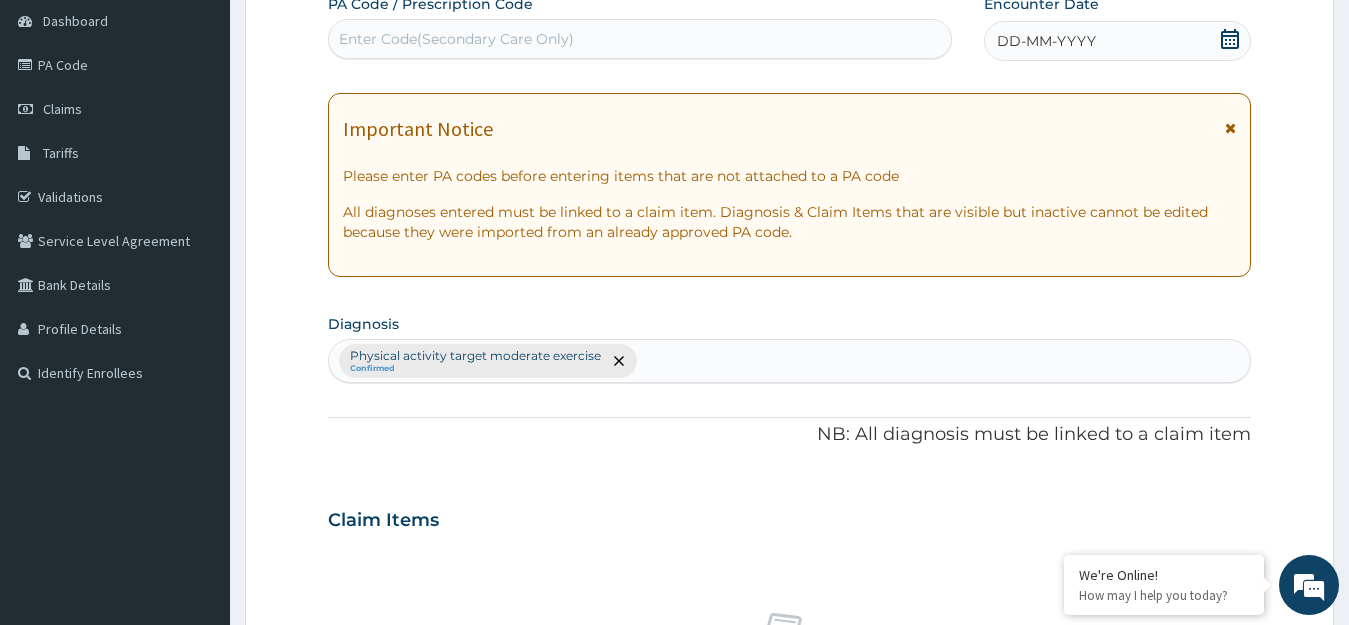 click on "Enter Code(Secondary Care Only)" at bounding box center (640, 39) 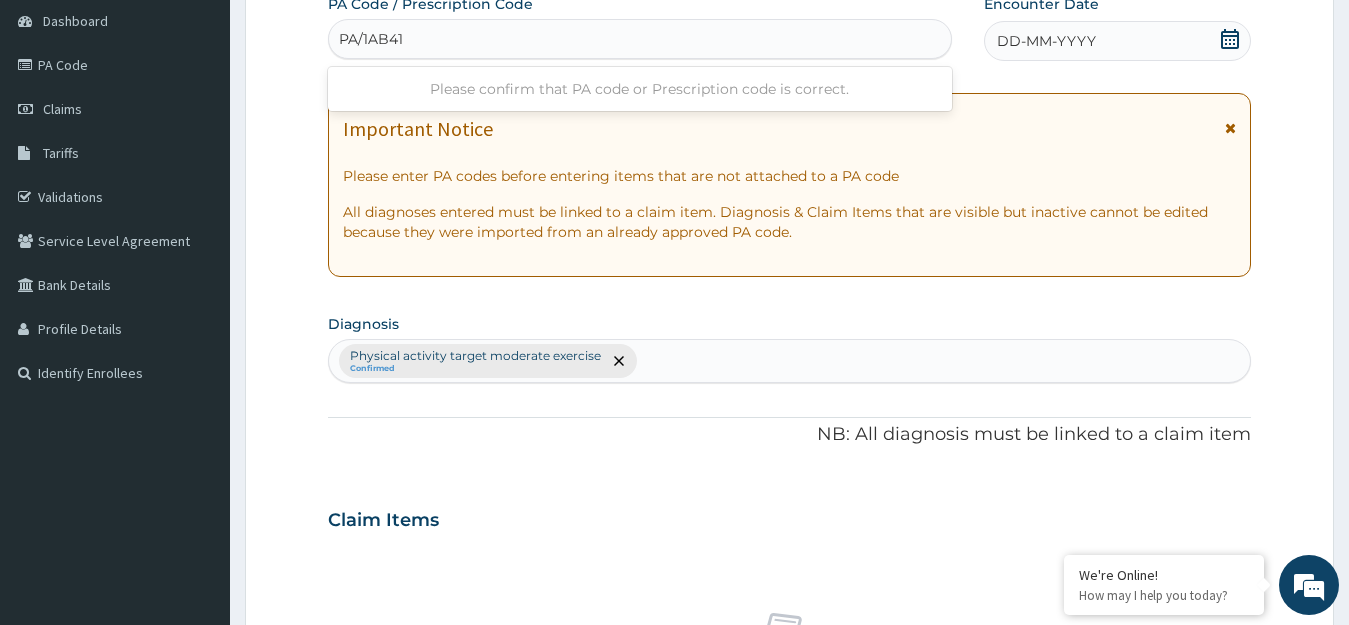 type on "PA/1AB418" 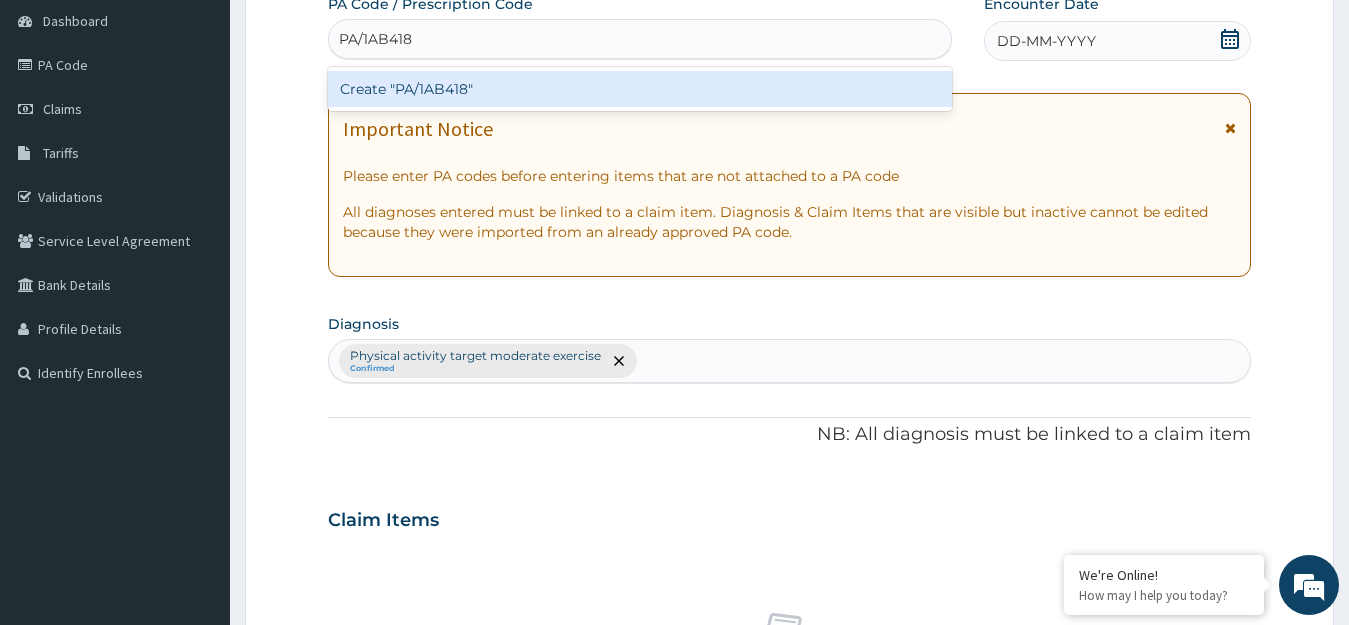 click on "Create "PA/1AB418"" at bounding box center [640, 89] 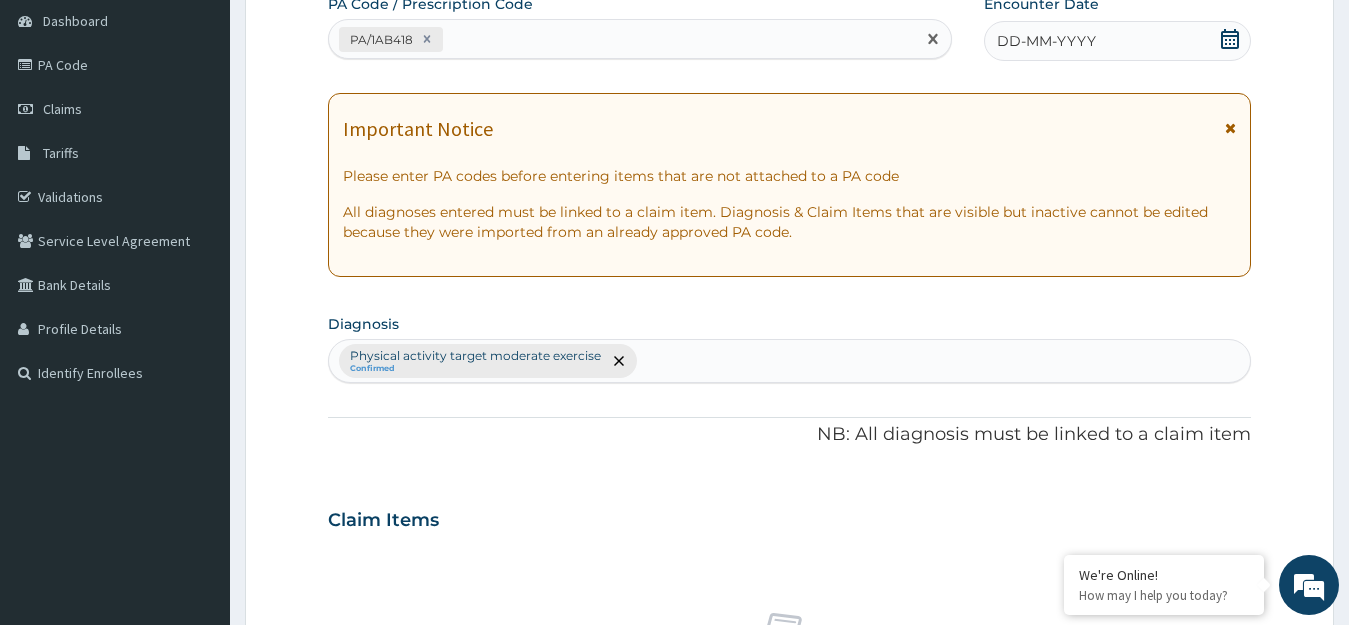 click 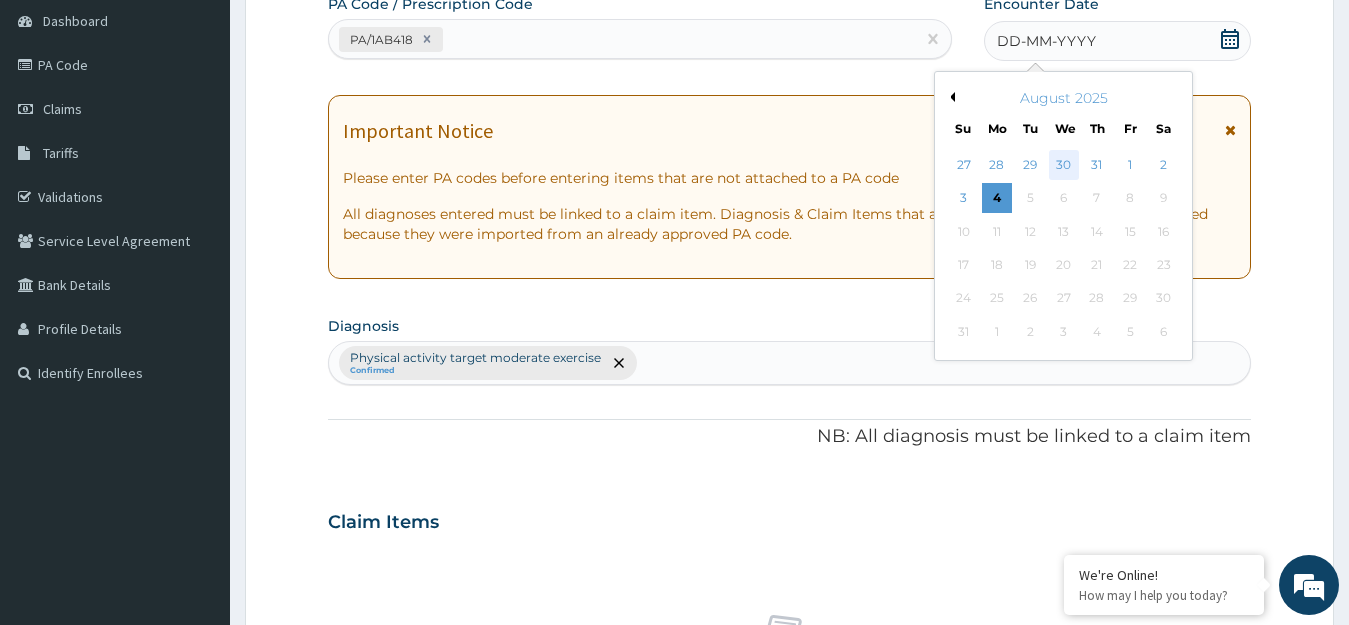 click on "30" at bounding box center [1063, 165] 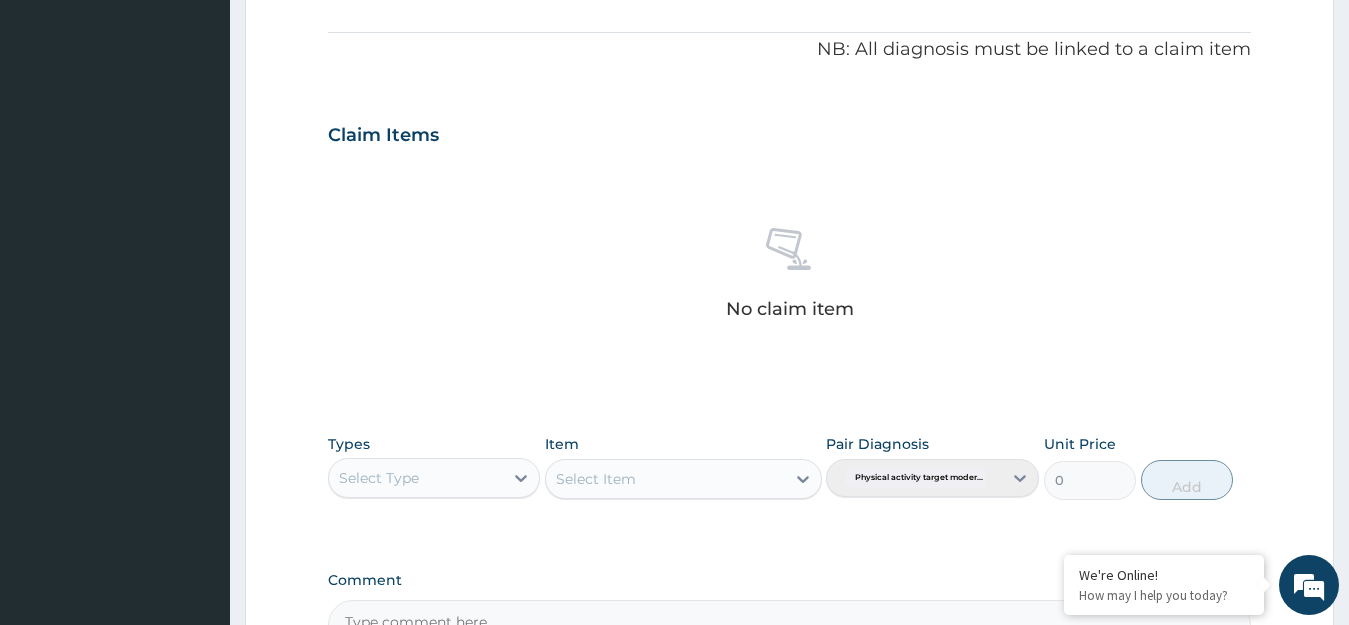 scroll, scrollTop: 697, scrollLeft: 0, axis: vertical 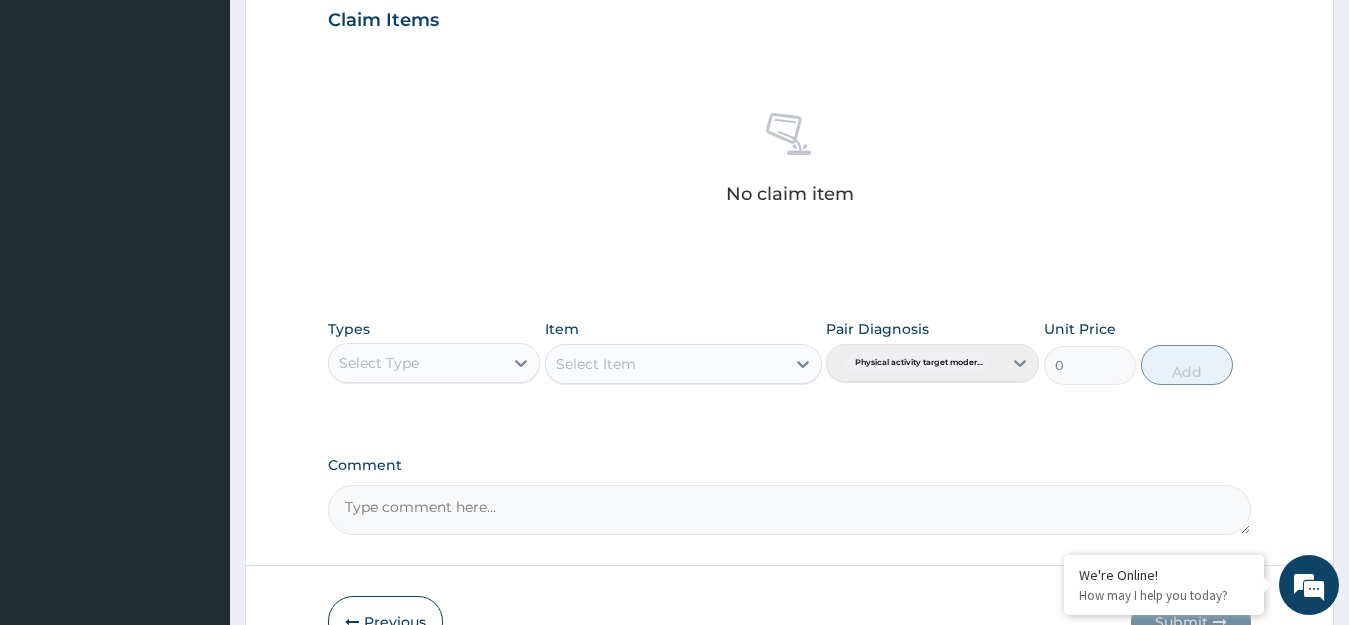 click on "Select Type" at bounding box center (416, 363) 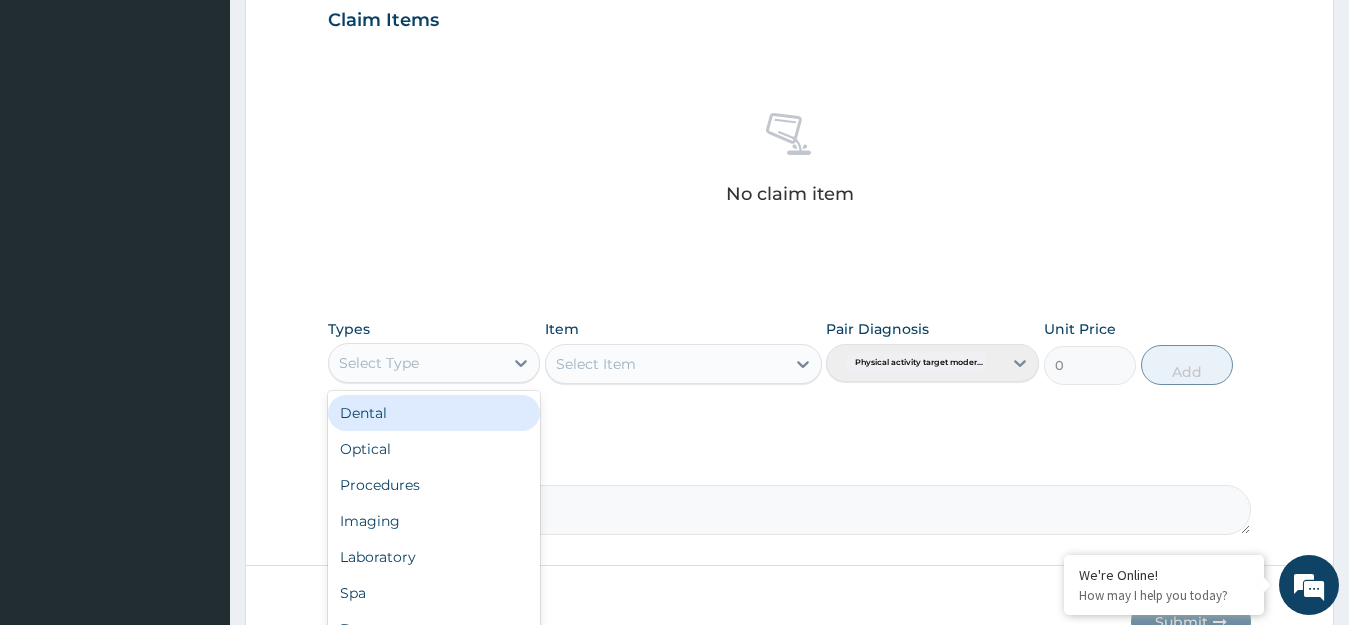 scroll, scrollTop: 68, scrollLeft: 0, axis: vertical 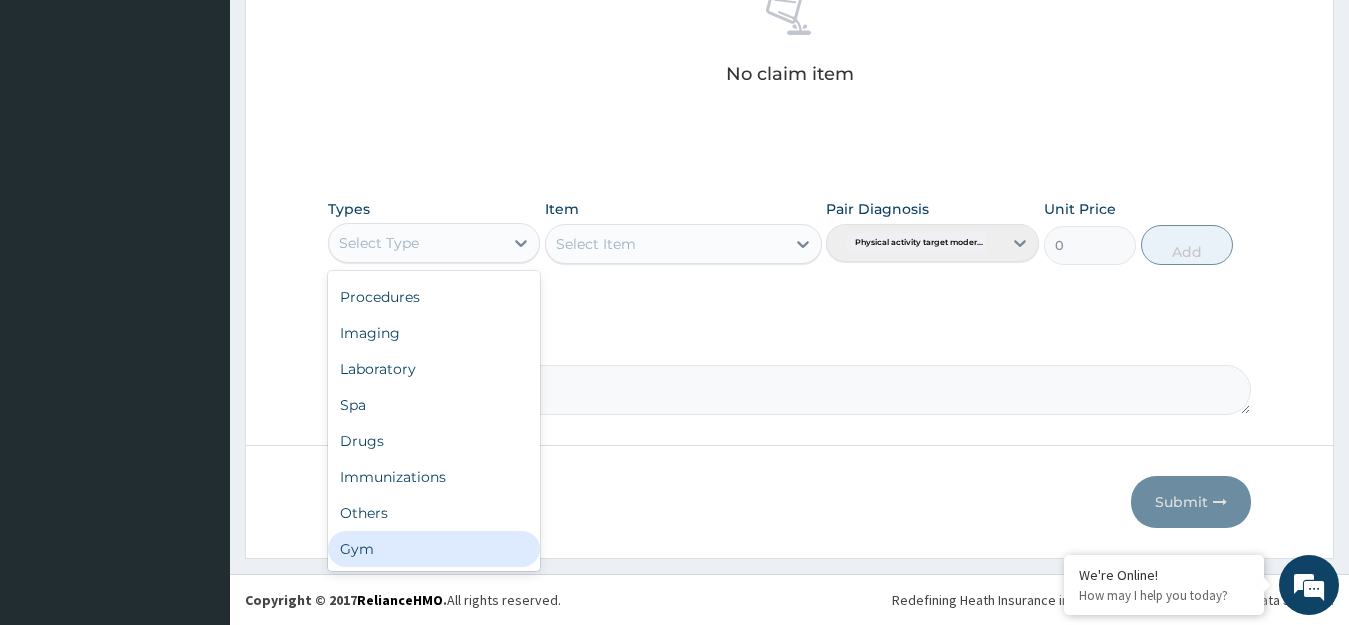 click on "Gym" at bounding box center (434, 549) 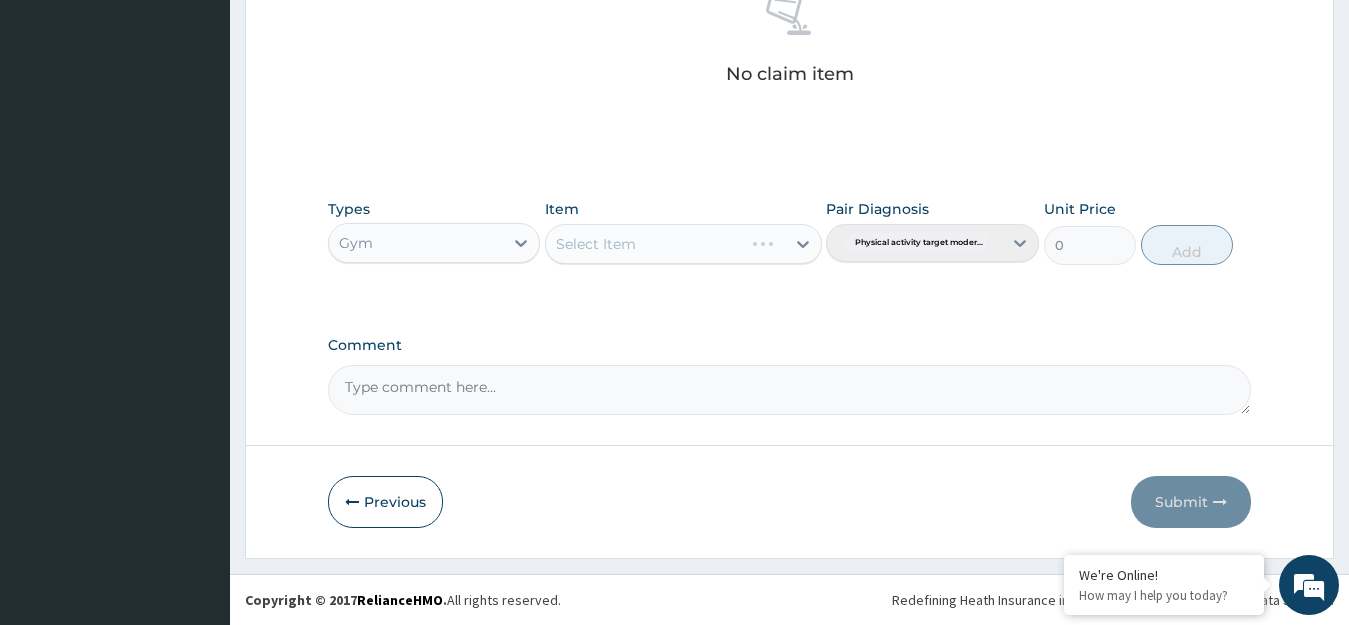 click on "Select Item" at bounding box center [683, 244] 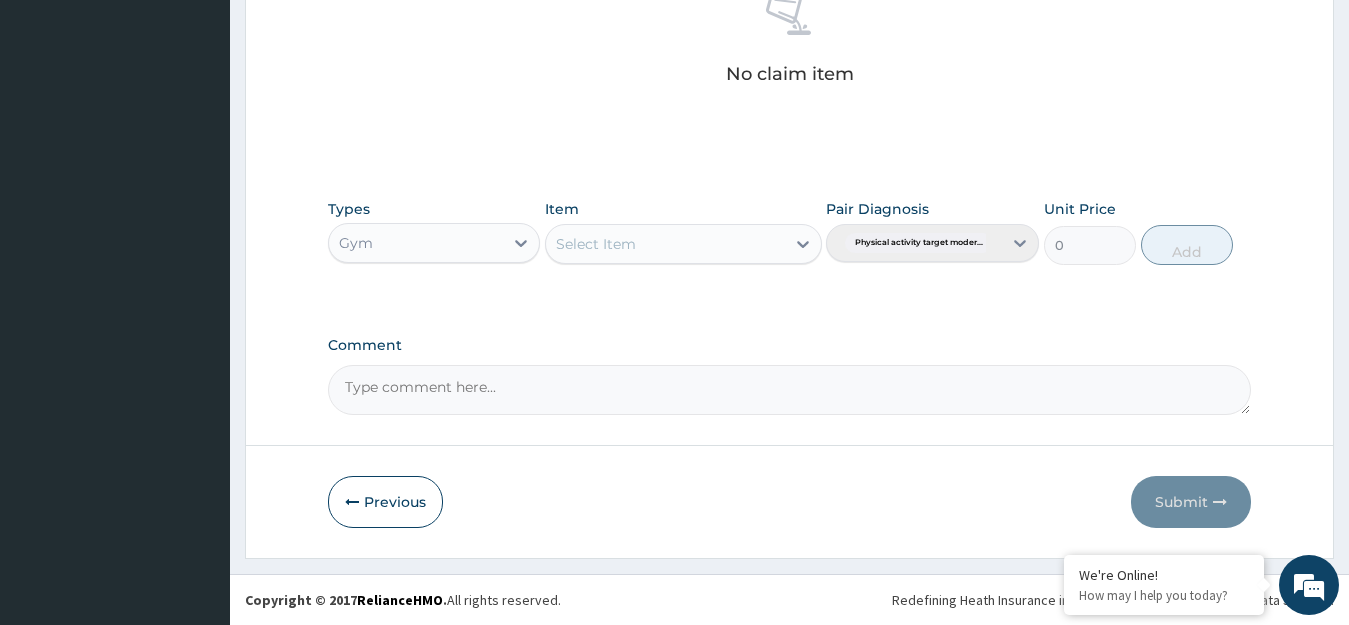 click on "Select Item" at bounding box center [665, 244] 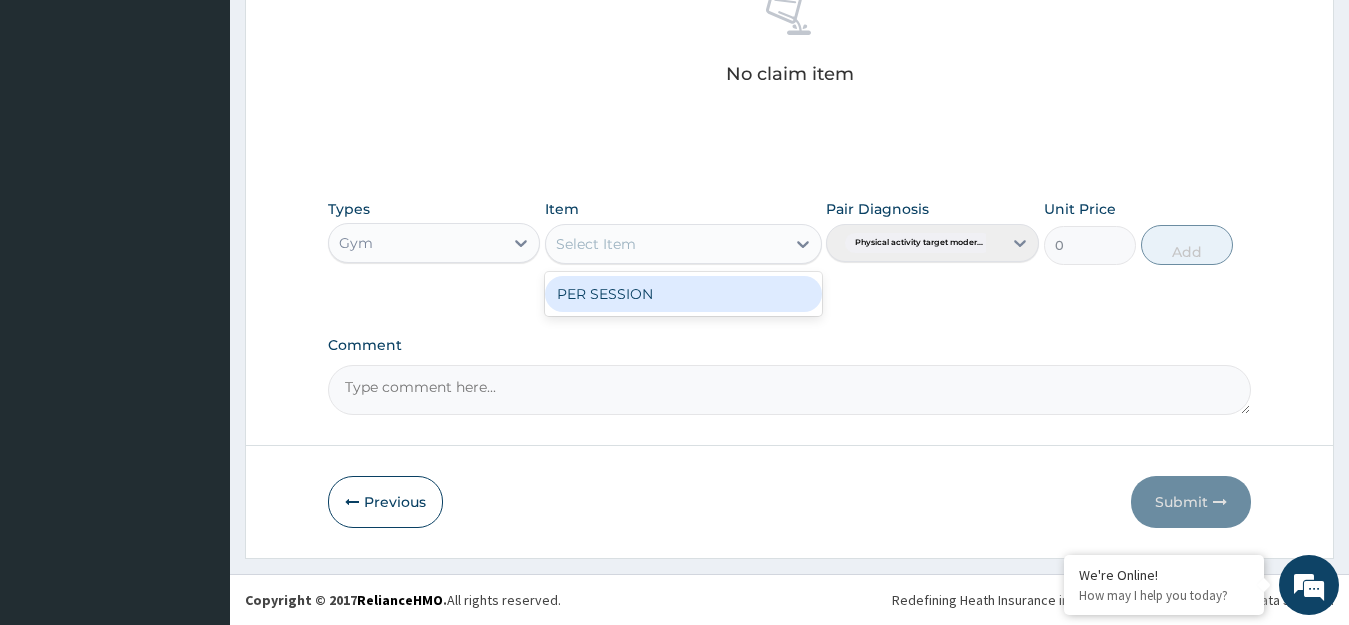 click on "PER SESSION" at bounding box center (683, 294) 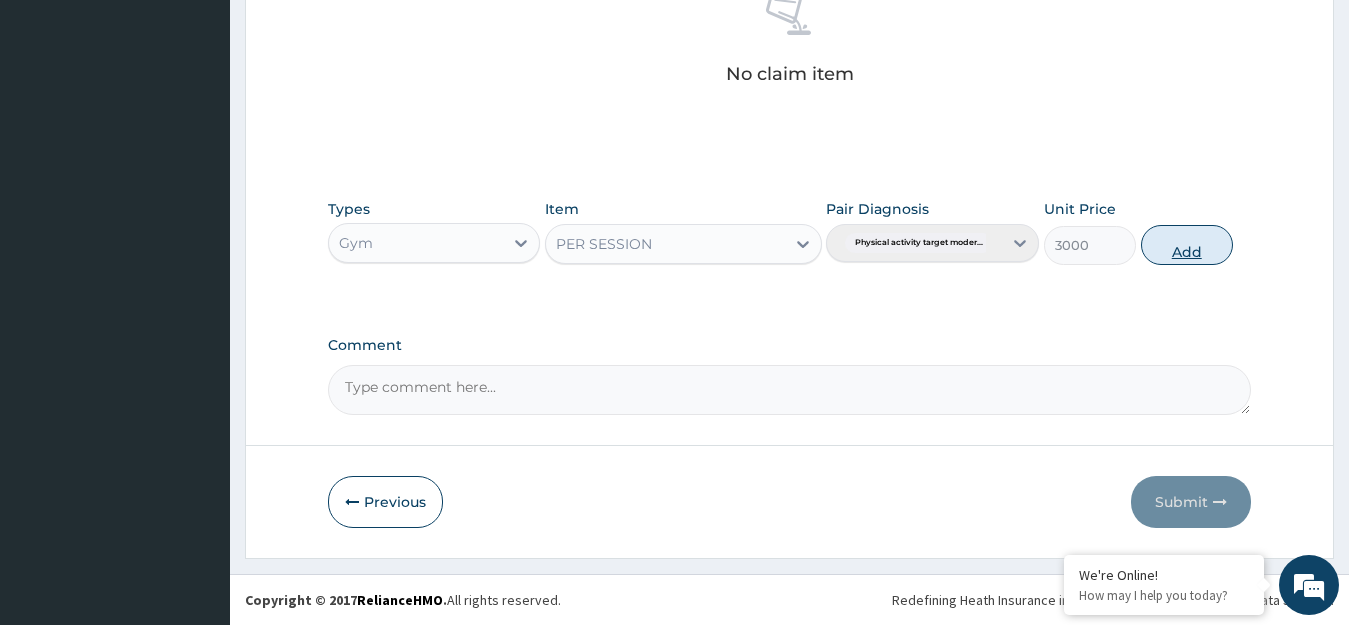 click on "Add" at bounding box center [1187, 245] 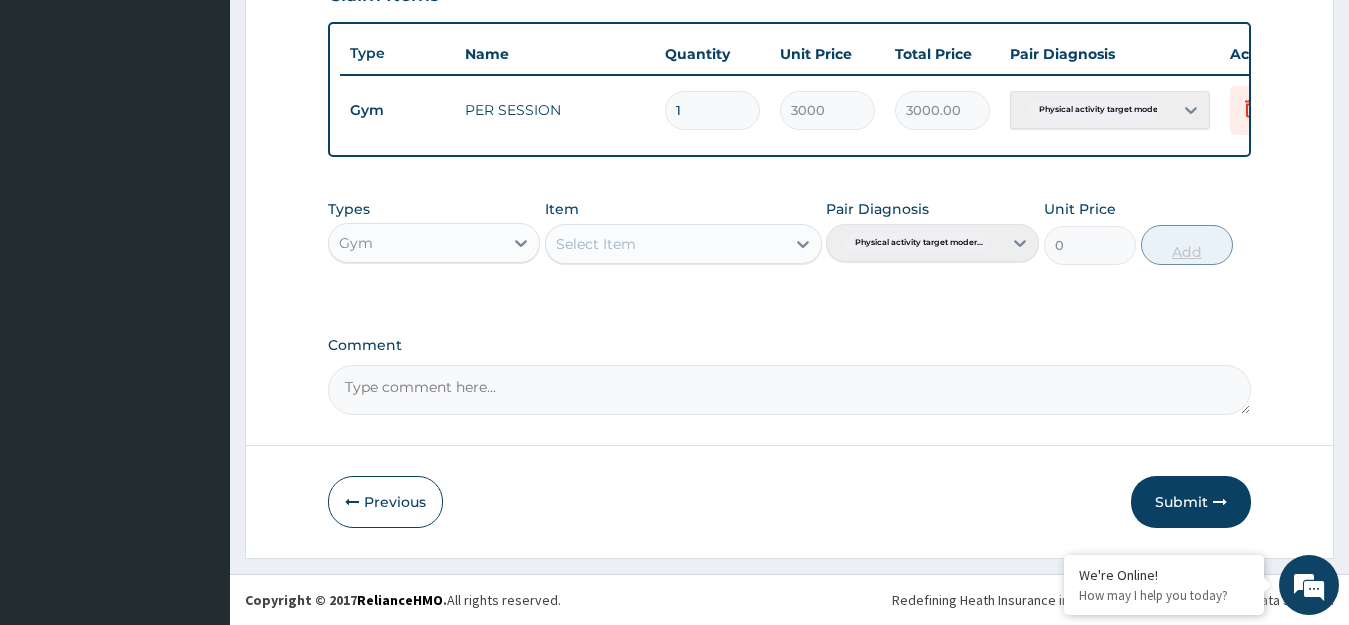scroll, scrollTop: 739, scrollLeft: 0, axis: vertical 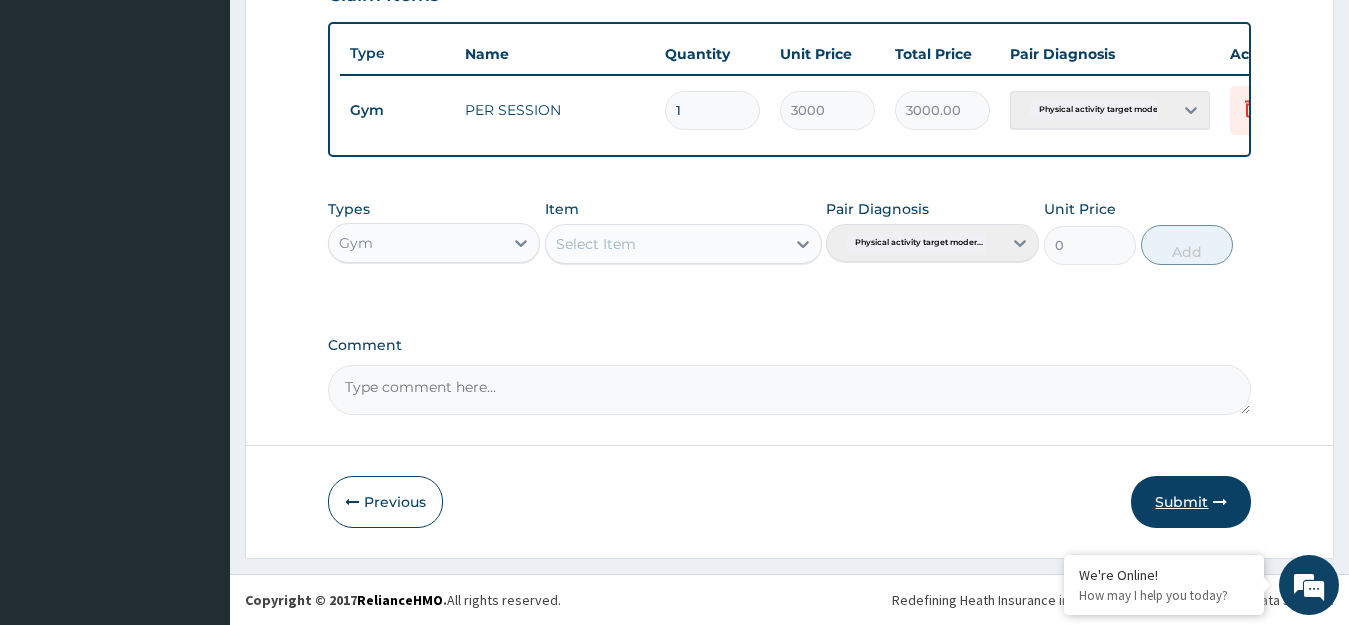 click on "Submit" at bounding box center [1191, 502] 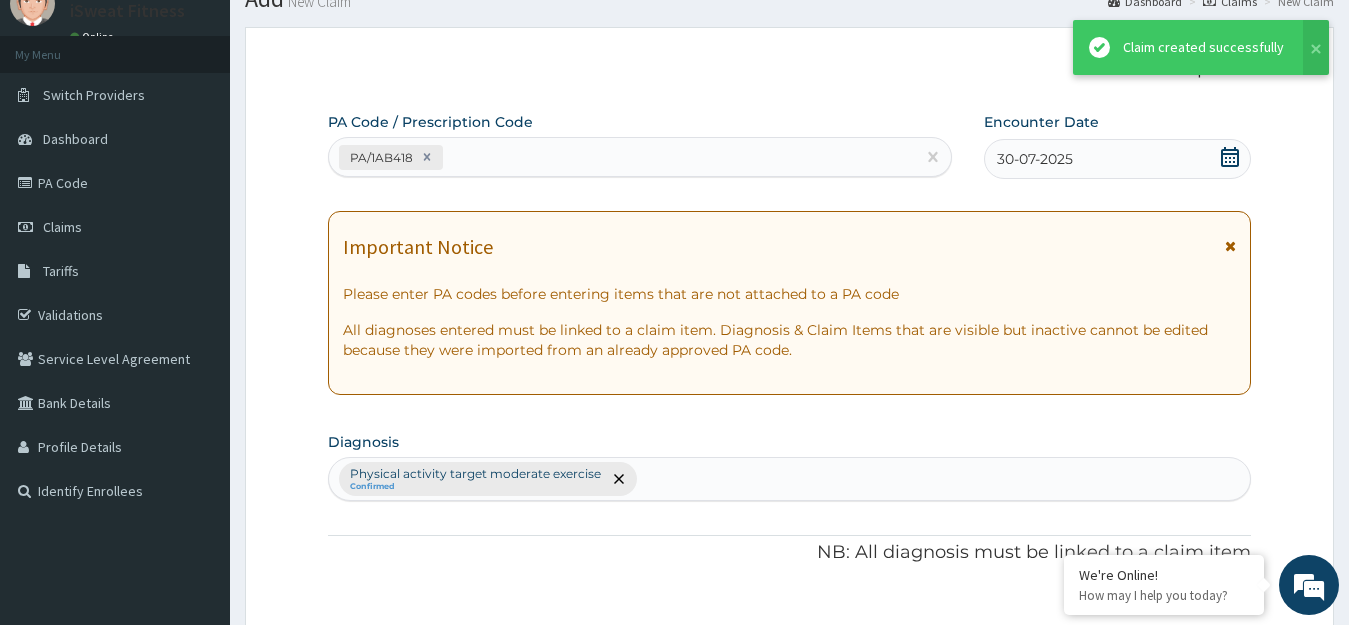 scroll, scrollTop: 739, scrollLeft: 0, axis: vertical 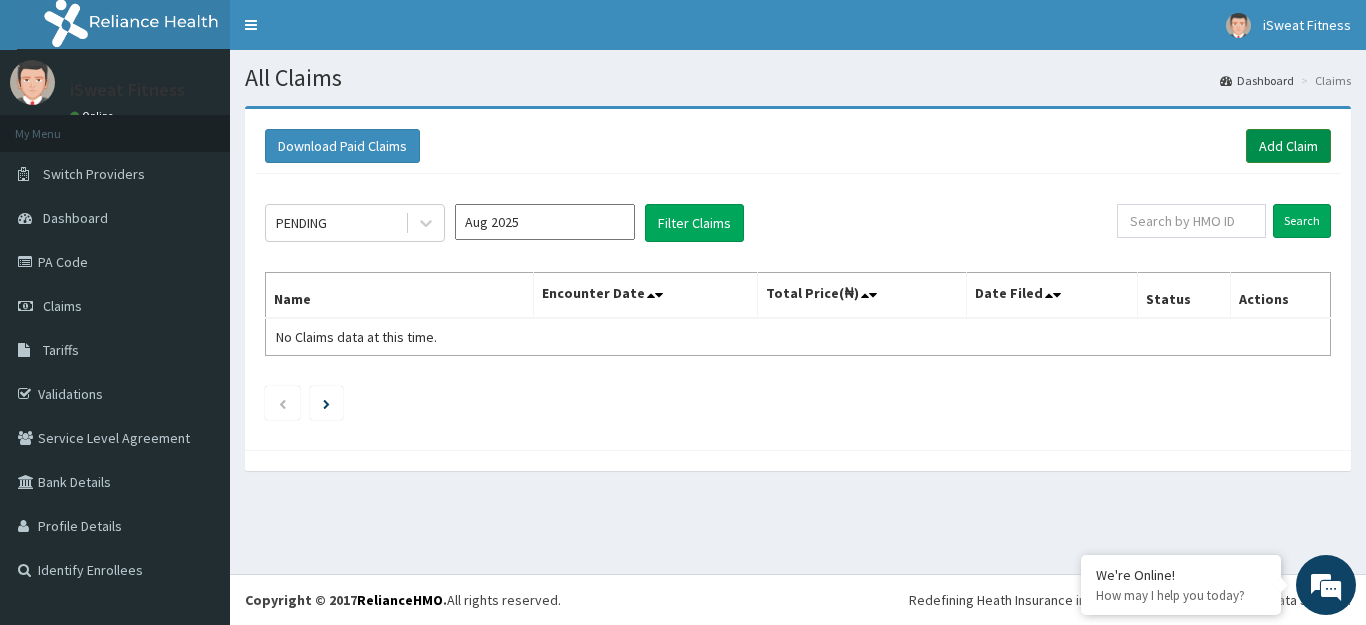 click on "Add Claim" at bounding box center [1288, 146] 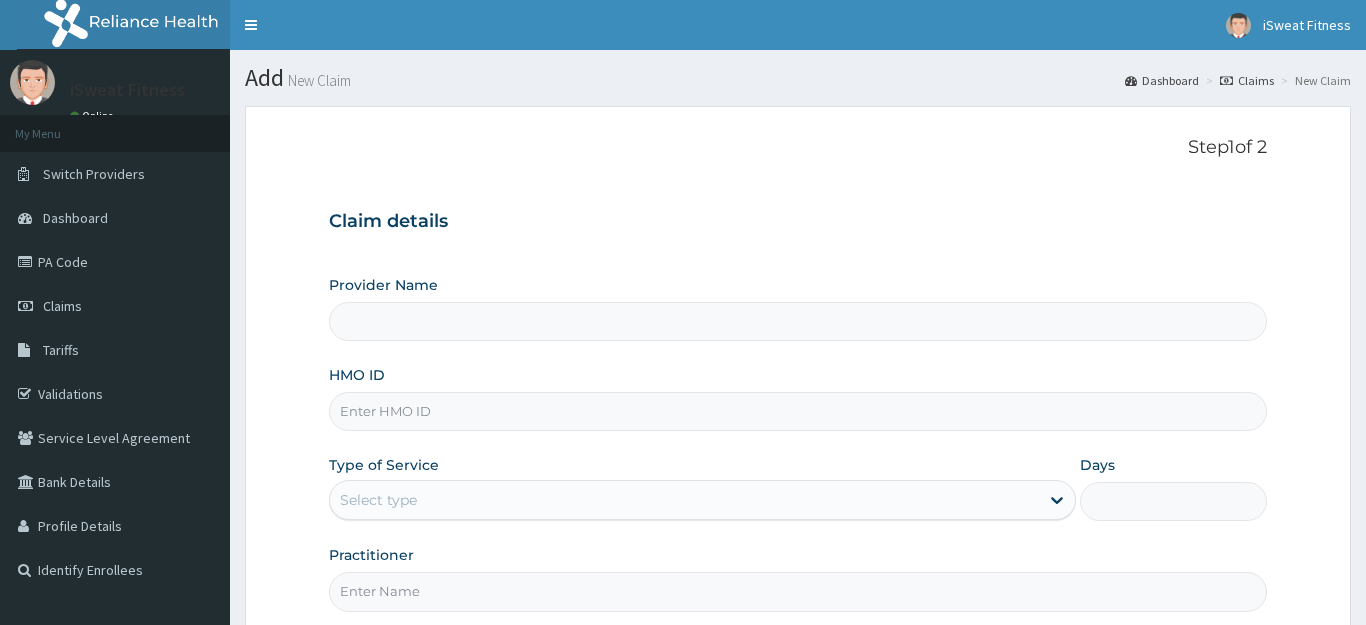 click on "HMO ID" at bounding box center [798, 411] 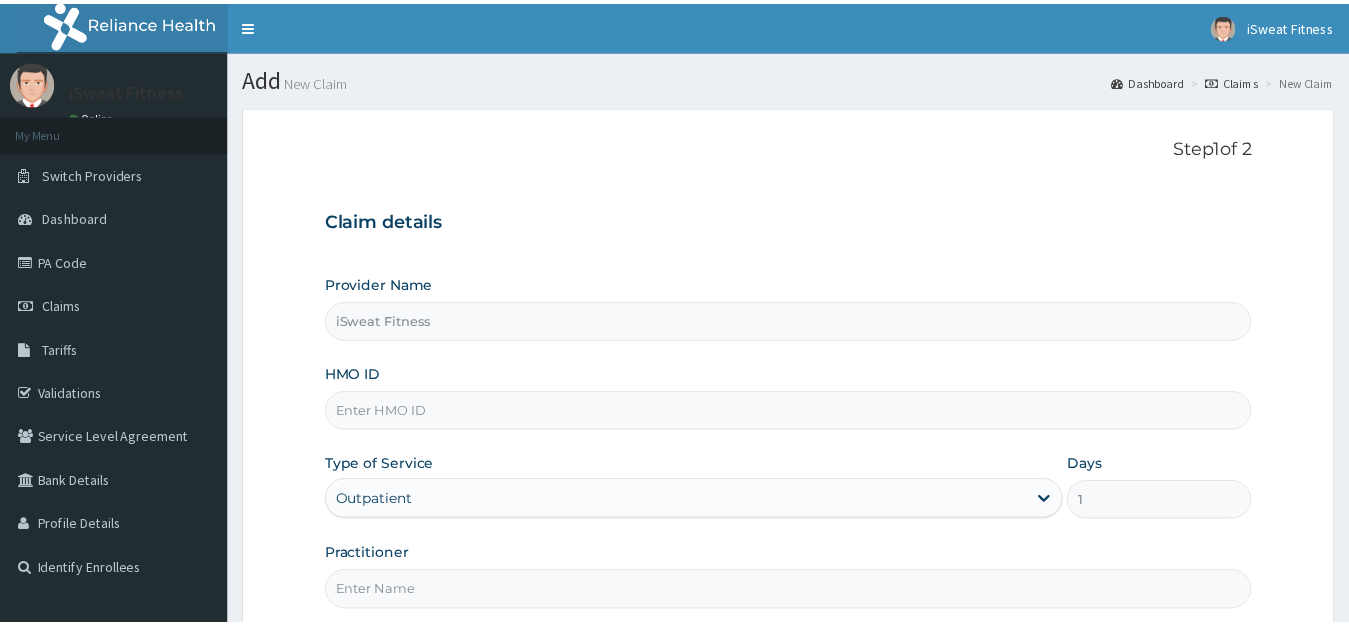 scroll, scrollTop: 0, scrollLeft: 0, axis: both 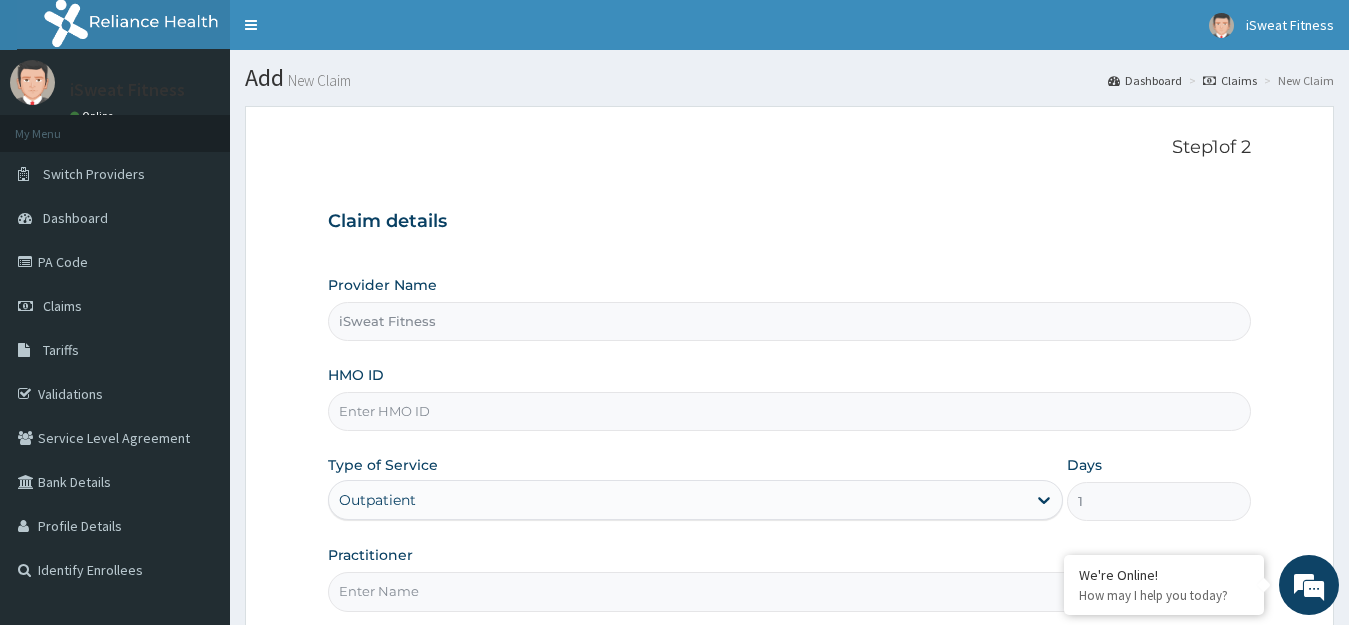 click on "HMO ID" at bounding box center [790, 411] 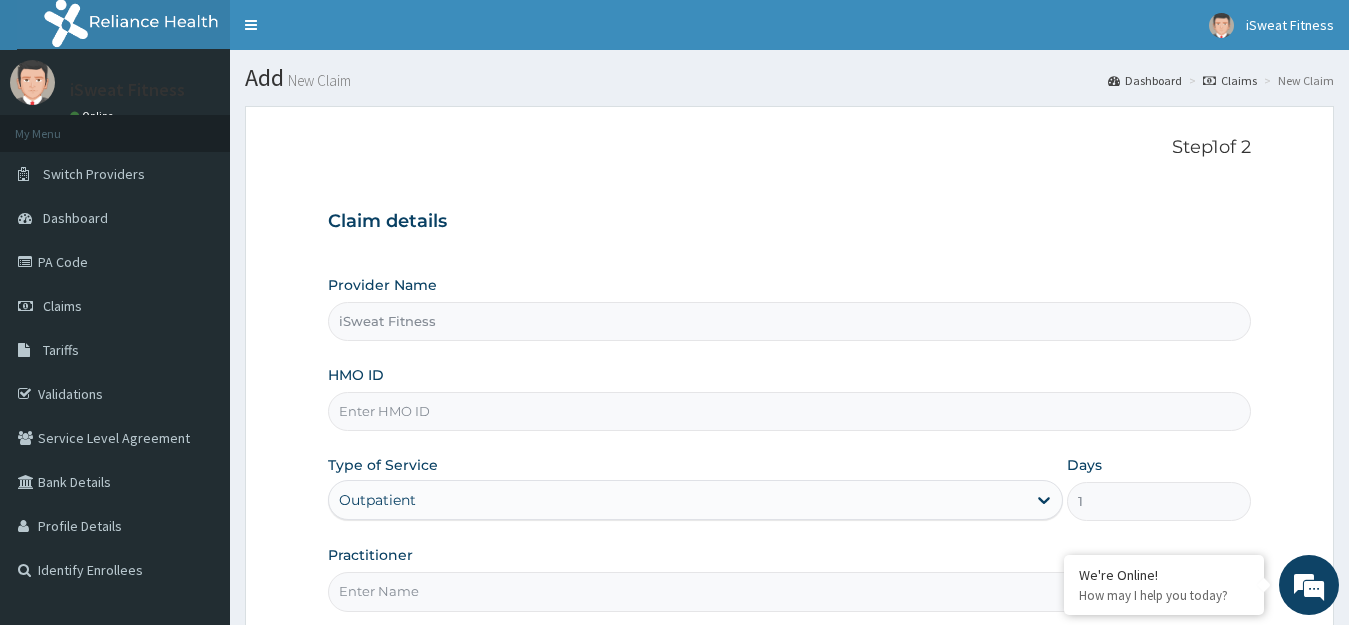 paste on "aix/10011/a" 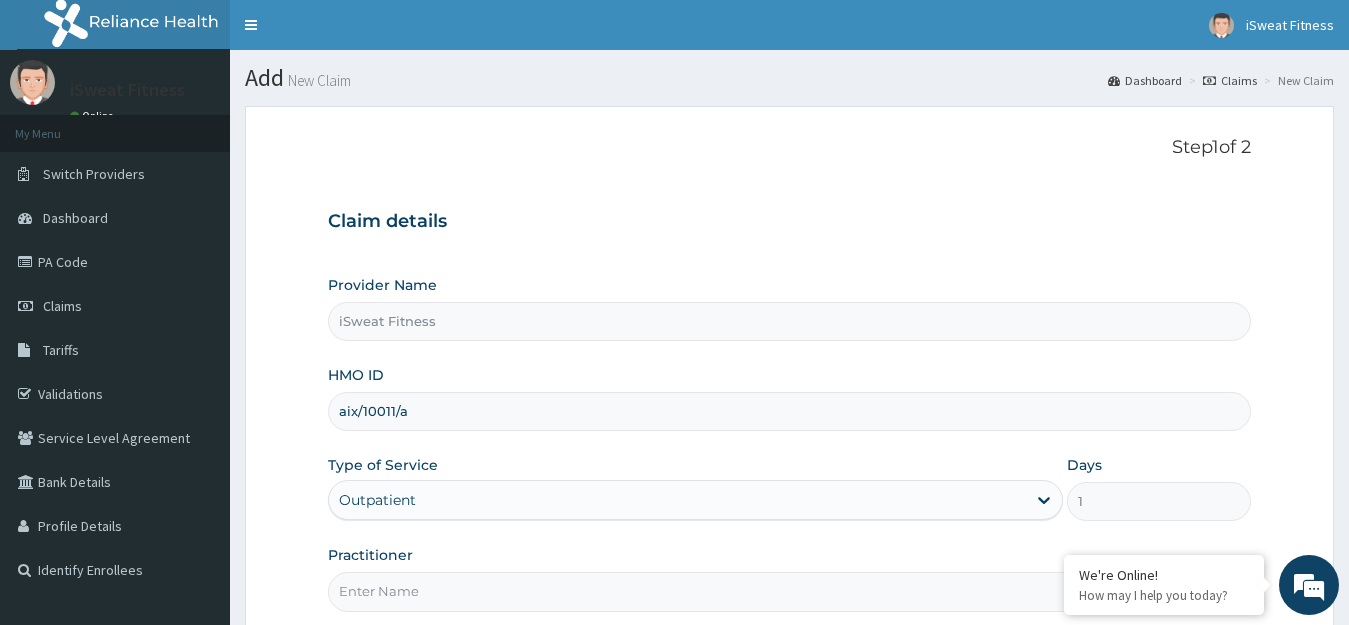 scroll, scrollTop: 197, scrollLeft: 0, axis: vertical 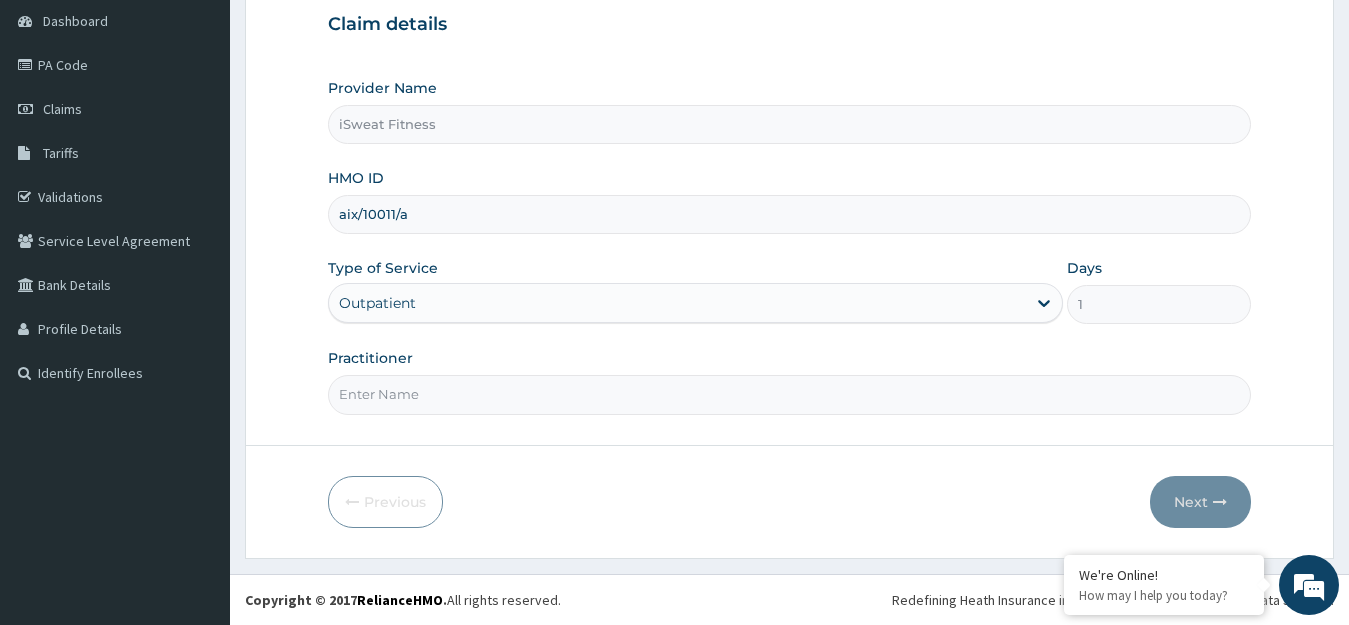 type on "aix/10011/a" 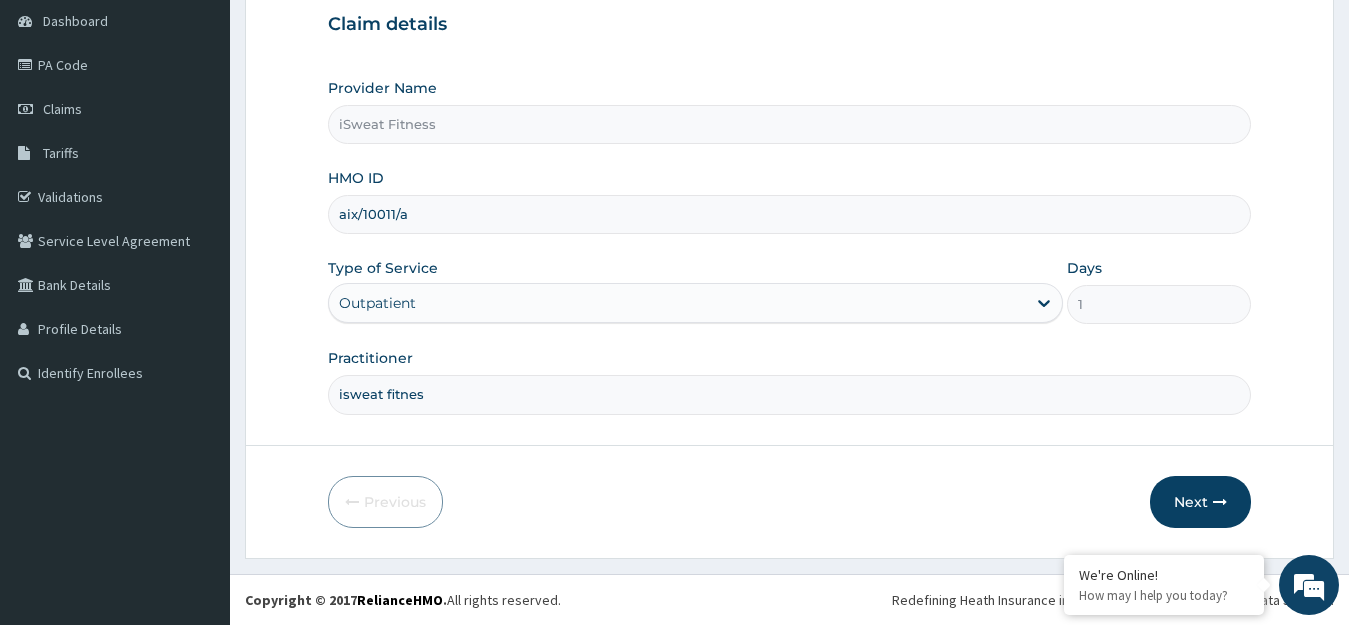 type on "isweat fitness" 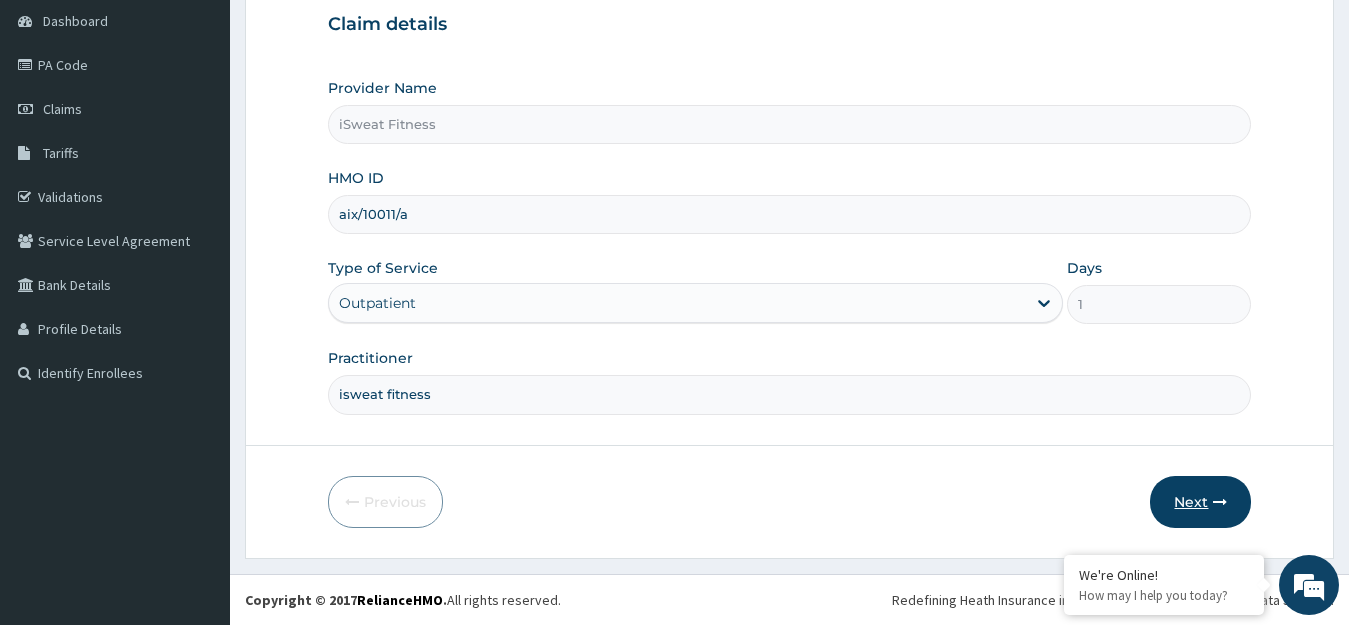 click on "Next" at bounding box center (1200, 502) 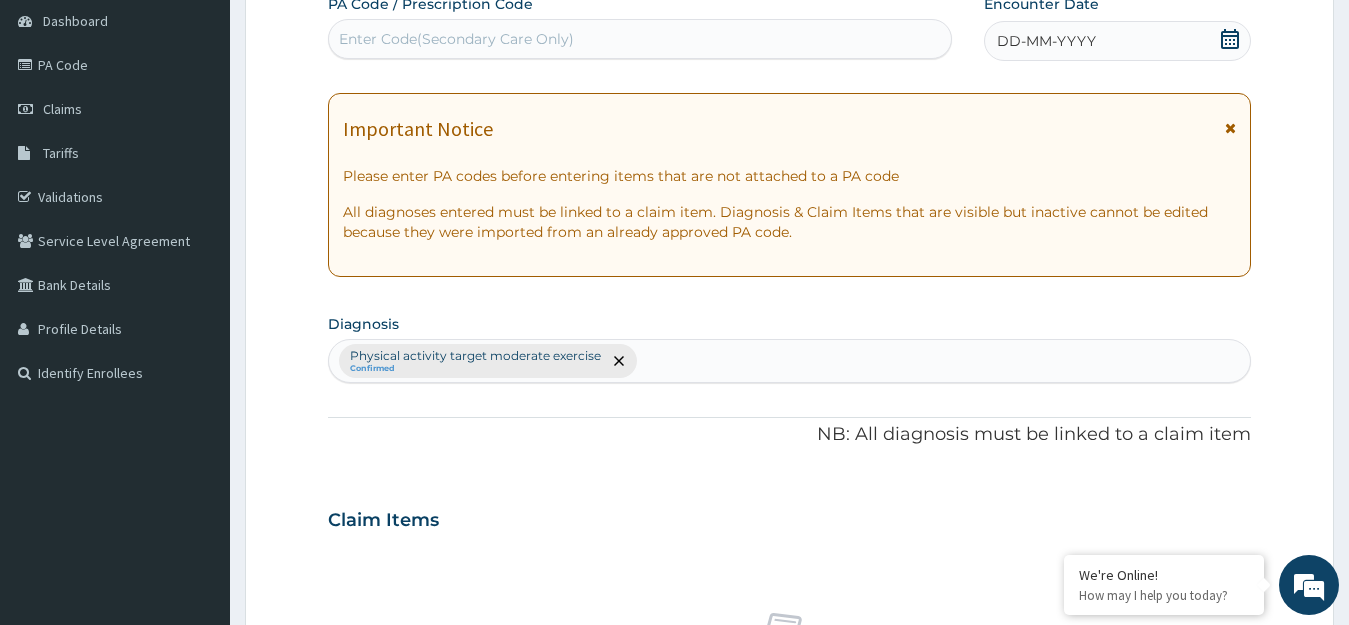 click on "Enter Code(Secondary Care Only)" at bounding box center [640, 39] 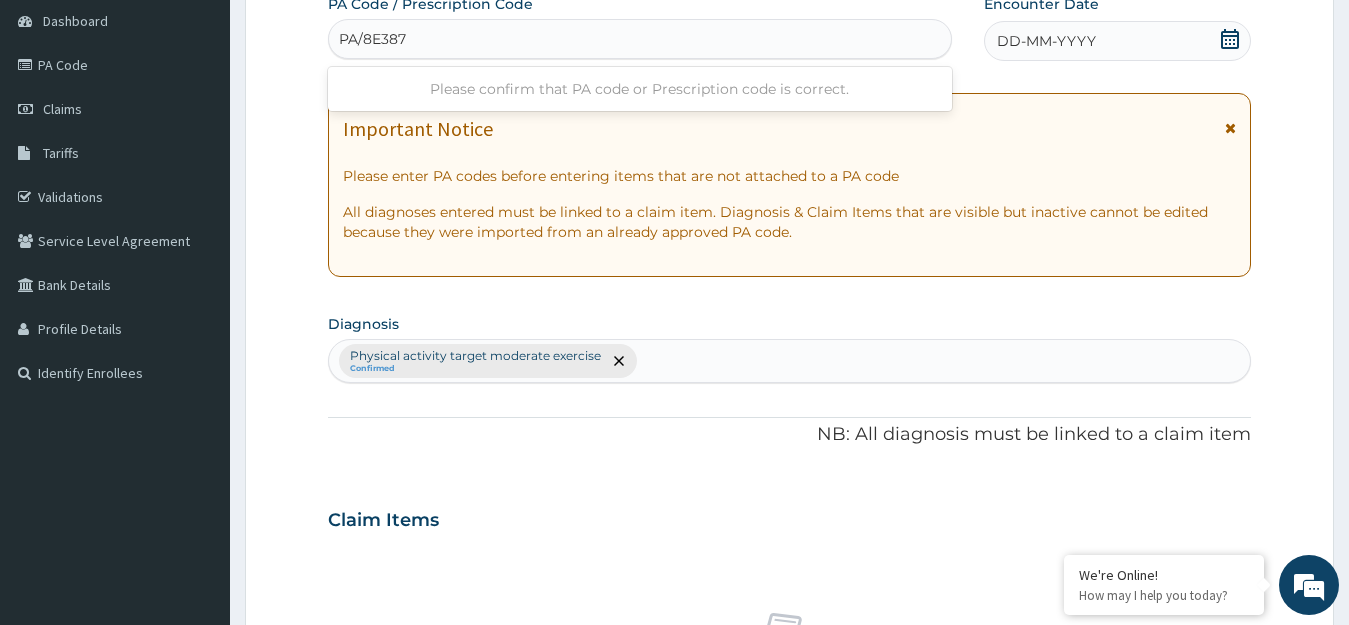 type on "PA/8E3871" 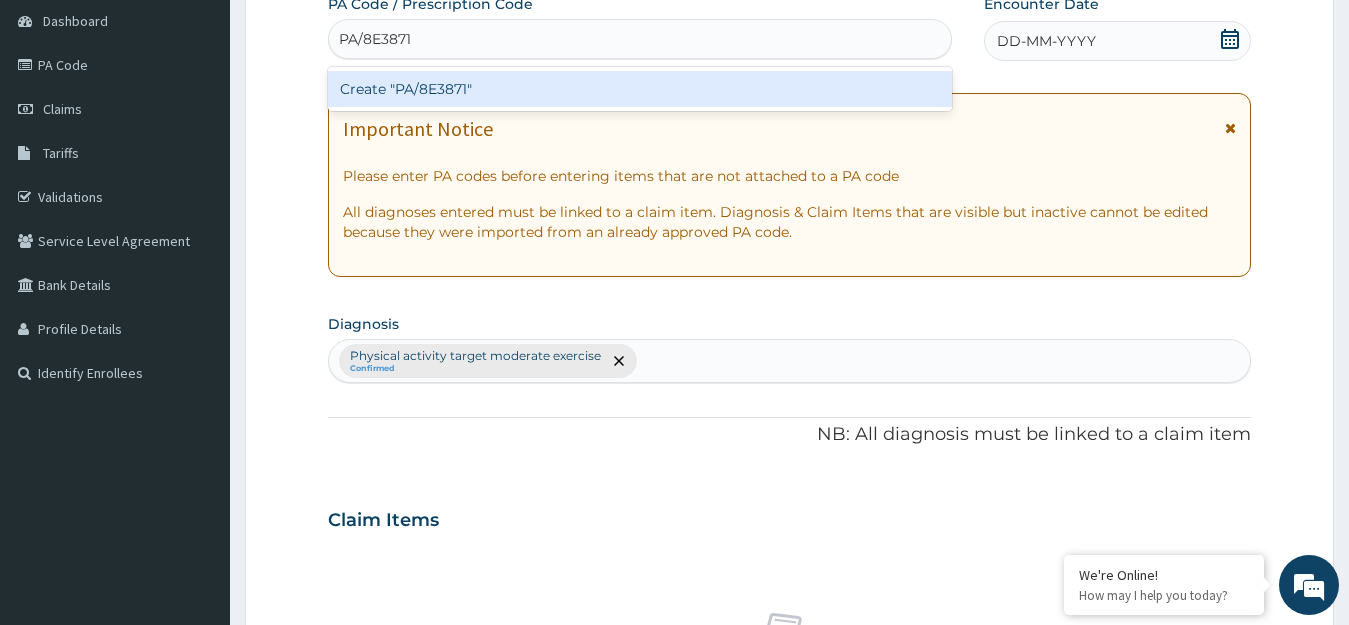 click on "Create "PA/8E3871"" at bounding box center [640, 89] 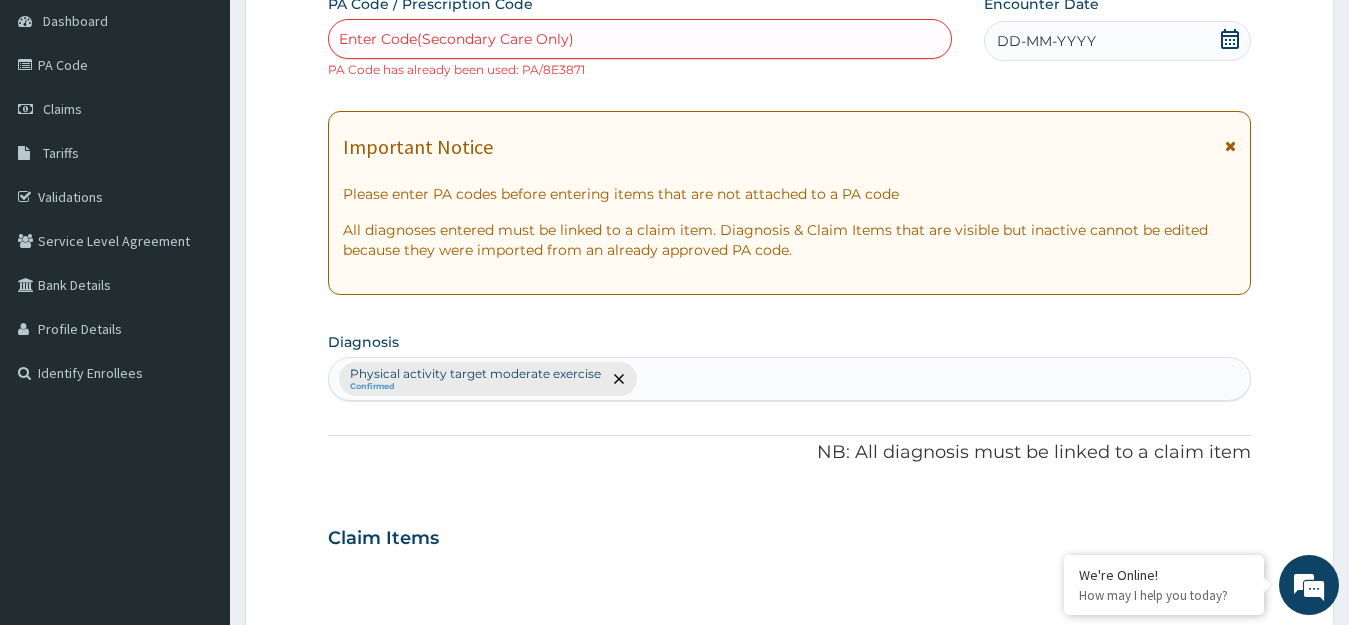 click on "Enter Code(Secondary Care Only)" at bounding box center (640, 39) 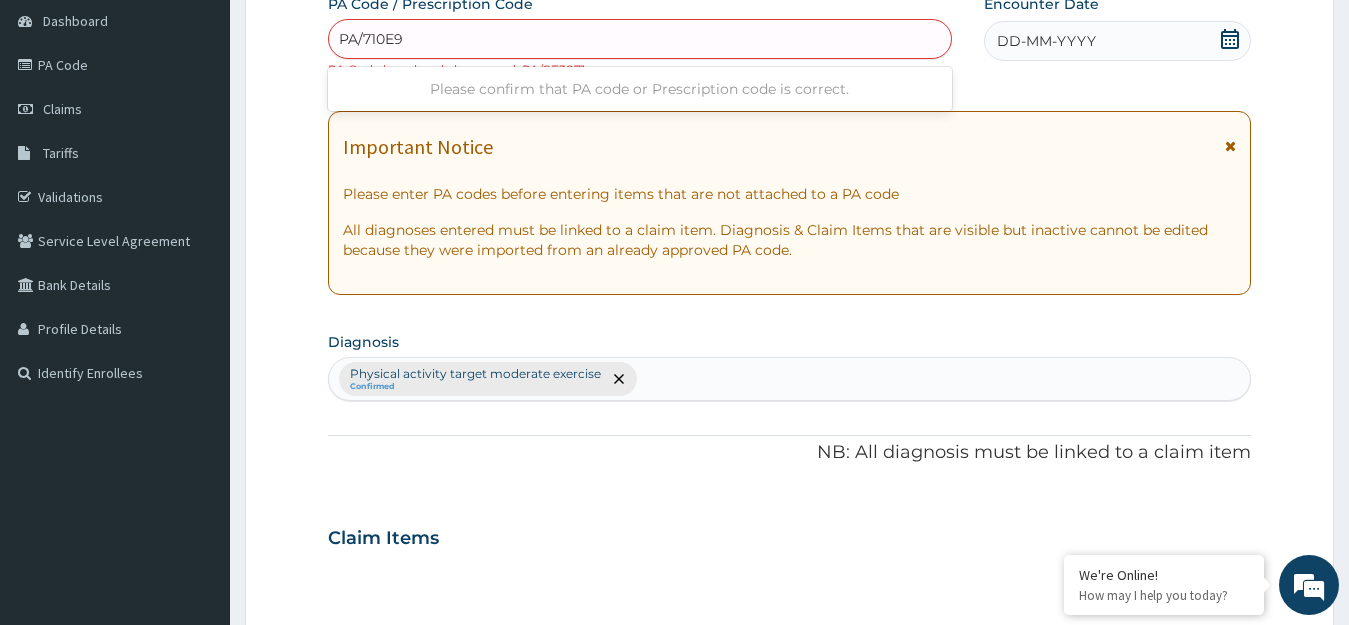 type on "PA/710E9E" 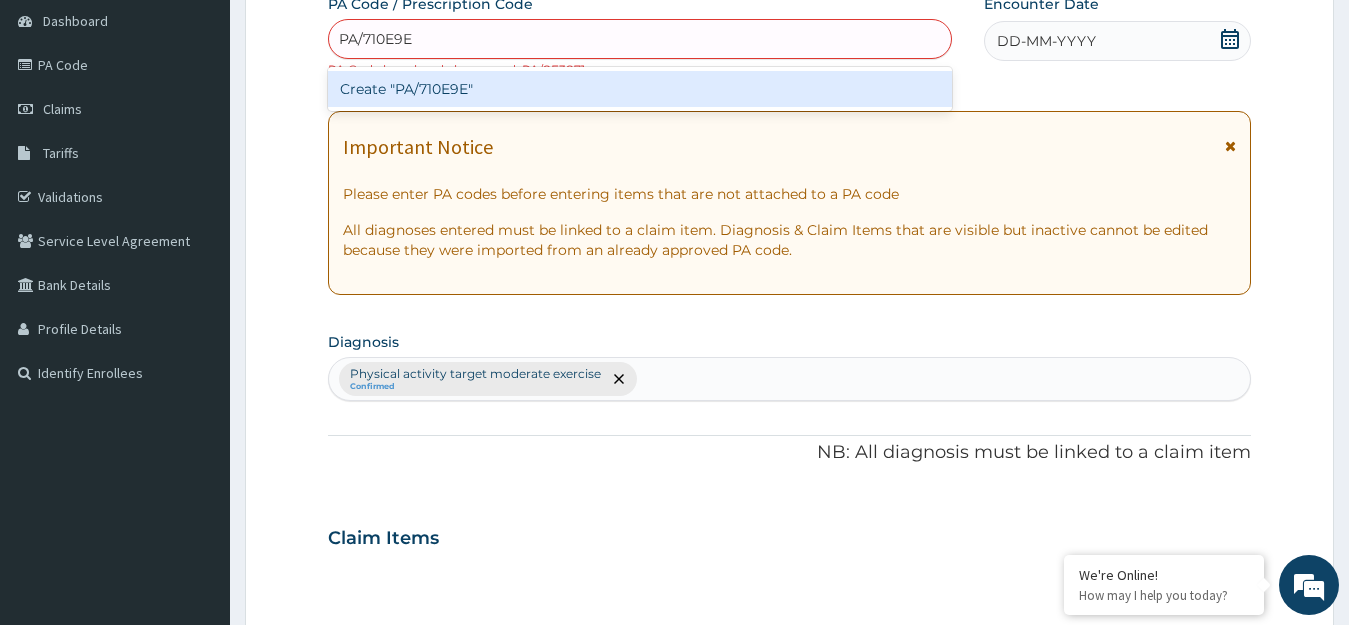 click on "Create "PA/710E9E"" at bounding box center [640, 89] 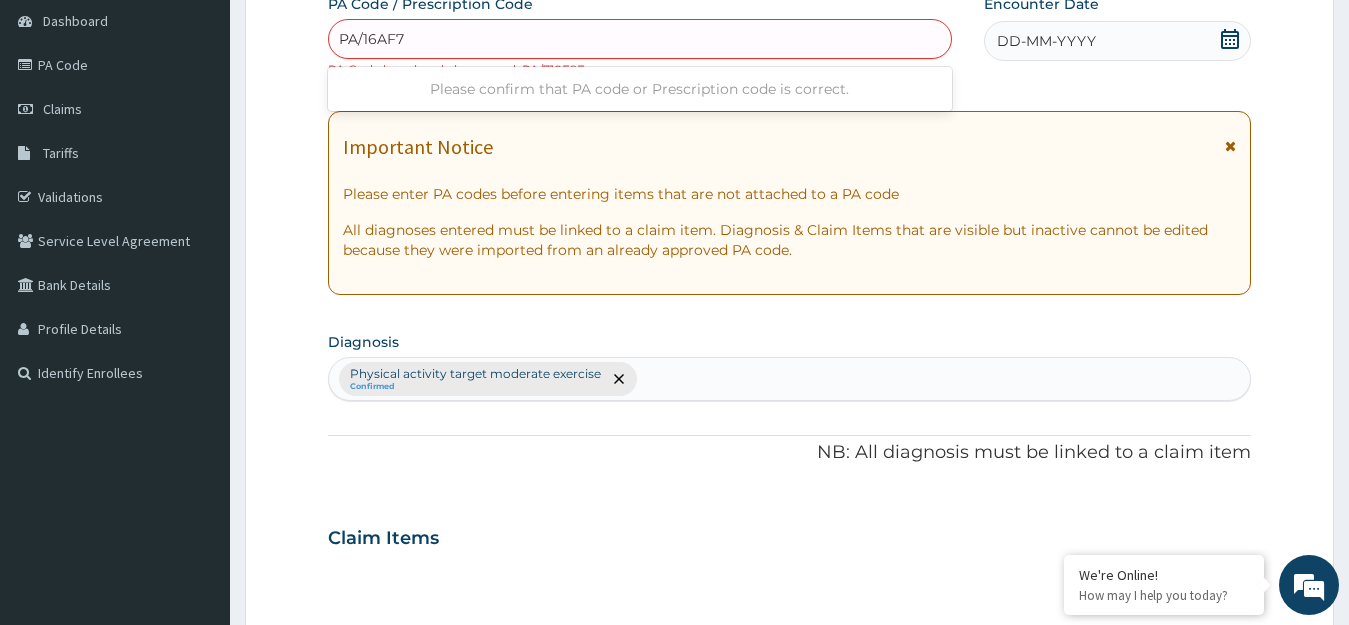 type on "PA/16AF7C" 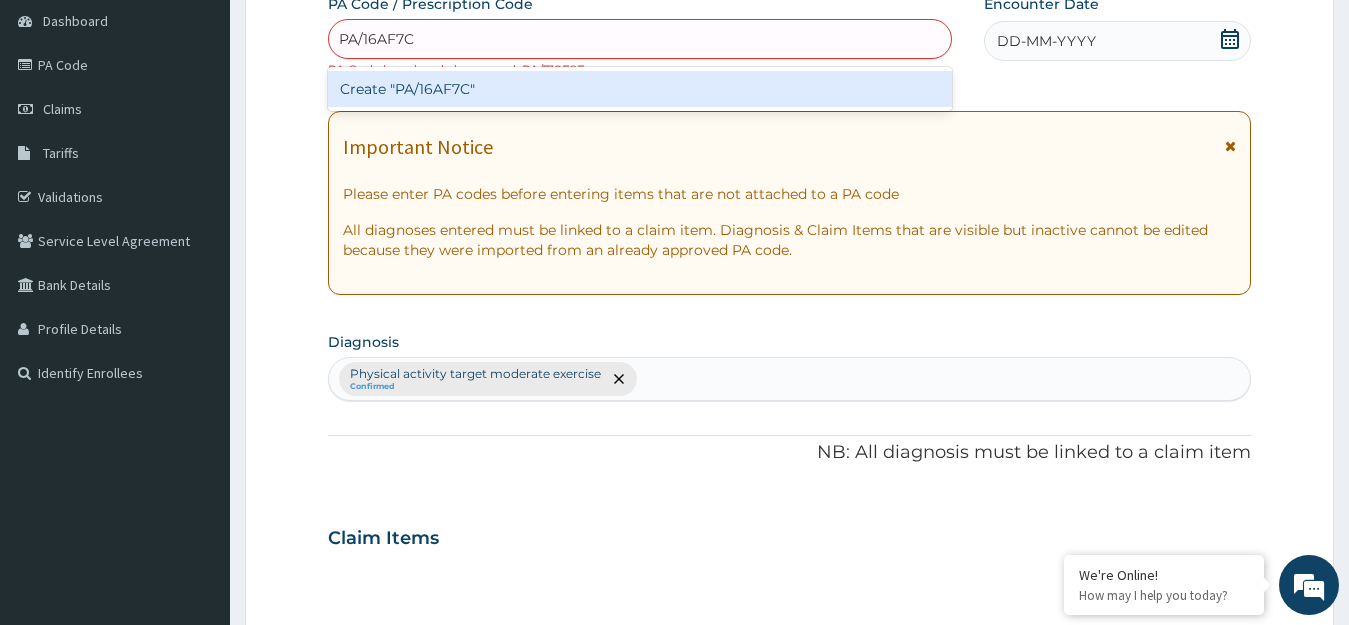 click on "Create "PA/16AF7C"" at bounding box center [640, 89] 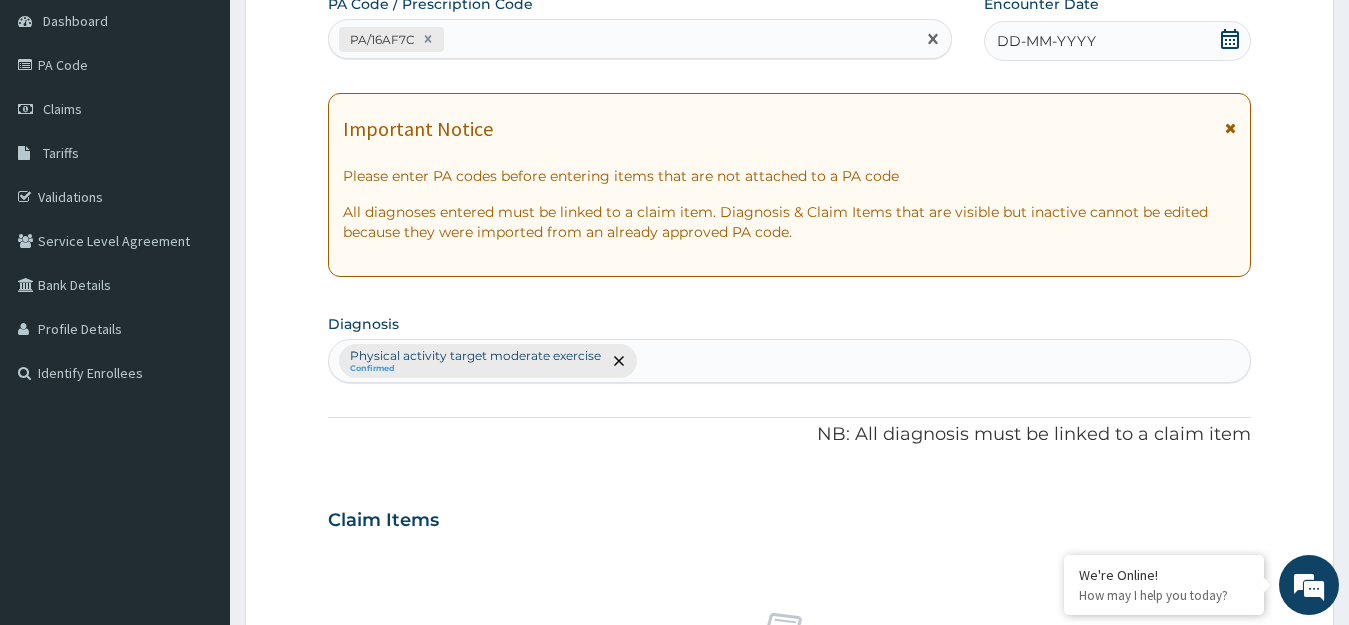 click 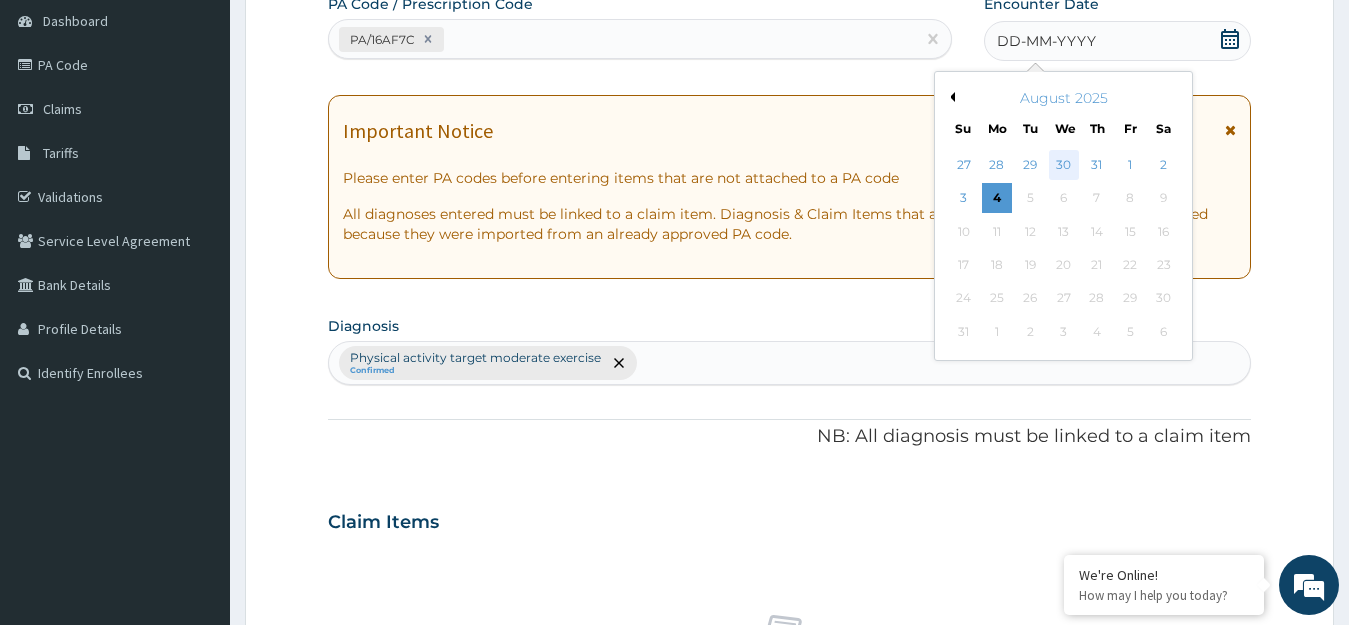 click on "30" at bounding box center [1063, 165] 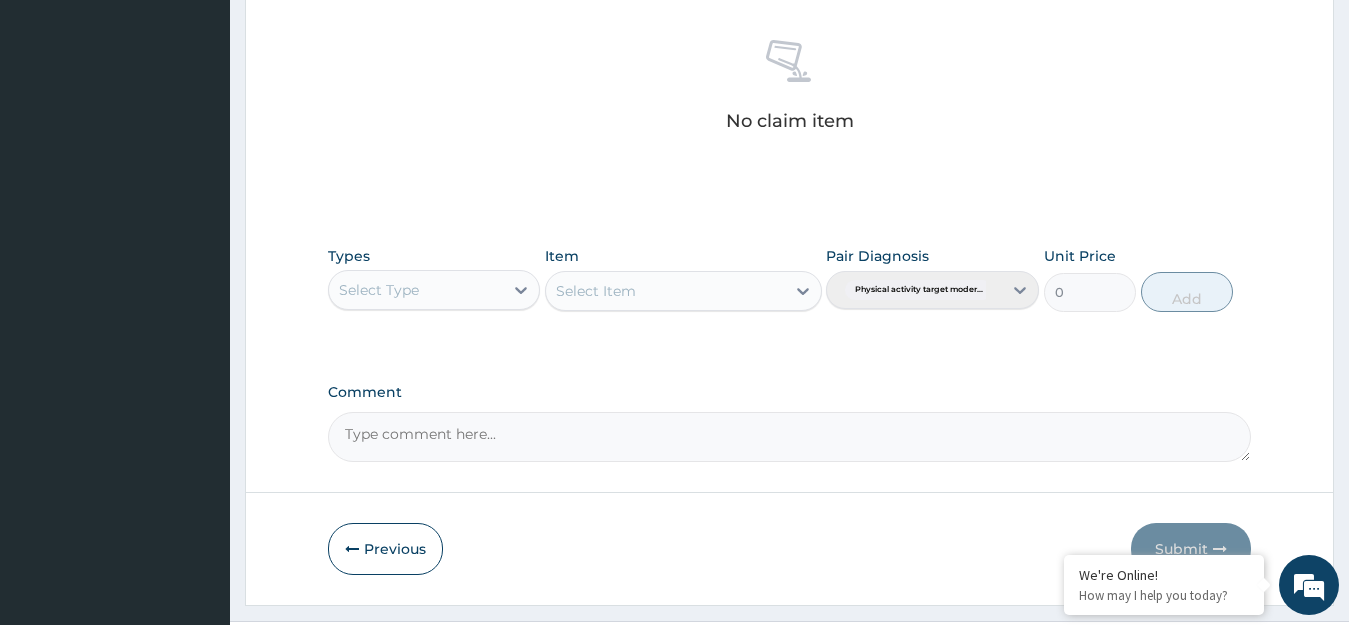 scroll, scrollTop: 817, scrollLeft: 0, axis: vertical 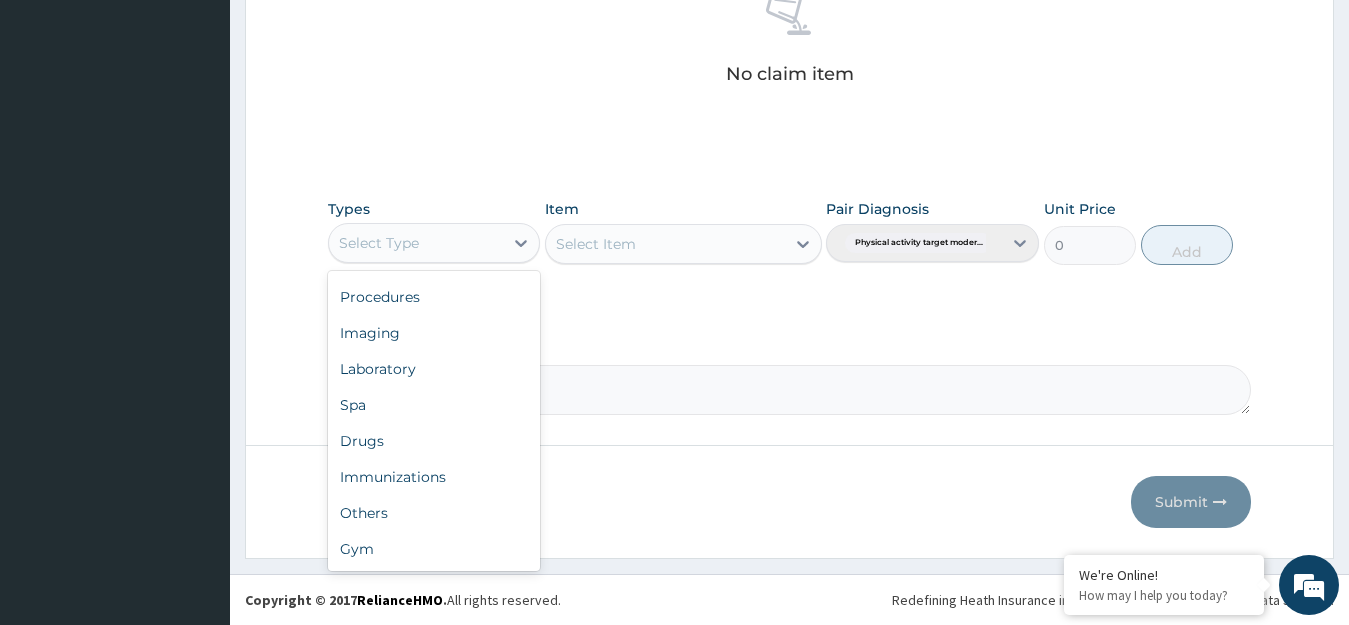 click on "Gym" at bounding box center (434, 549) 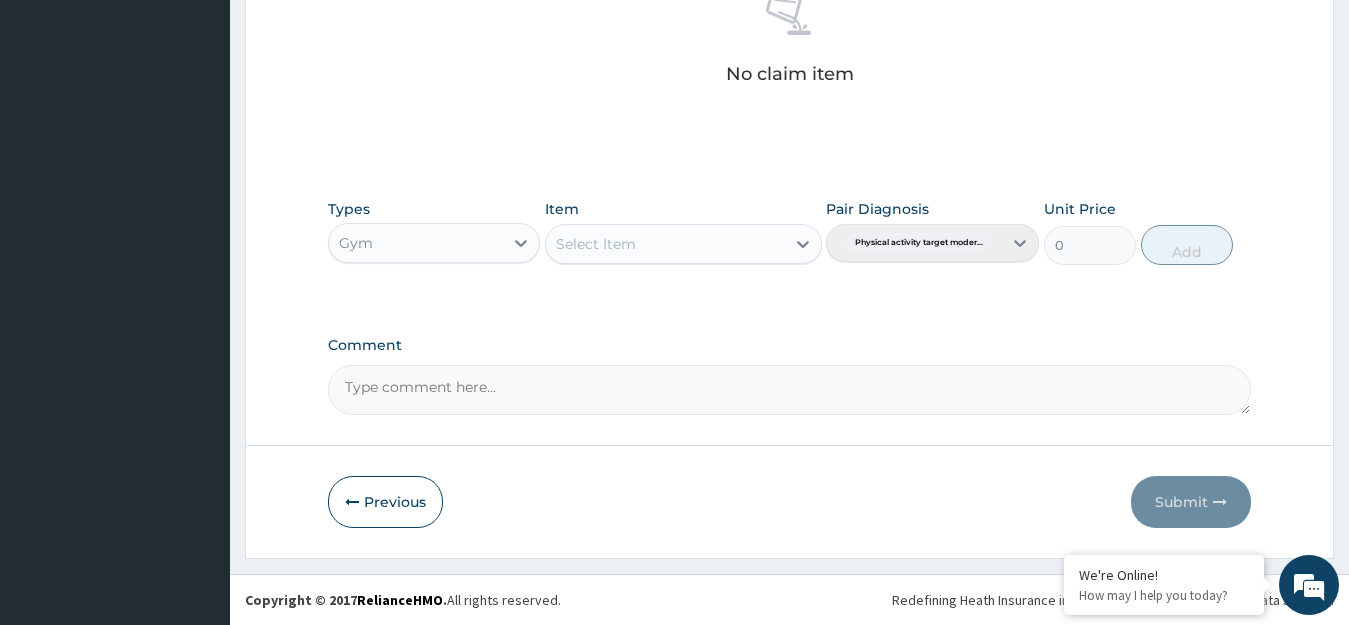 click on "Types option Gym, selected.   Select is focused ,type to refine list, press Down to open the menu,  Gym Item Select Item Pair Diagnosis Physical activity target moder... Unit Price 0 Add" at bounding box center (790, 232) 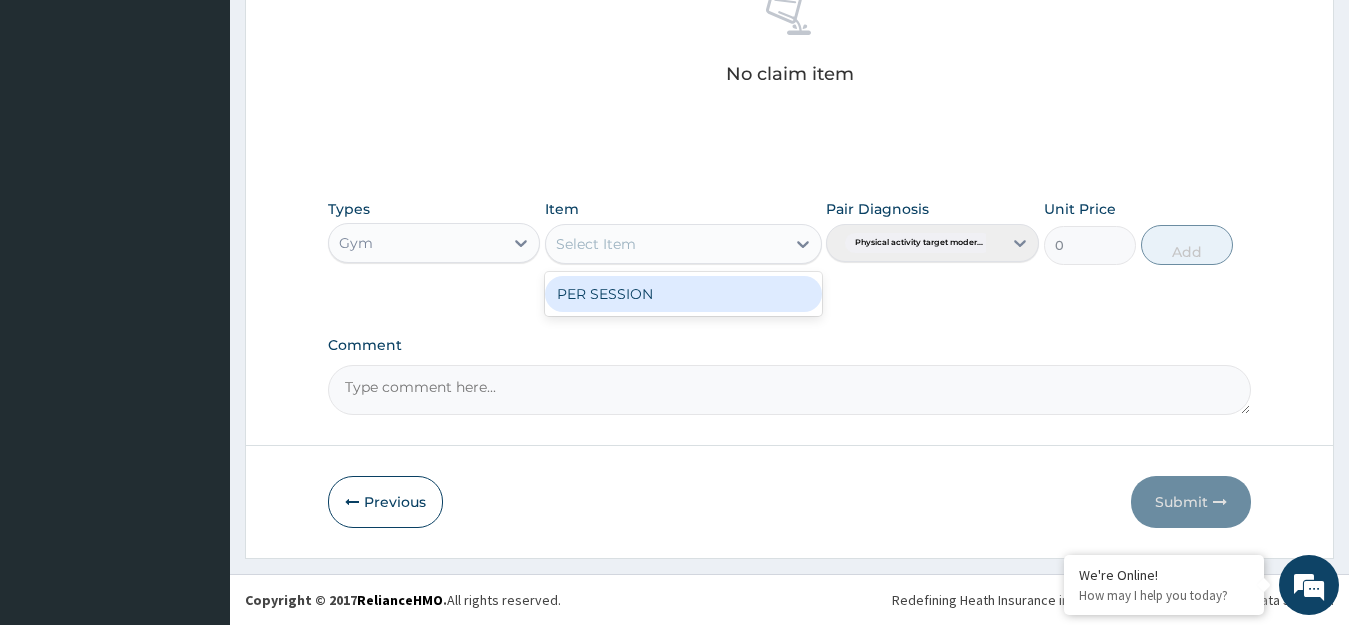 click on "Select Item" at bounding box center [665, 244] 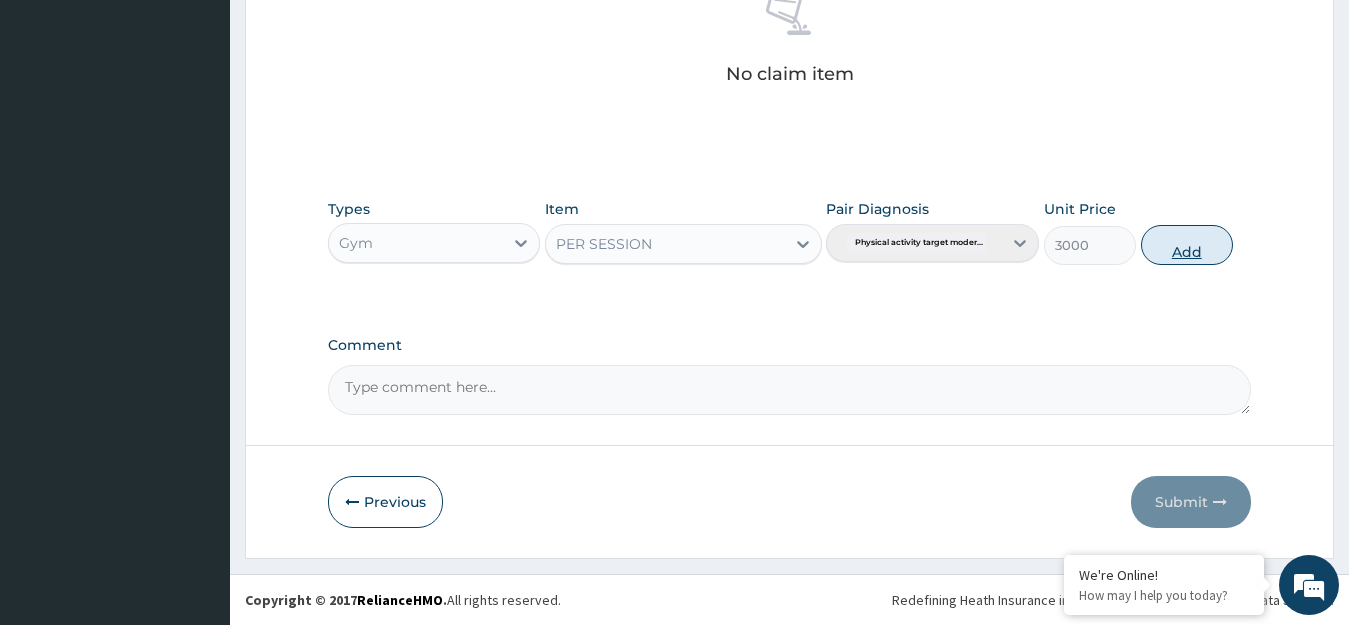 click on "Add" at bounding box center (1187, 245) 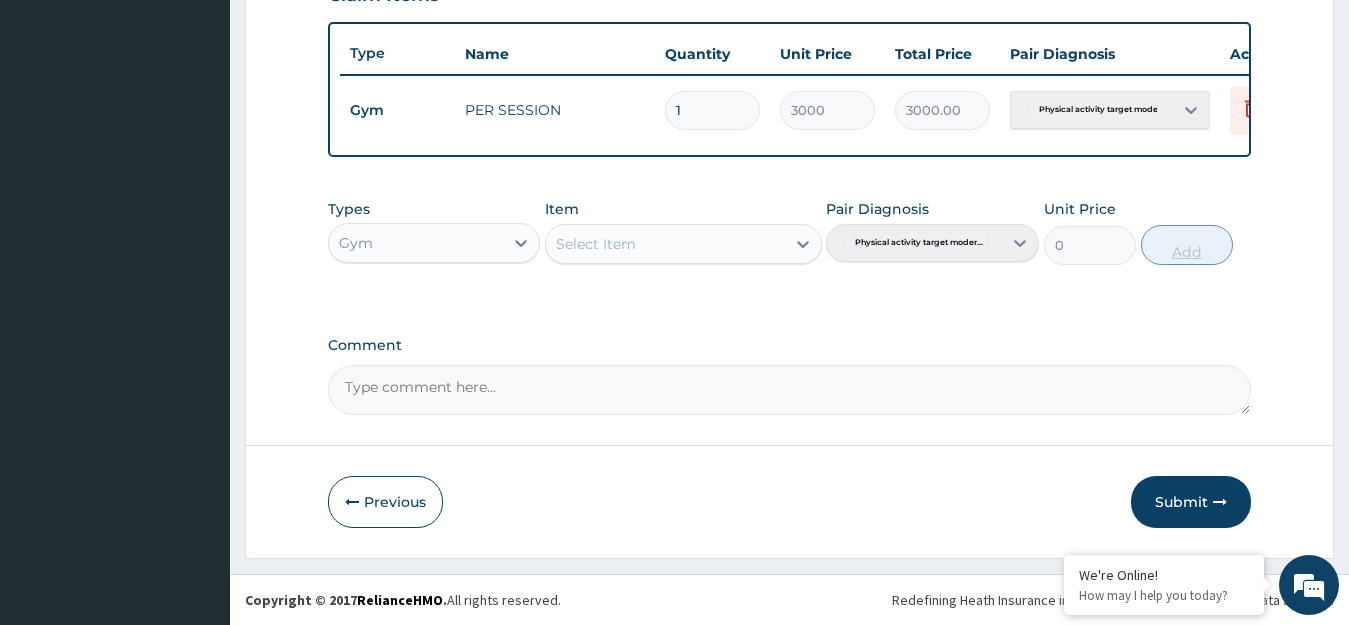 scroll, scrollTop: 739, scrollLeft: 0, axis: vertical 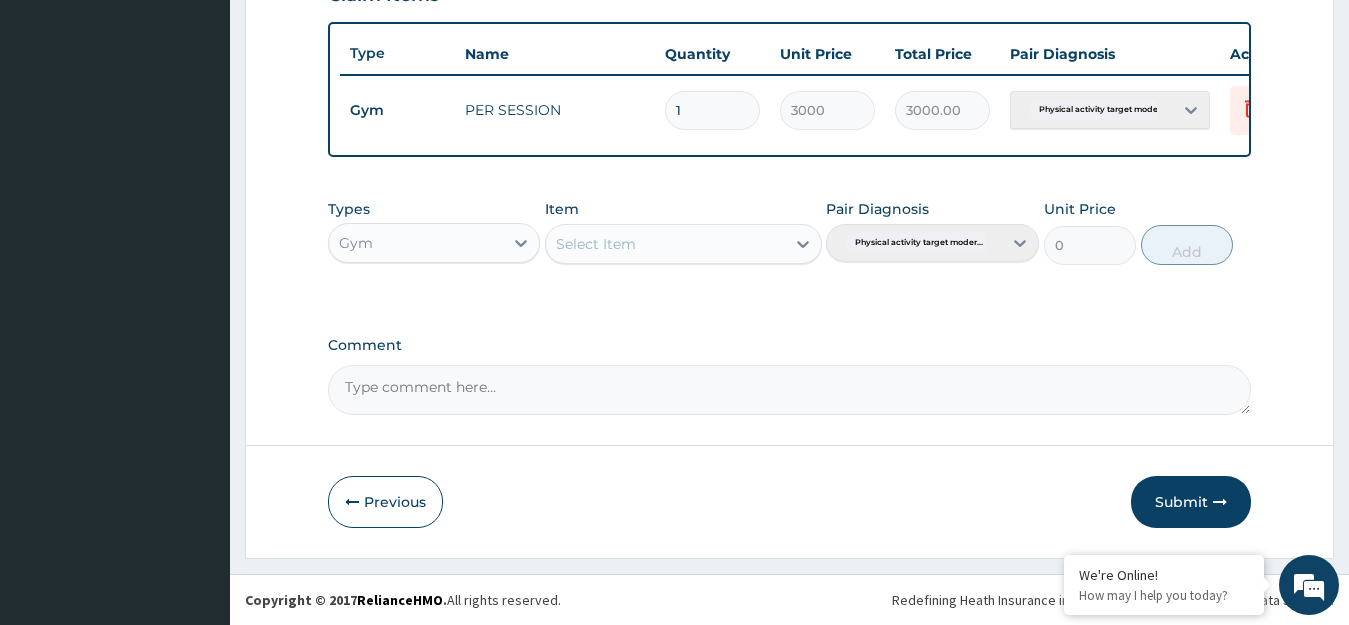 click on "Submit" at bounding box center (1191, 502) 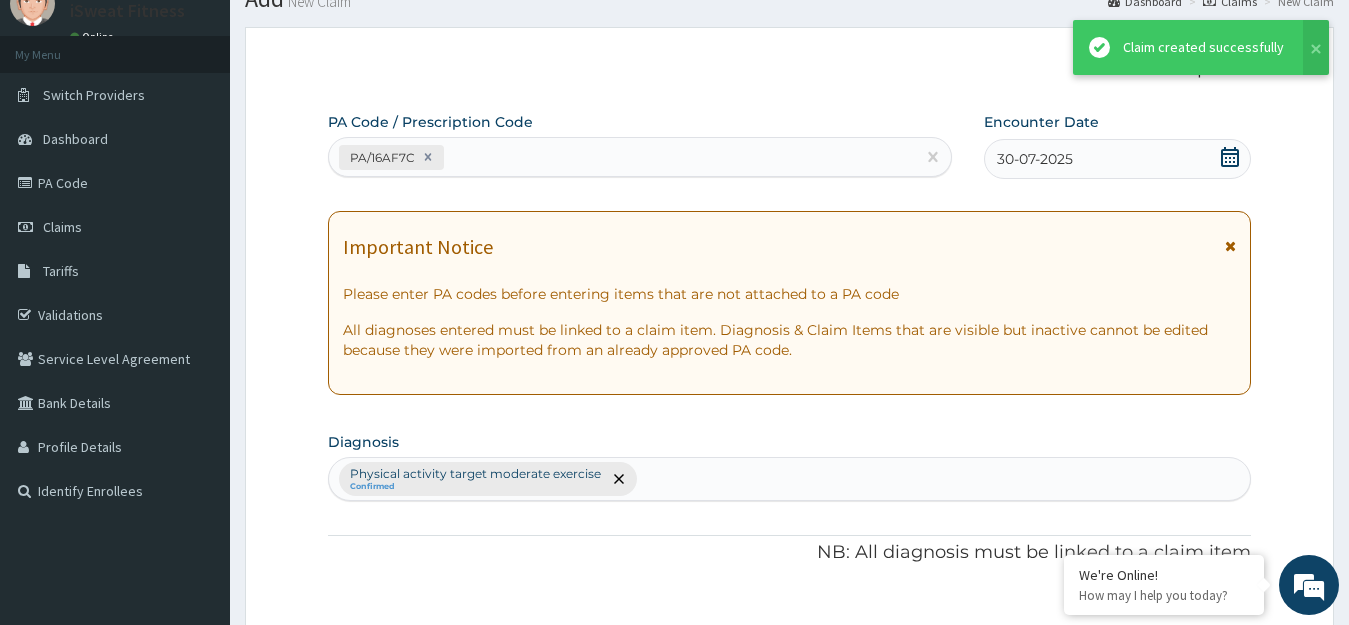 scroll, scrollTop: 739, scrollLeft: 0, axis: vertical 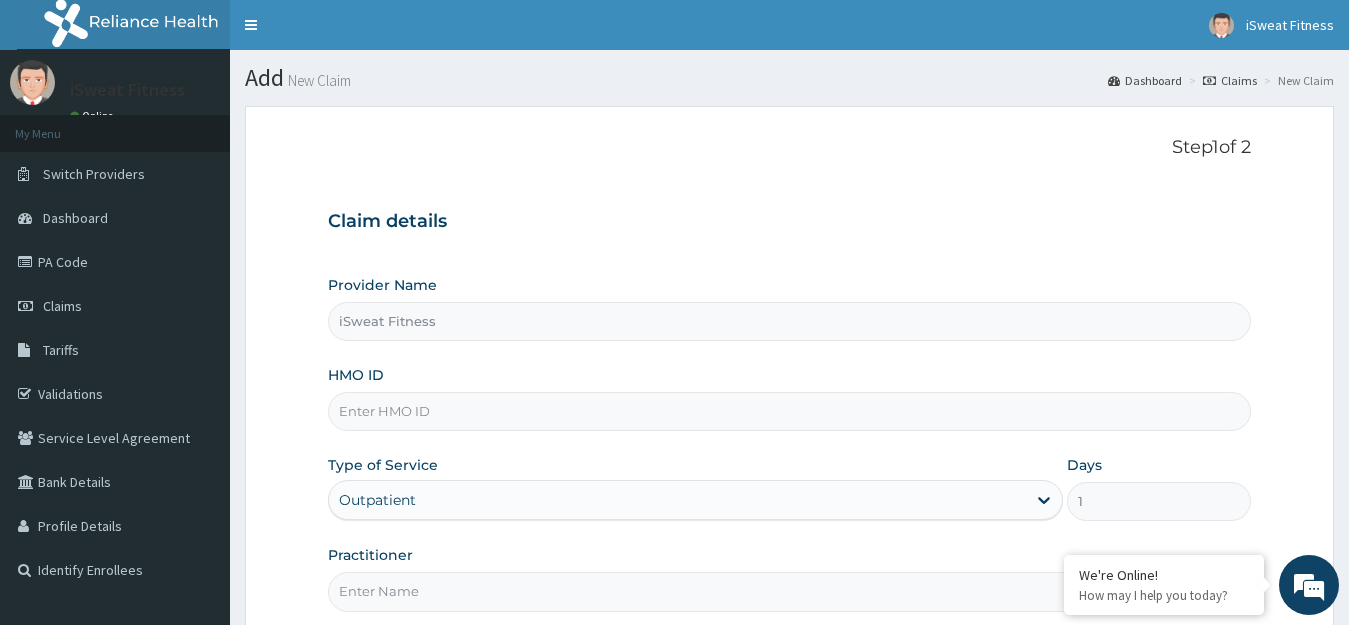 click on "HMO ID" at bounding box center [790, 411] 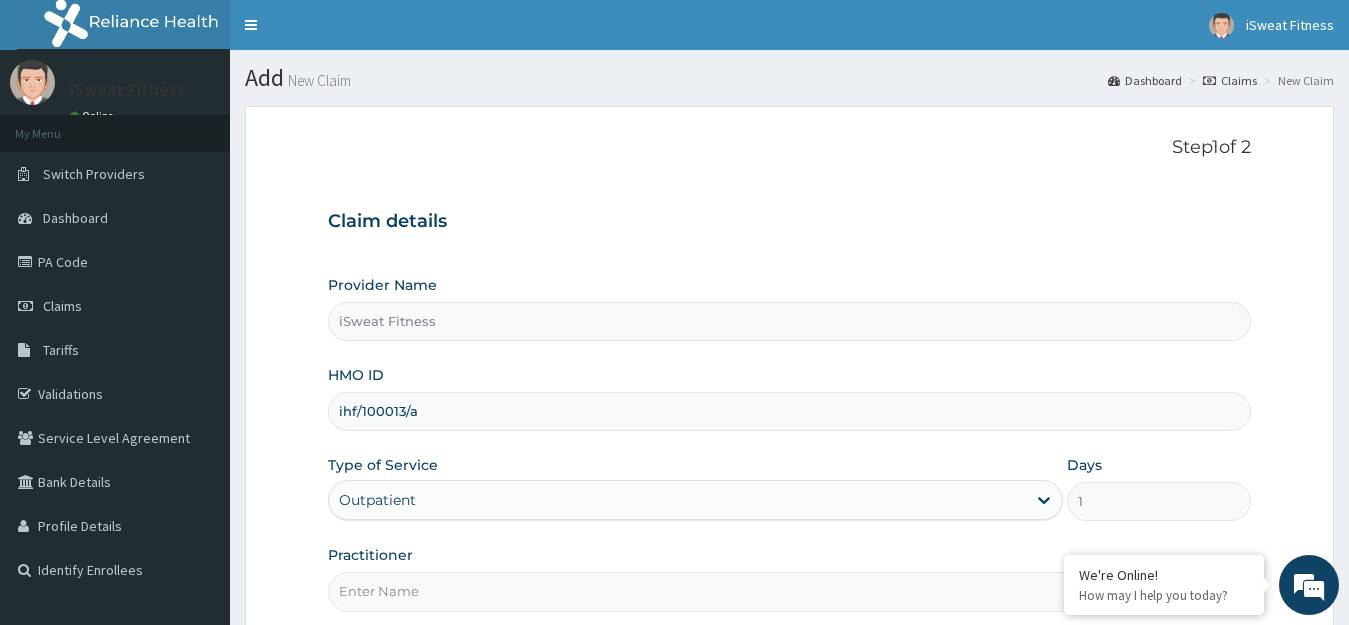 scroll, scrollTop: 0, scrollLeft: 0, axis: both 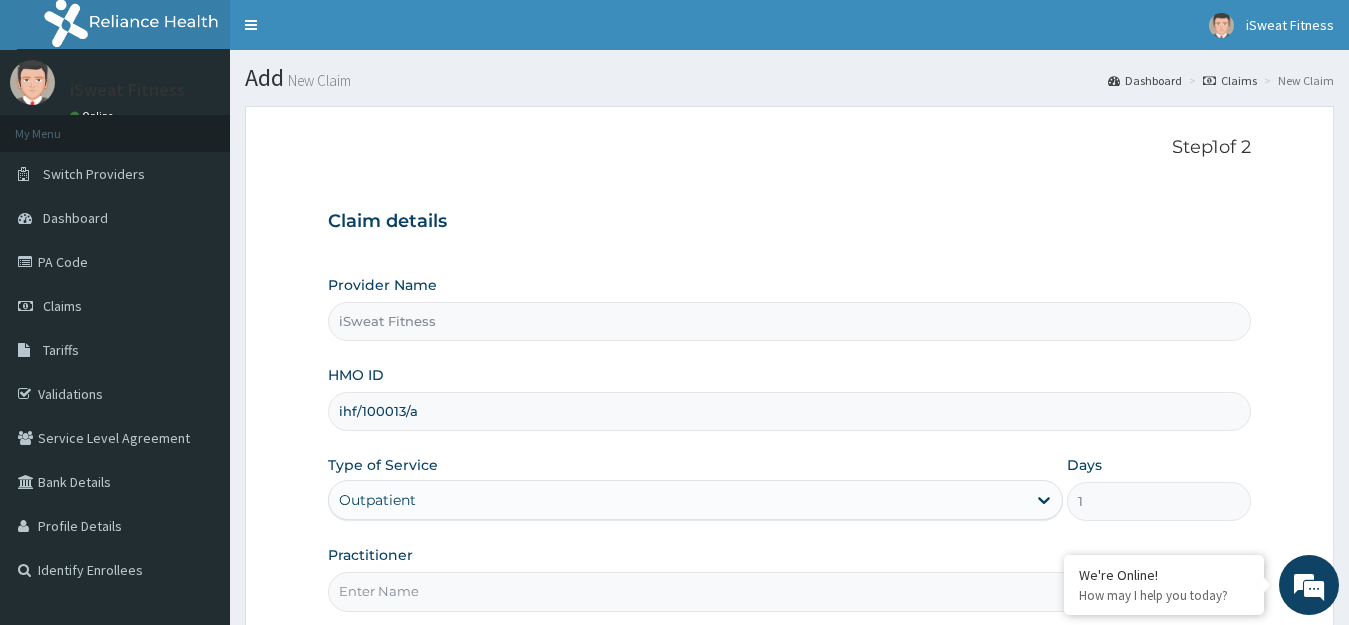 type on "ihf/100013/a" 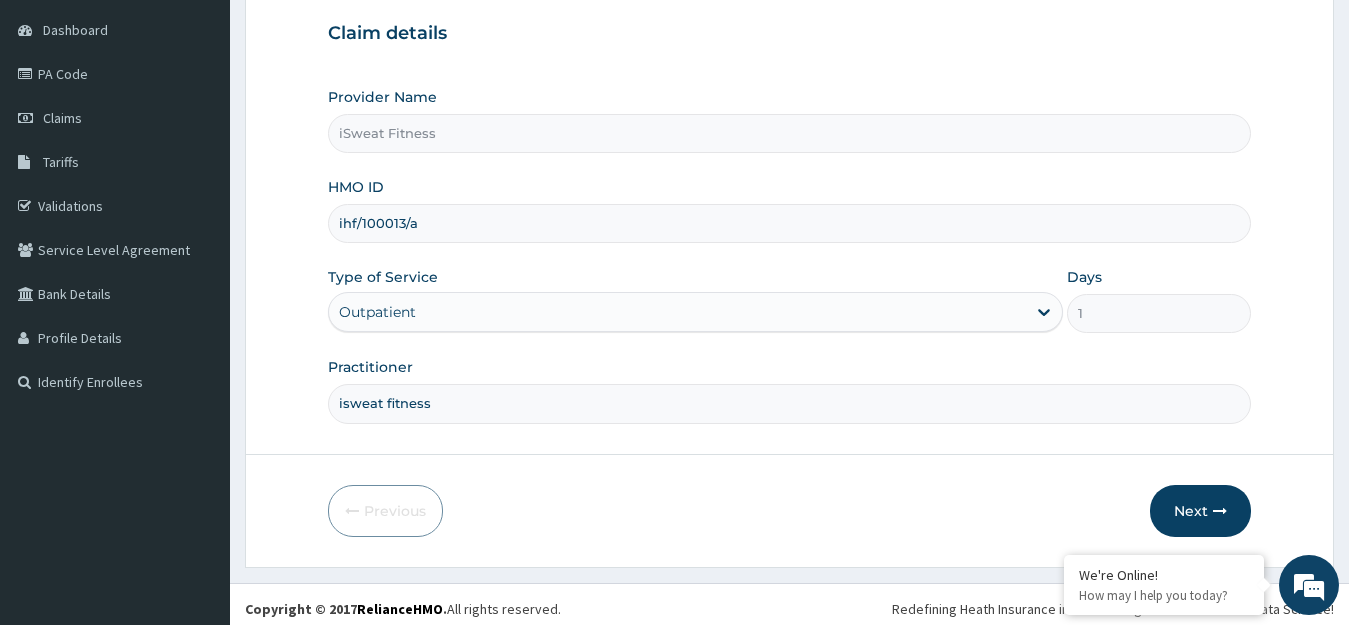 scroll, scrollTop: 197, scrollLeft: 0, axis: vertical 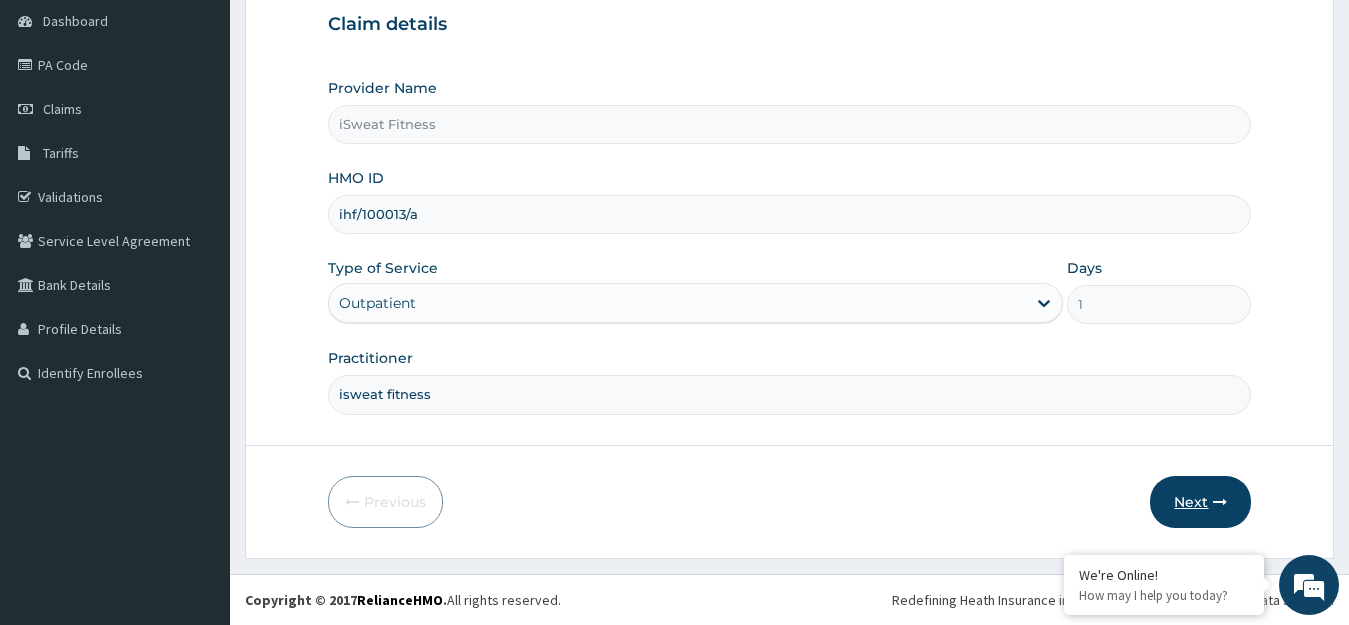 type on "isweat fitness" 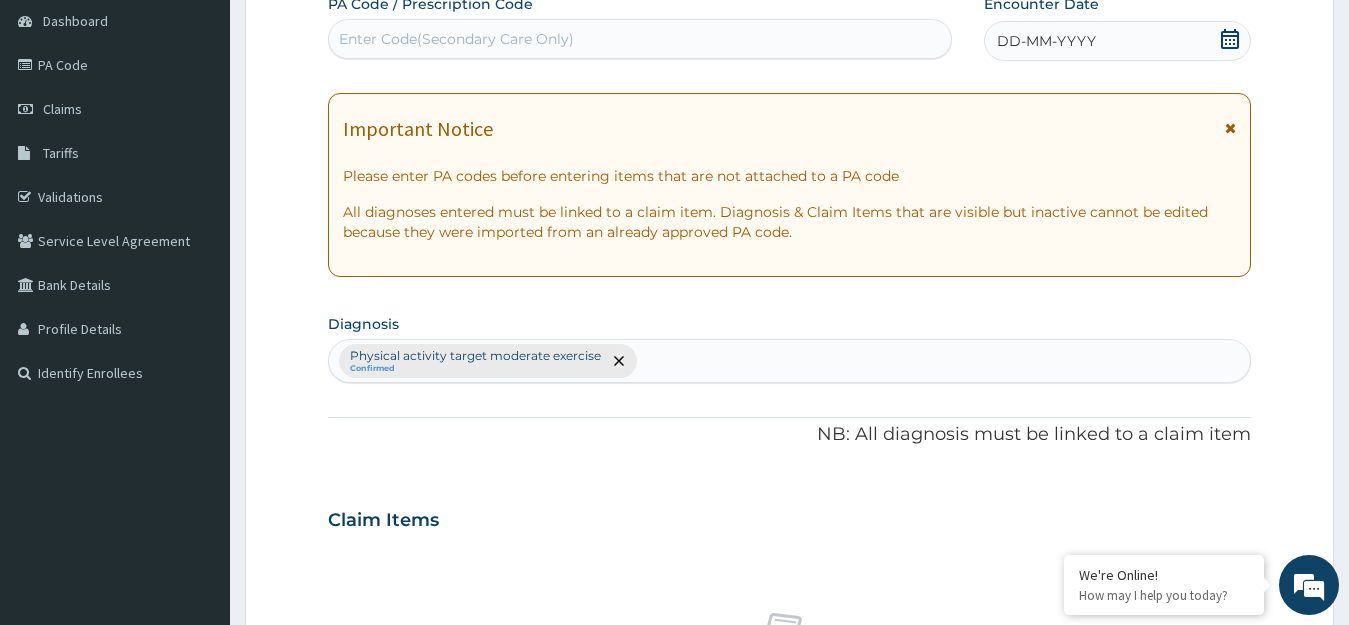 click on "Enter Code(Secondary Care Only)" at bounding box center [456, 39] 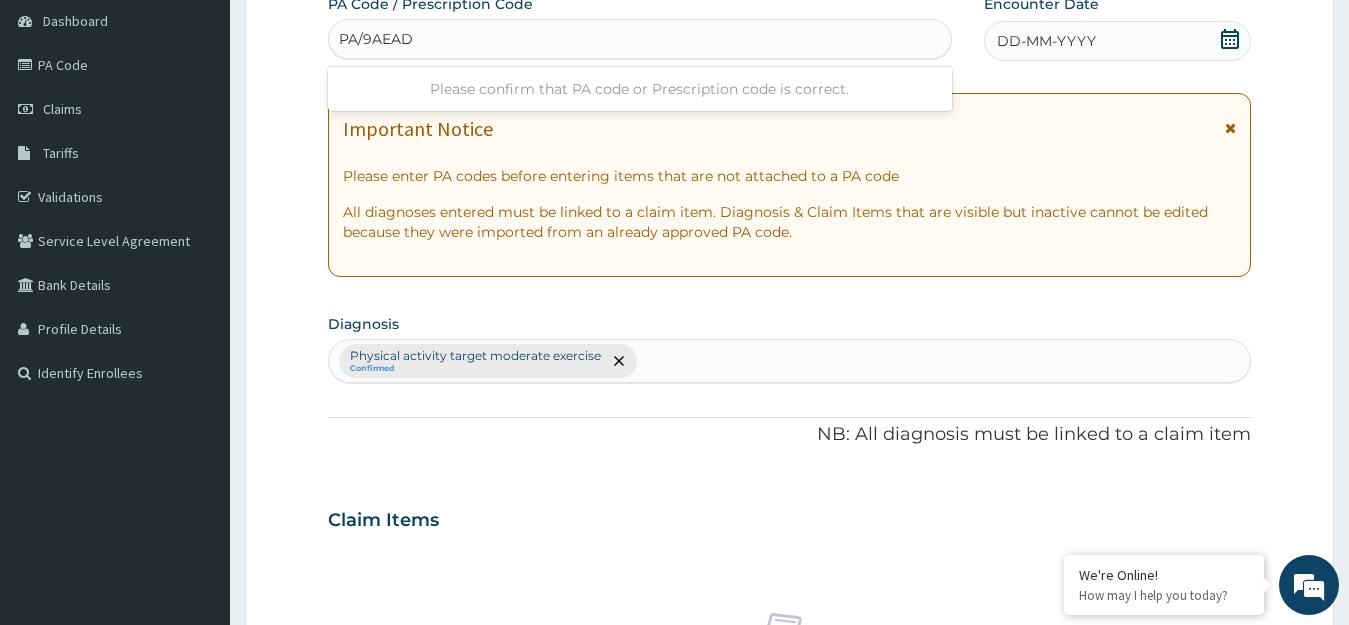 type on "PA/9AEADA" 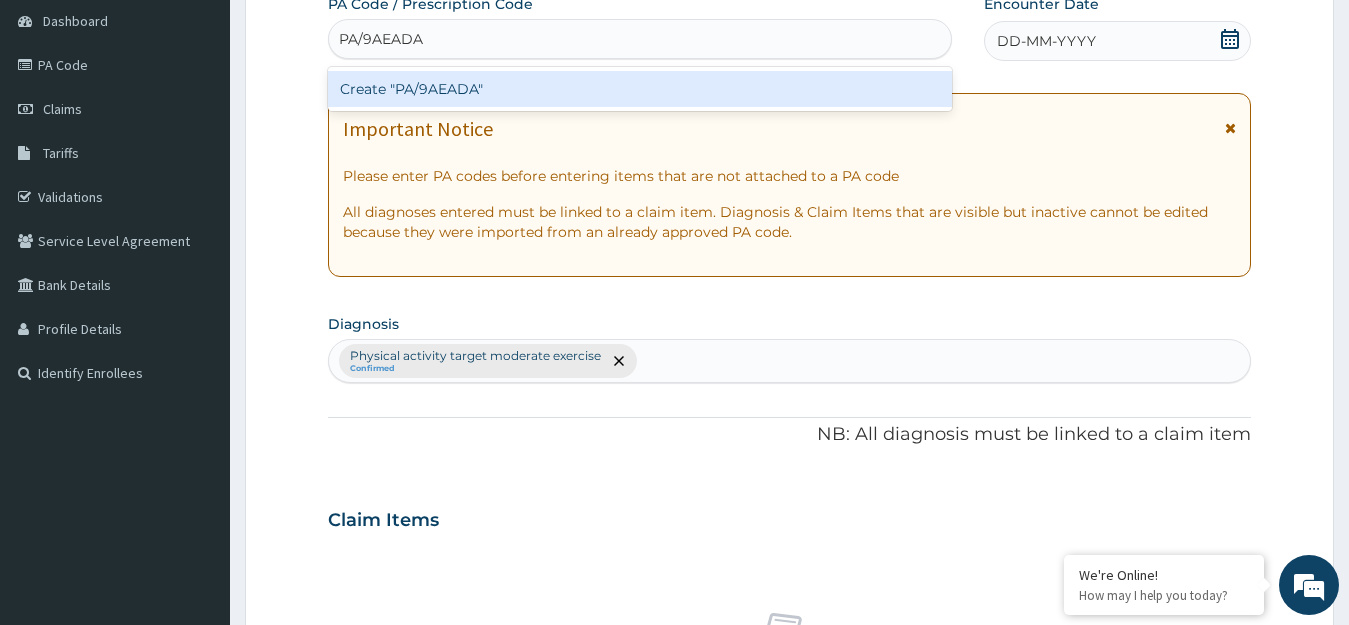 click on "Create "PA/9AEADA"" at bounding box center [640, 89] 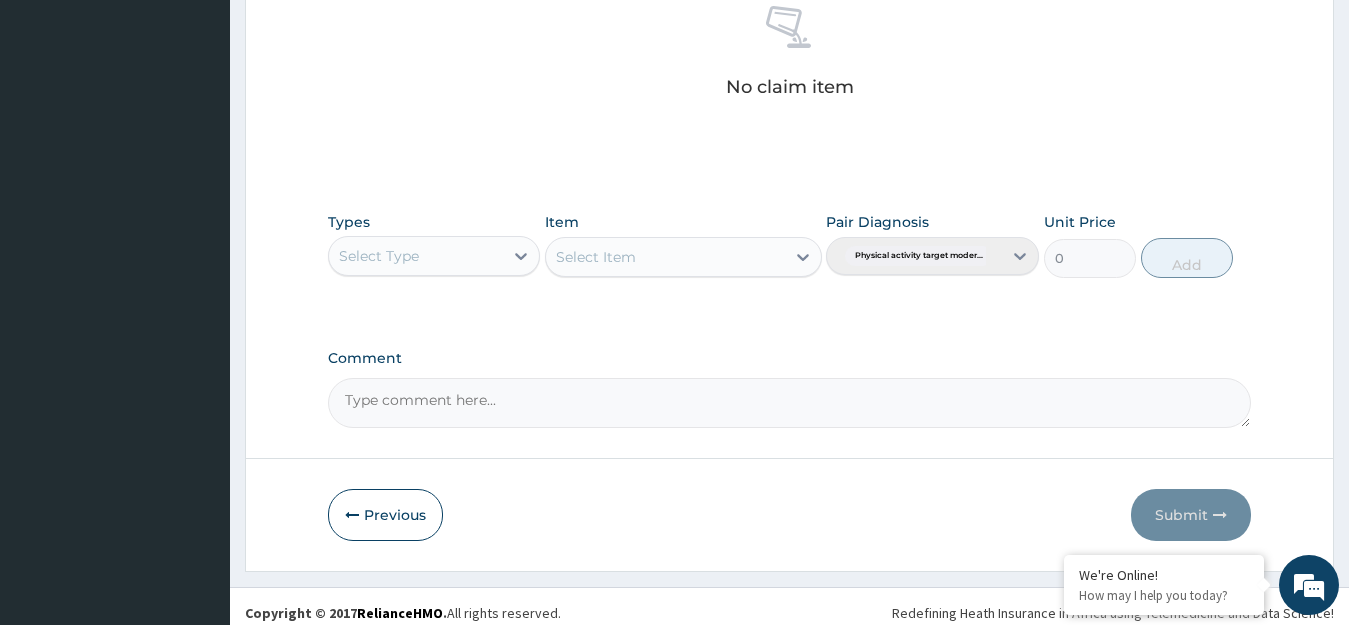 scroll, scrollTop: 835, scrollLeft: 0, axis: vertical 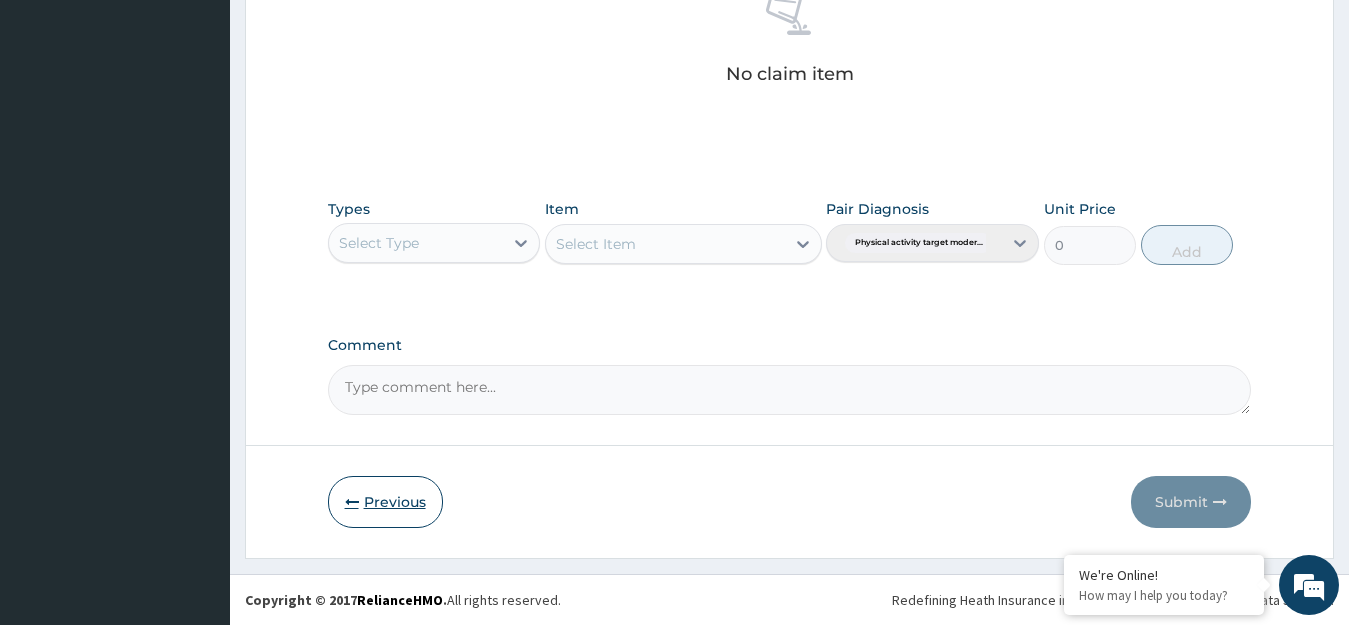 click on "Previous" at bounding box center (385, 502) 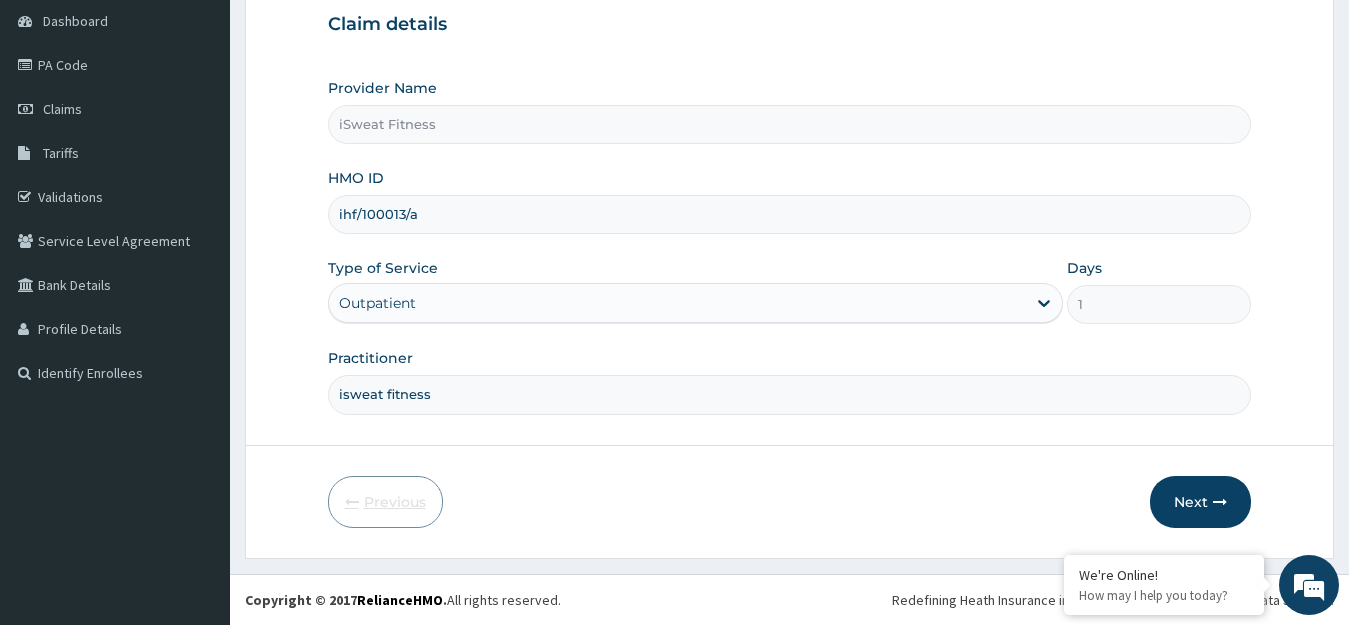 scroll, scrollTop: 197, scrollLeft: 0, axis: vertical 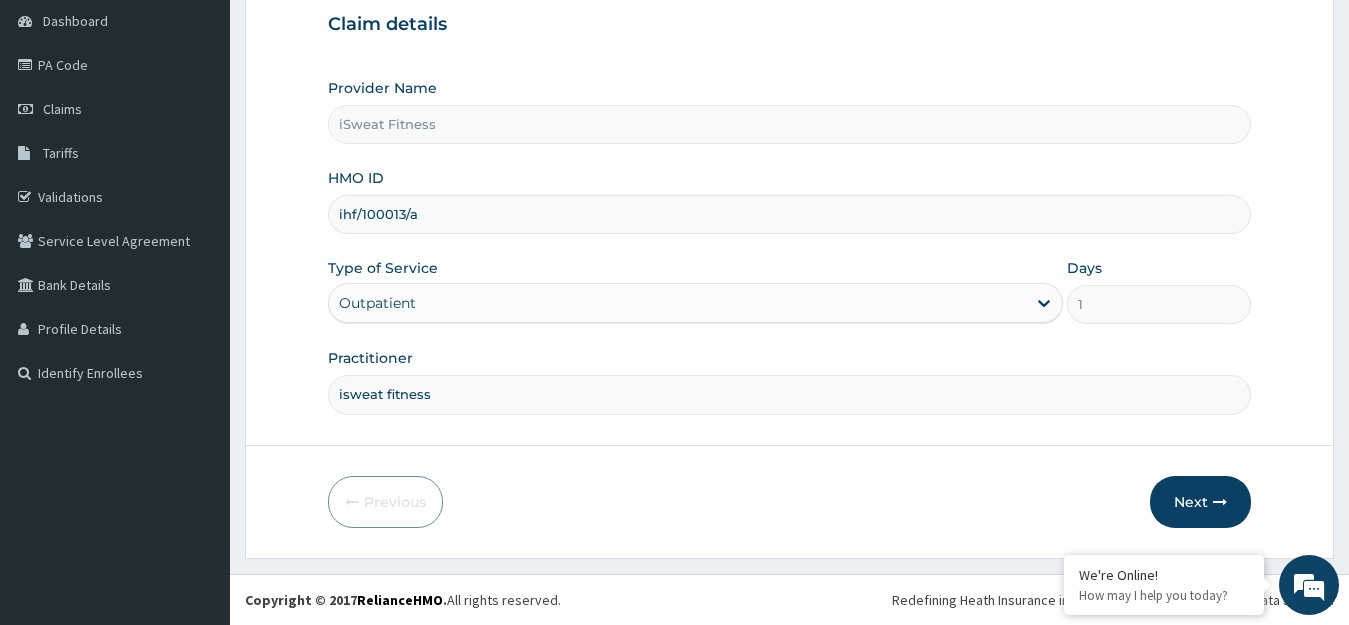 click on "ihf/100013/a" at bounding box center (790, 214) 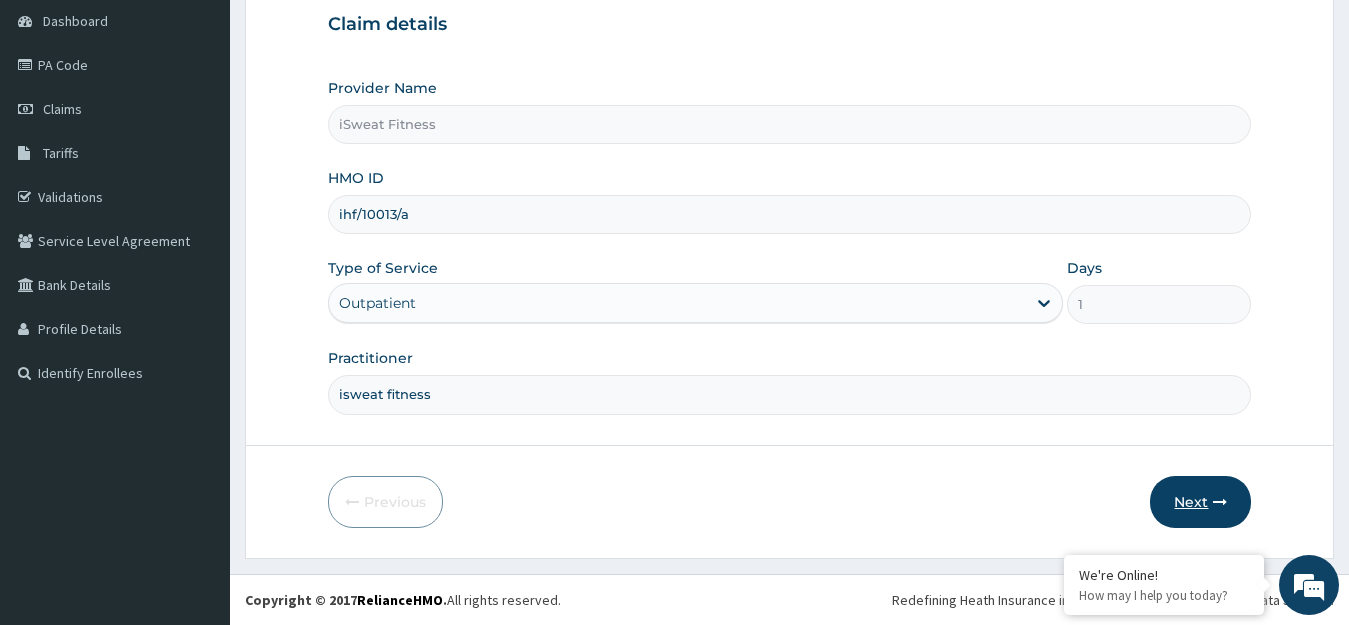 type on "ihf/10013/a" 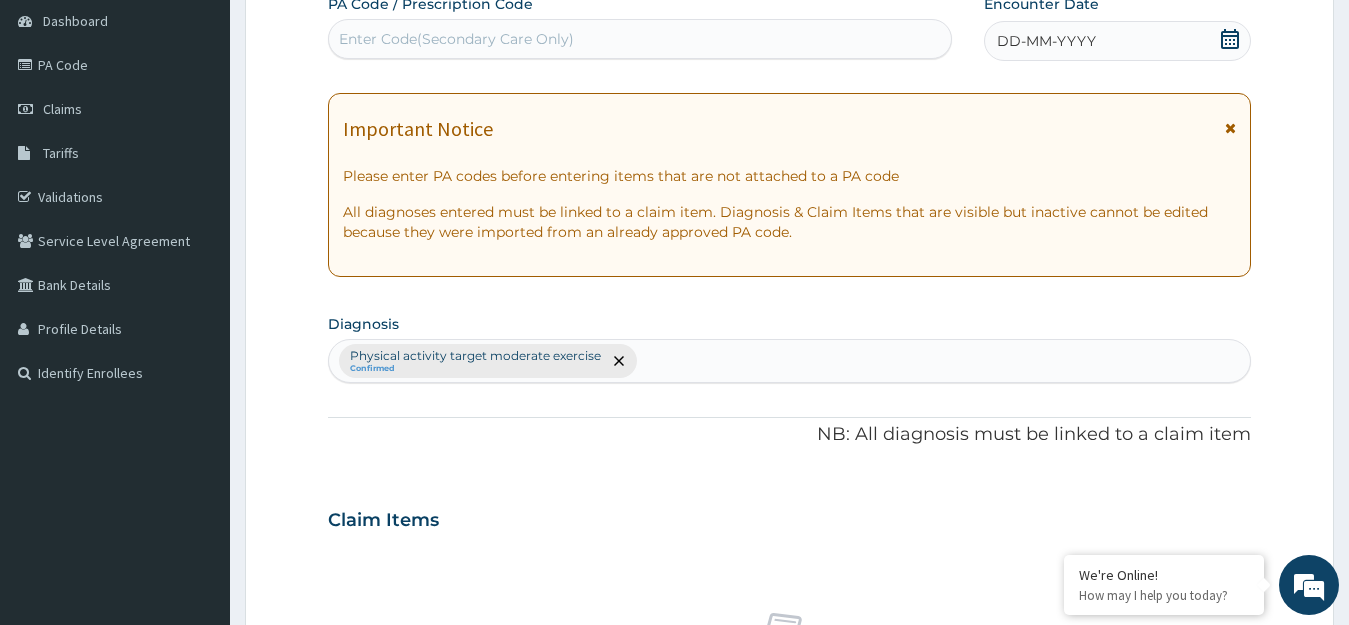 click on "Enter Code(Secondary Care Only)" at bounding box center [456, 39] 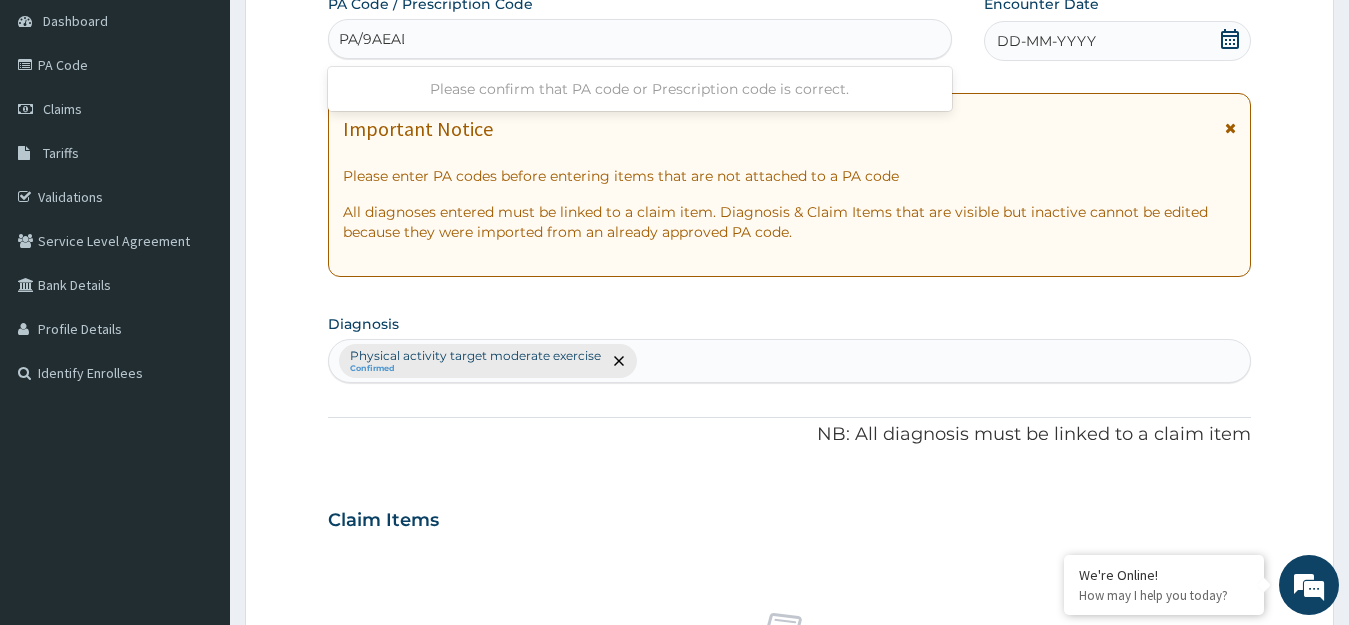 type on "PA/9AEADA" 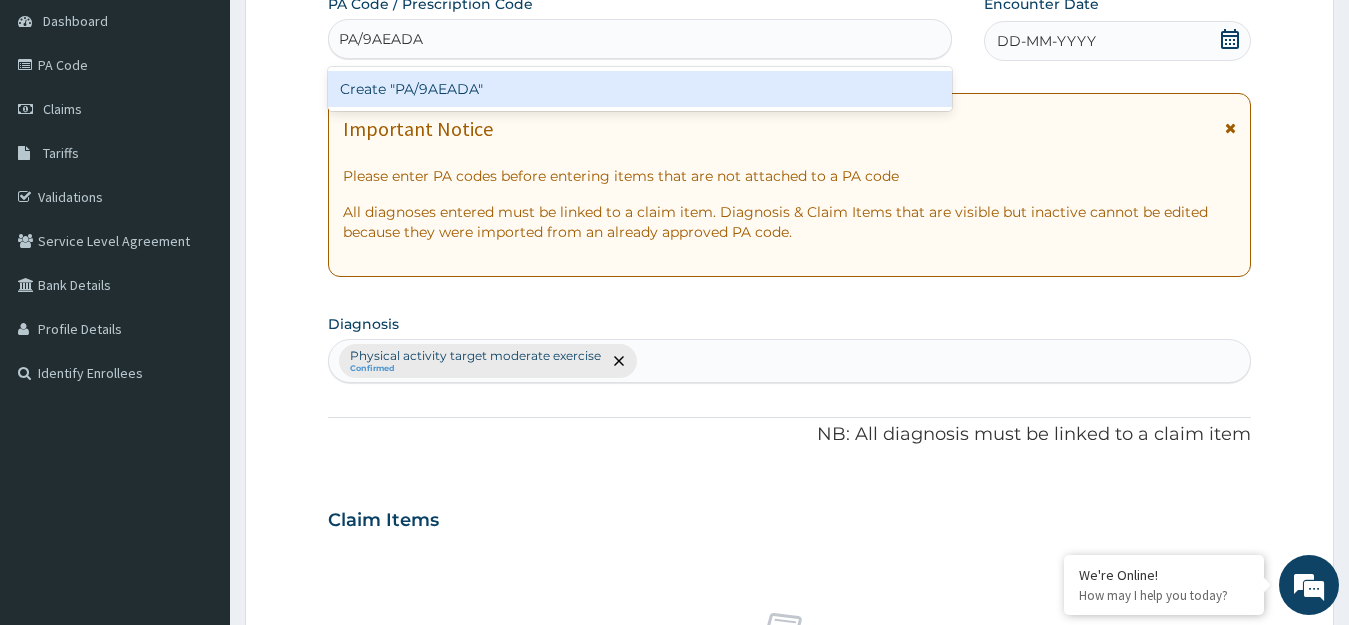 click on "Create "PA/9AEADA"" at bounding box center (640, 89) 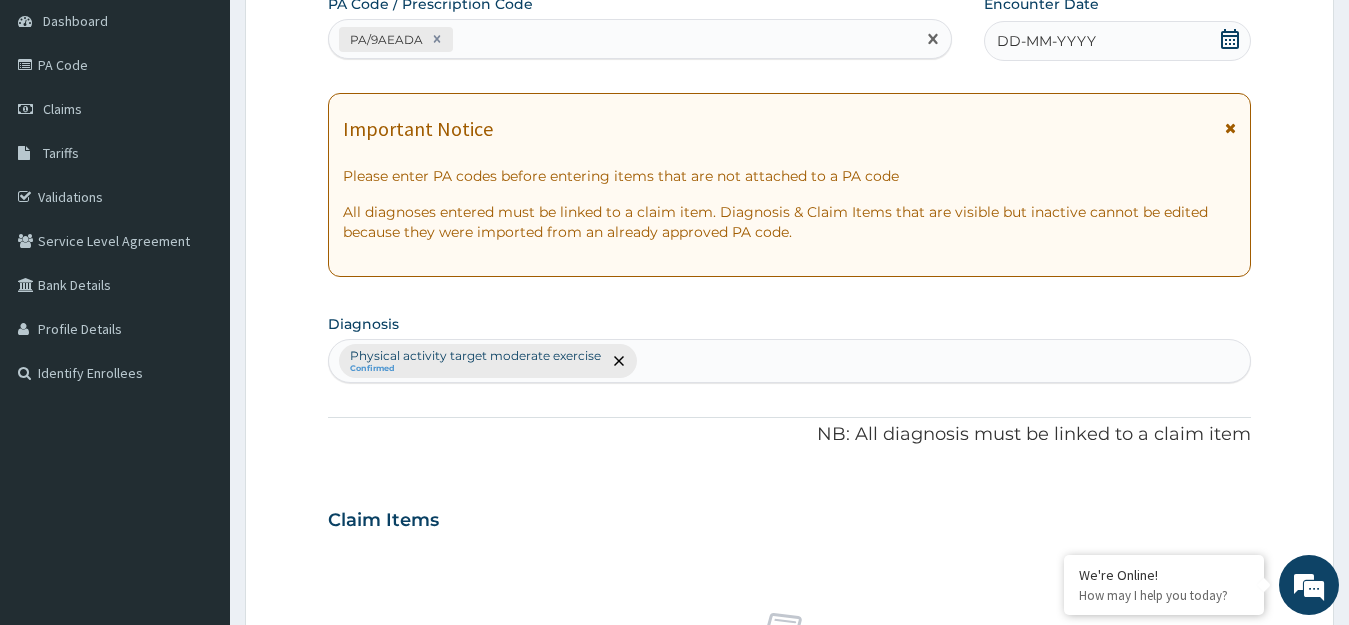click 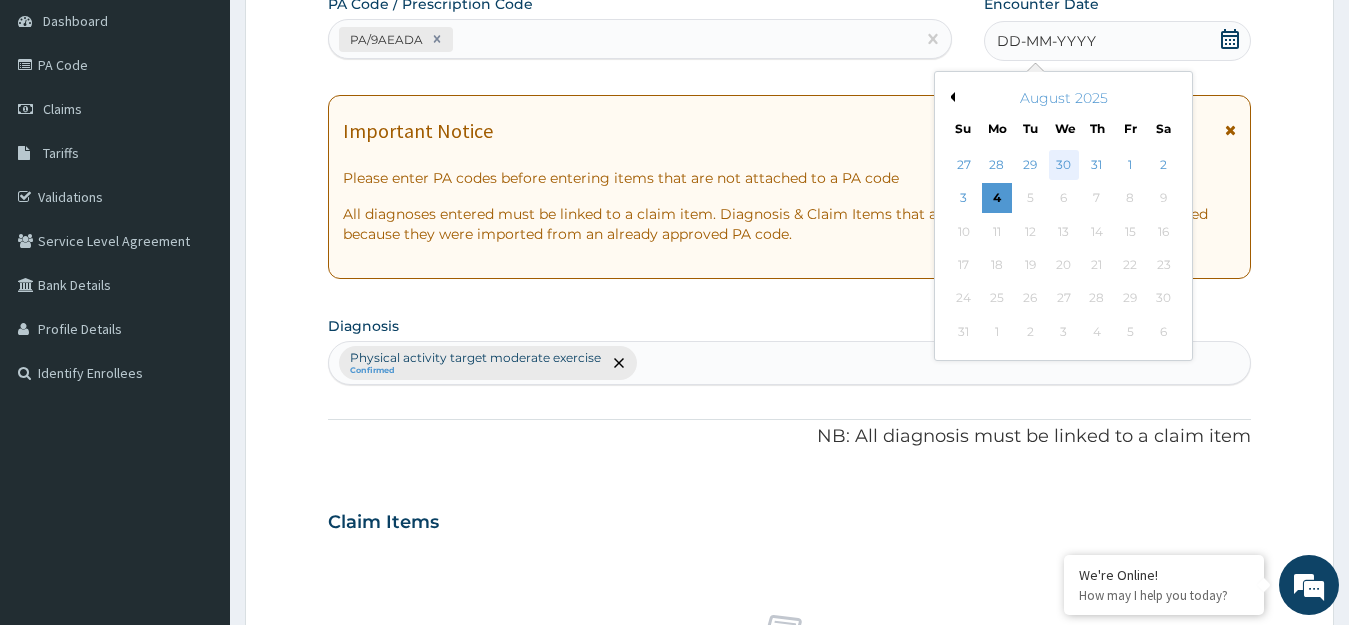 click on "30" at bounding box center (1063, 165) 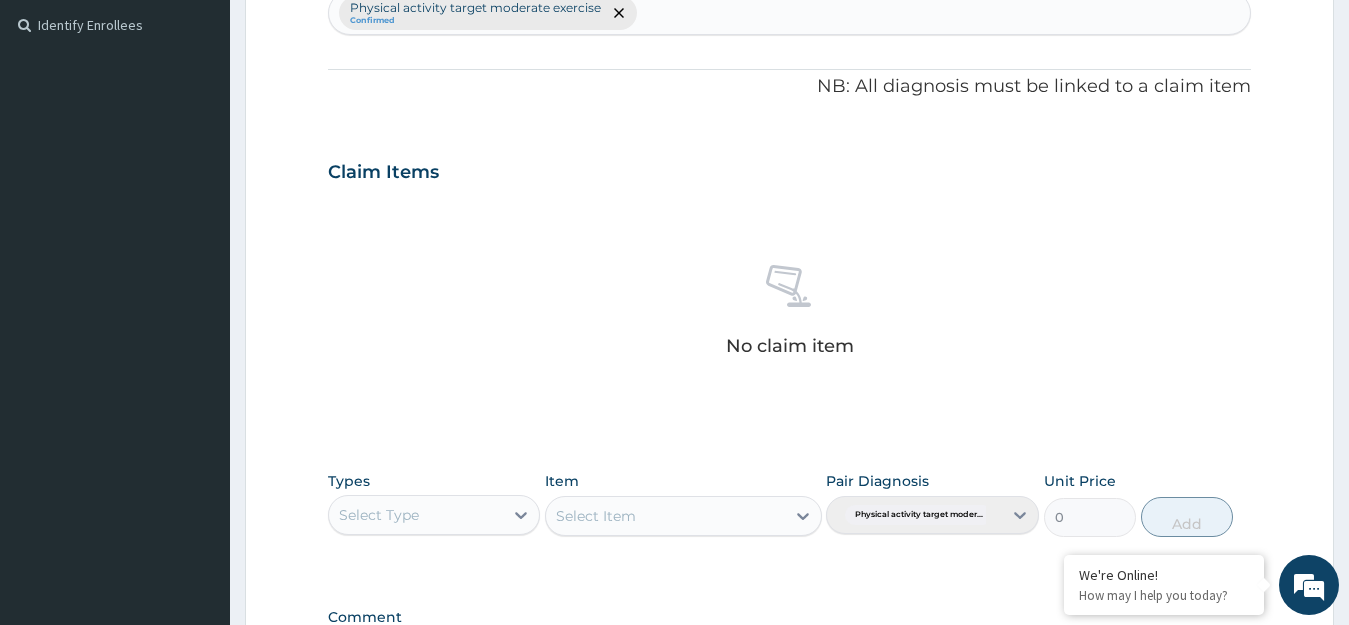 scroll, scrollTop: 697, scrollLeft: 0, axis: vertical 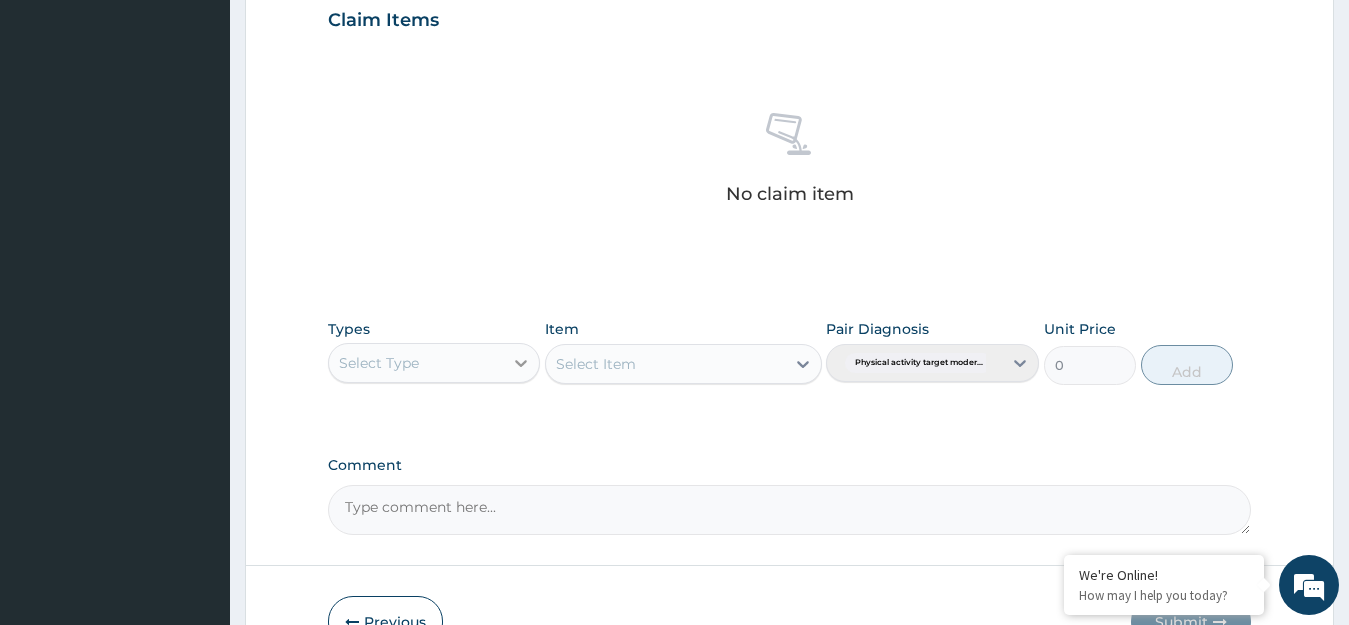 click 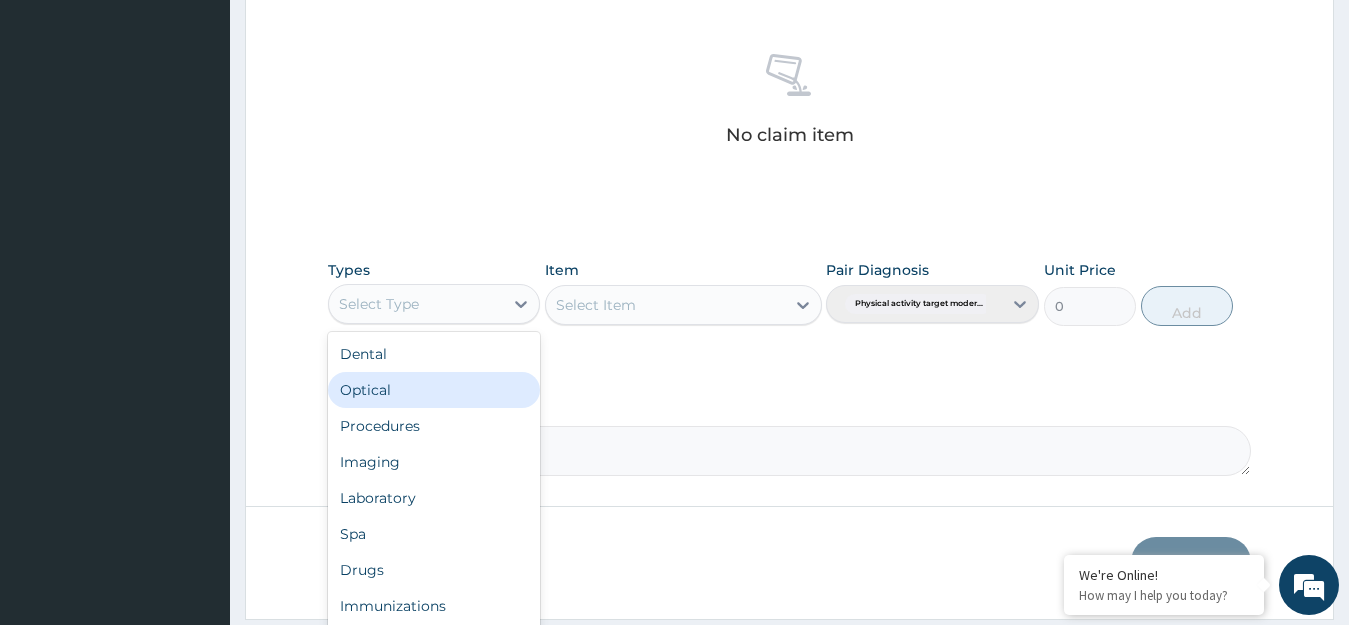 scroll, scrollTop: 817, scrollLeft: 0, axis: vertical 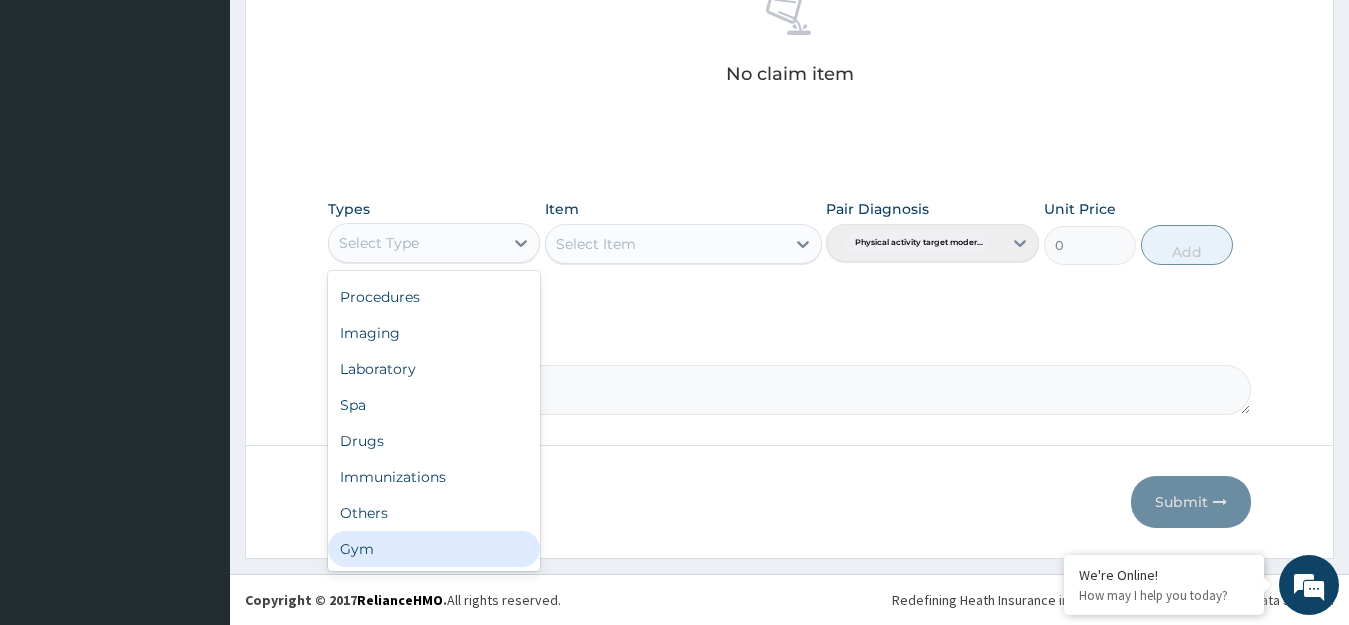 click on "Gym" at bounding box center (434, 549) 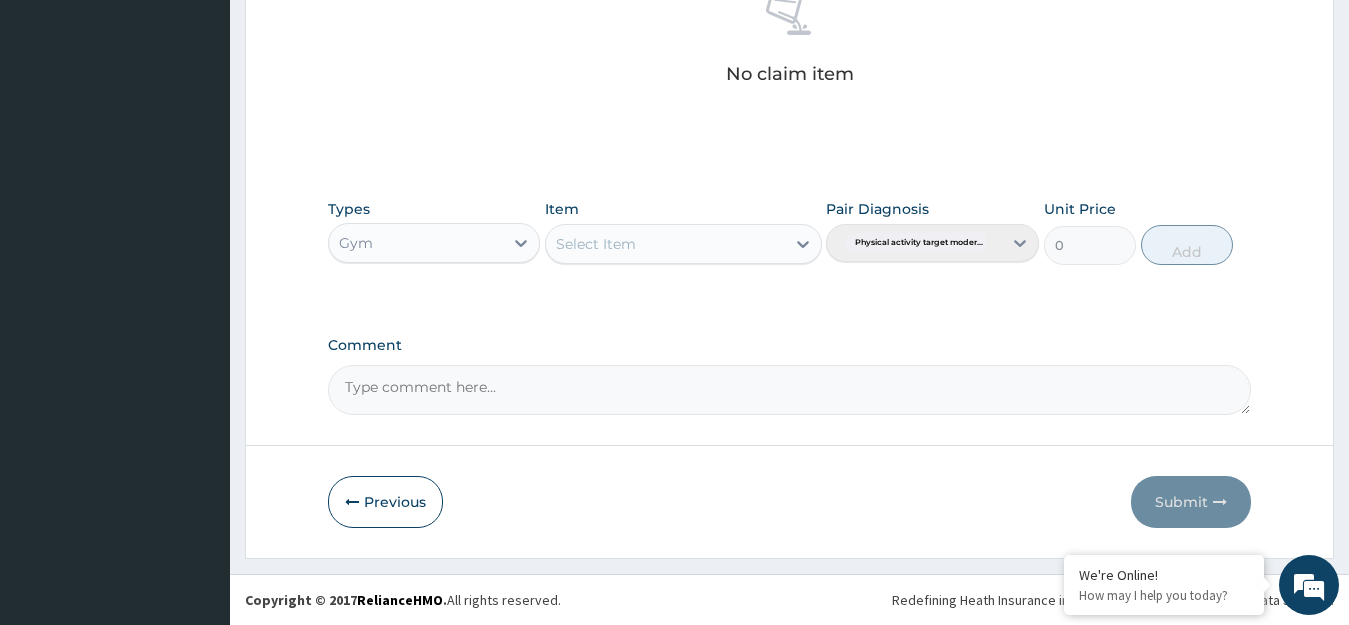 click on "Select Item" at bounding box center [665, 244] 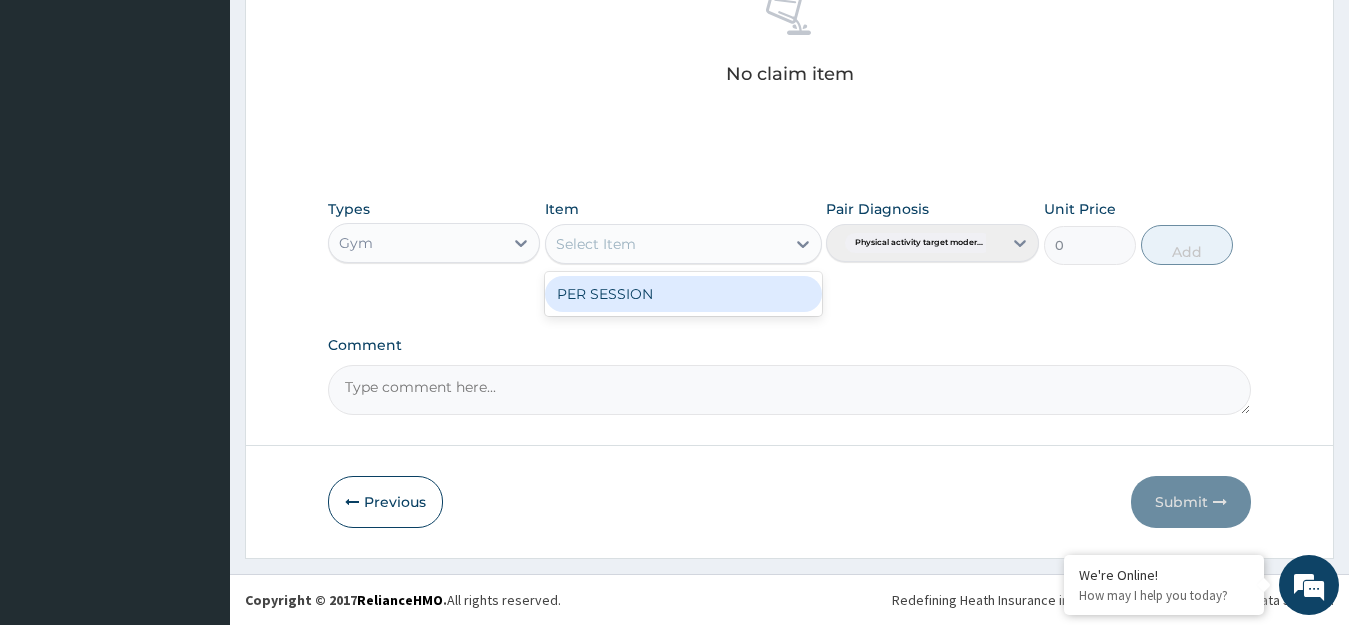 click on "PER SESSION" at bounding box center [683, 294] 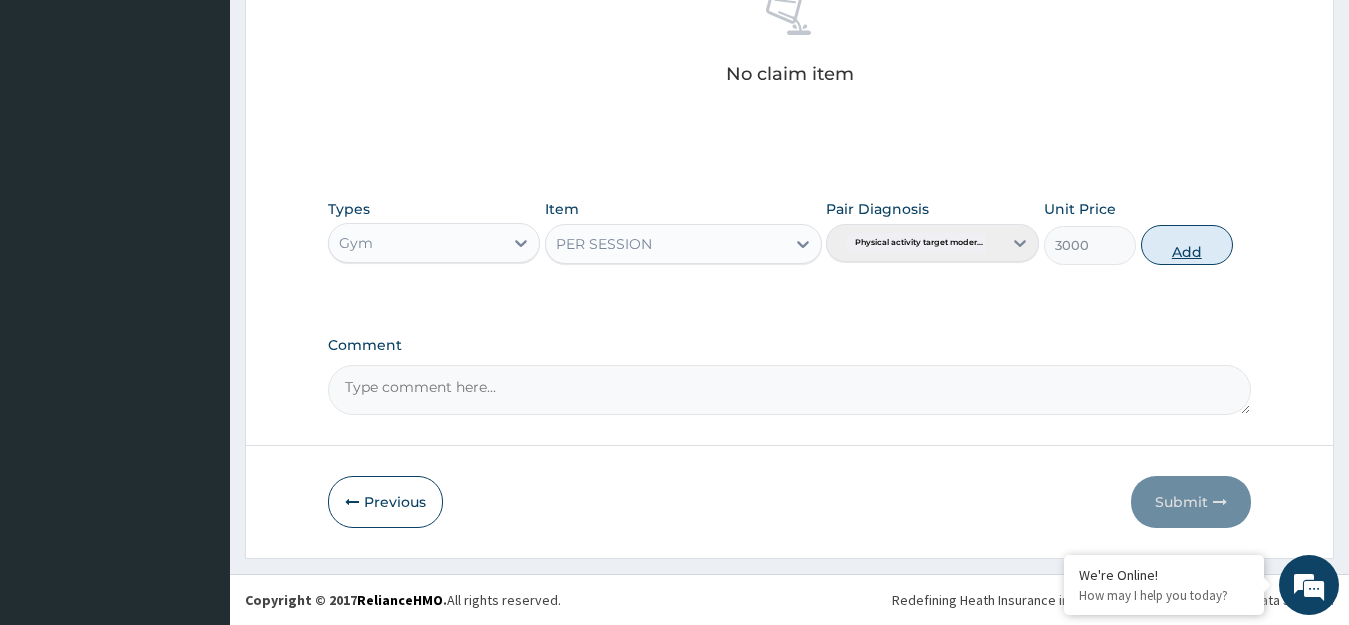 click on "Add" at bounding box center [1187, 245] 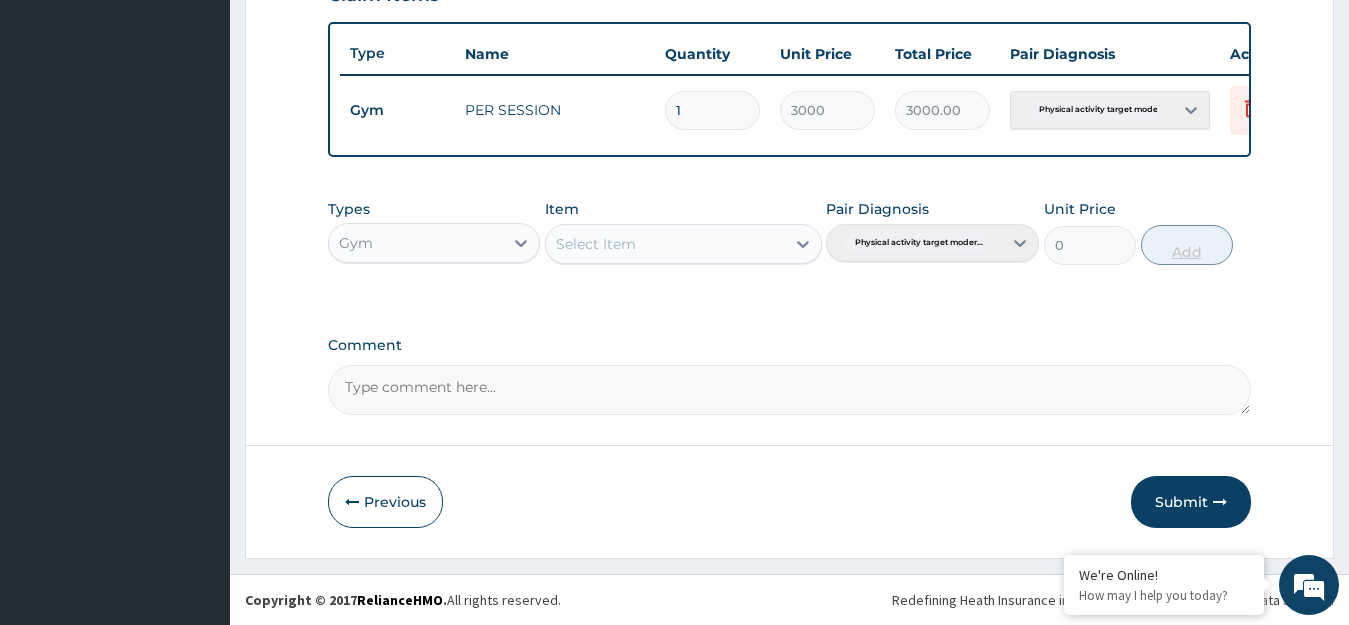 scroll, scrollTop: 739, scrollLeft: 0, axis: vertical 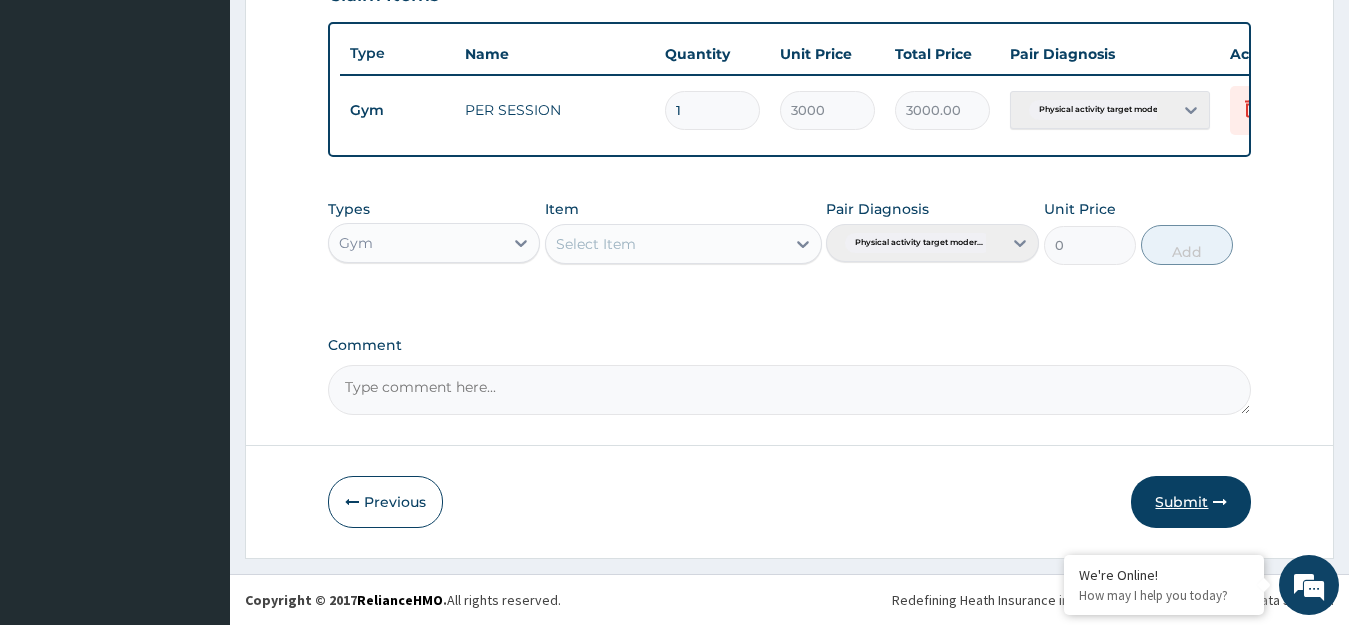 click on "Submit" at bounding box center (1191, 502) 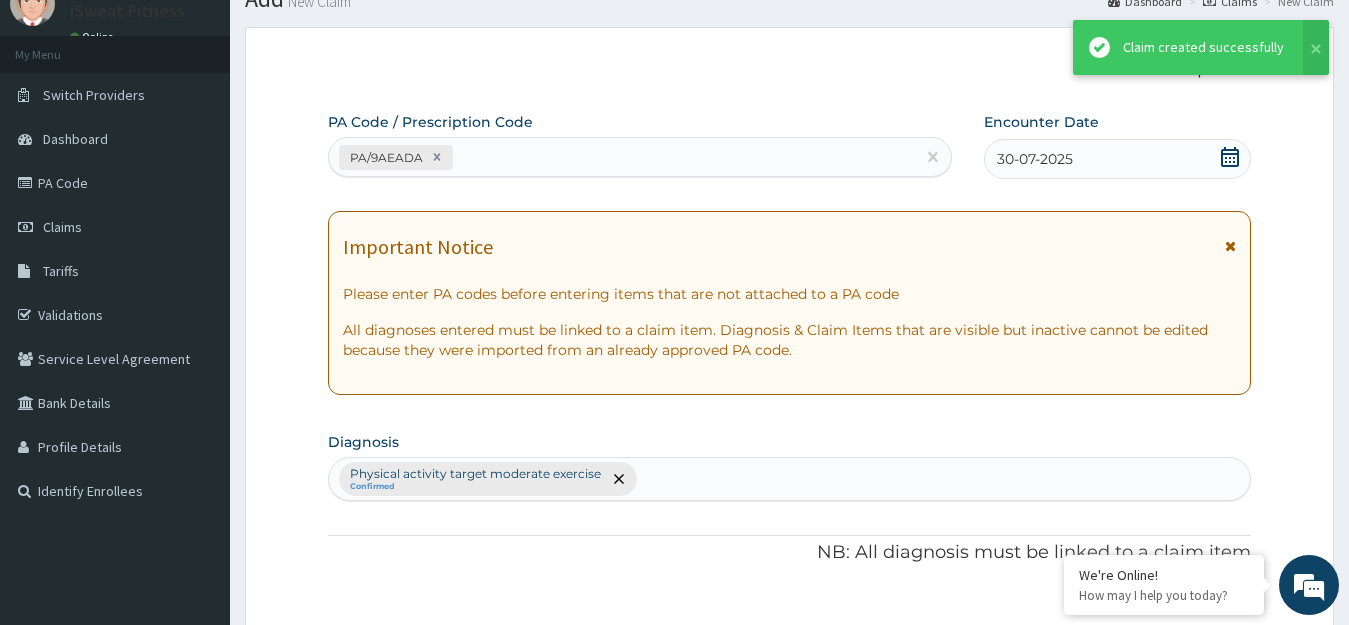 scroll, scrollTop: 739, scrollLeft: 0, axis: vertical 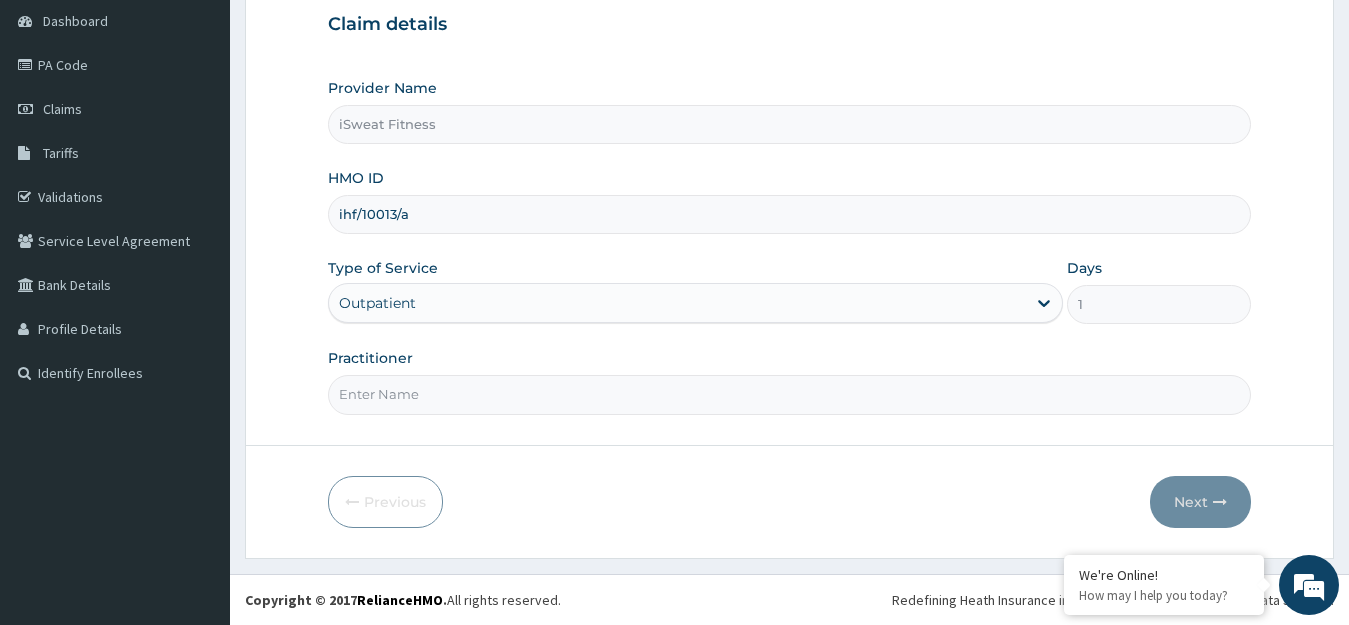type on "ihf/10013/a" 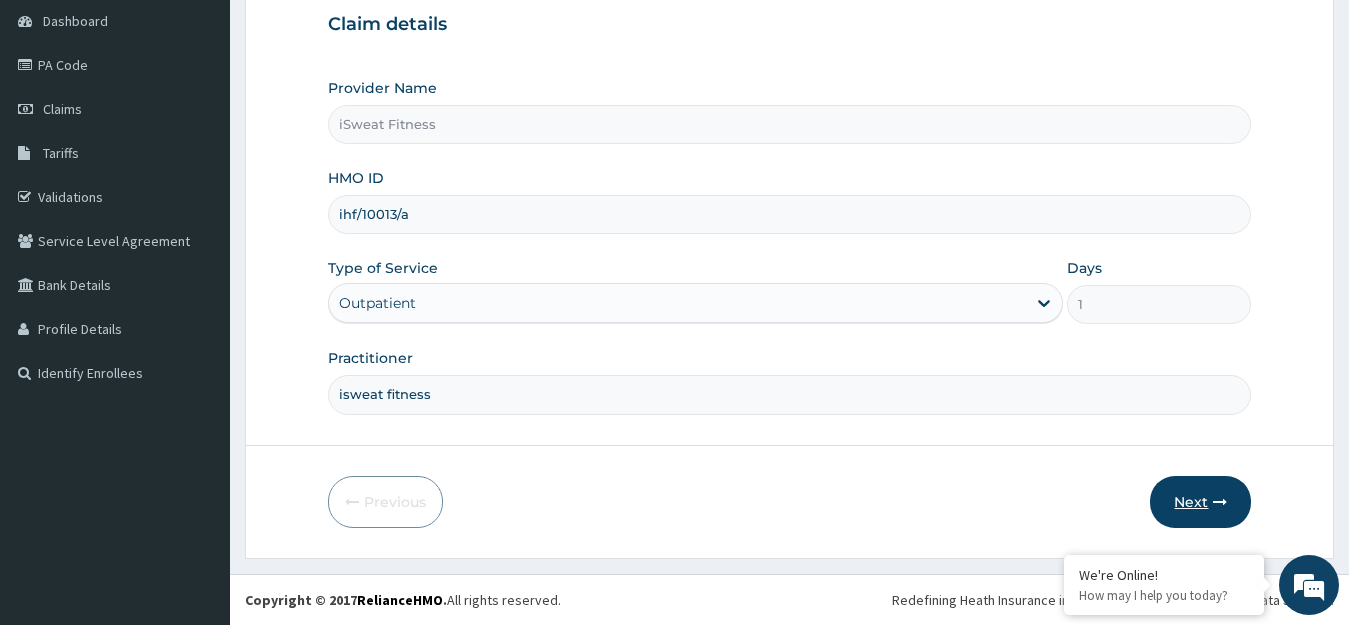 type on "isweat fitness" 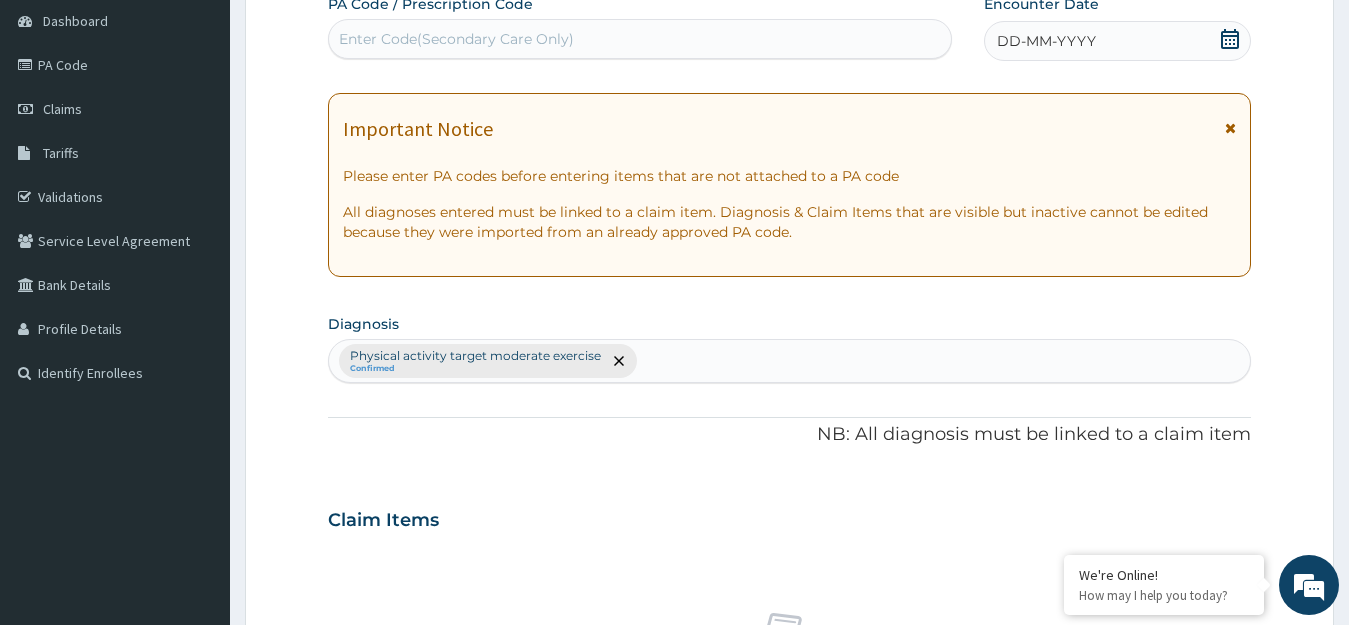 click on "Enter Code(Secondary Care Only)" at bounding box center [640, 39] 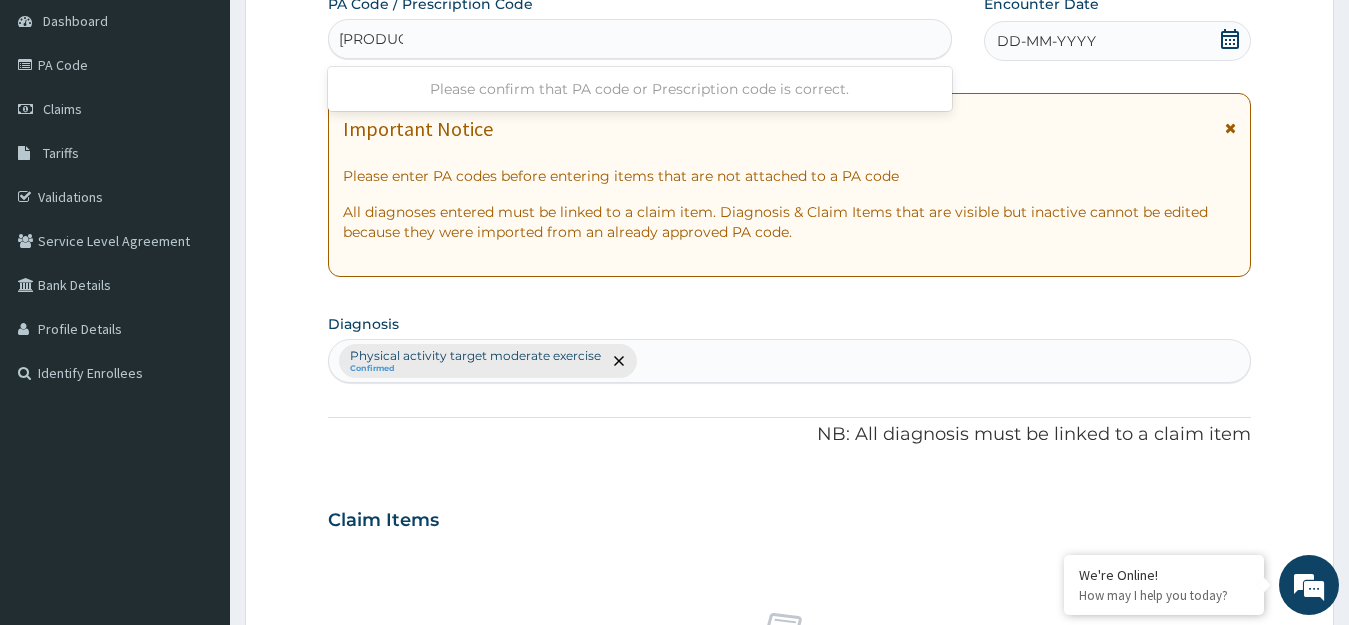type on "[STATE]/[PRODUCT_CODE]" 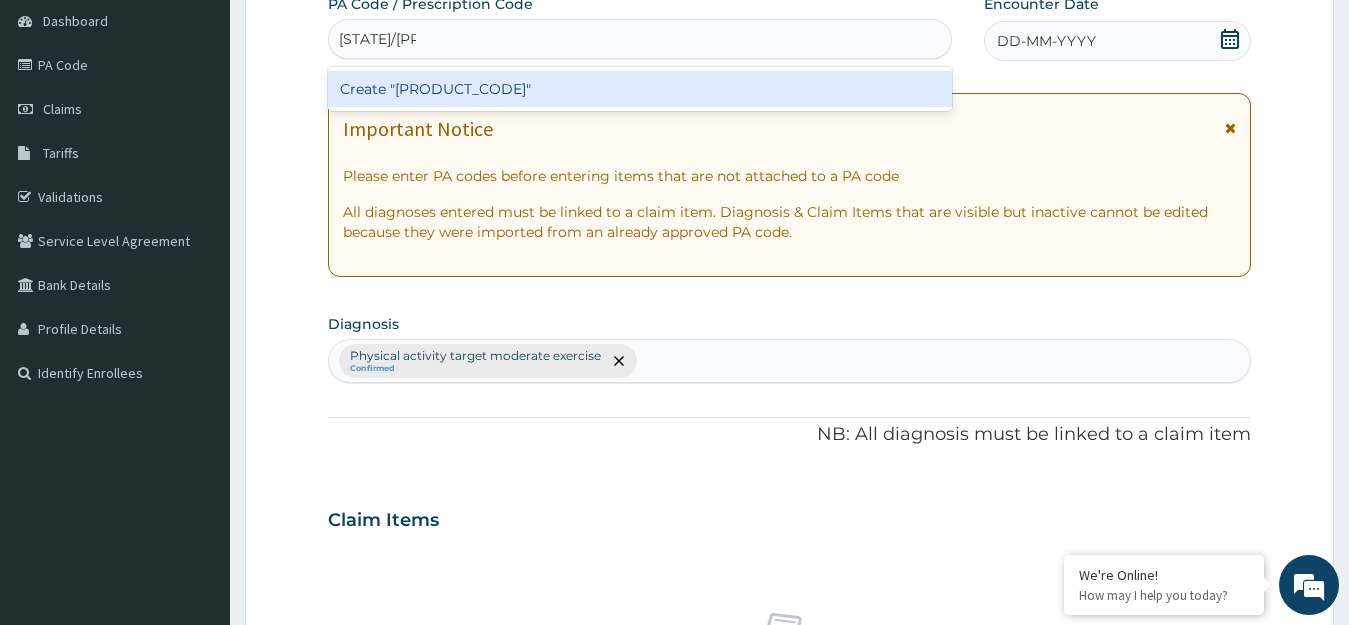 click on "Create "[PRODUCT_CODE]"" at bounding box center [640, 89] 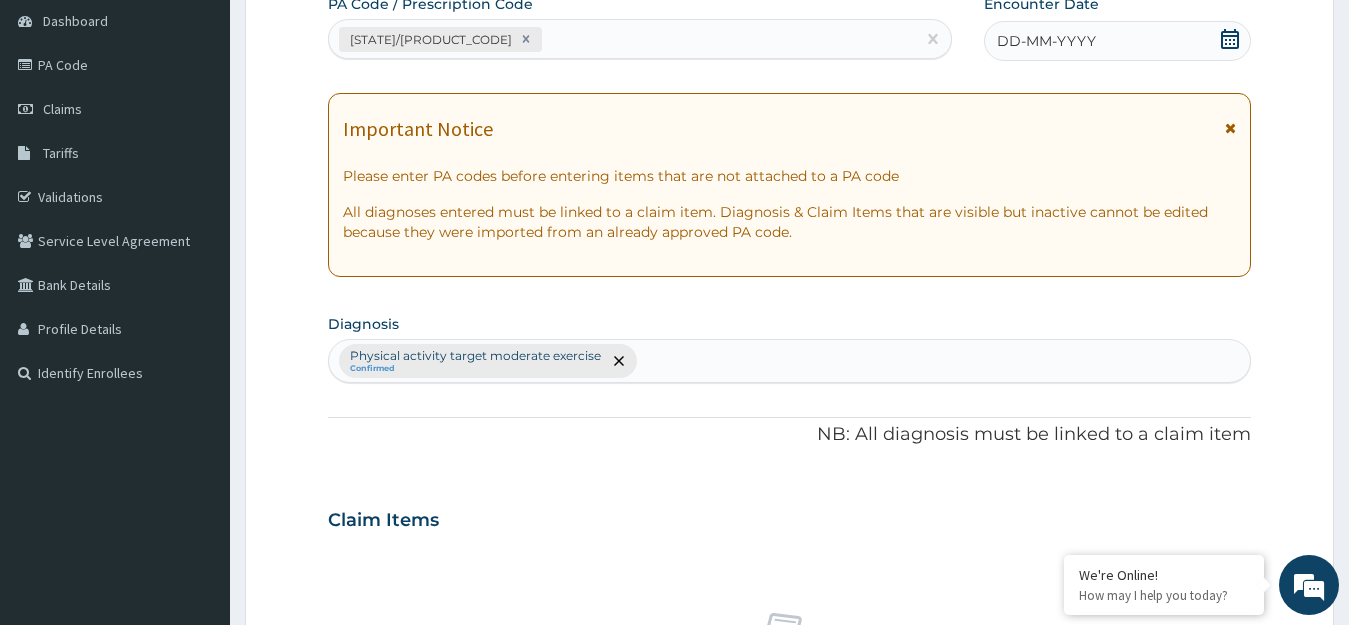 click 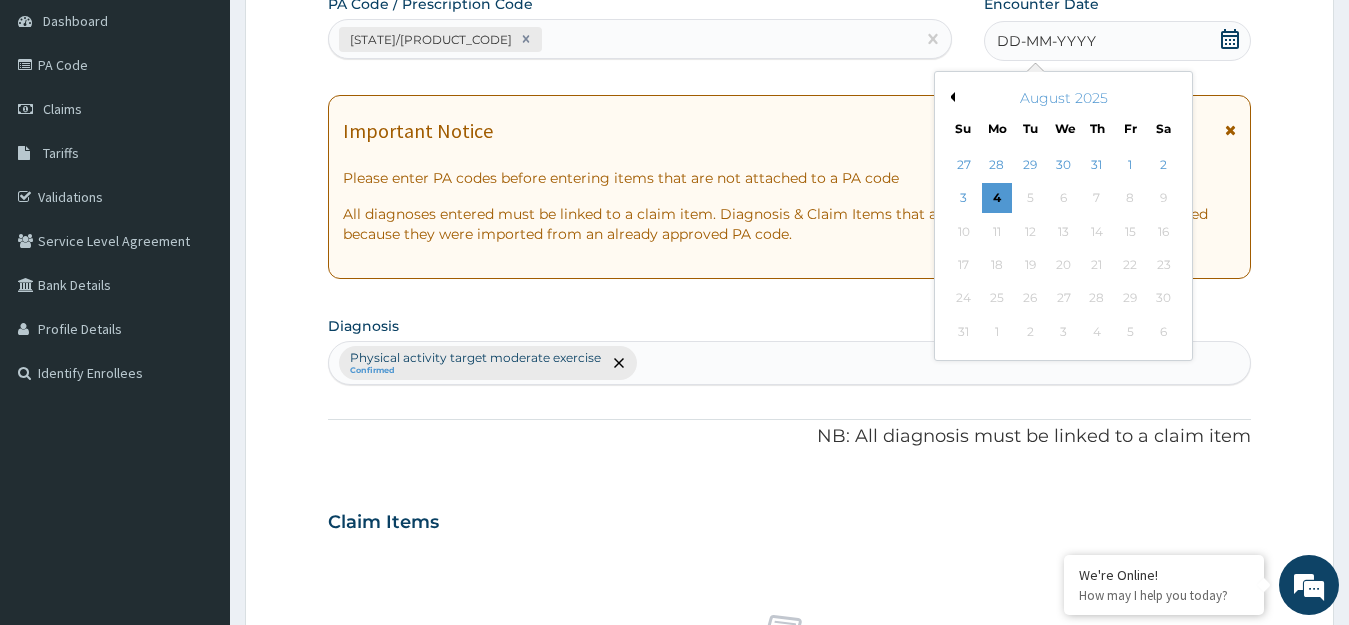 click on "Previous Month" at bounding box center (950, 97) 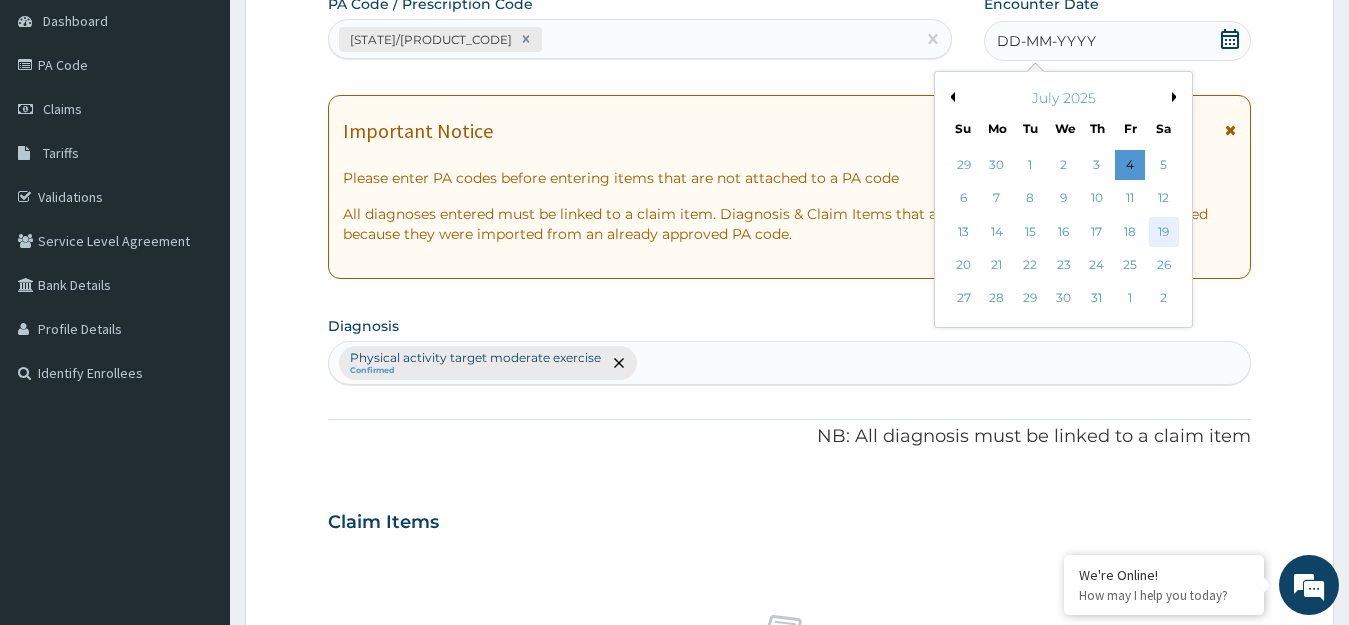 click on "19" at bounding box center [1163, 232] 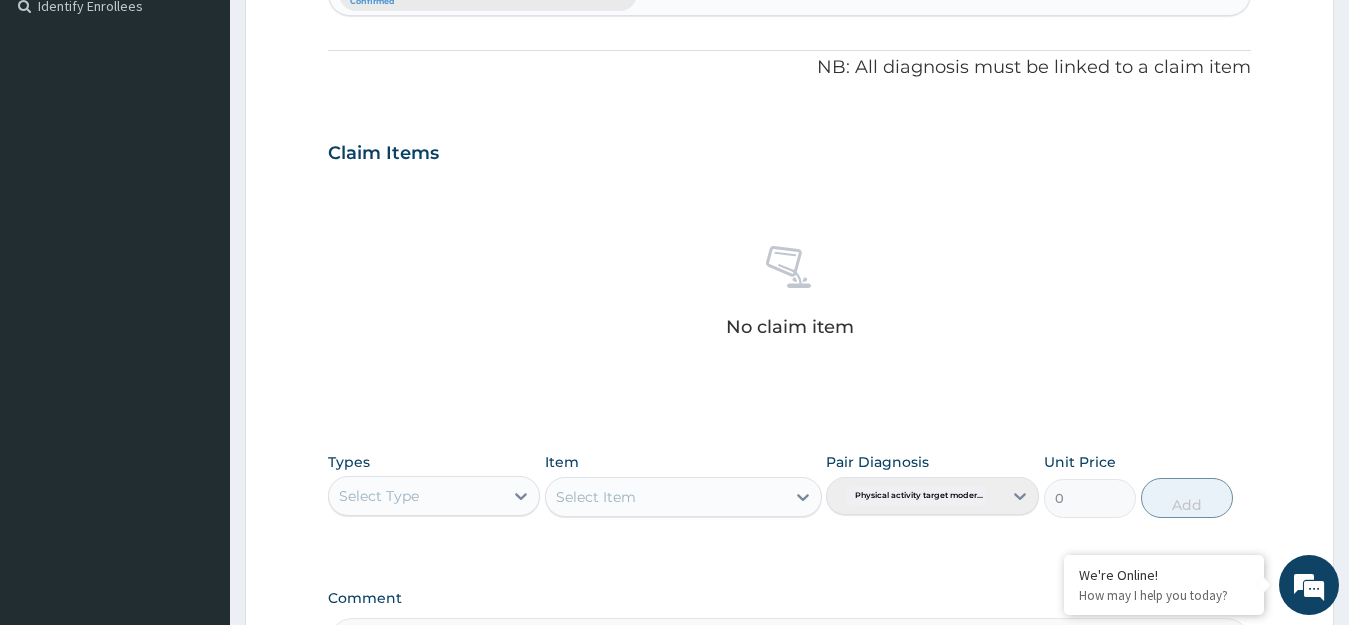 scroll, scrollTop: 597, scrollLeft: 0, axis: vertical 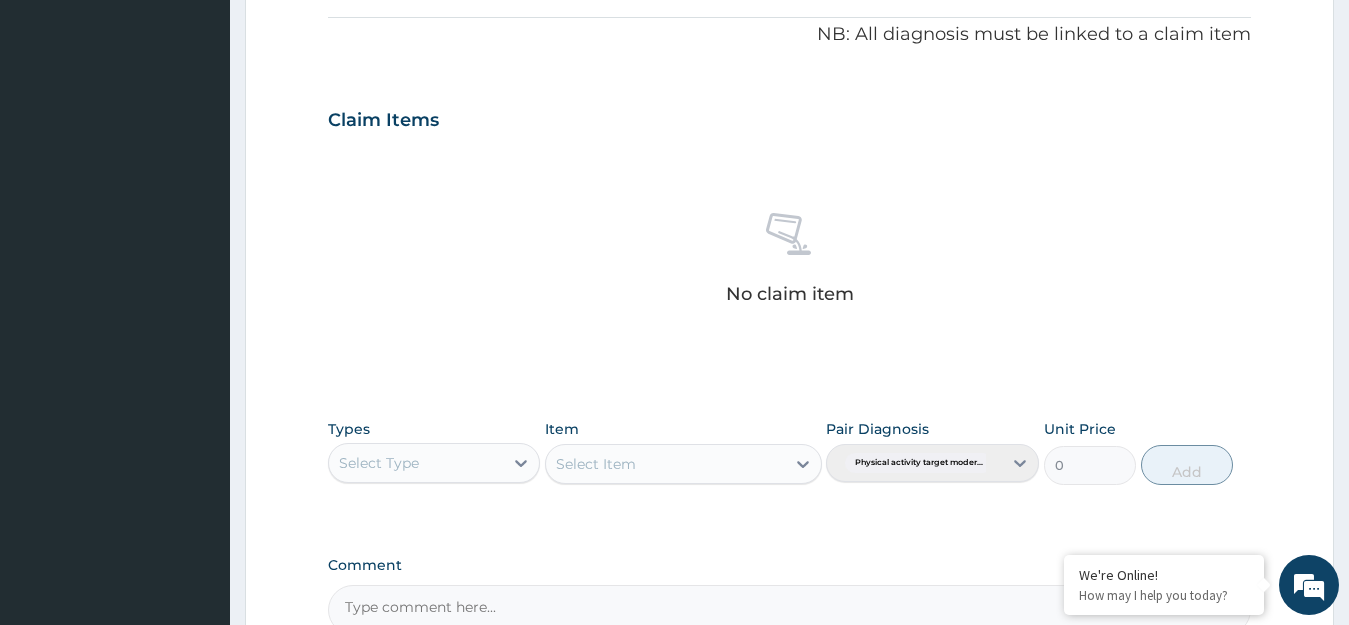 click on "Select Type" at bounding box center [416, 463] 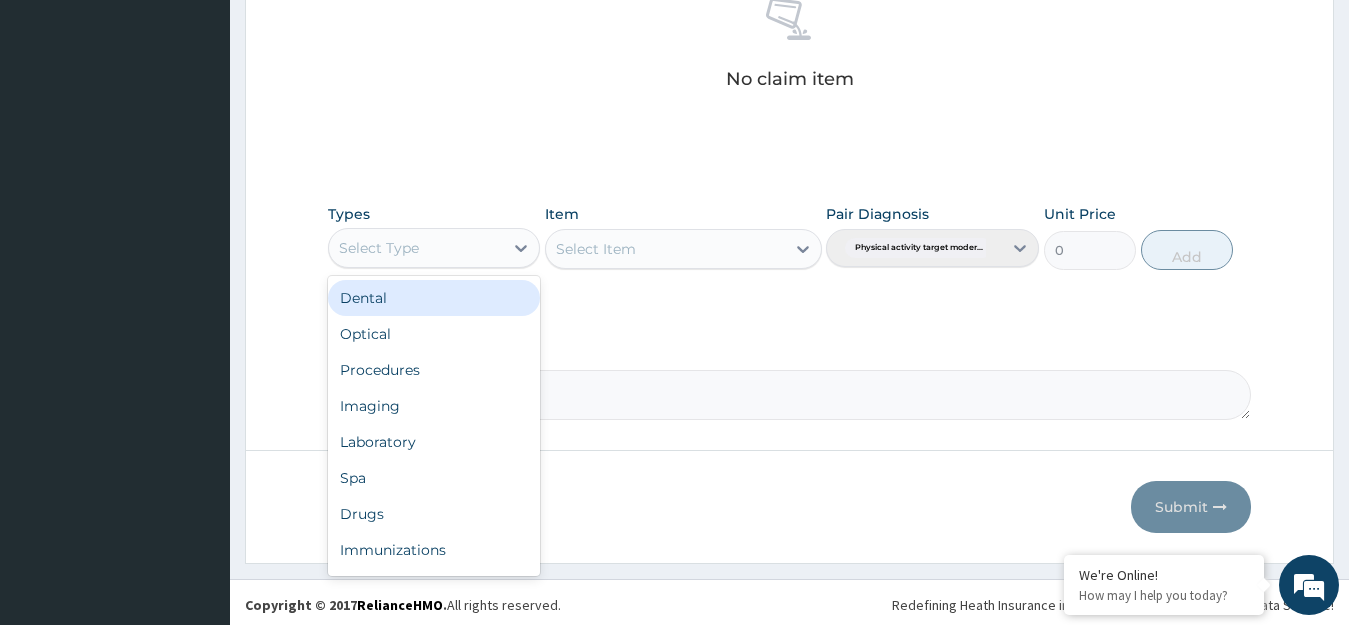 scroll, scrollTop: 817, scrollLeft: 0, axis: vertical 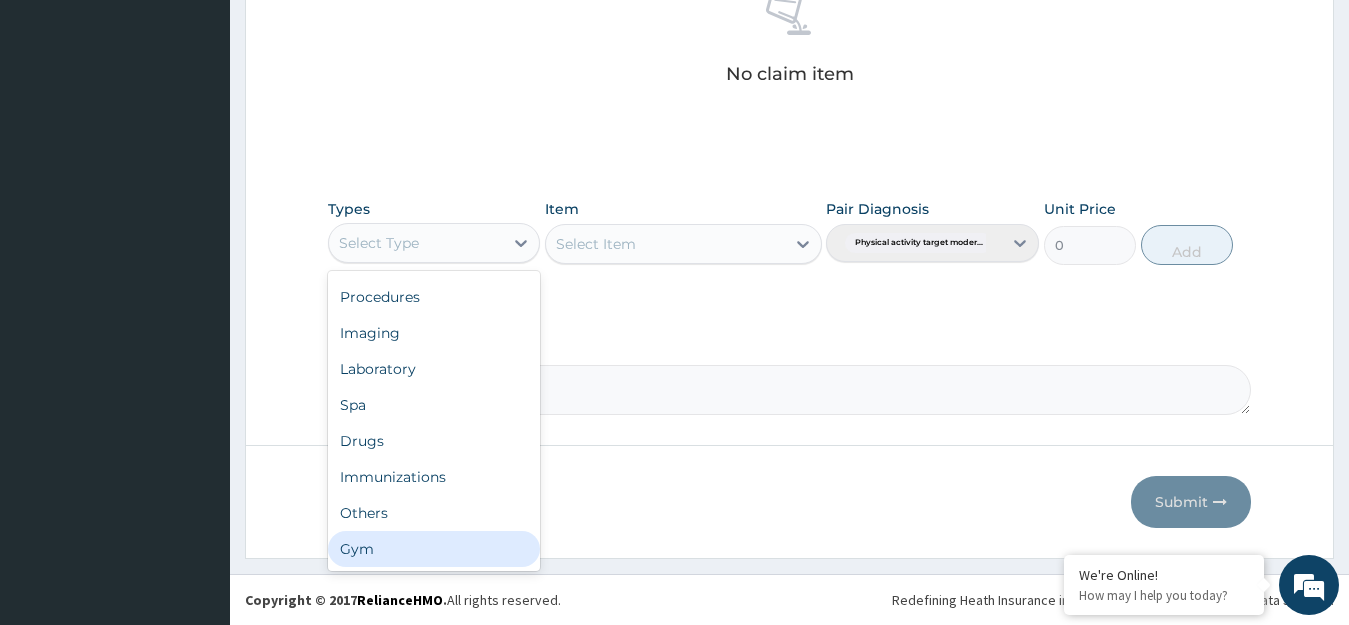 click on "Gym" at bounding box center (434, 549) 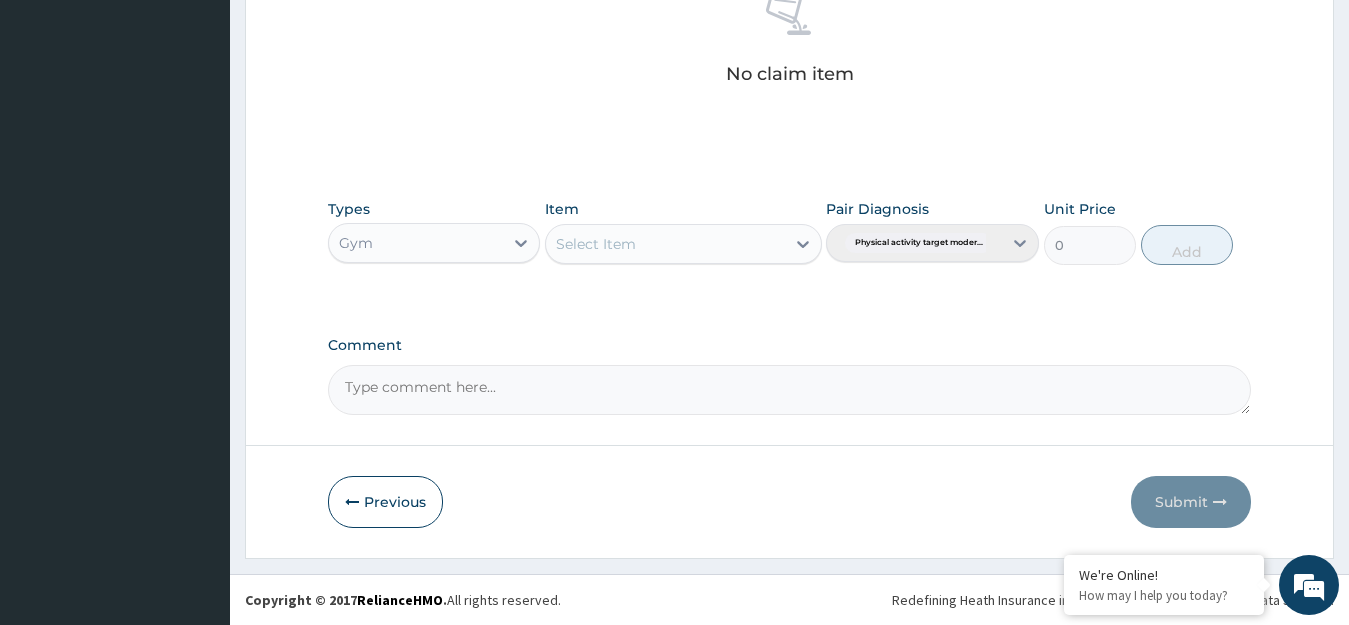 click on "Select Item" at bounding box center (665, 244) 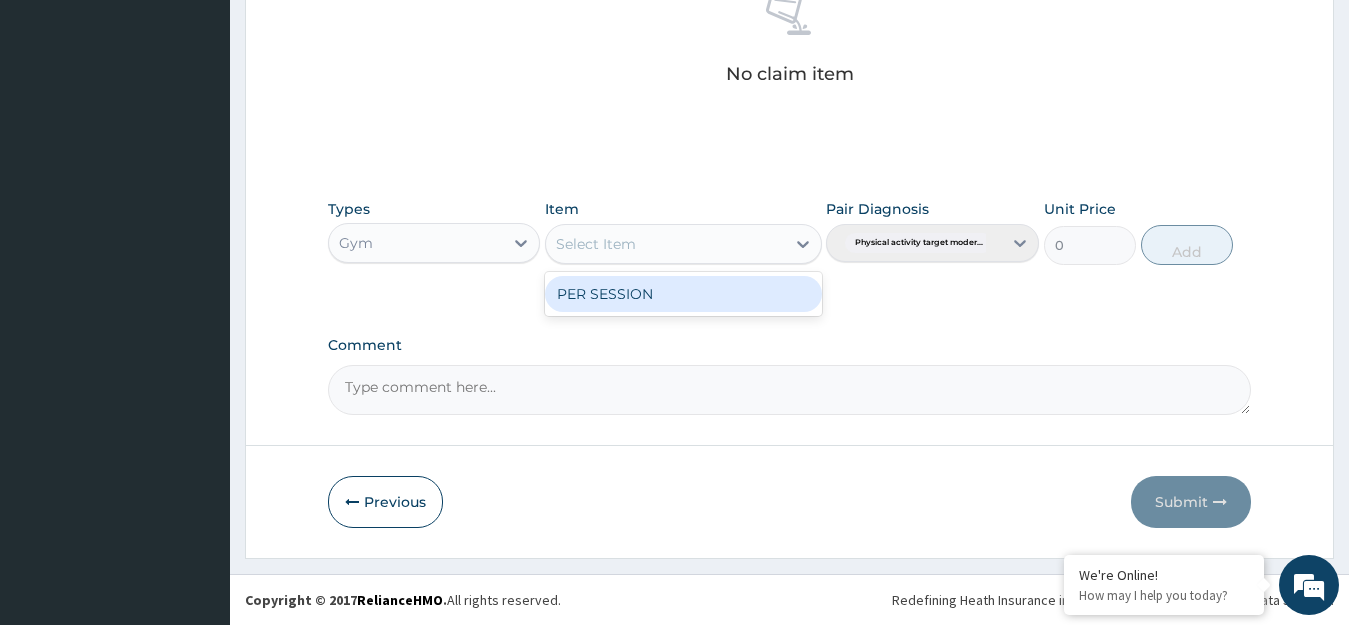 click on "PER SESSION" at bounding box center [683, 294] 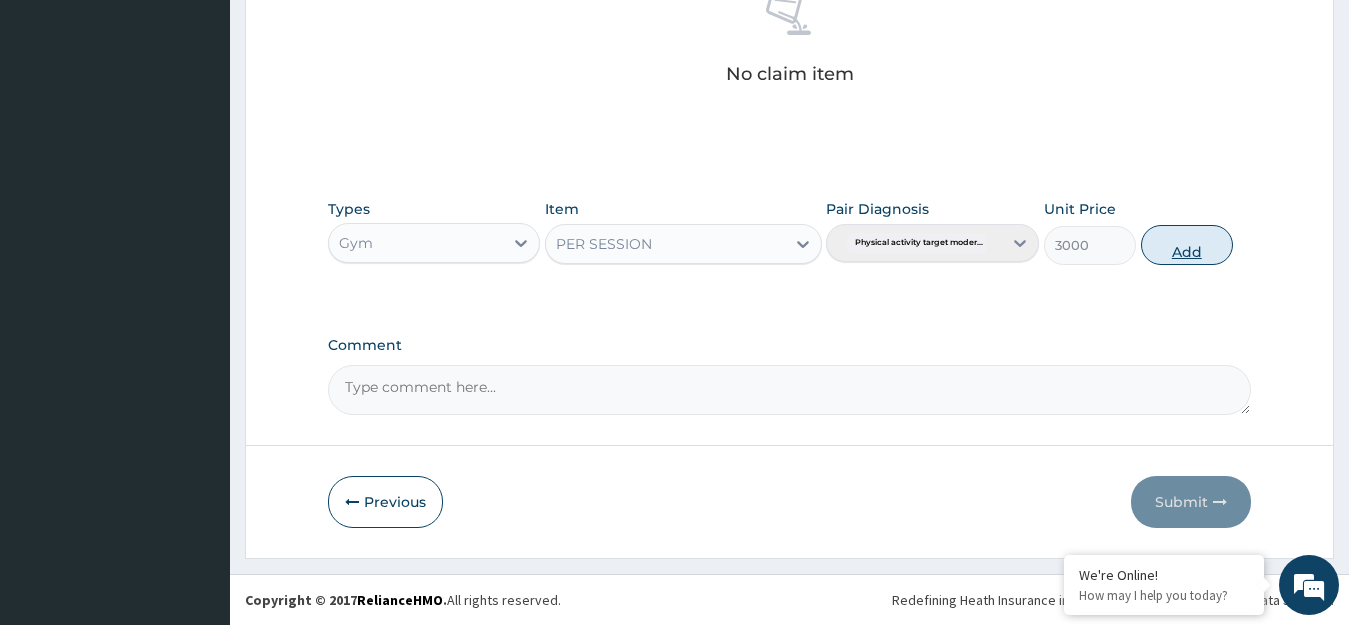 click on "Add" at bounding box center (1187, 245) 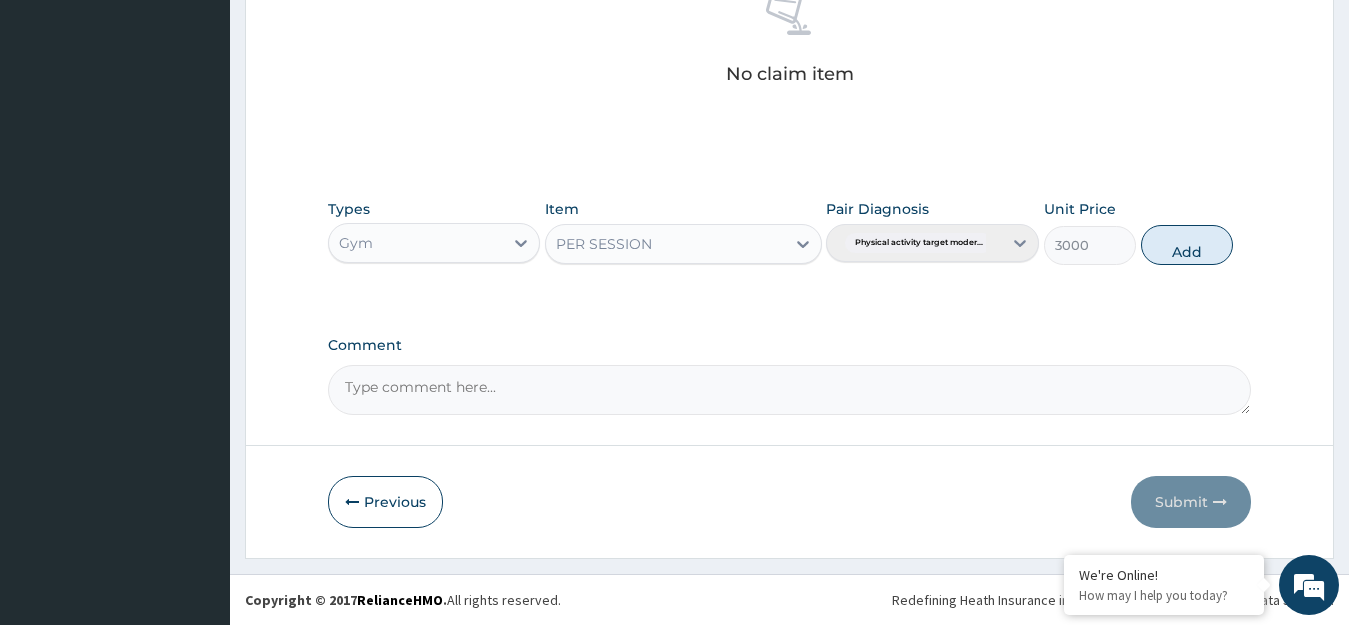 type on "0" 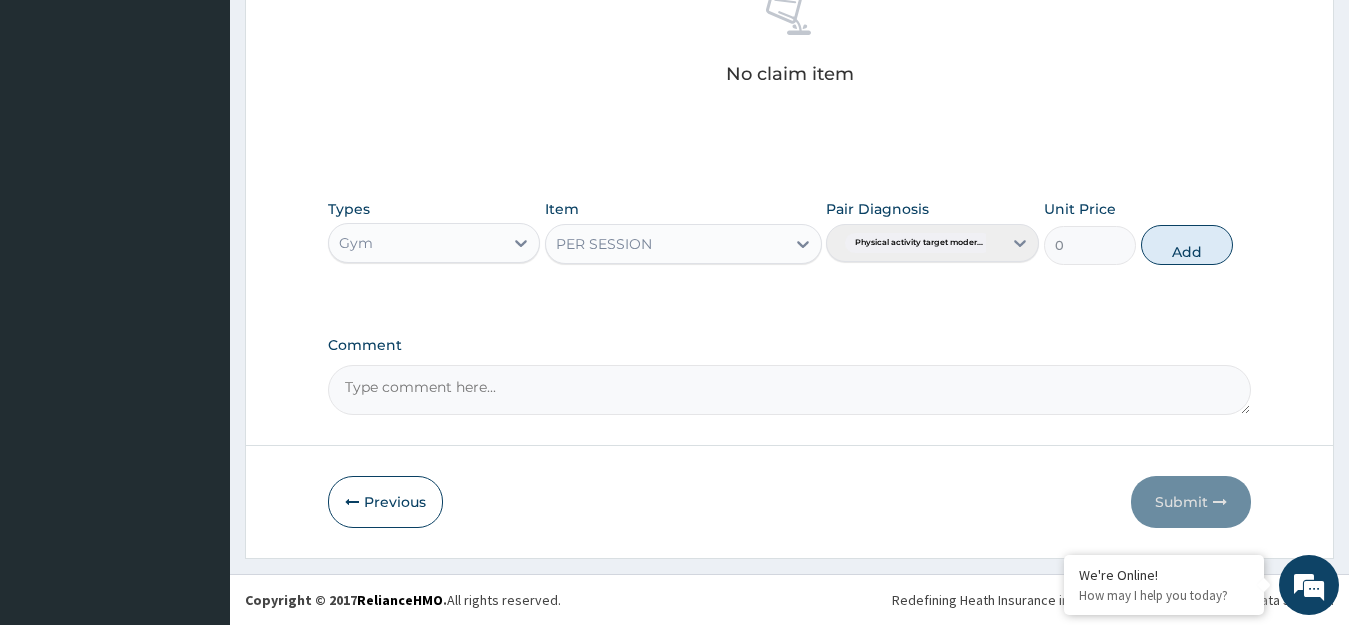 scroll, scrollTop: 739, scrollLeft: 0, axis: vertical 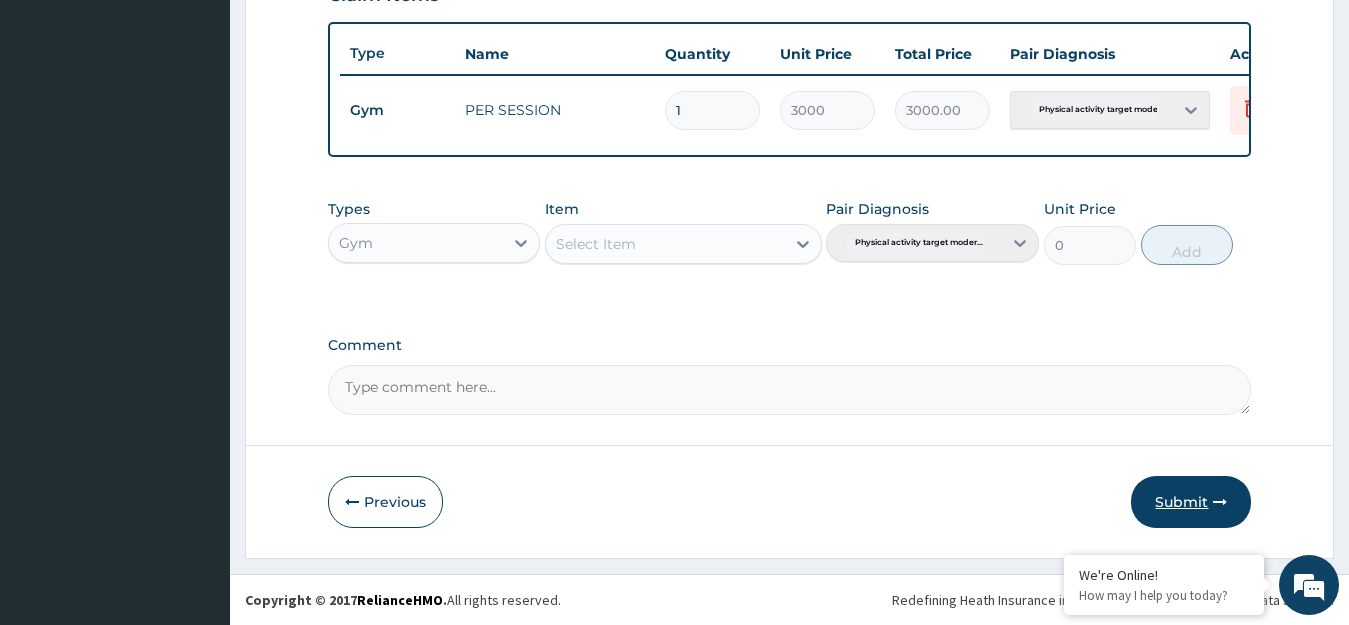 click on "Submit" at bounding box center (1191, 502) 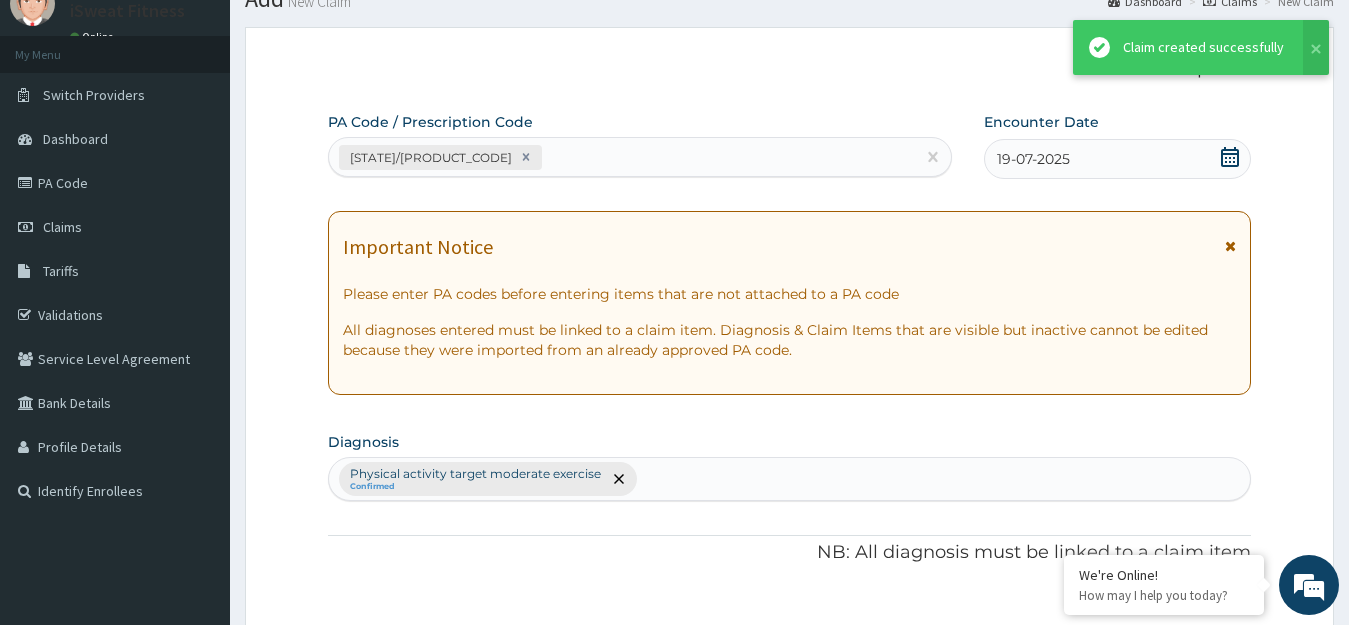 scroll, scrollTop: 739, scrollLeft: 0, axis: vertical 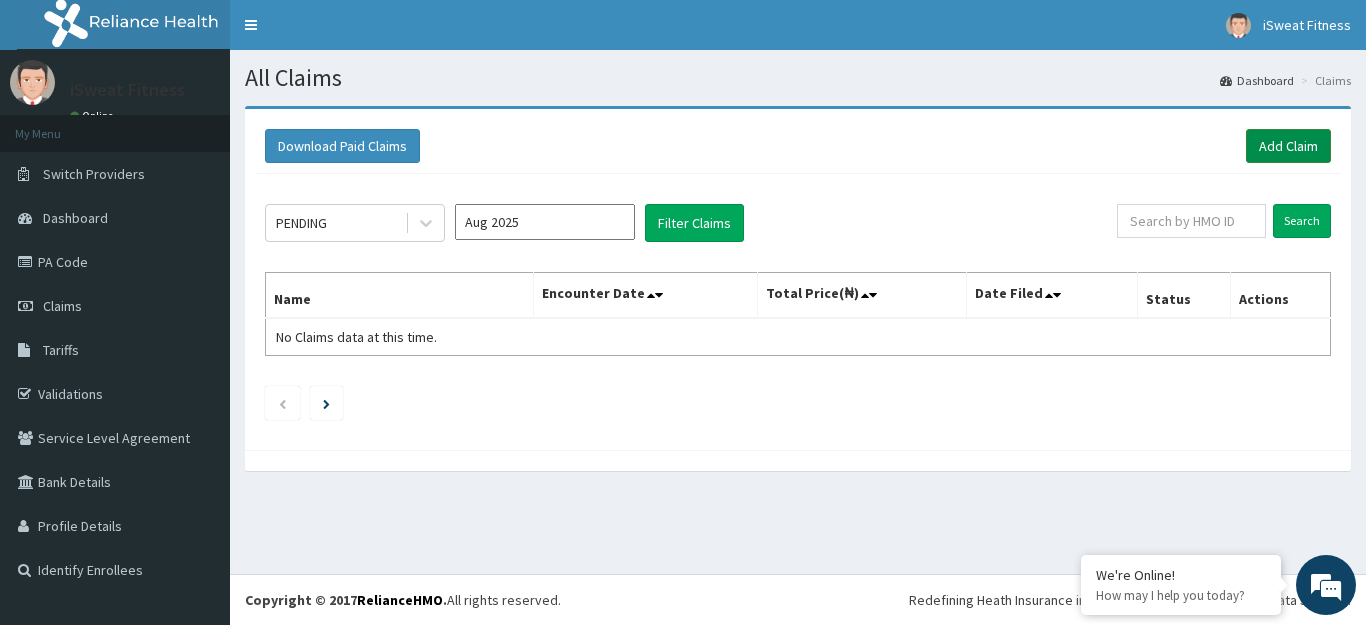 click on "Add Claim" at bounding box center (1288, 146) 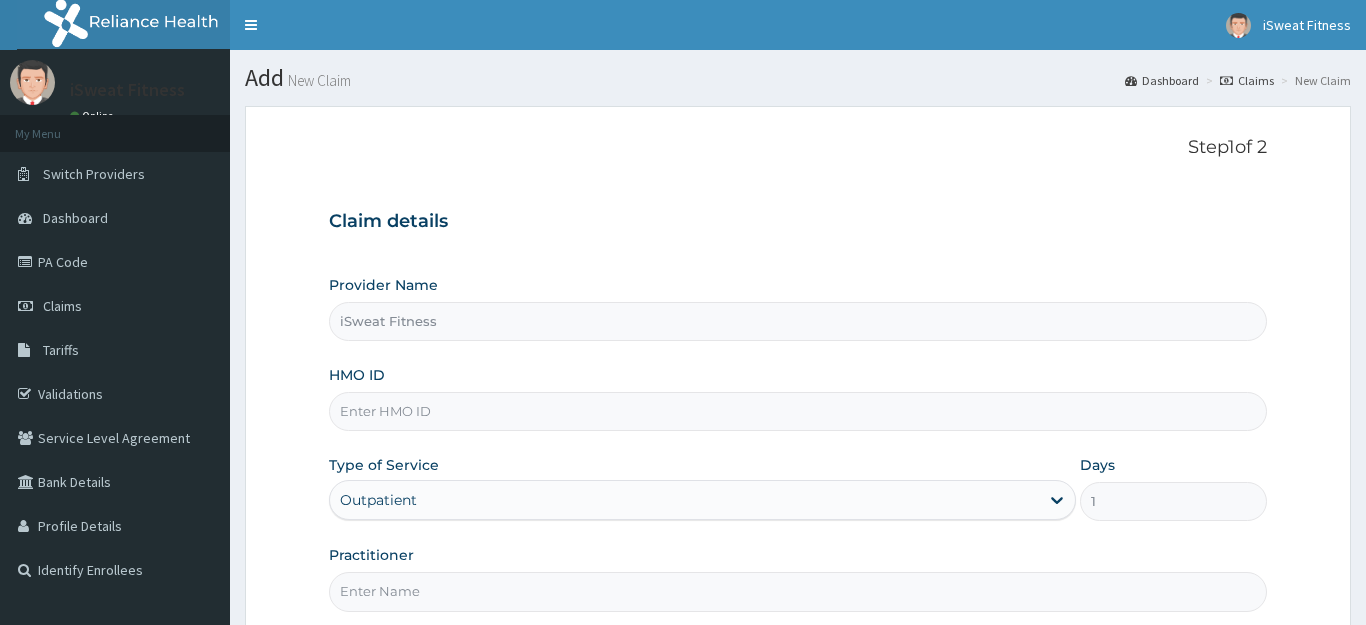 click on "HMO ID" at bounding box center [798, 411] 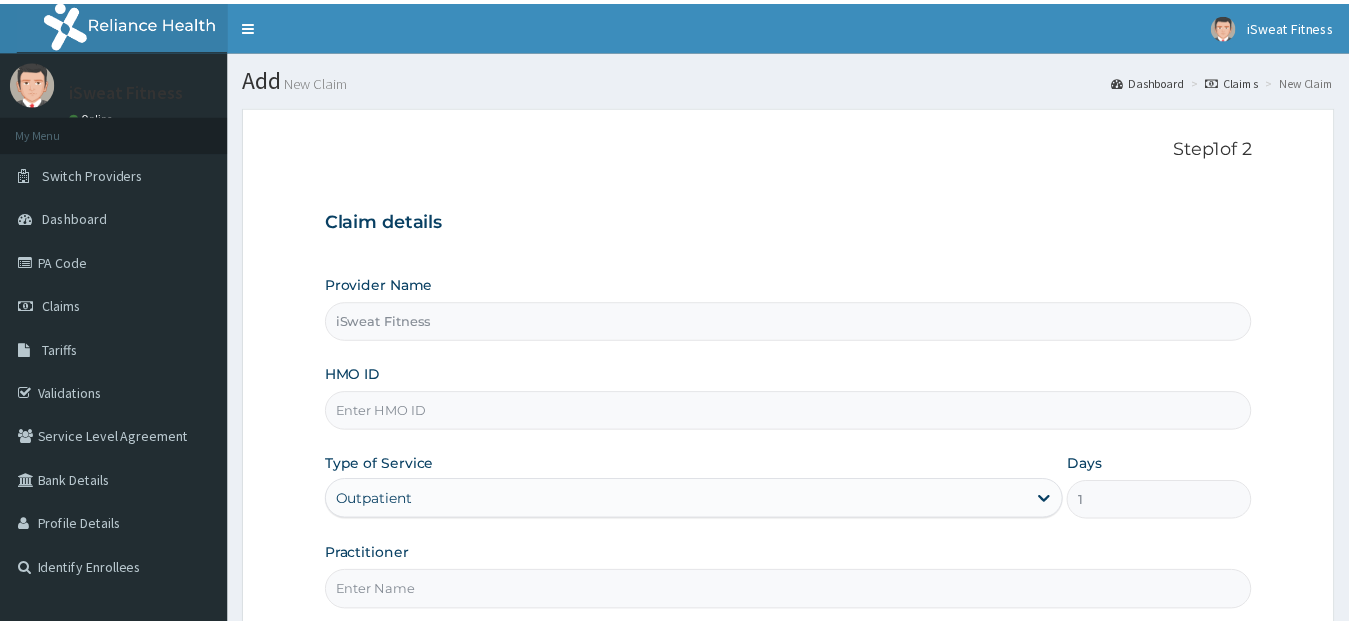 scroll, scrollTop: 0, scrollLeft: 0, axis: both 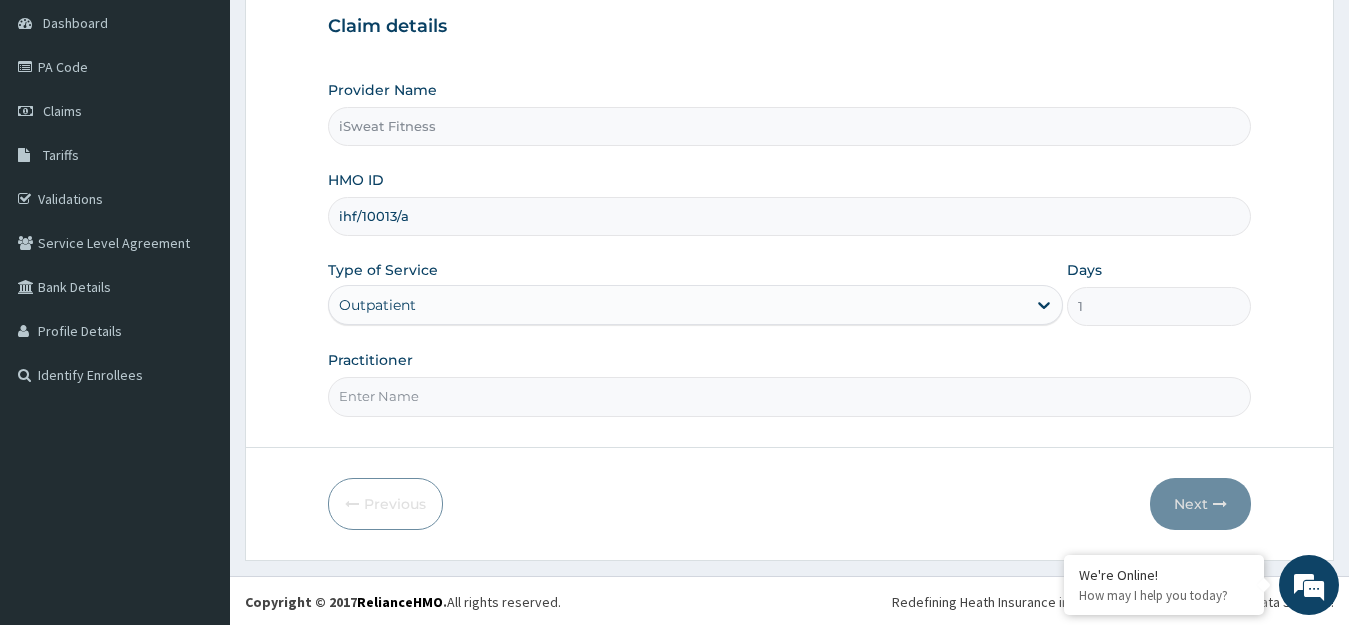 type on "ihf/10013/a" 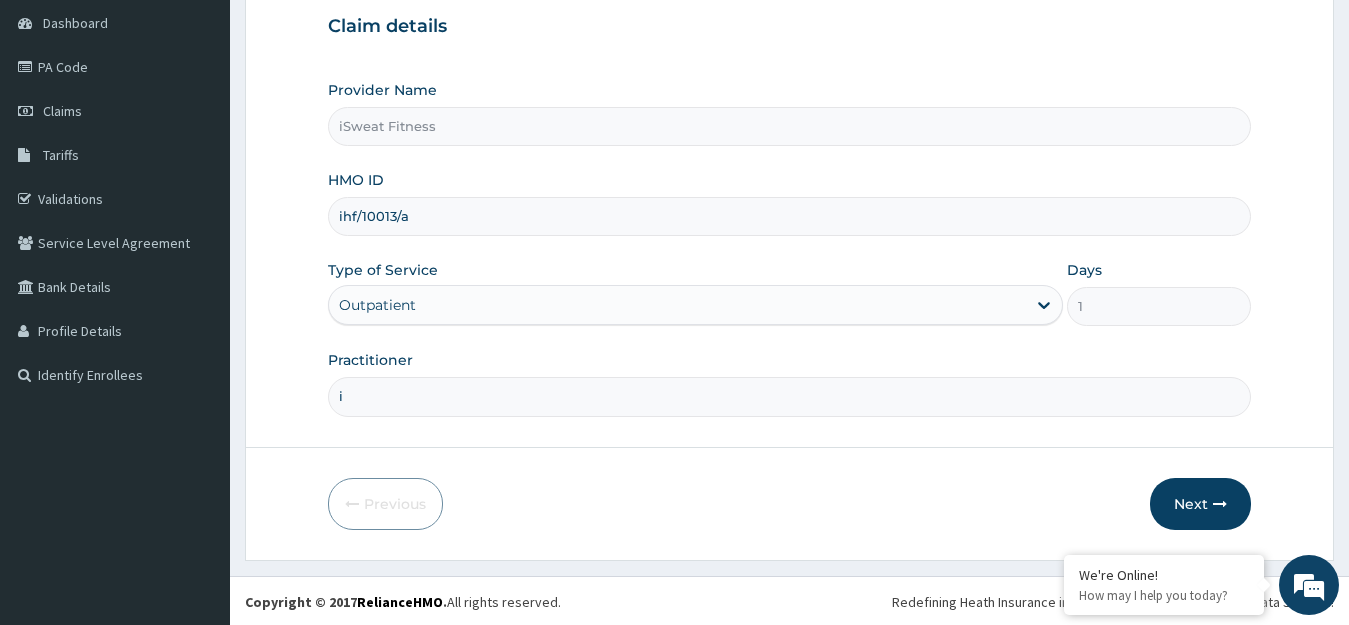 scroll, scrollTop: 197, scrollLeft: 0, axis: vertical 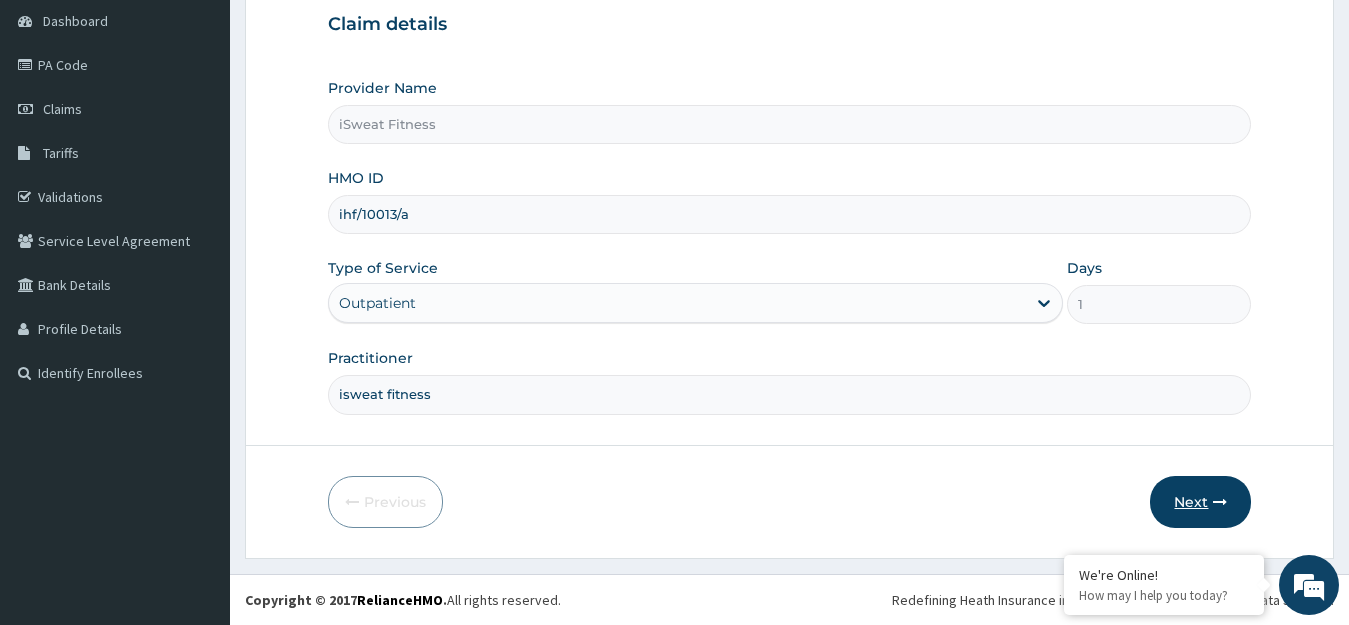 type on "isweat fitness" 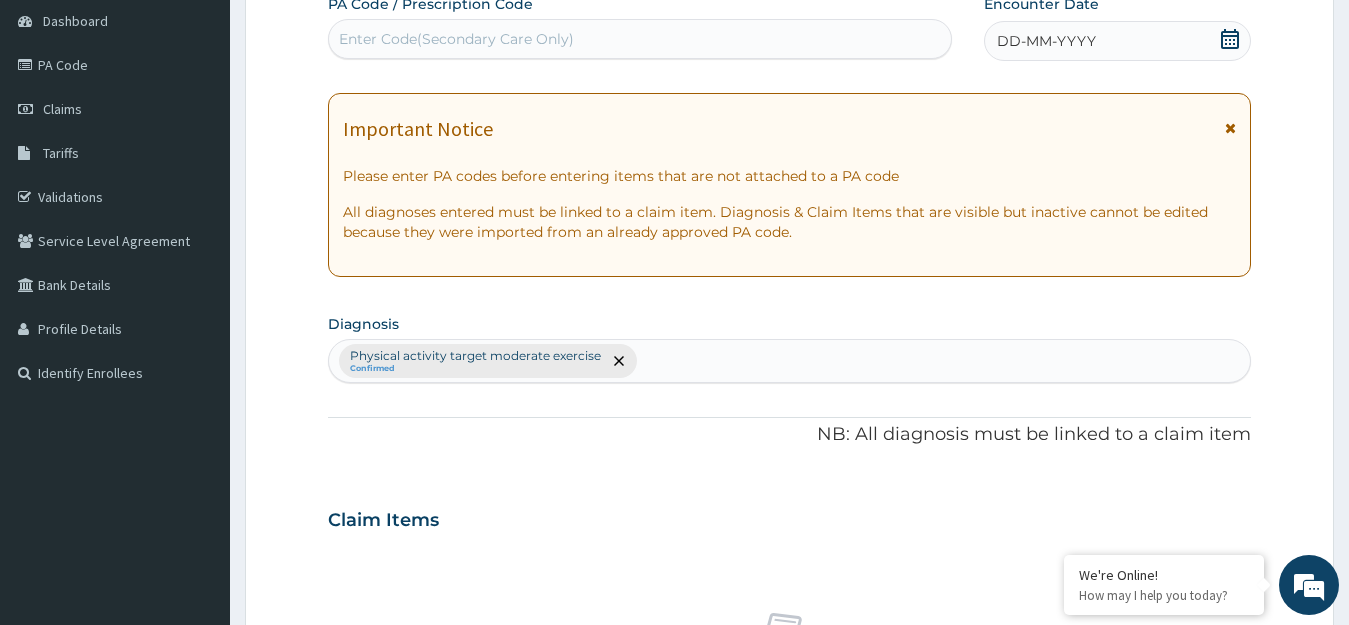 click on "Enter Code(Secondary Care Only)" at bounding box center (640, 39) 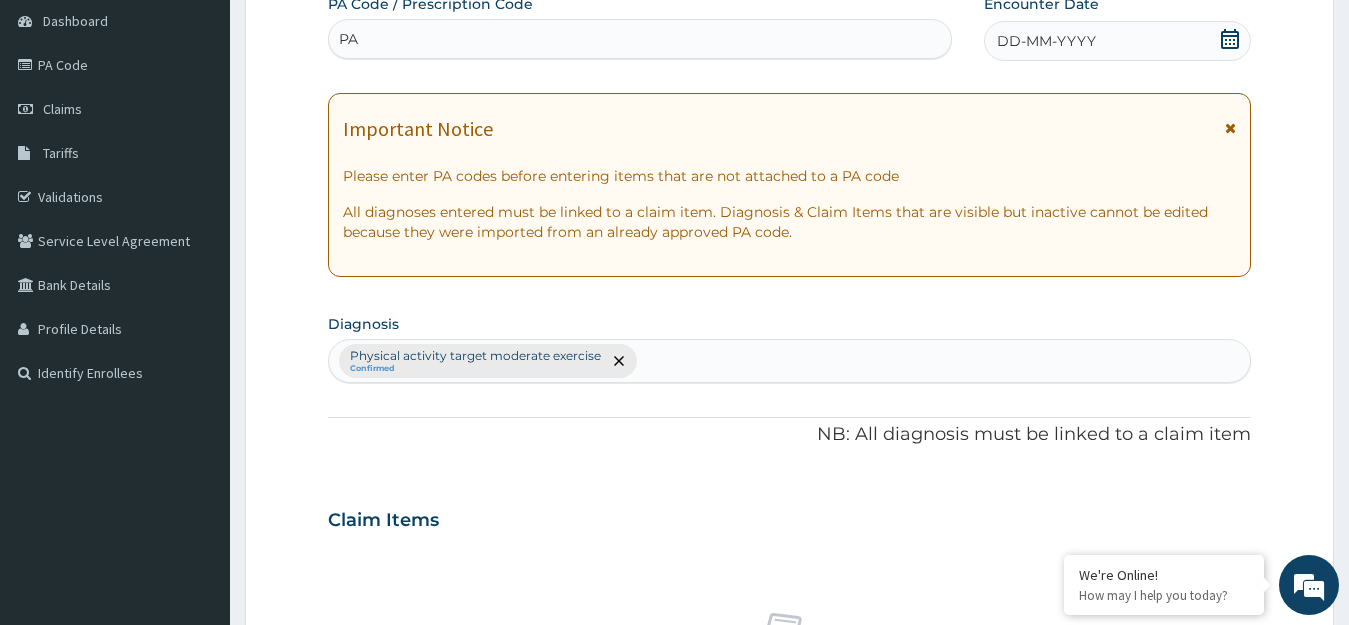 type on "P" 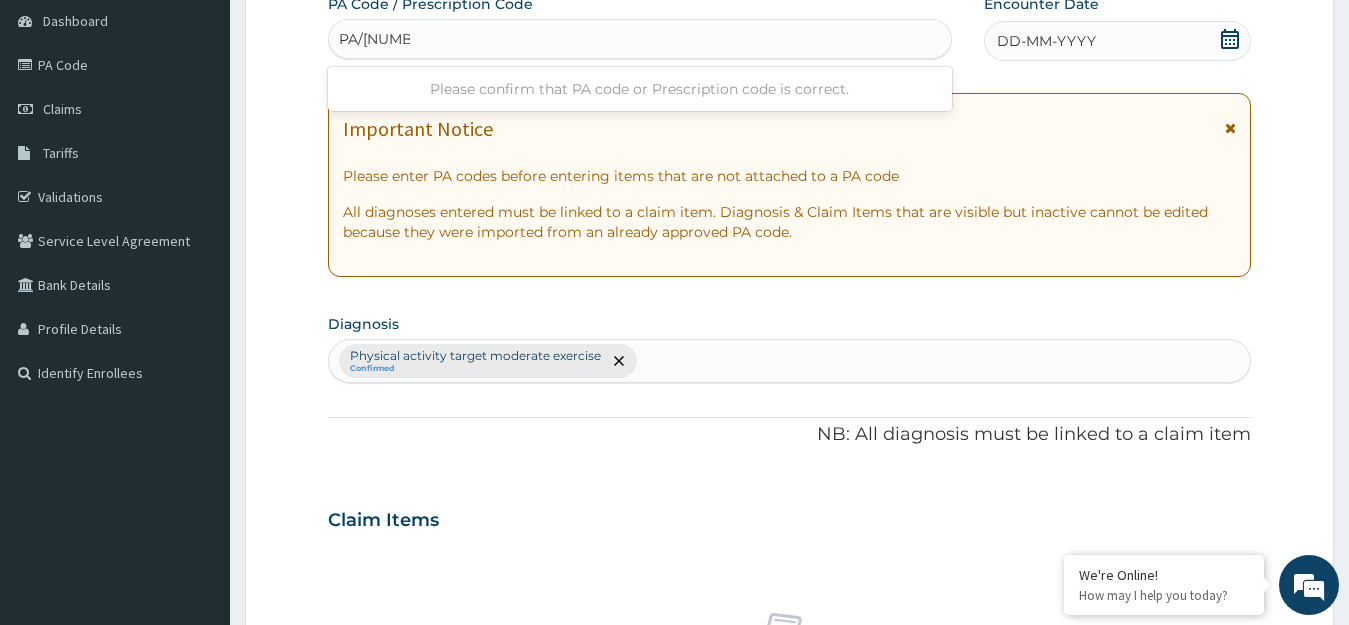 type on "PA/2703DD" 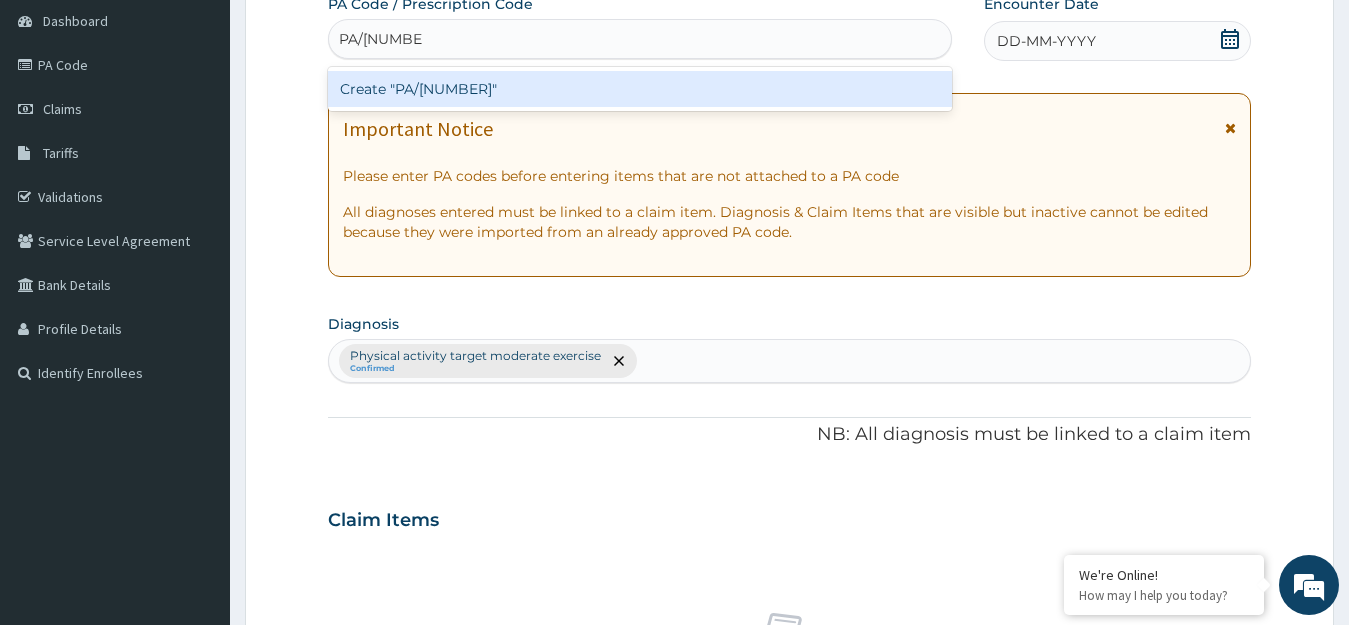 click on "Create "PA/2703DD"" at bounding box center [640, 89] 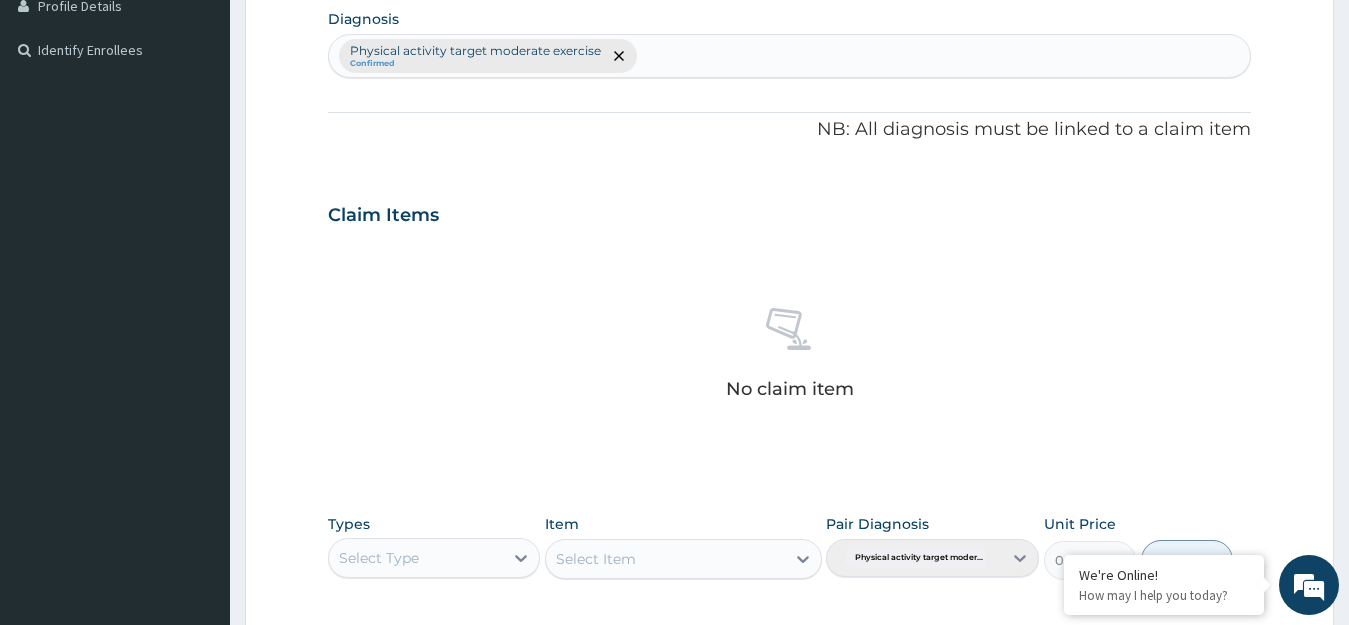 scroll, scrollTop: 835, scrollLeft: 0, axis: vertical 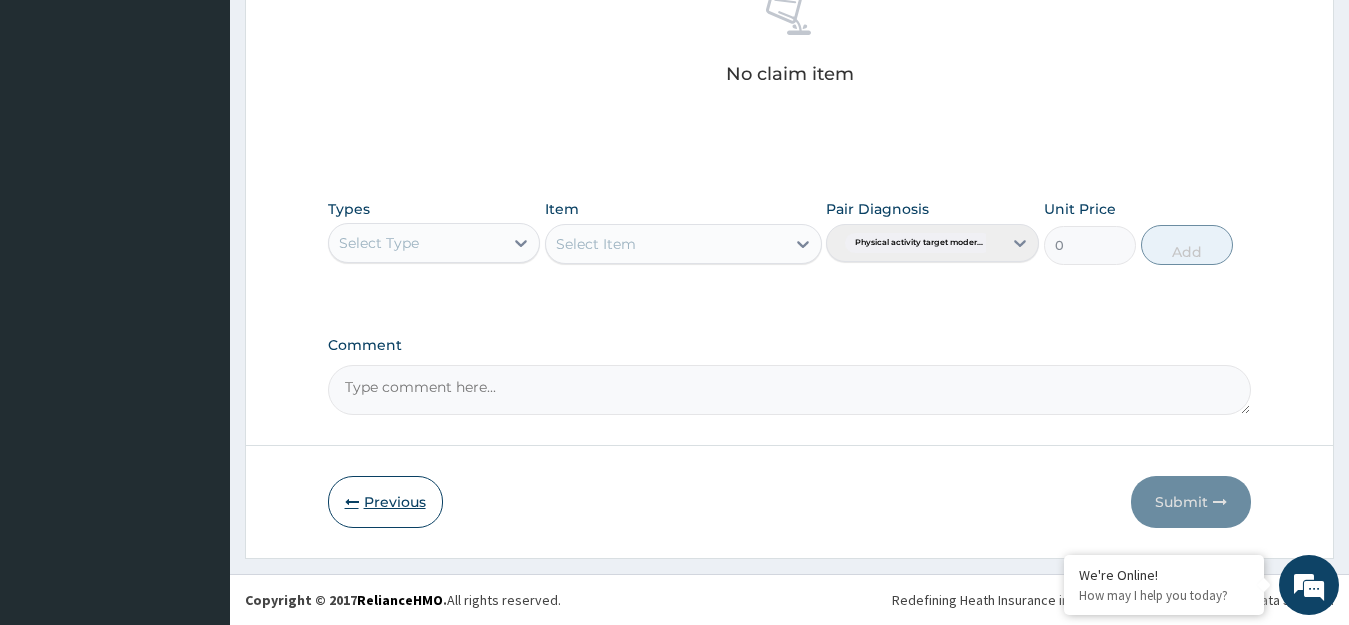 click on "Previous" at bounding box center [385, 502] 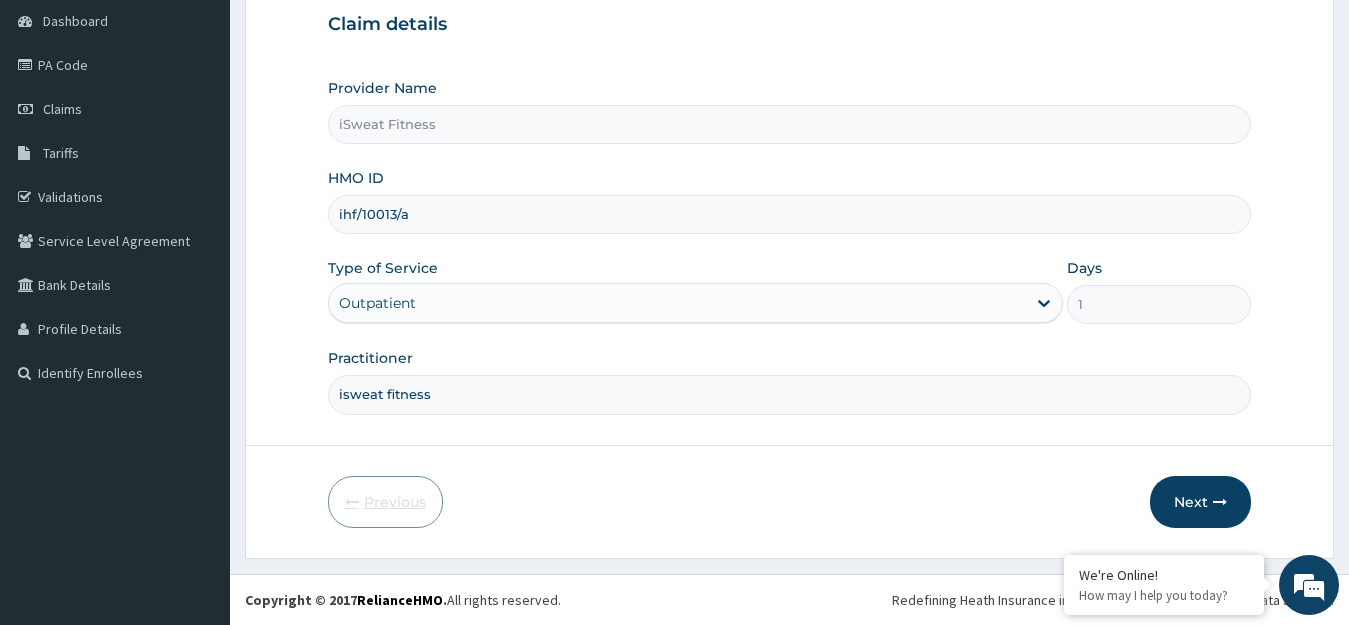 scroll, scrollTop: 197, scrollLeft: 0, axis: vertical 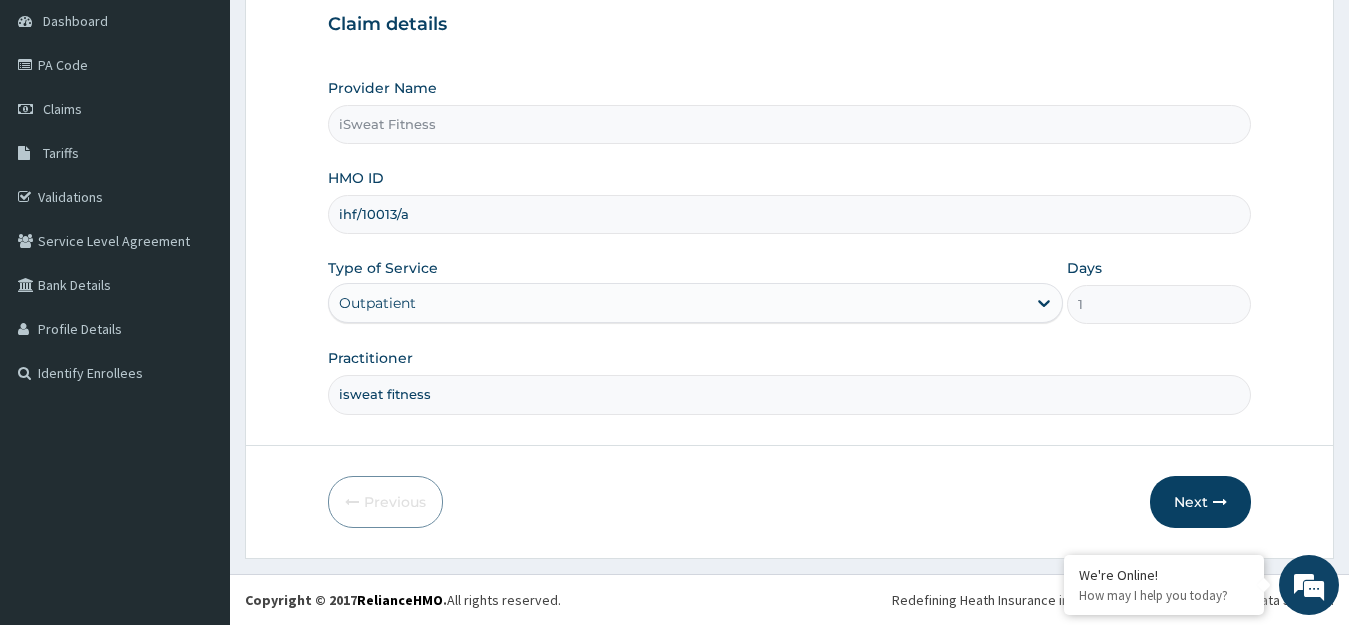 click on "ihf/10013/a" at bounding box center (790, 214) 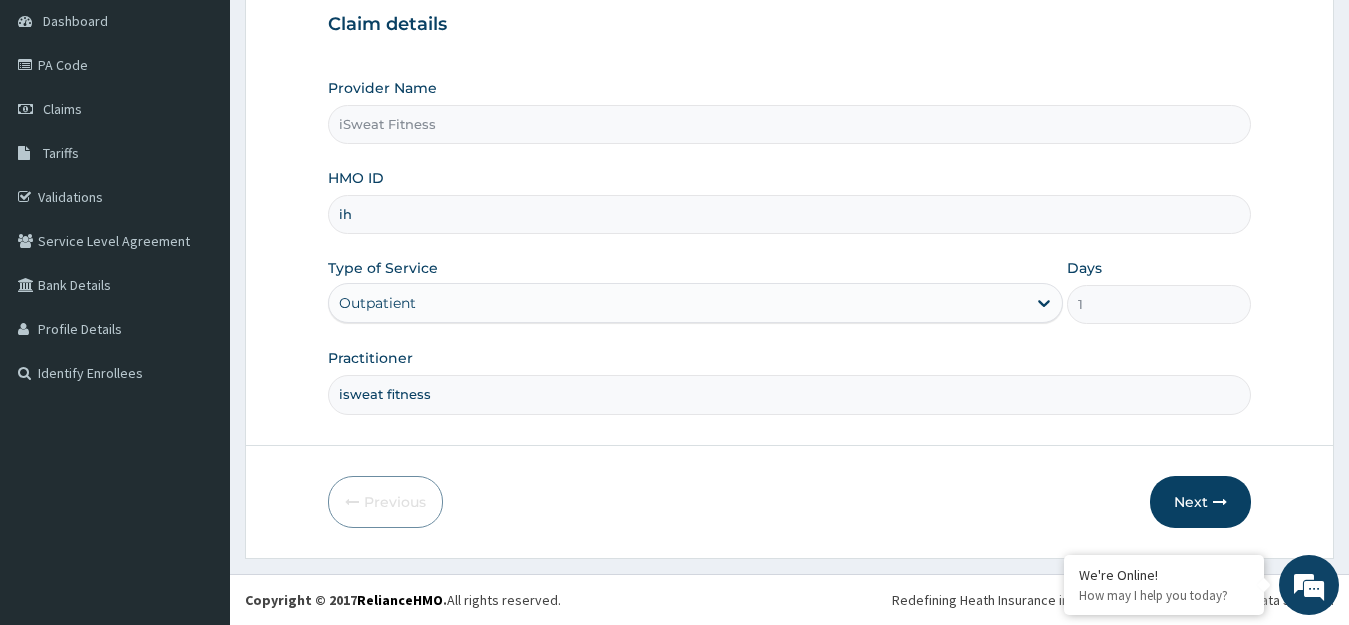 type on "i" 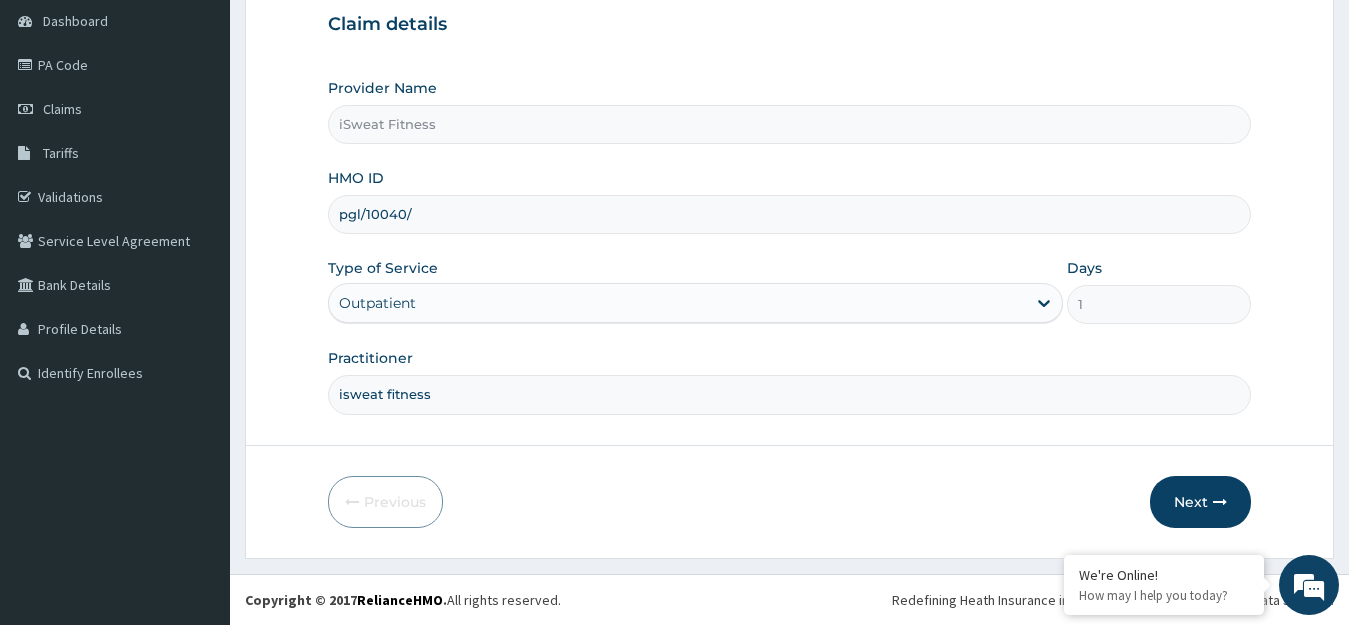 type on "pgl/10040/a" 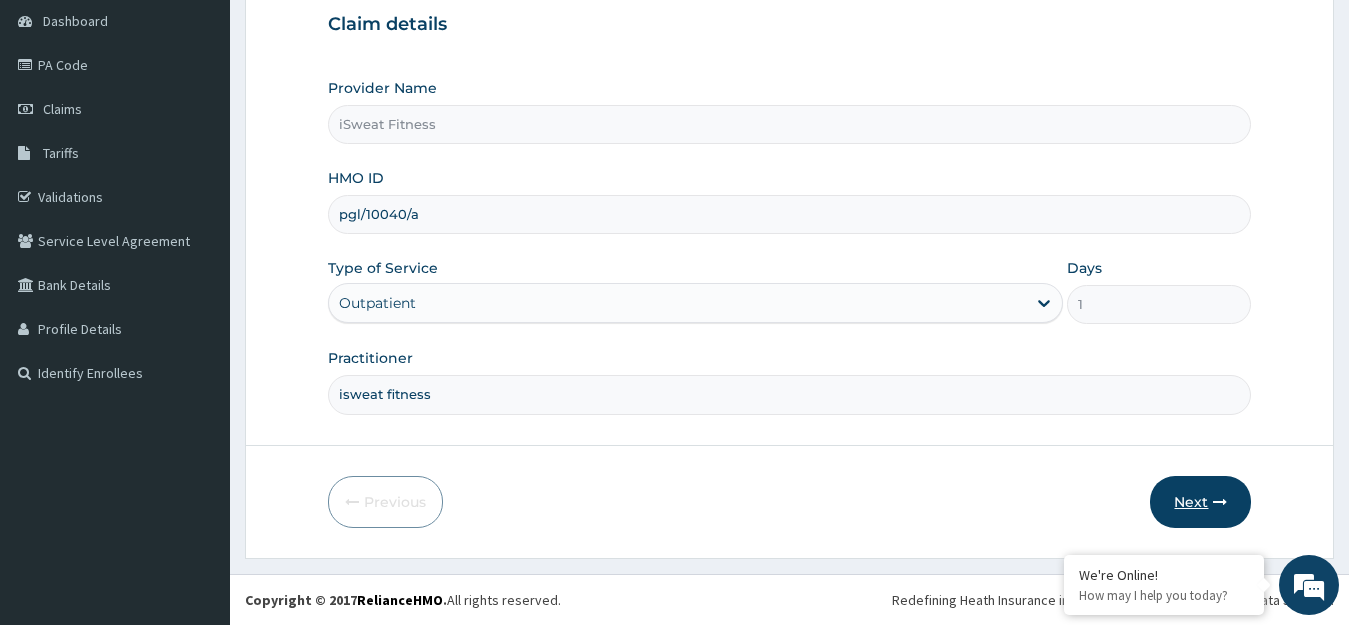 click on "Next" at bounding box center [1200, 502] 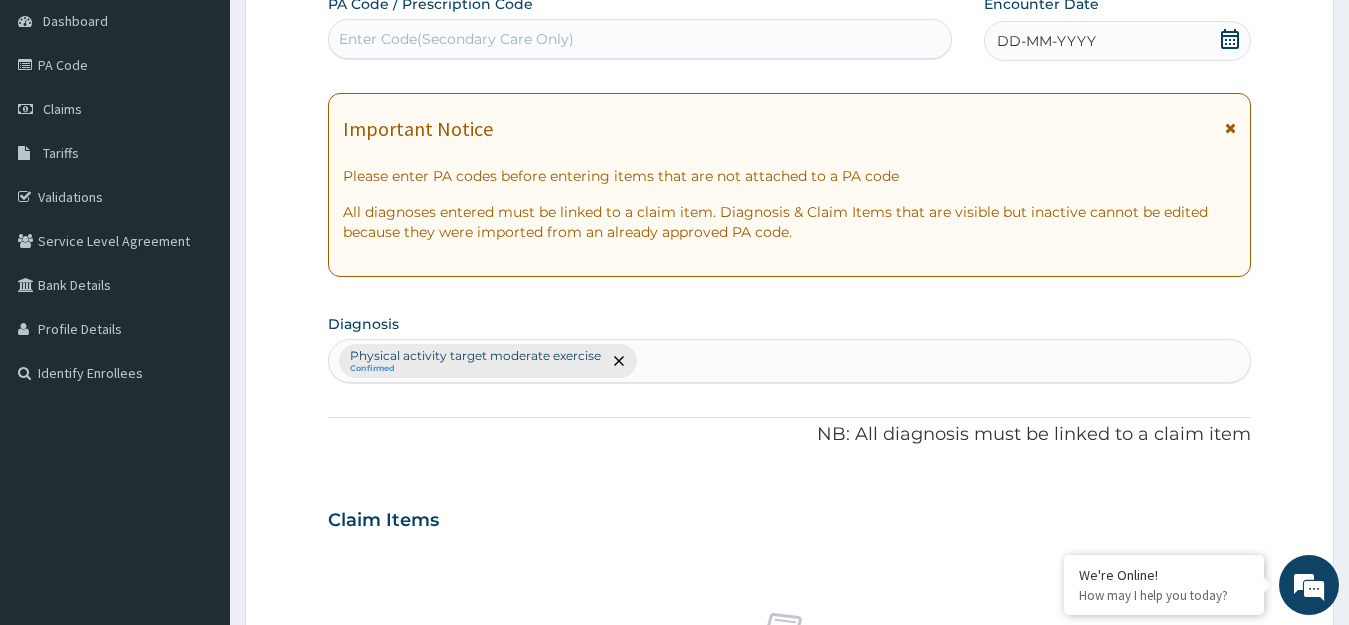click on "Enter Code(Secondary Care Only)" at bounding box center (456, 39) 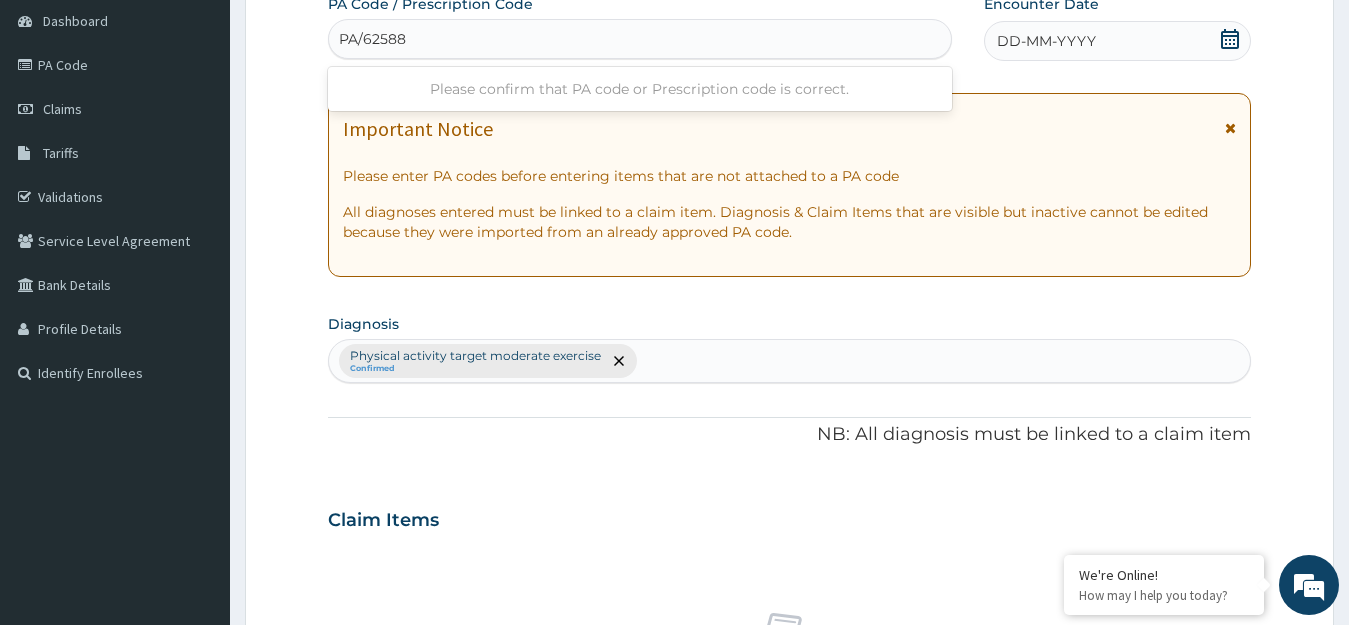 type on "PA/625888" 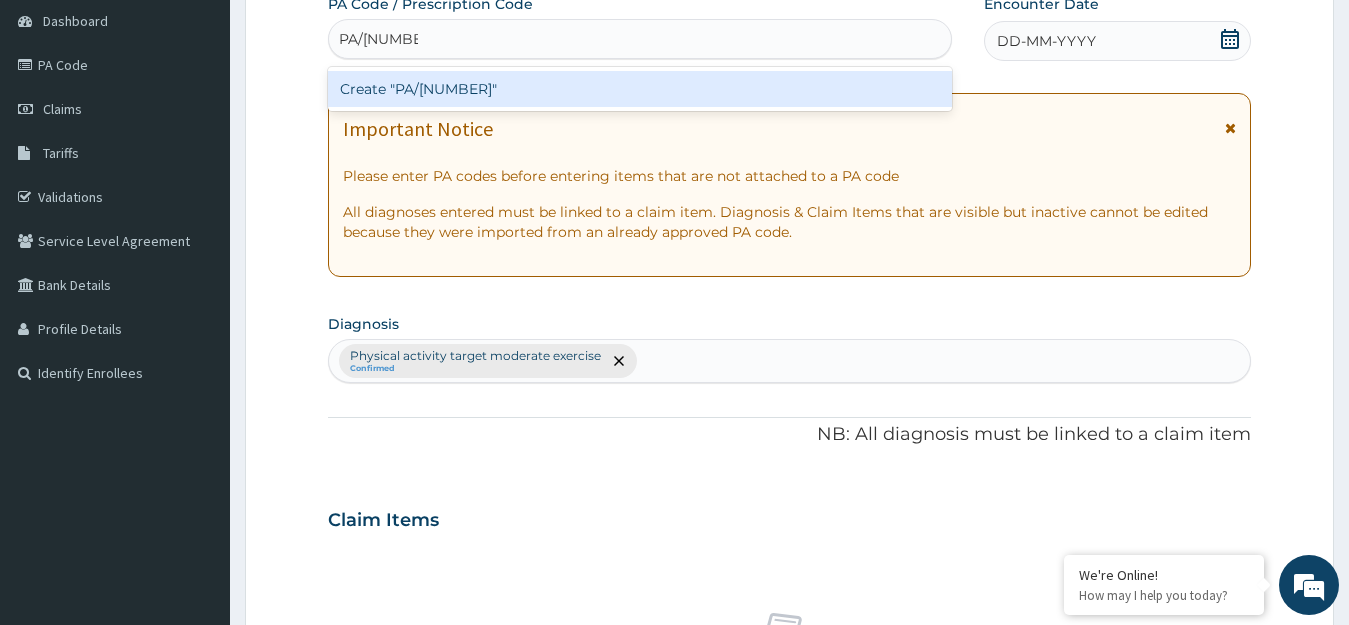 click on "Create "PA/625888"" at bounding box center (640, 89) 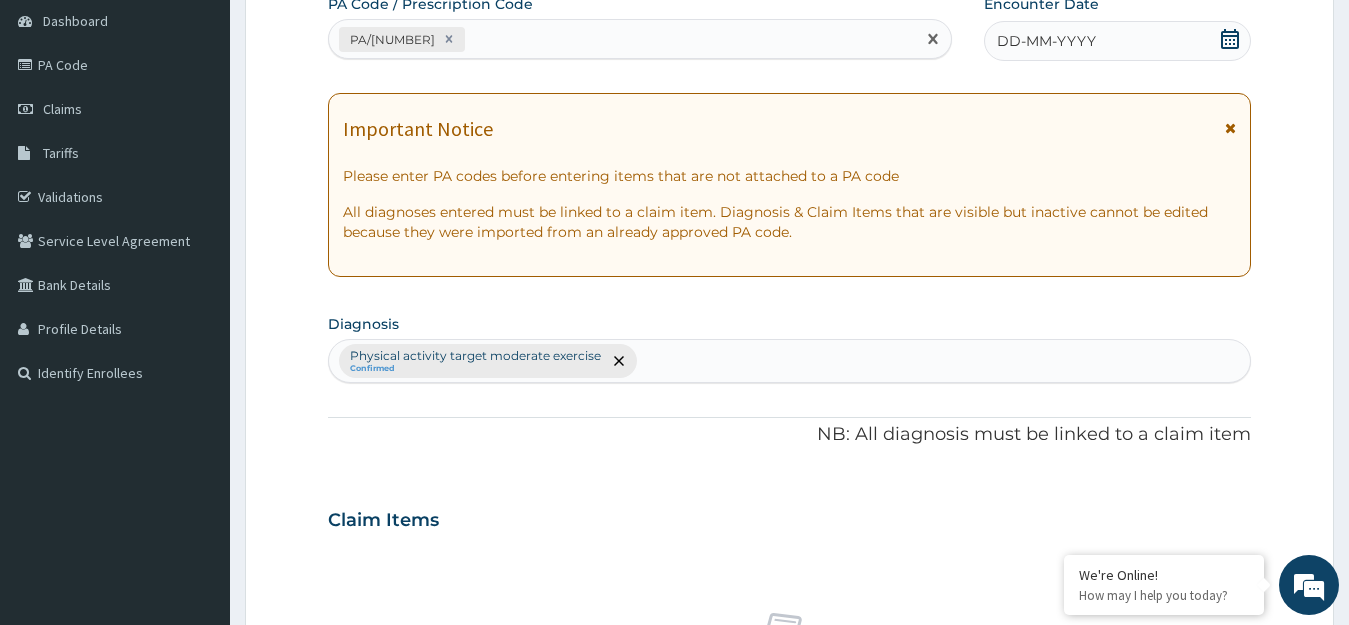 click on "DD-MM-YYYY" at bounding box center (1118, 41) 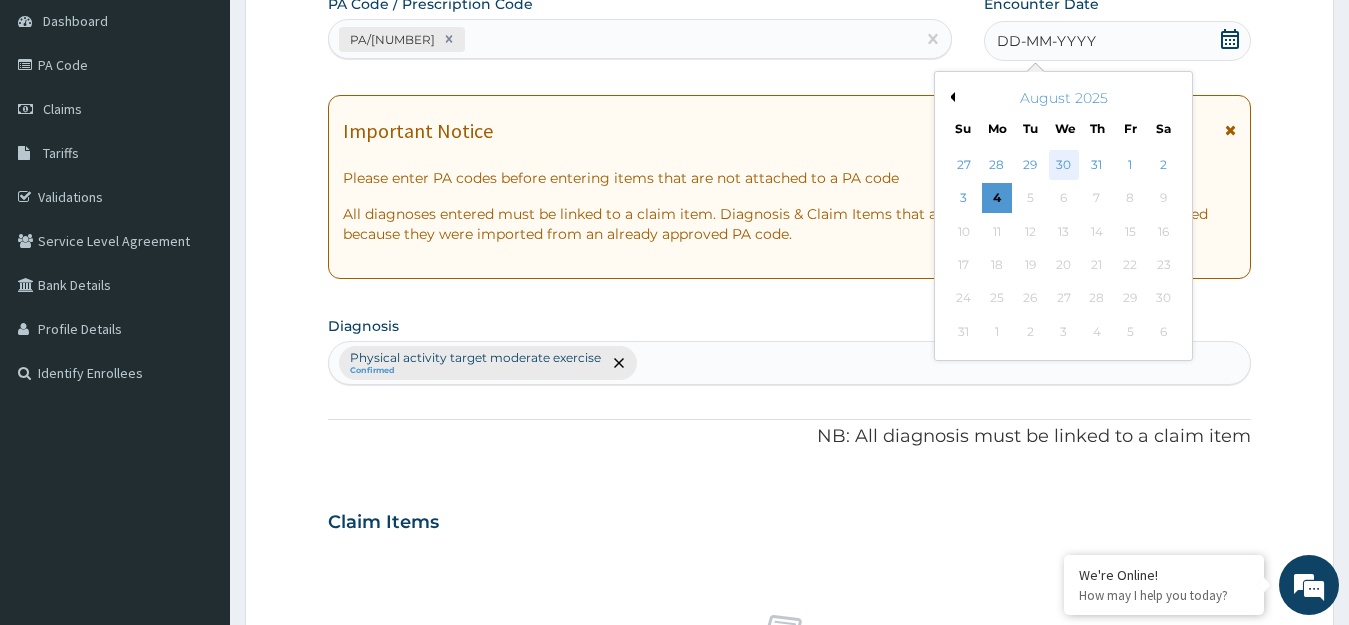 click on "30" at bounding box center [1063, 165] 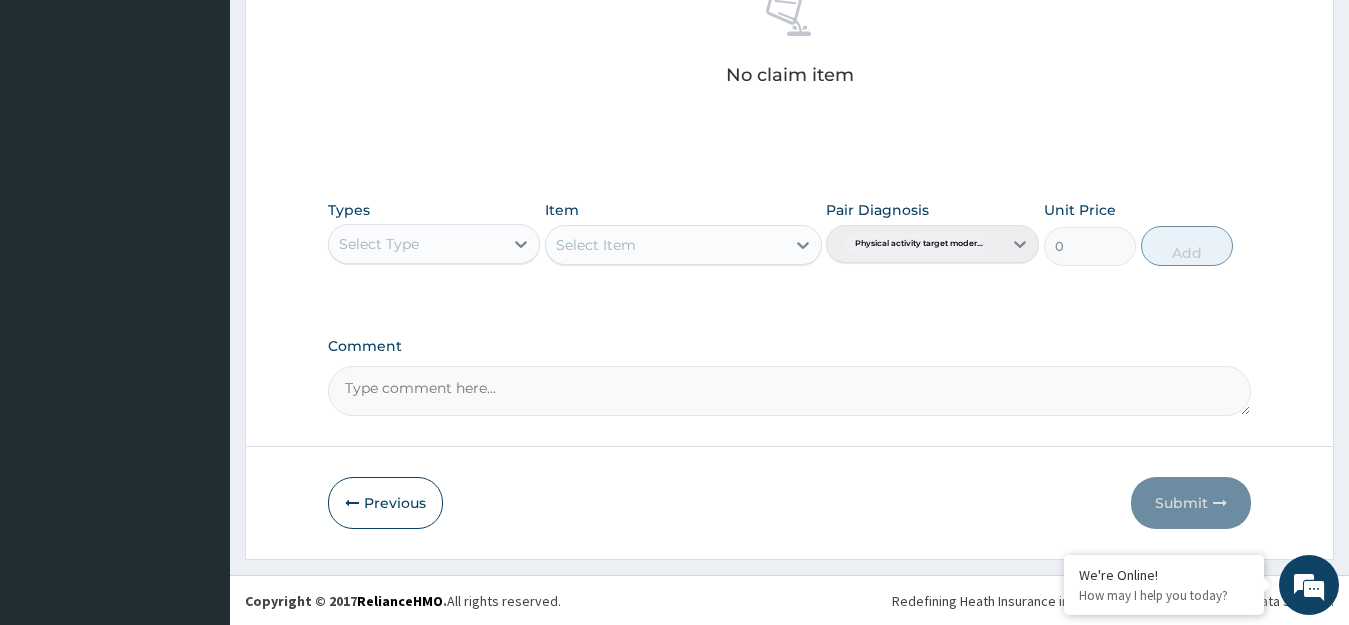 scroll, scrollTop: 817, scrollLeft: 0, axis: vertical 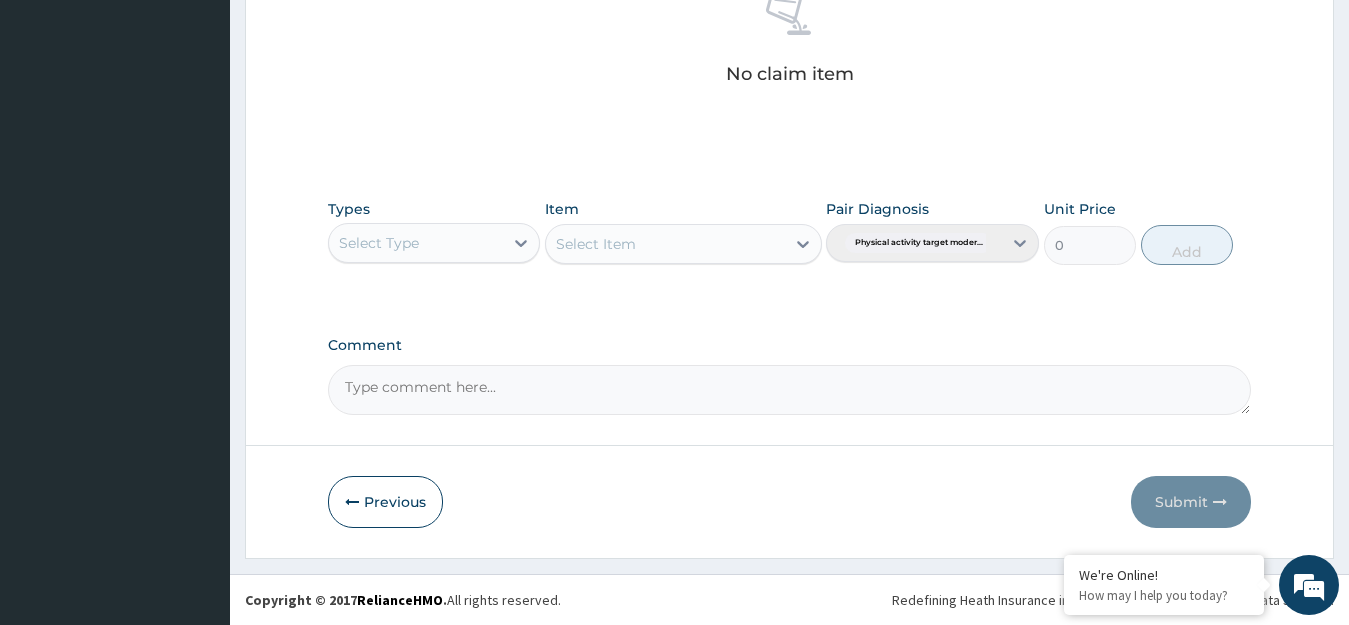 click on "Select Type" at bounding box center (416, 243) 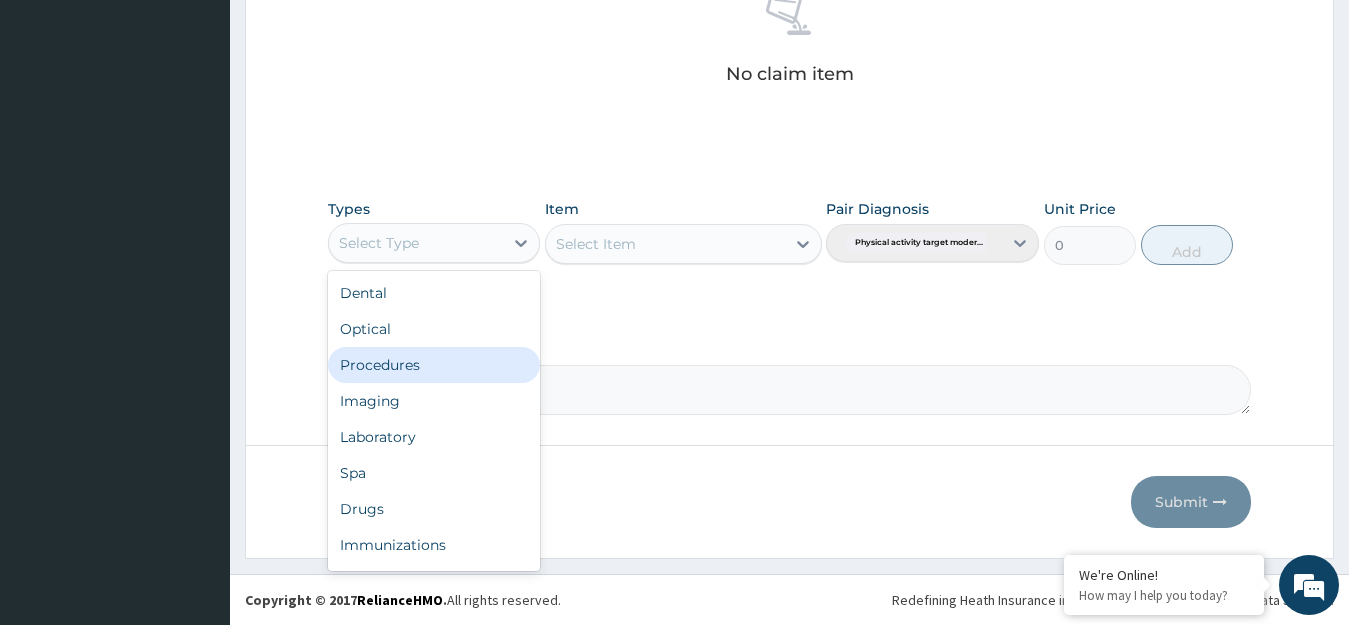scroll, scrollTop: 68, scrollLeft: 0, axis: vertical 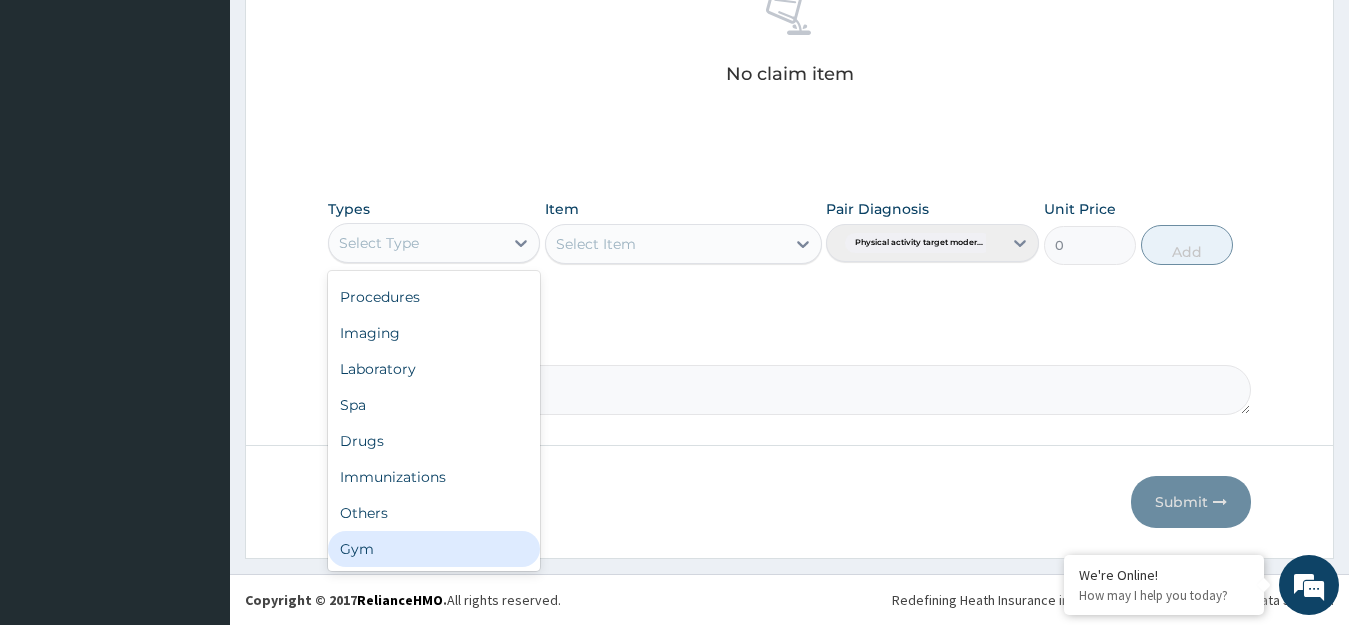 click on "Gym" at bounding box center [434, 549] 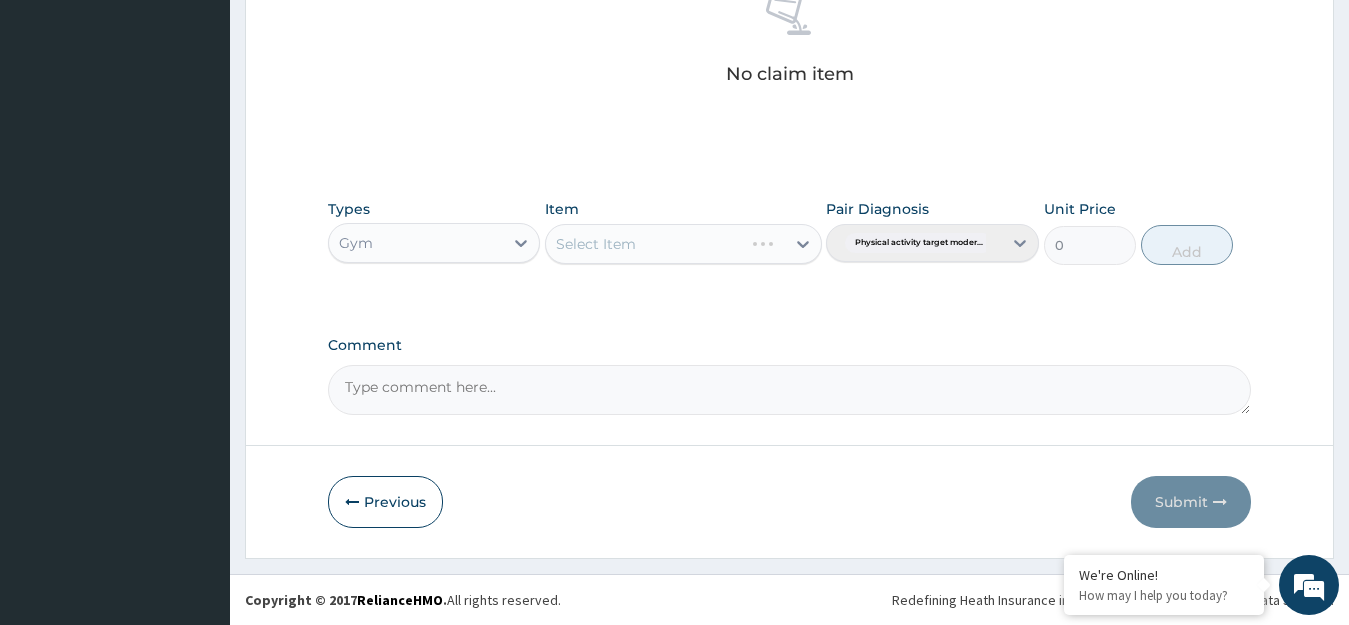 click on "Select Item" at bounding box center (683, 244) 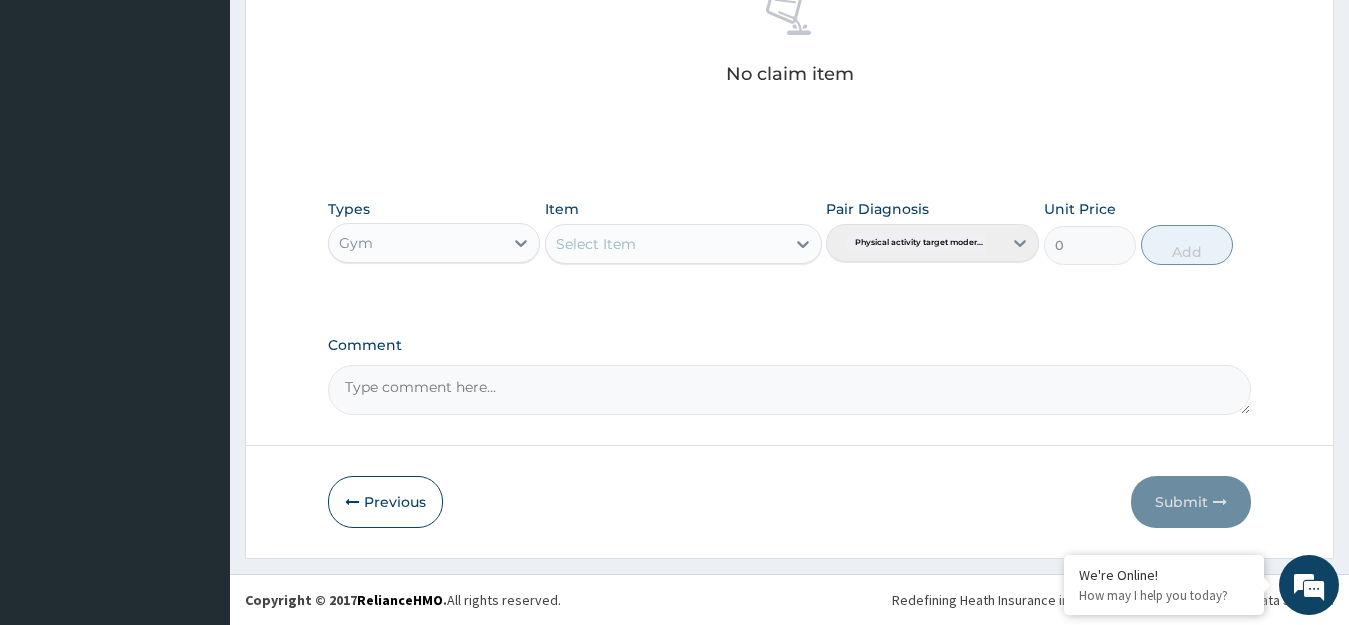 click on "Select Item" at bounding box center (665, 244) 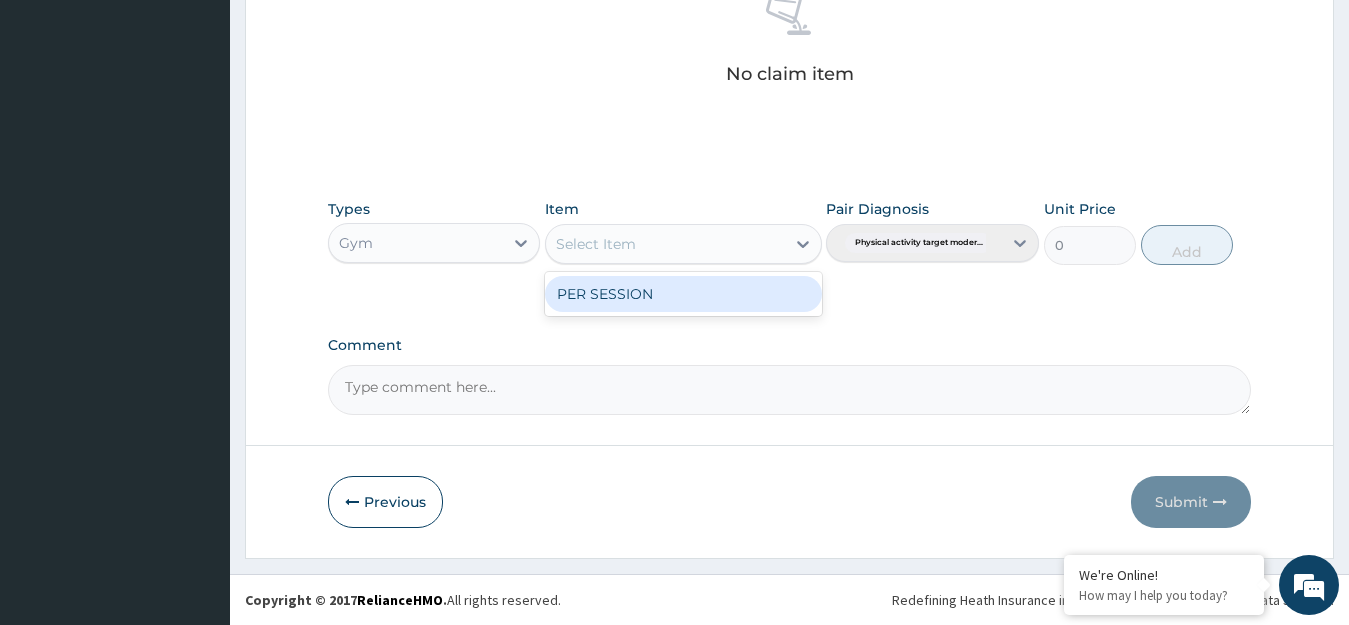 click on "PER SESSION" at bounding box center (683, 294) 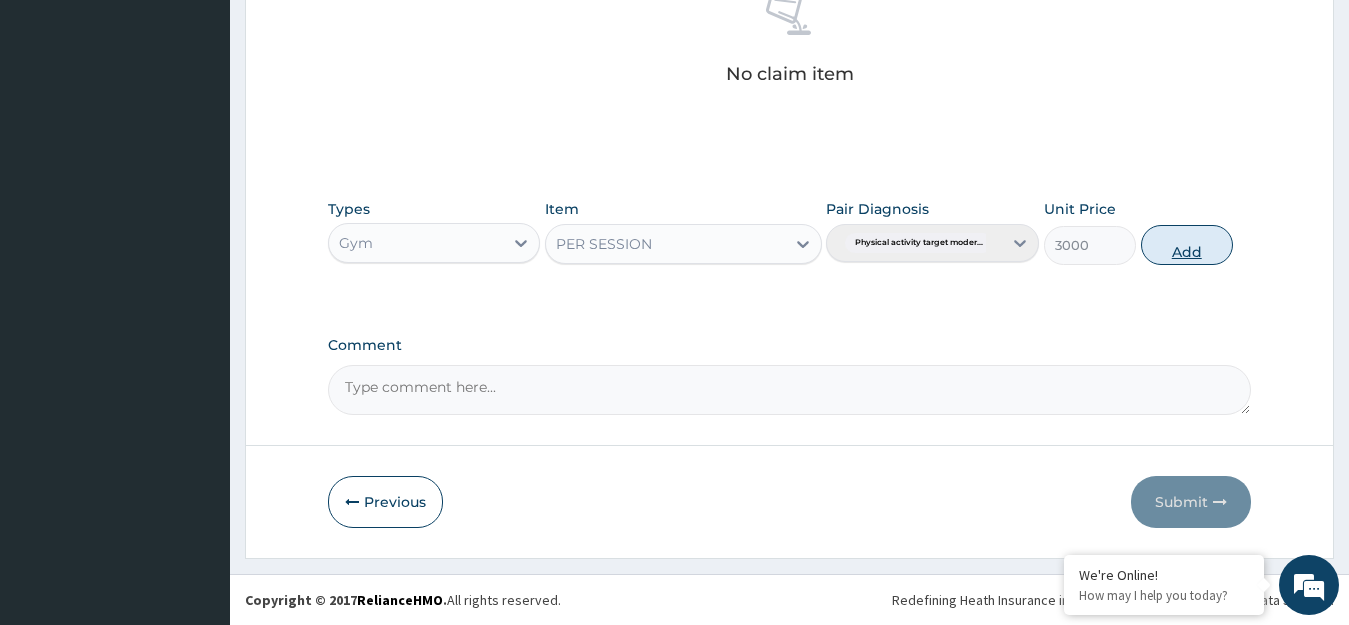 click on "Add" at bounding box center (1187, 245) 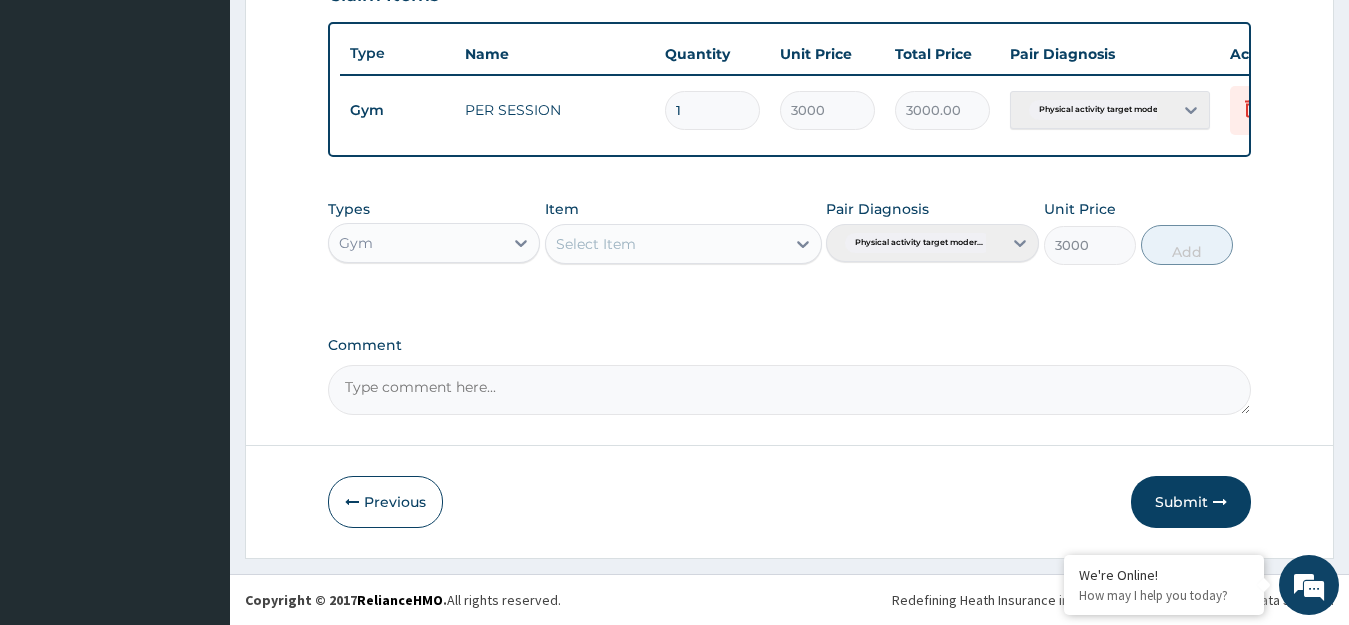 type on "0" 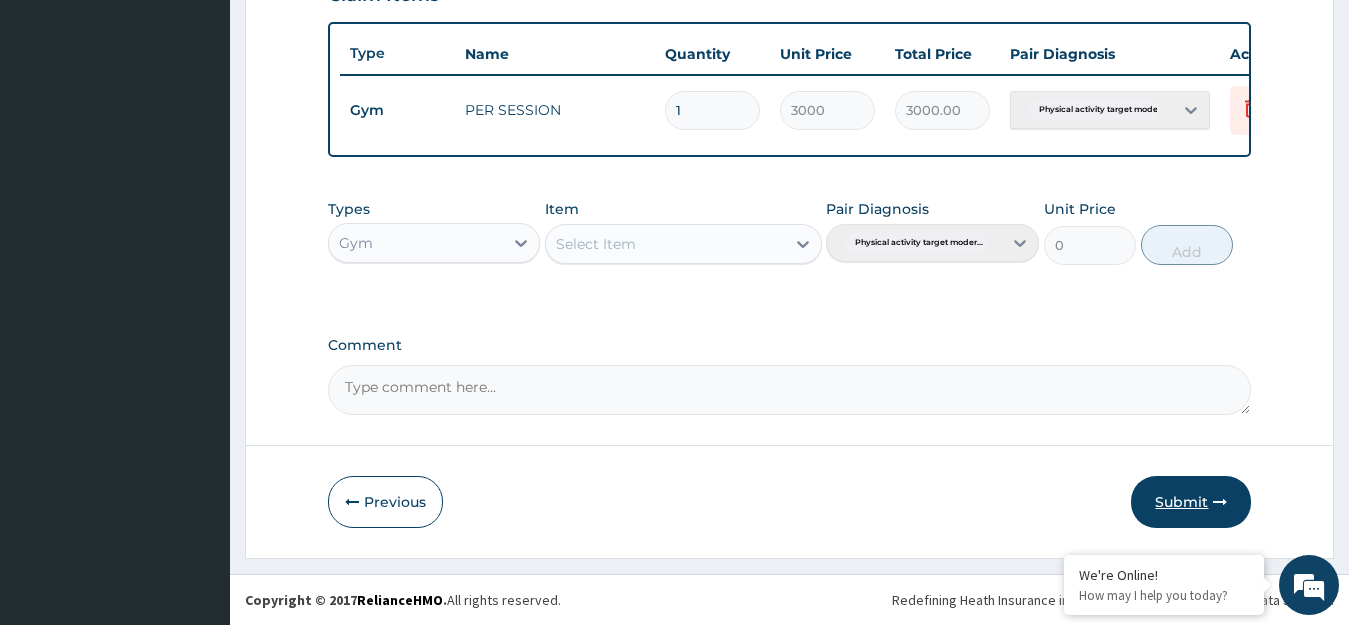 scroll, scrollTop: 739, scrollLeft: 0, axis: vertical 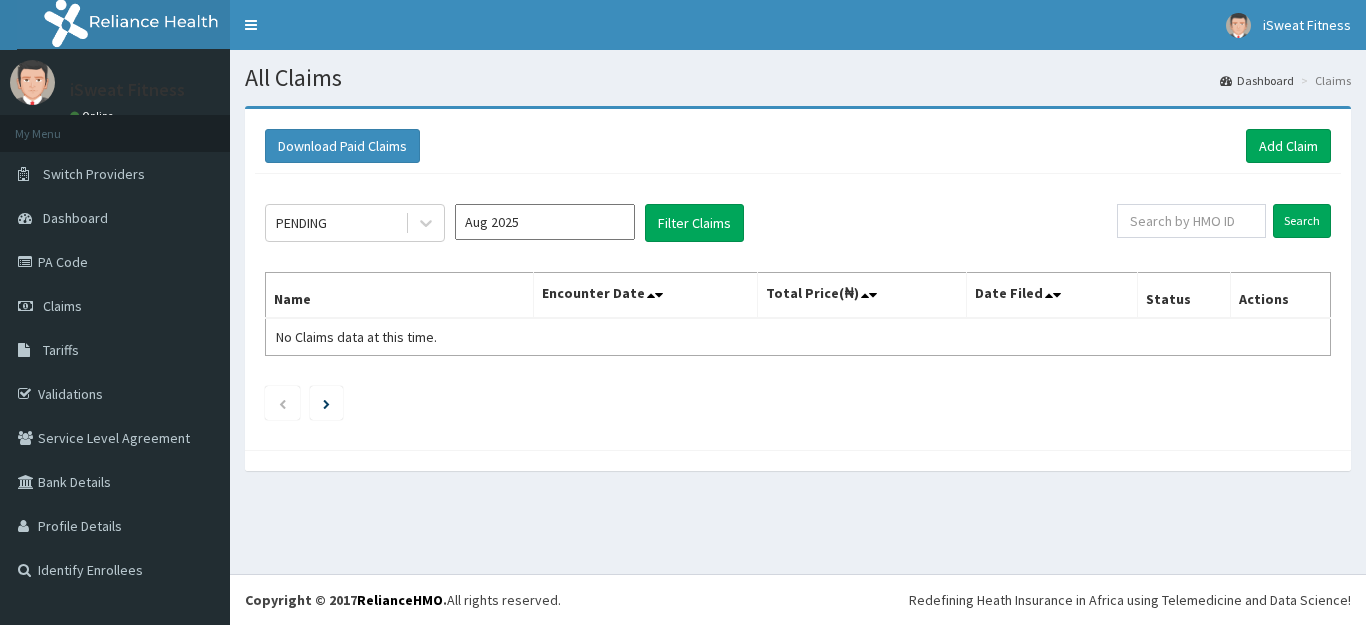 click on "Add Claim" at bounding box center (1288, 146) 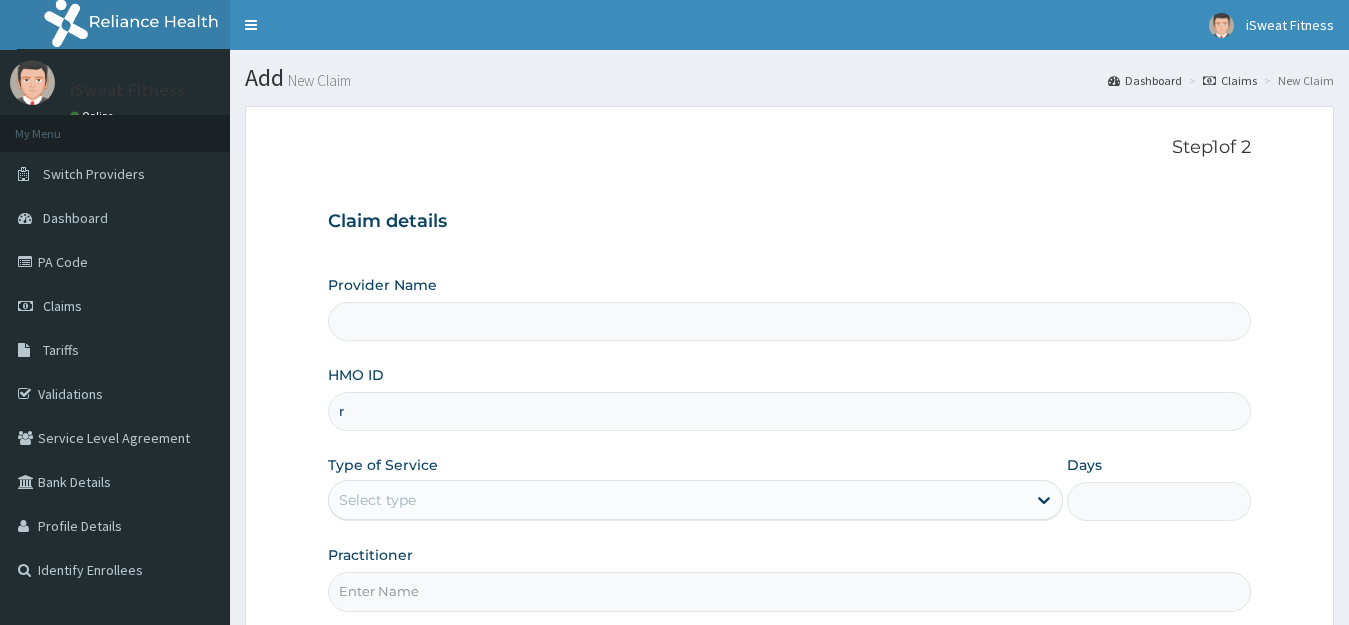 type on "rg" 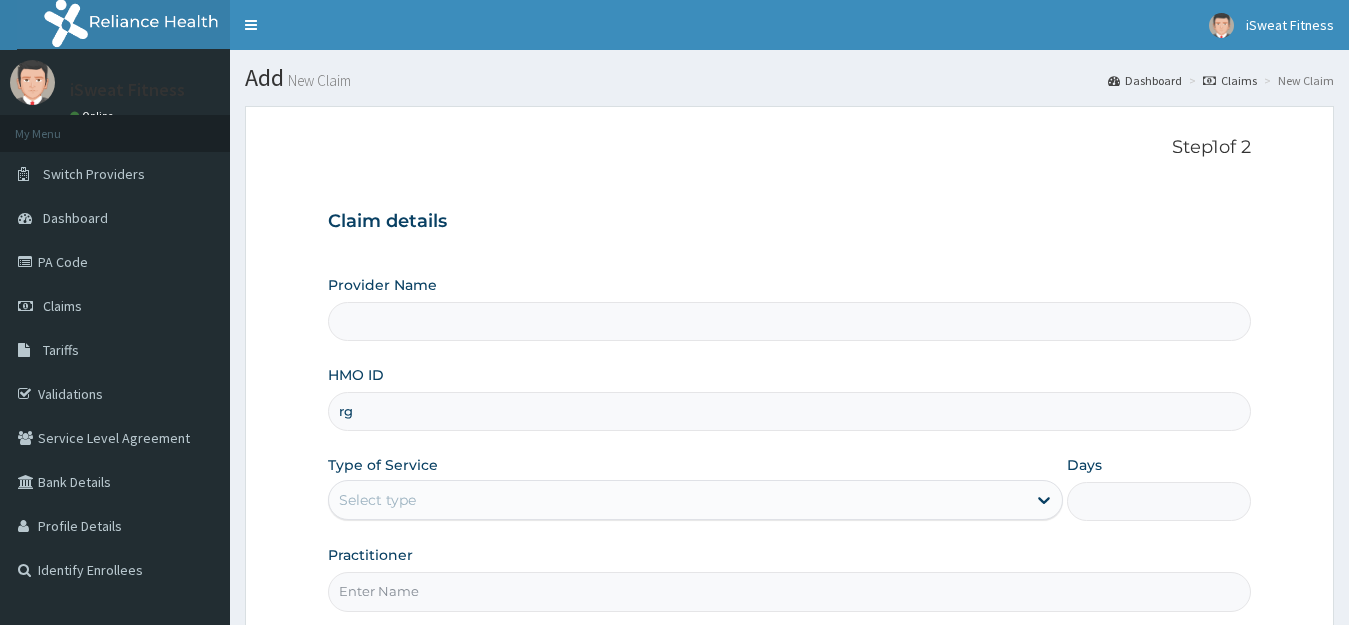 type on "iSweat Fitness" 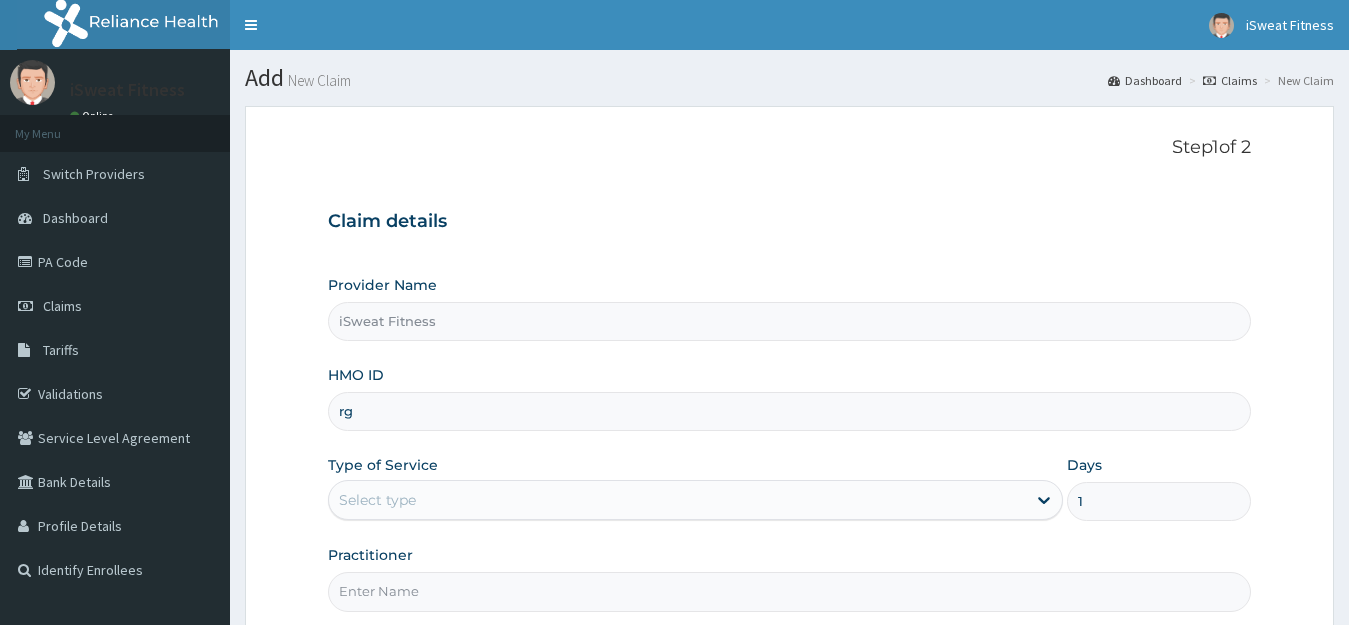 scroll, scrollTop: 0, scrollLeft: 0, axis: both 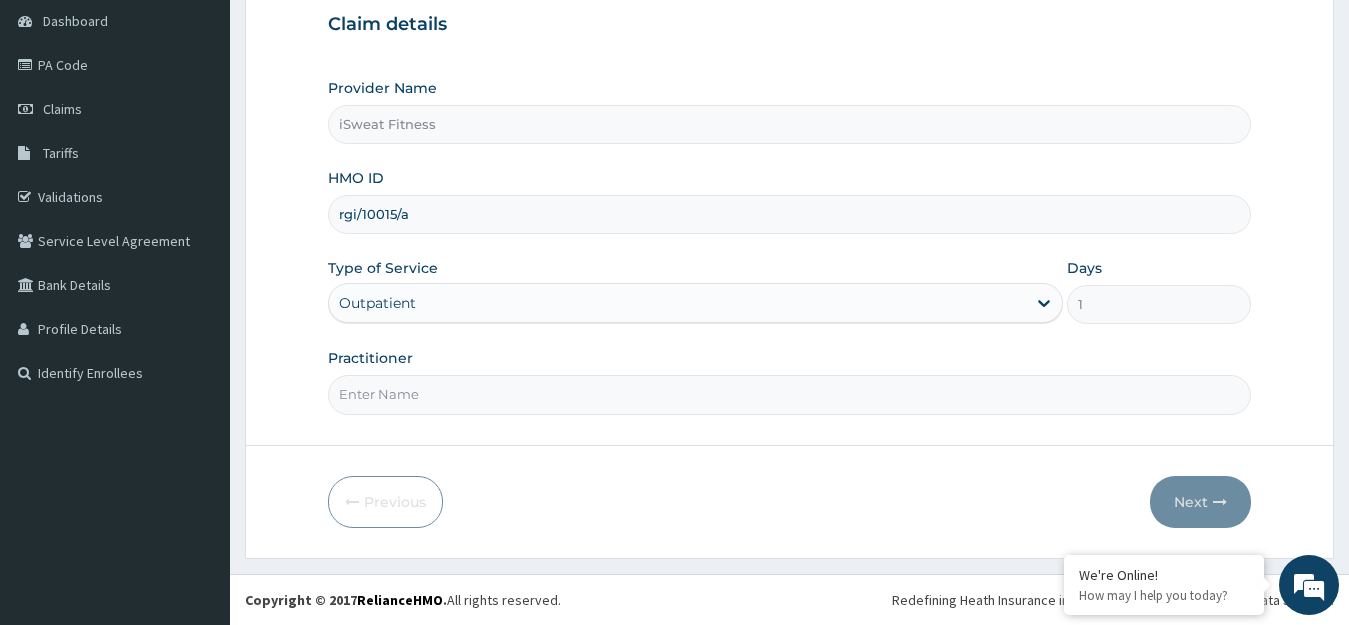 type on "rgi/10015/a" 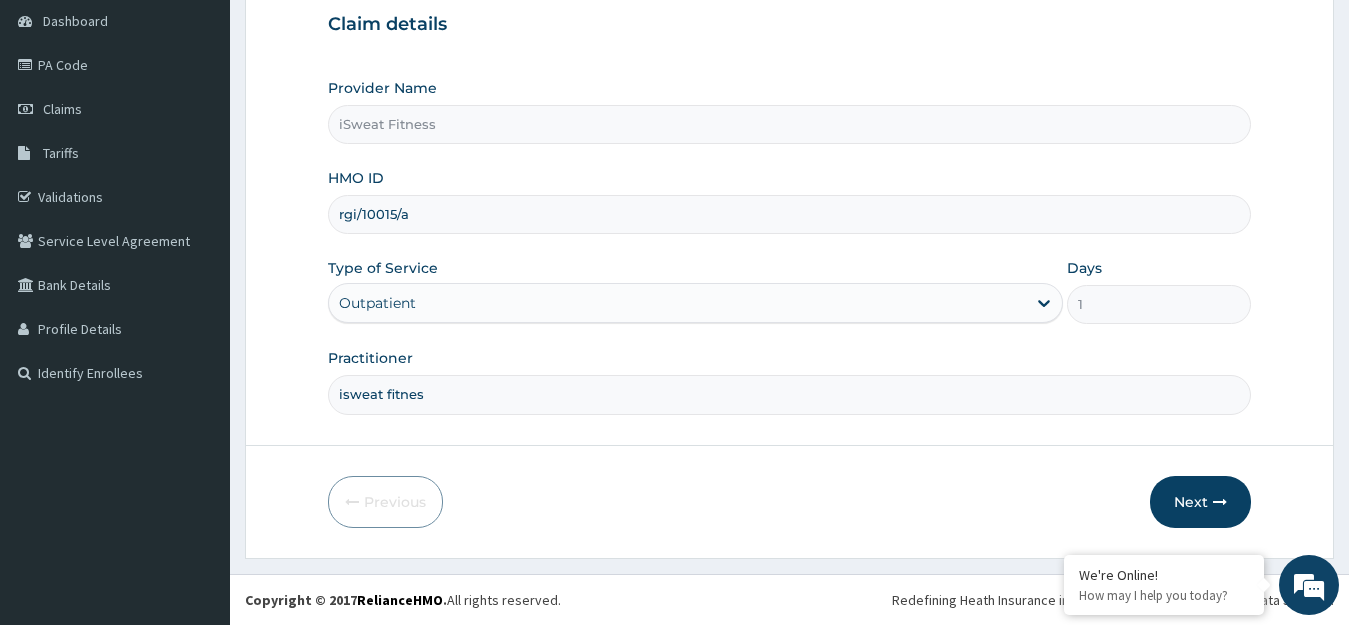 type on "isweat fitness" 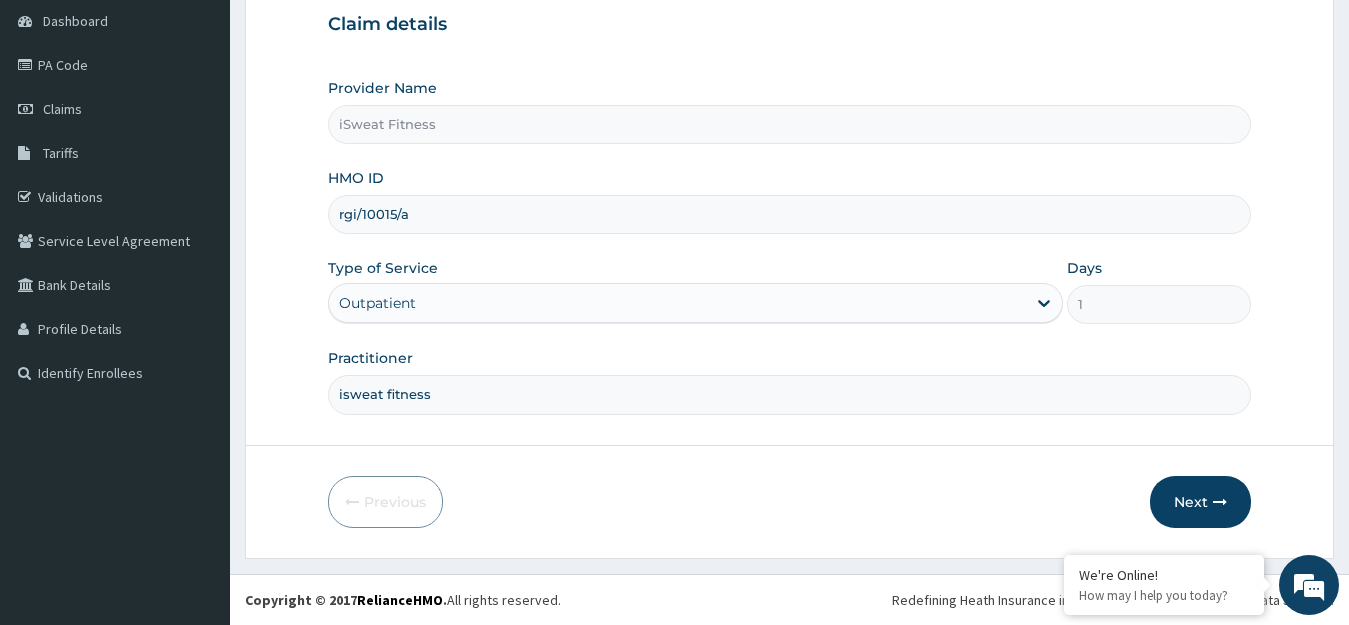 scroll, scrollTop: 0, scrollLeft: 0, axis: both 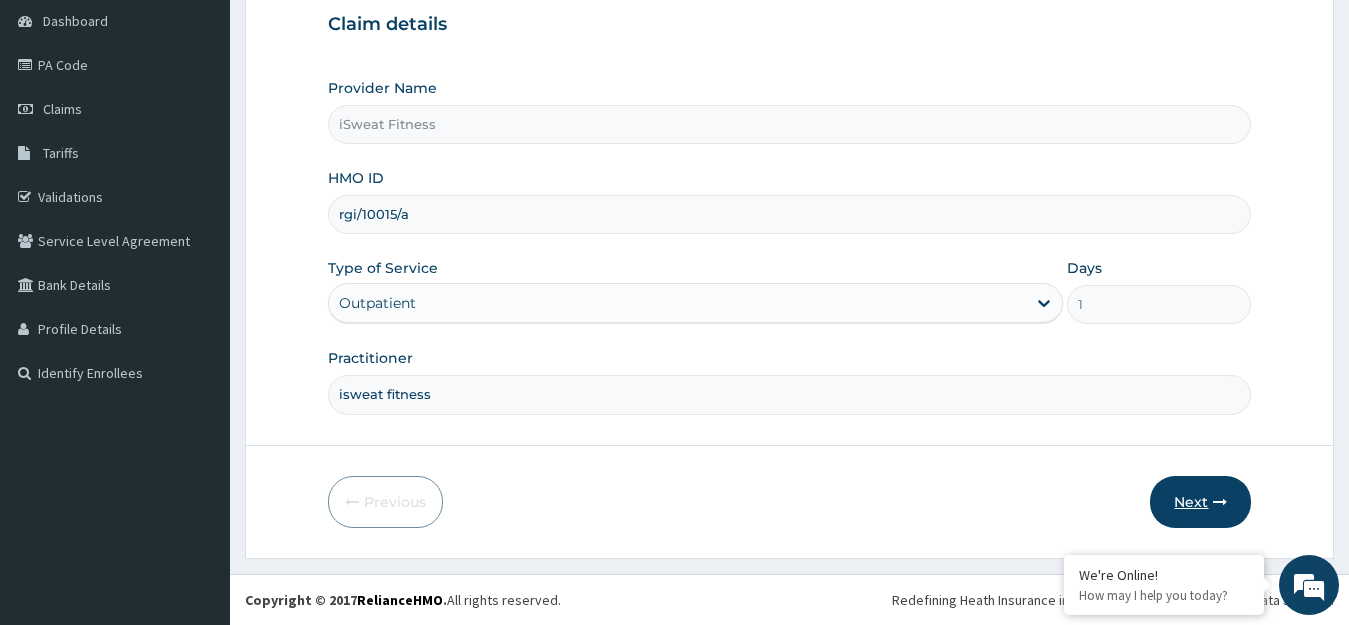 click on "Next" at bounding box center [1200, 502] 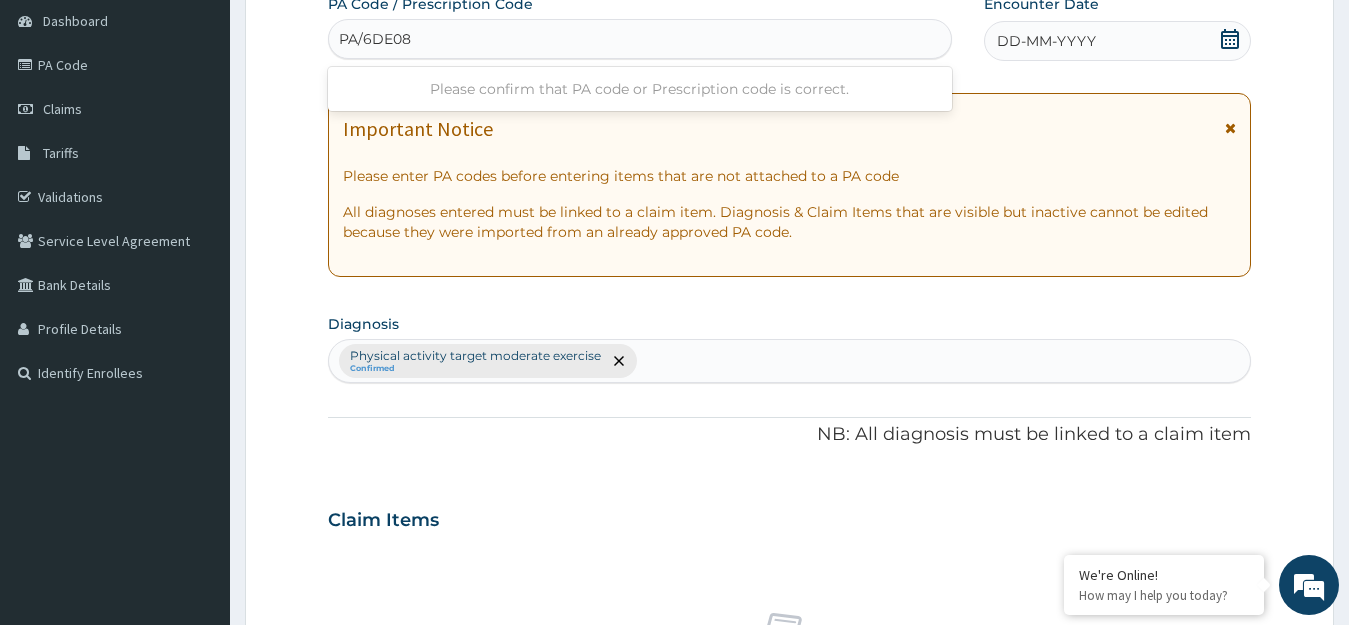 type on "PA/6DE08B" 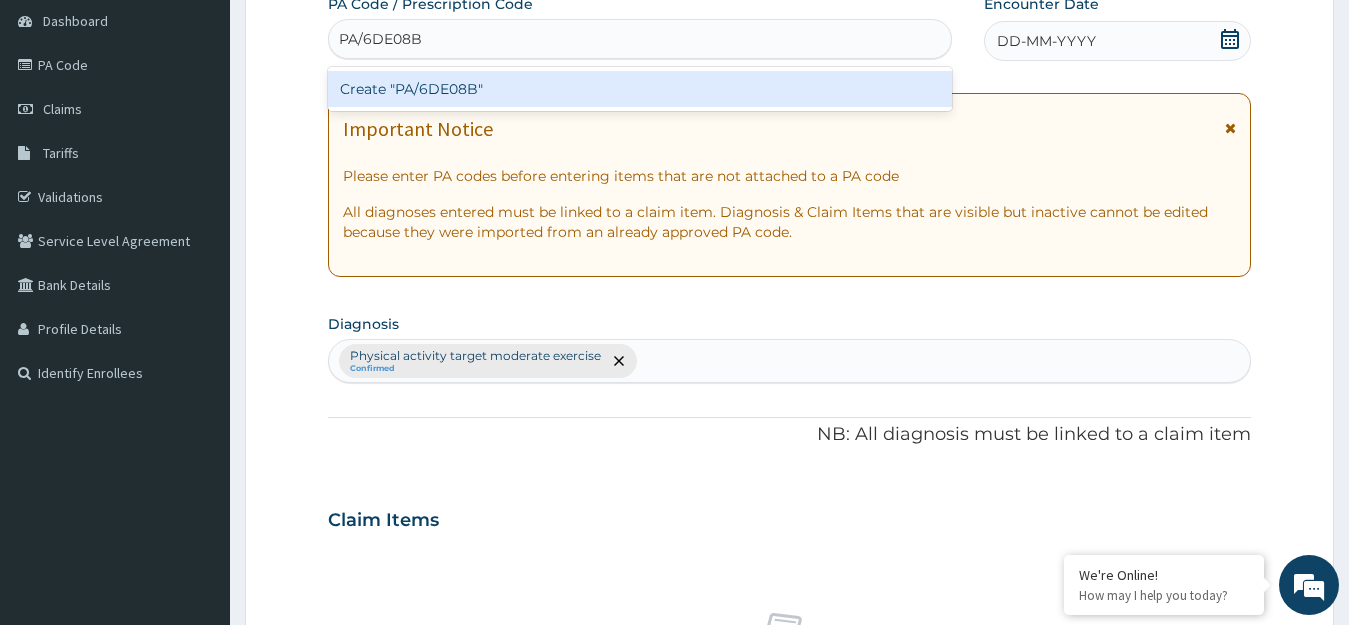 click on "Create "PA/6DE08B"" at bounding box center [640, 89] 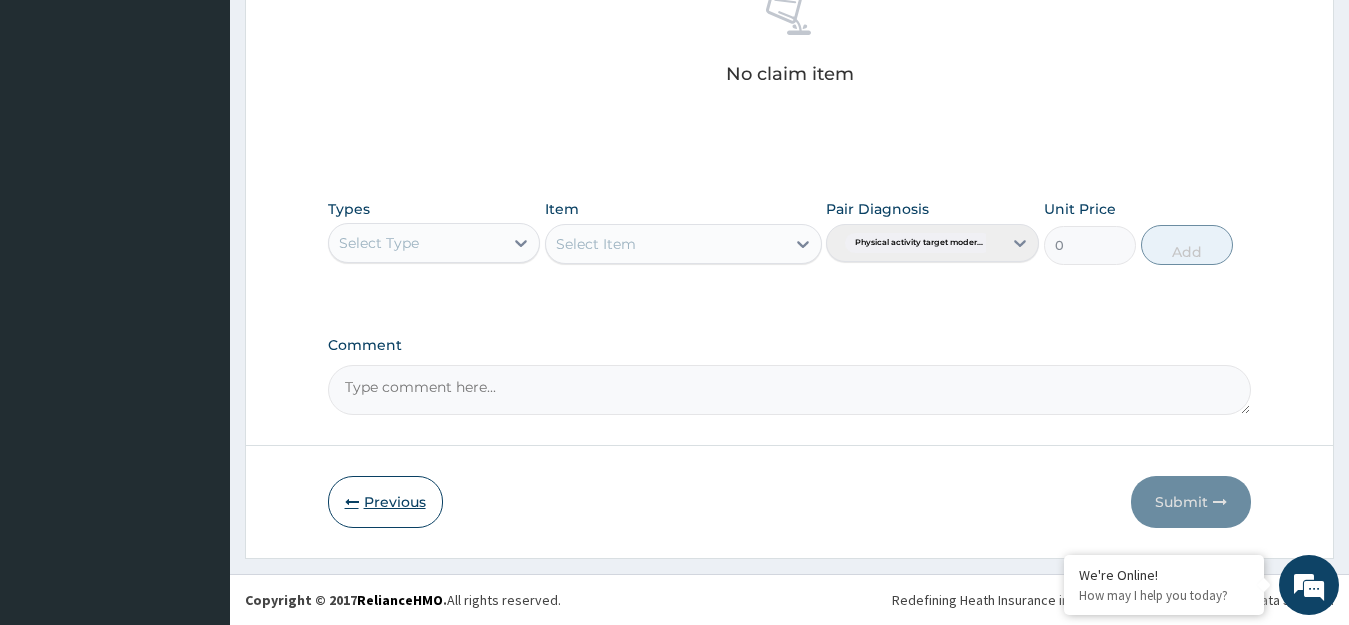 click on "Previous" at bounding box center (385, 502) 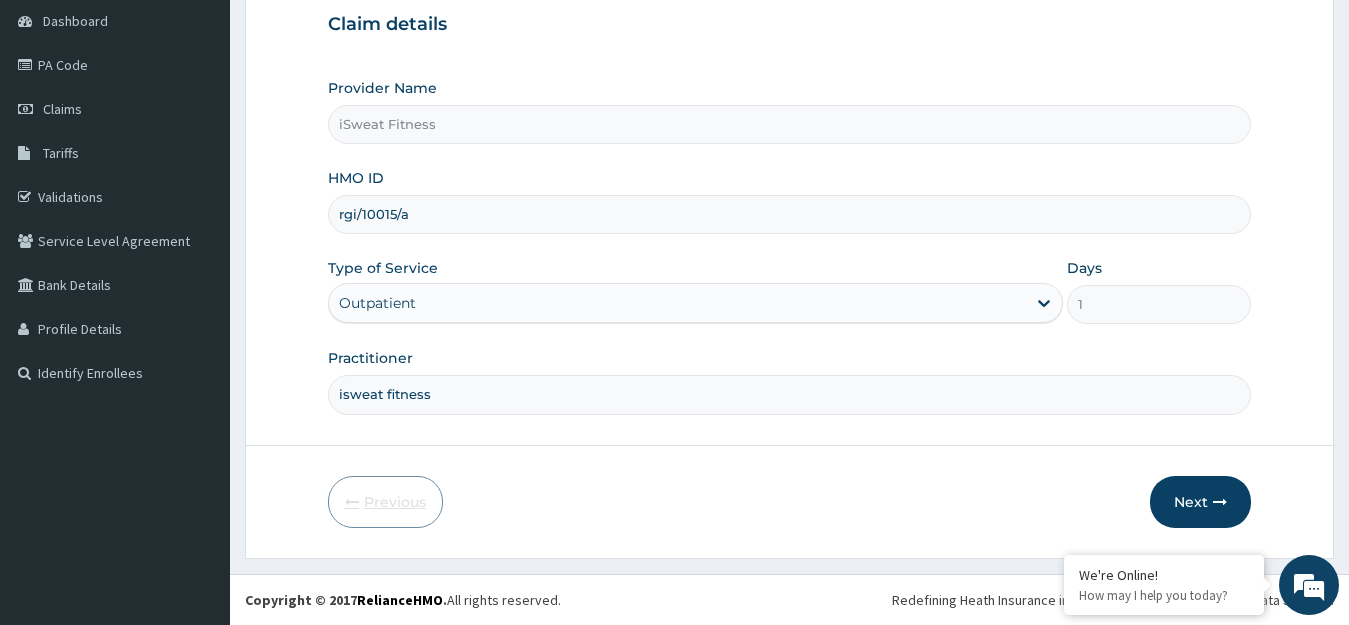 scroll, scrollTop: 0, scrollLeft: 0, axis: both 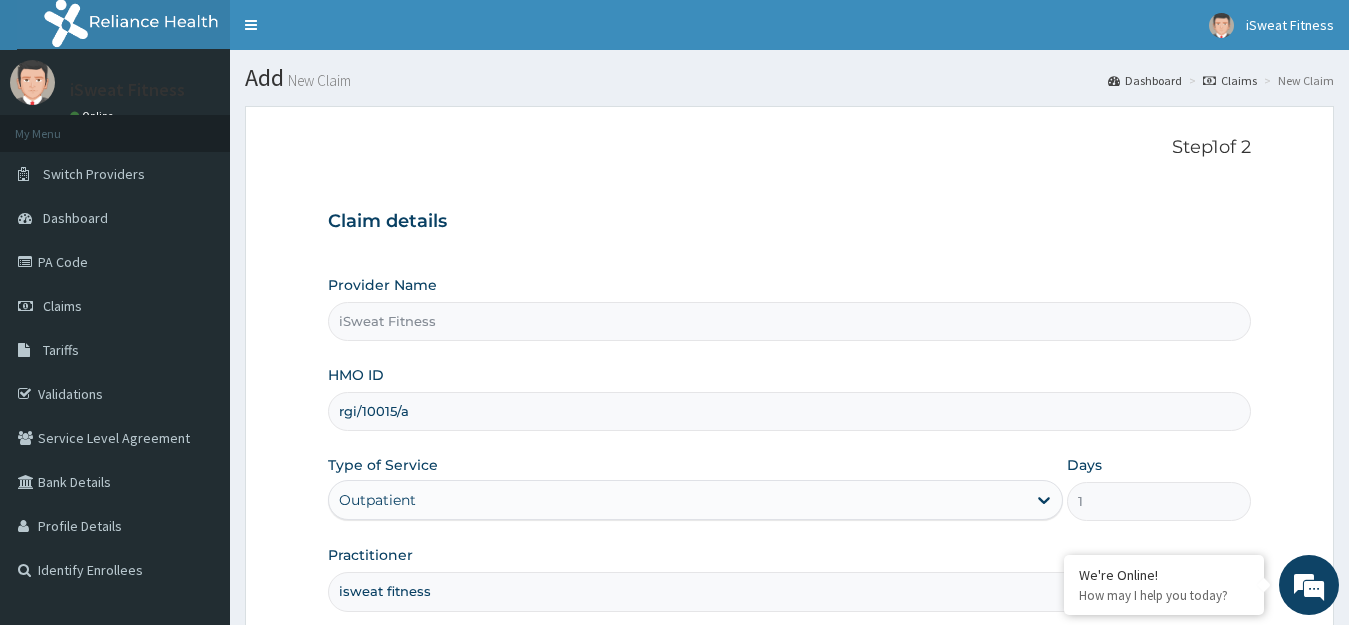 click on "rgi/10015/a" at bounding box center (790, 411) 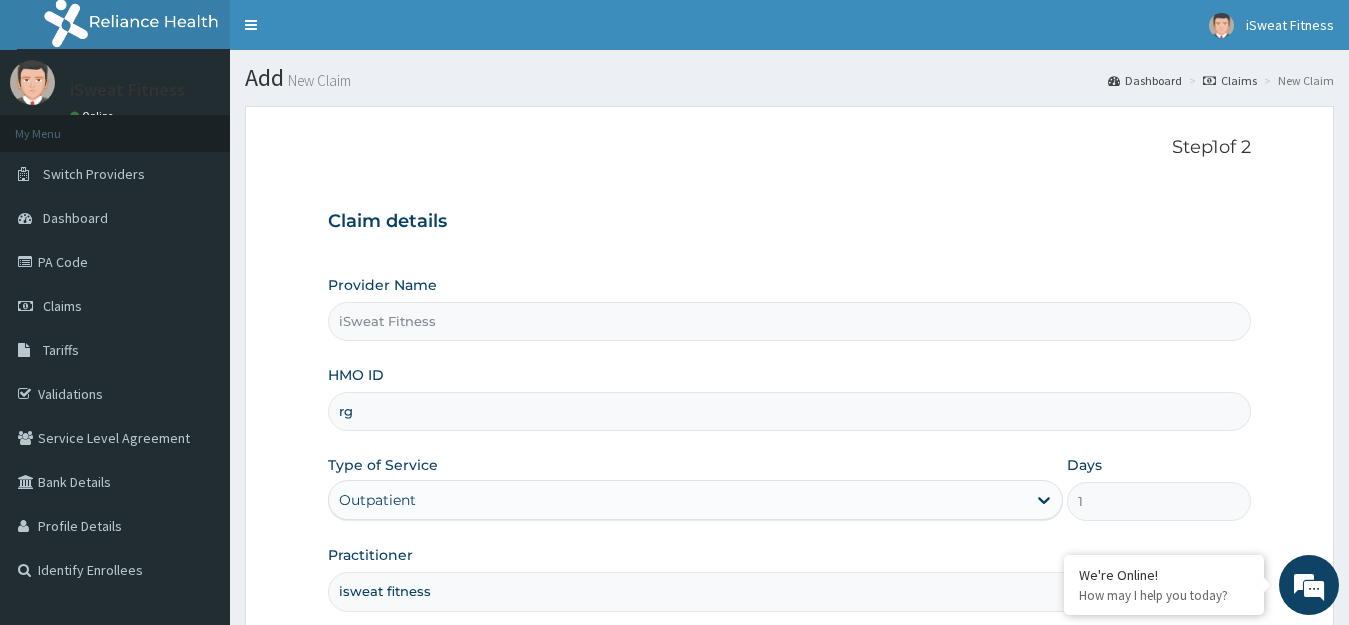 type on "r" 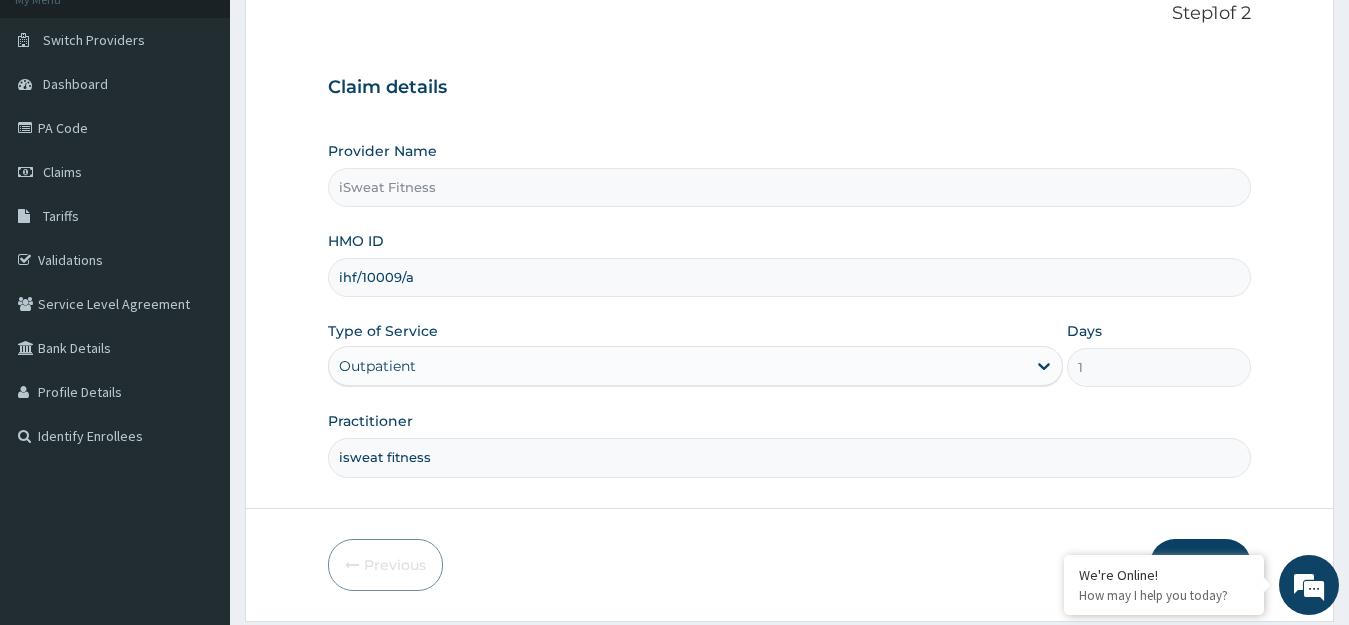 scroll, scrollTop: 197, scrollLeft: 0, axis: vertical 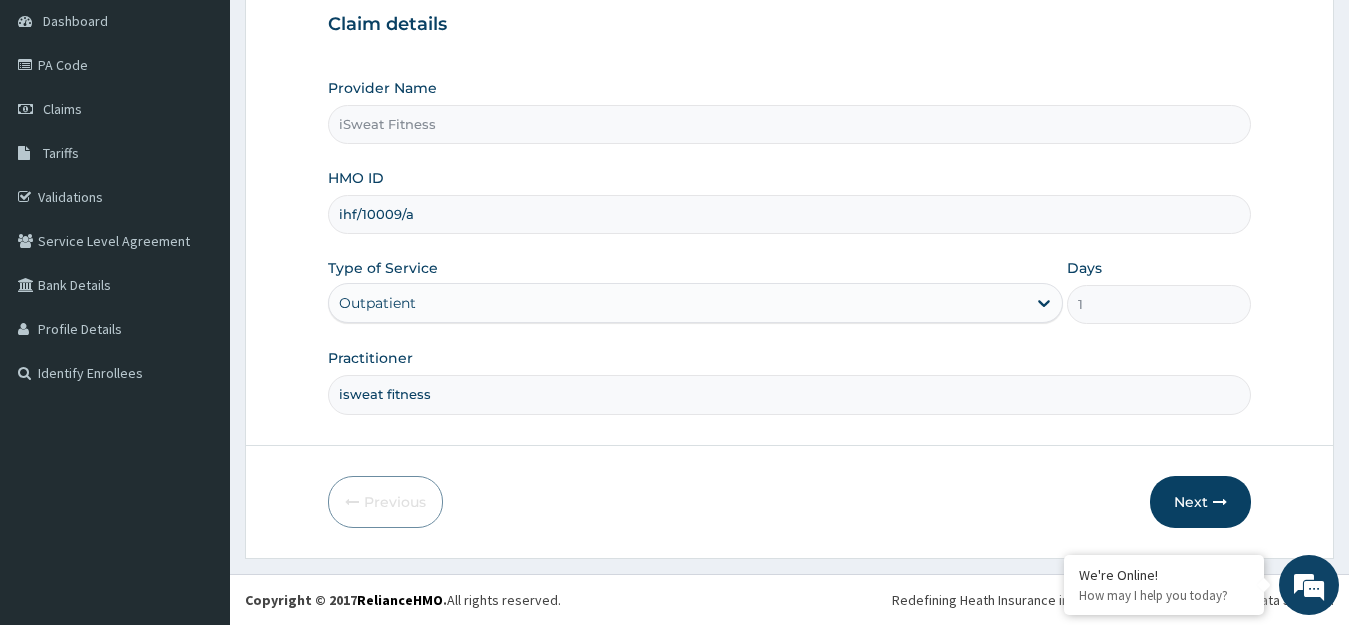type on "ihf/10009/a" 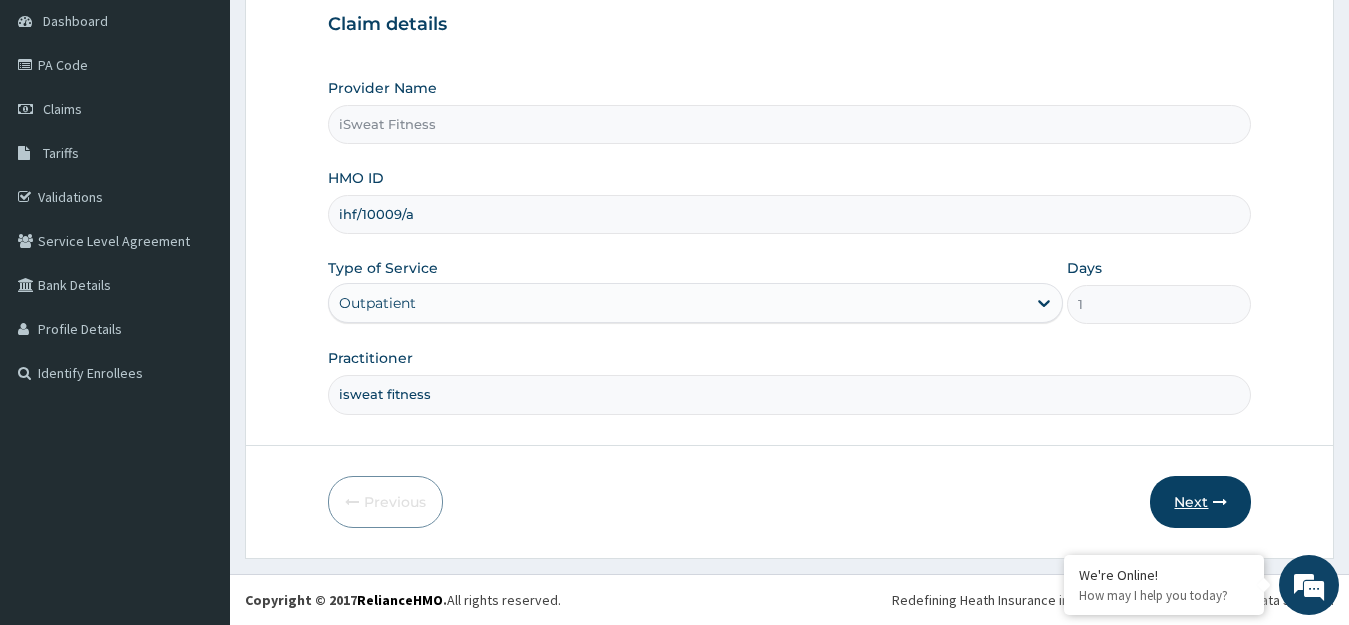 click on "Next" at bounding box center (1200, 502) 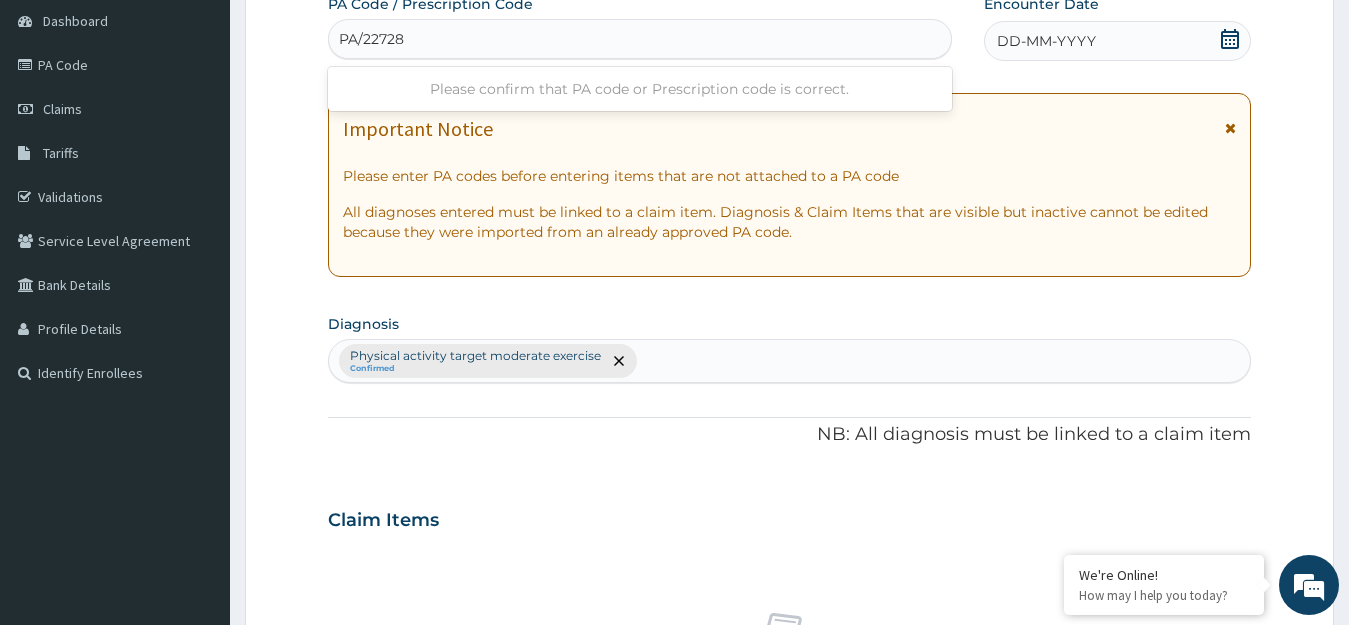 type on "PA/227284" 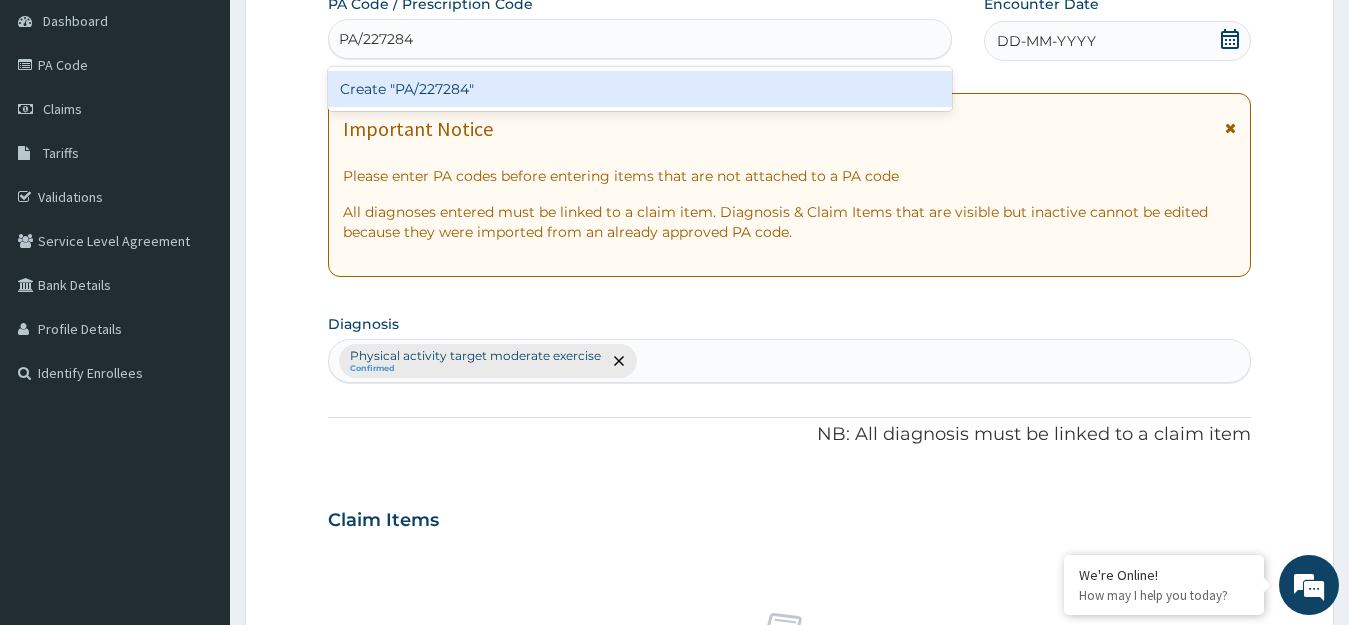 click on "Create "PA/227284"" at bounding box center (640, 89) 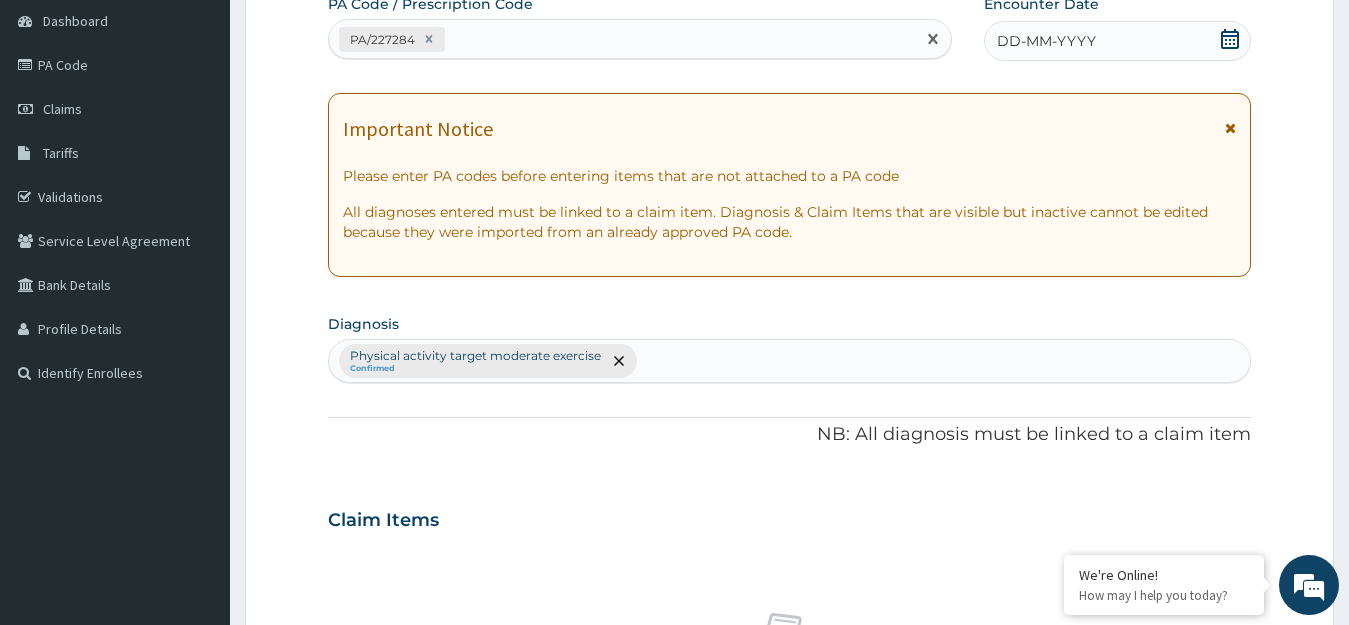 click 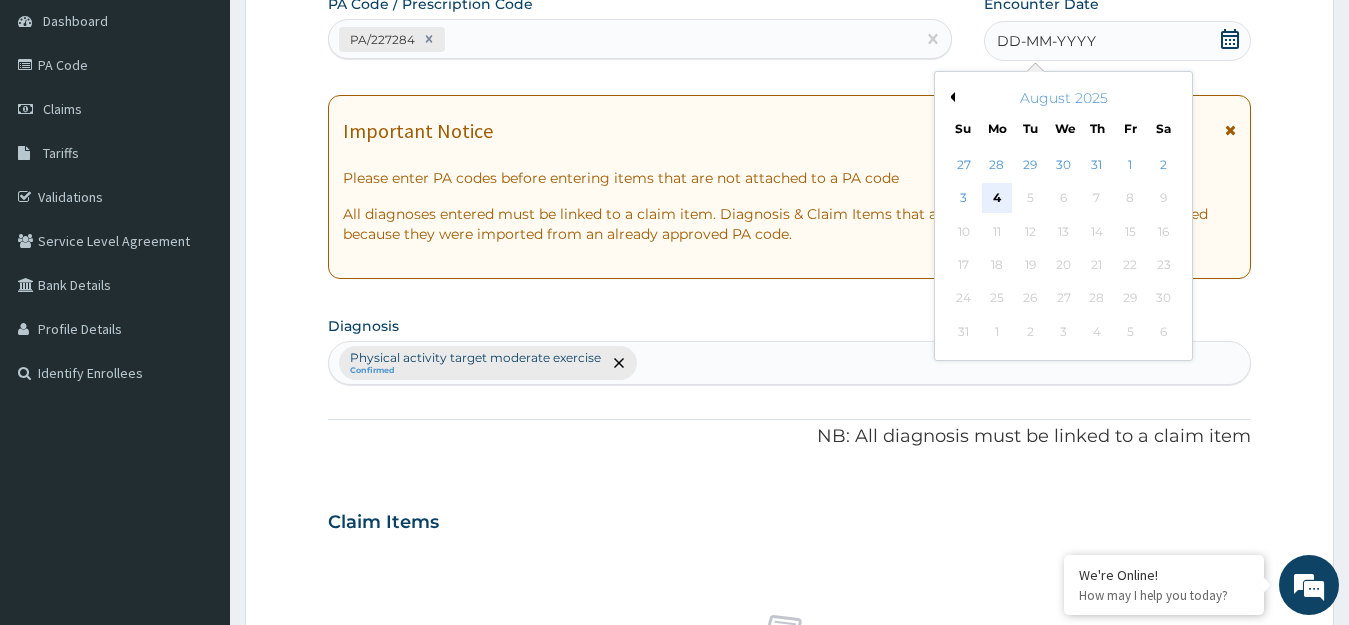 click on "4" at bounding box center [997, 199] 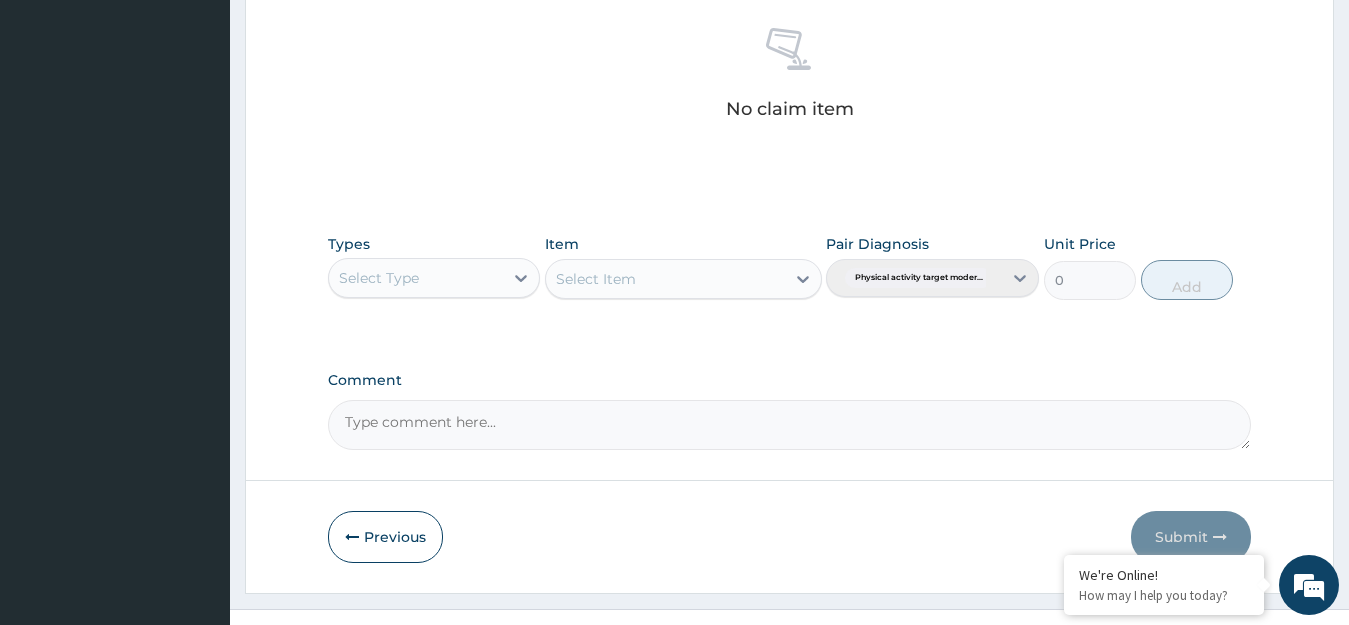 scroll, scrollTop: 817, scrollLeft: 0, axis: vertical 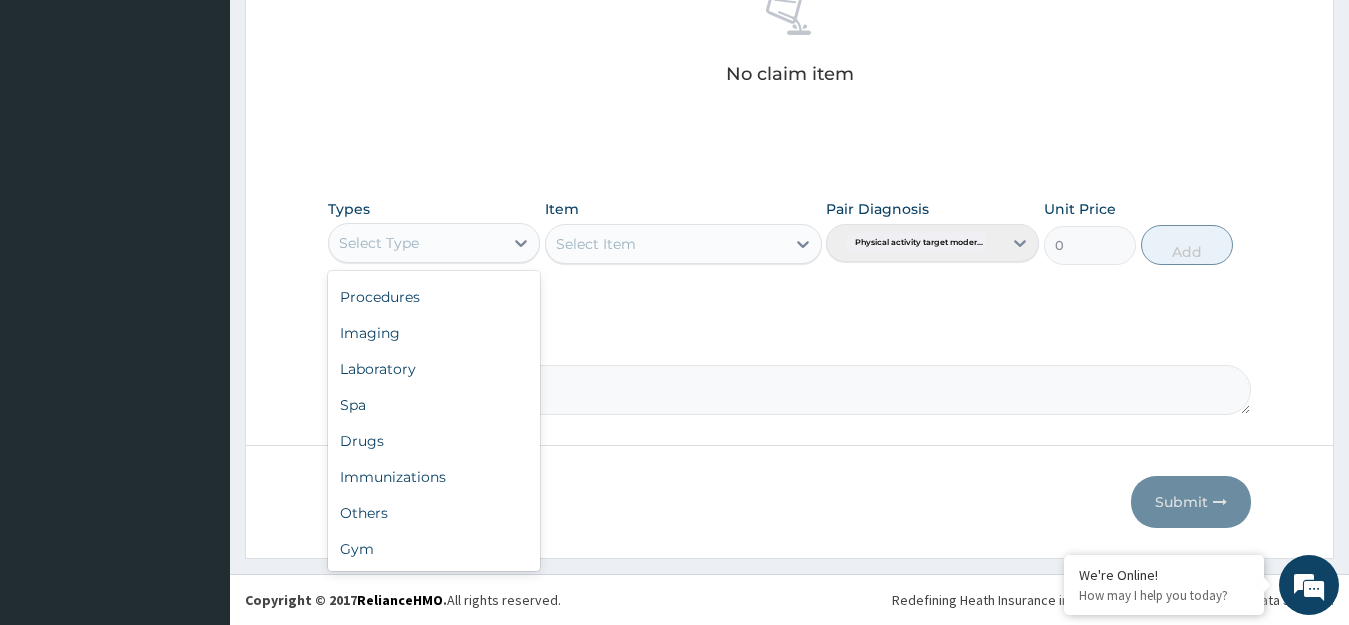 click on "Gym" at bounding box center [434, 549] 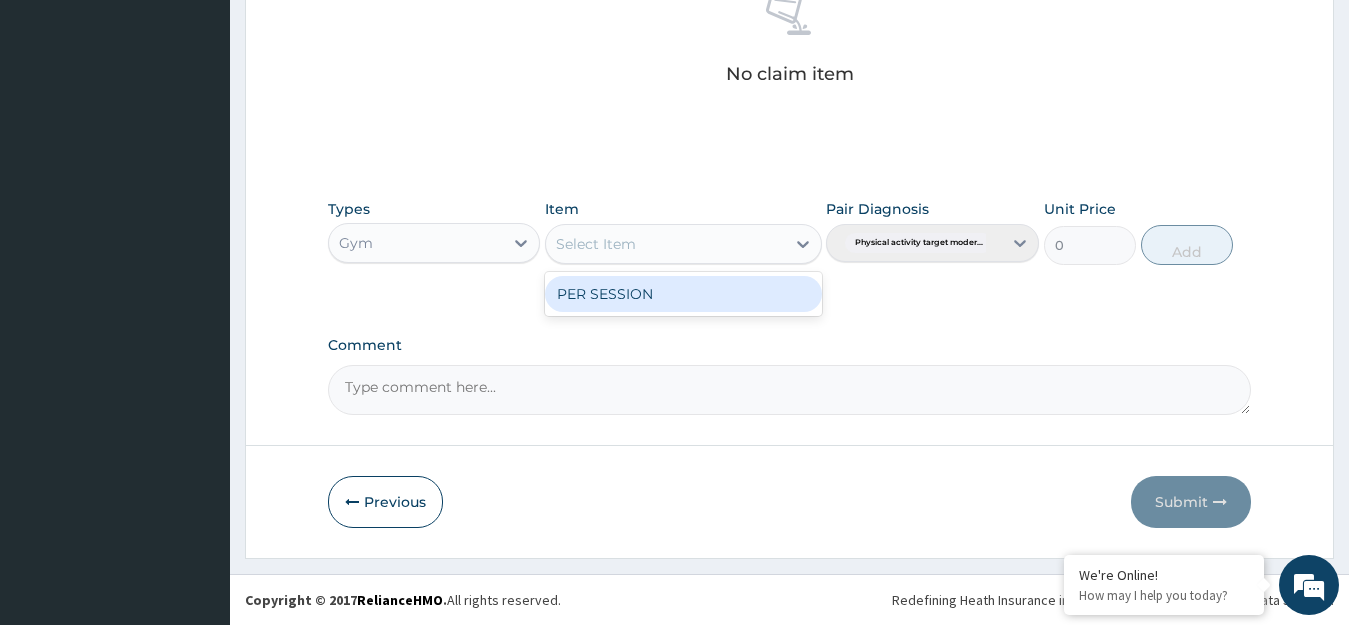 click on "PER SESSION" at bounding box center [683, 294] 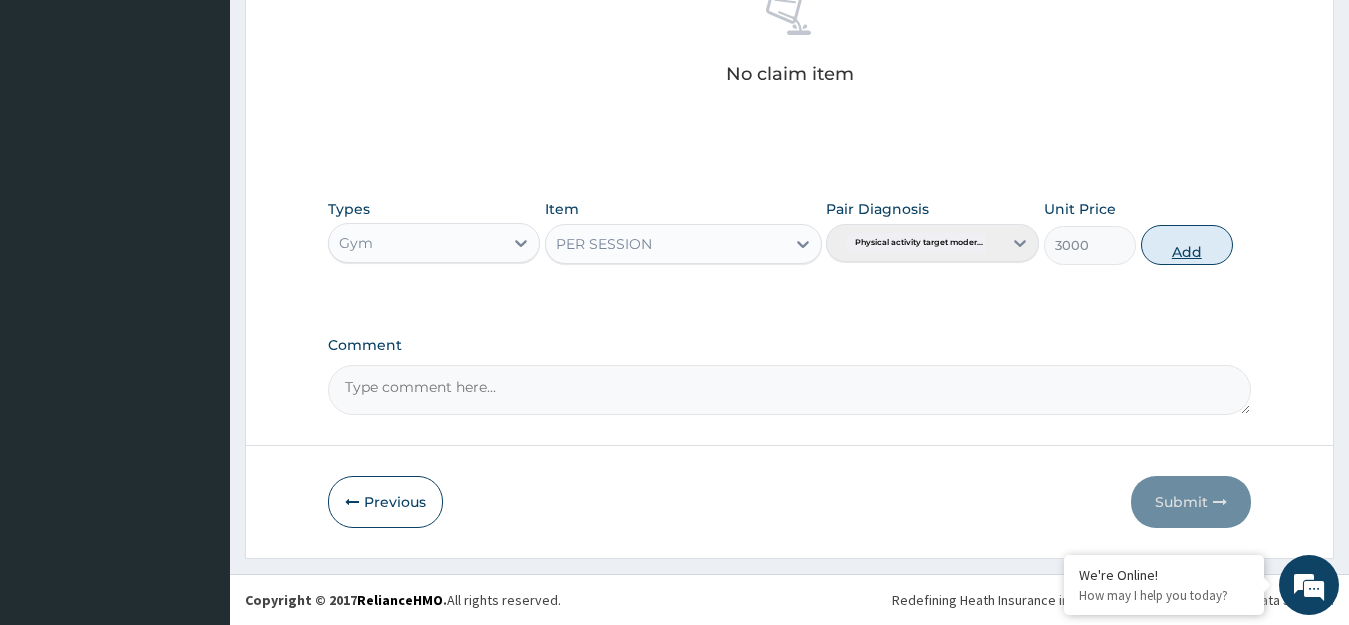 click on "Add" at bounding box center (1187, 245) 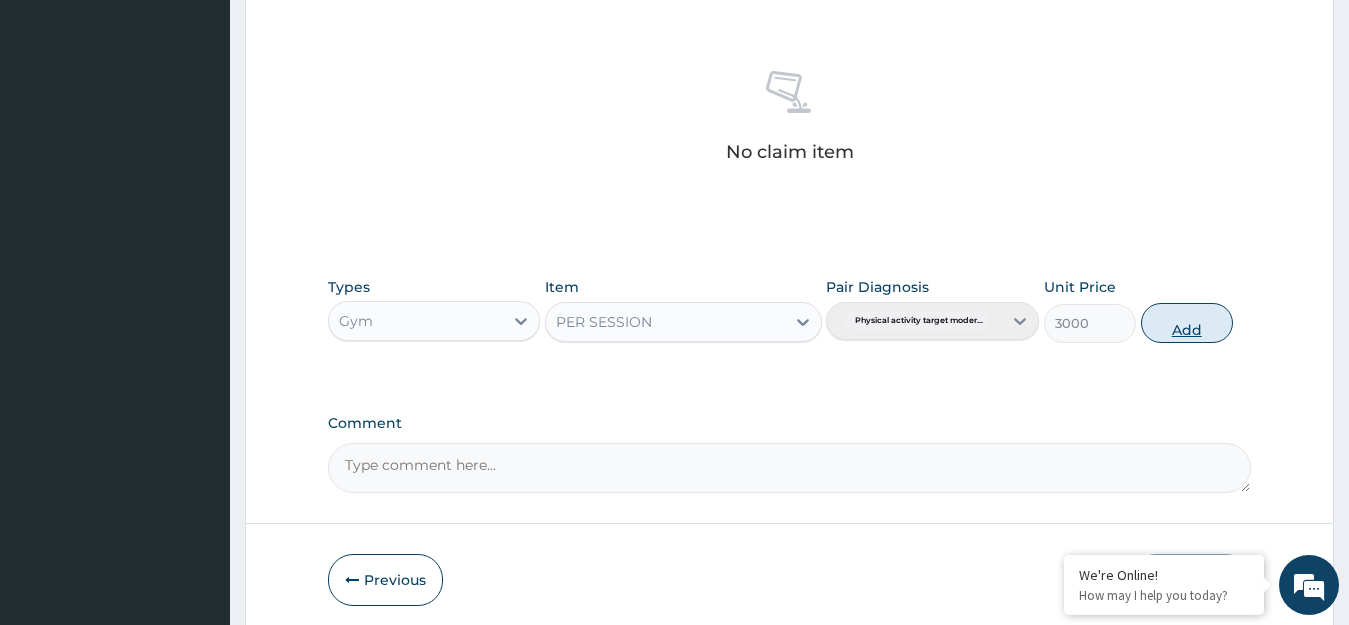 type on "0" 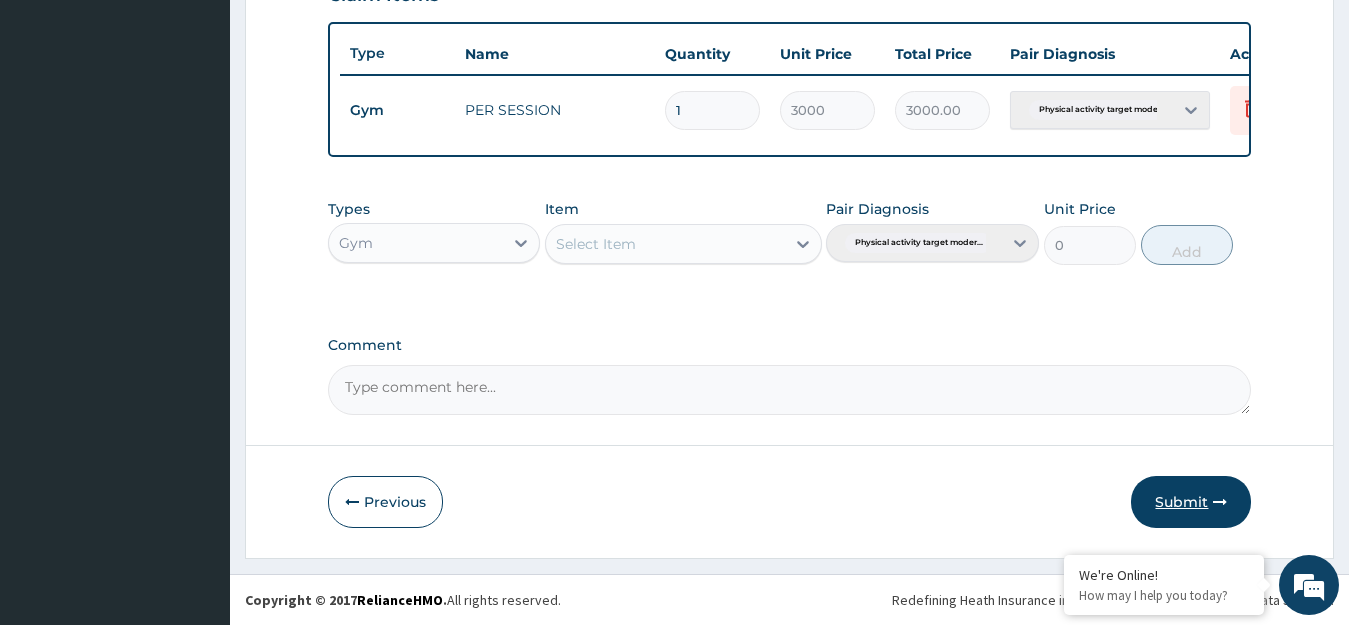 click on "Submit" at bounding box center [1191, 502] 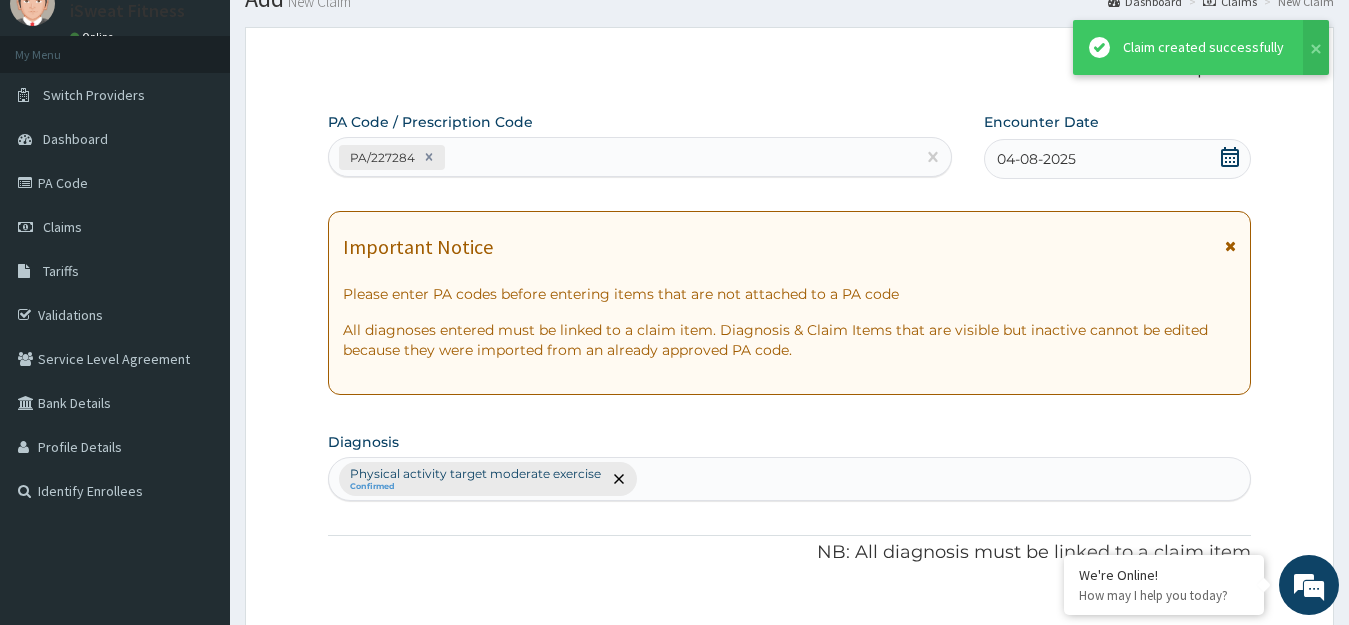 scroll, scrollTop: 739, scrollLeft: 0, axis: vertical 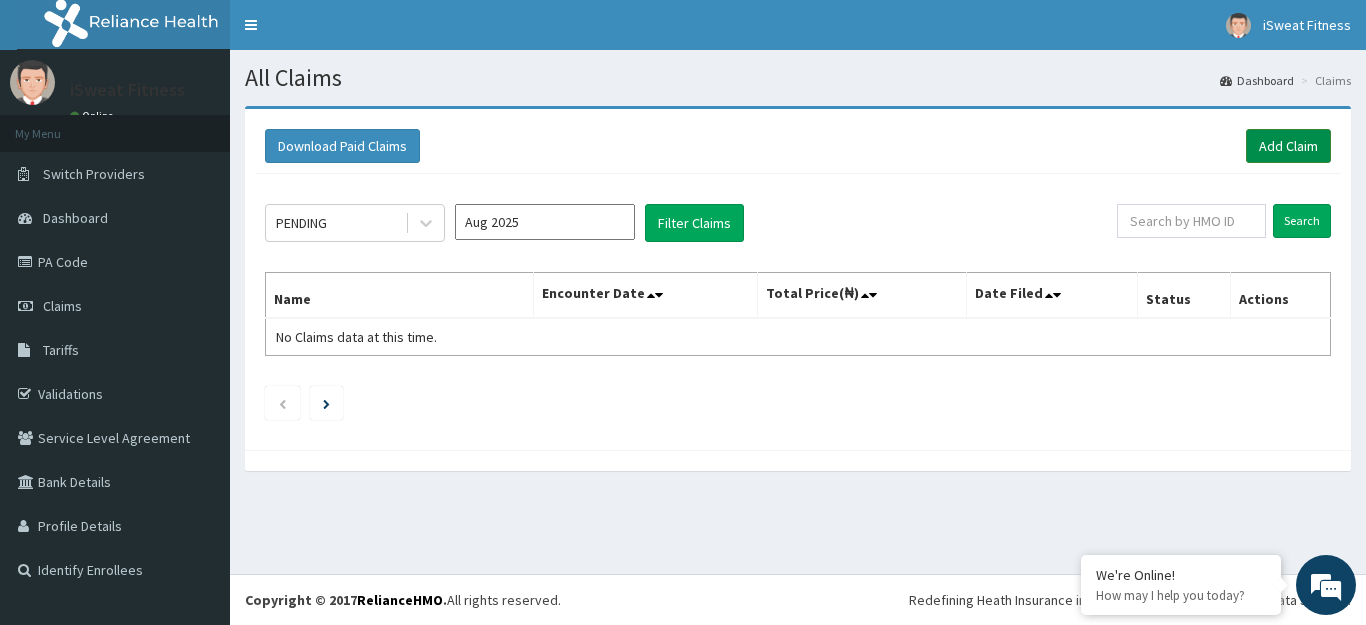 click on "Add Claim" at bounding box center (1288, 146) 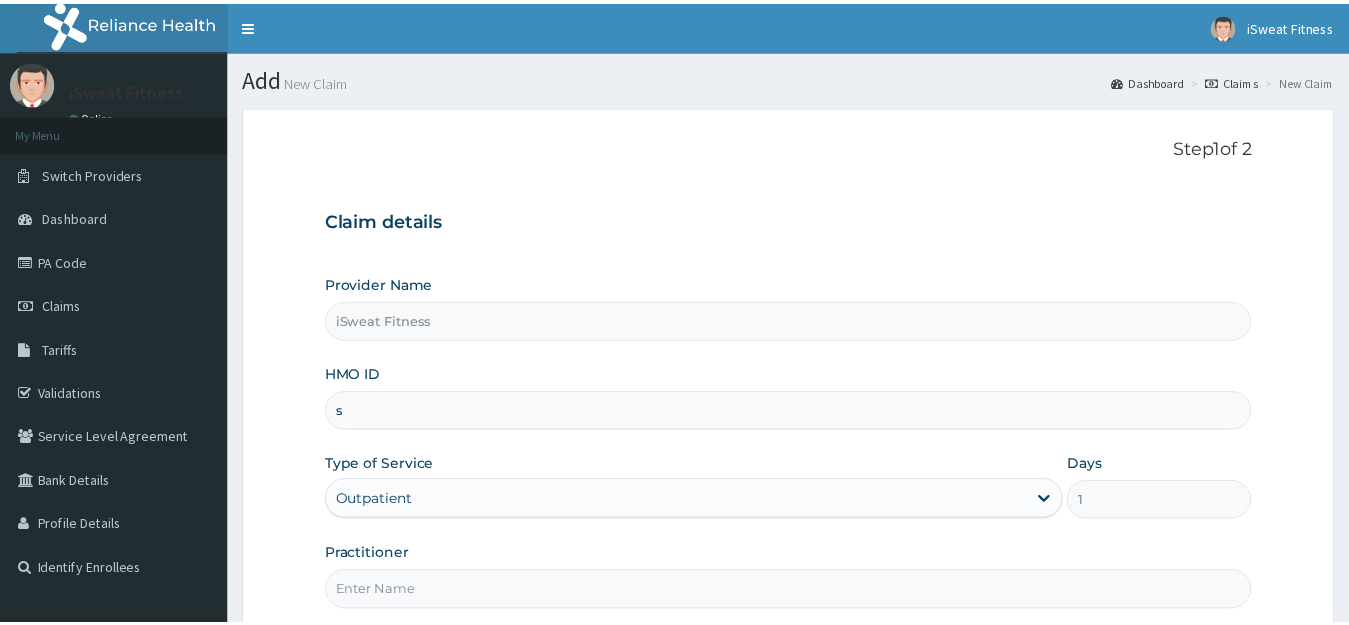 scroll, scrollTop: 0, scrollLeft: 0, axis: both 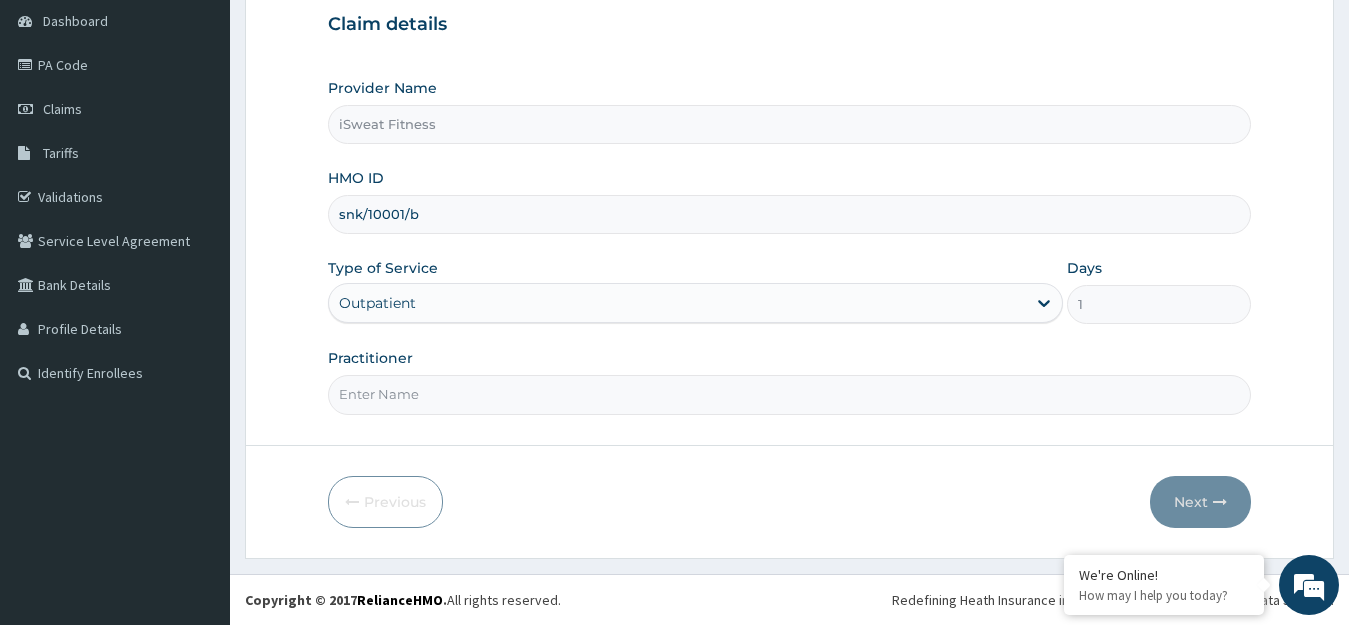 type on "snk/10001/b" 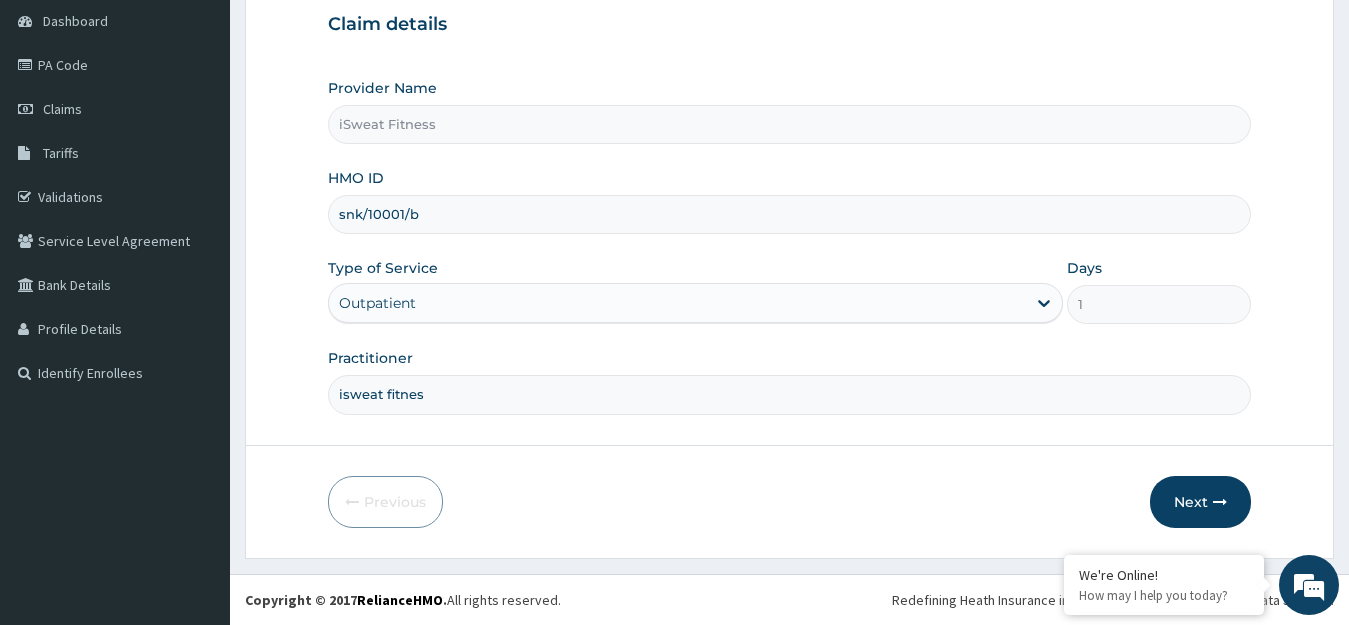 type on "isweat fitness" 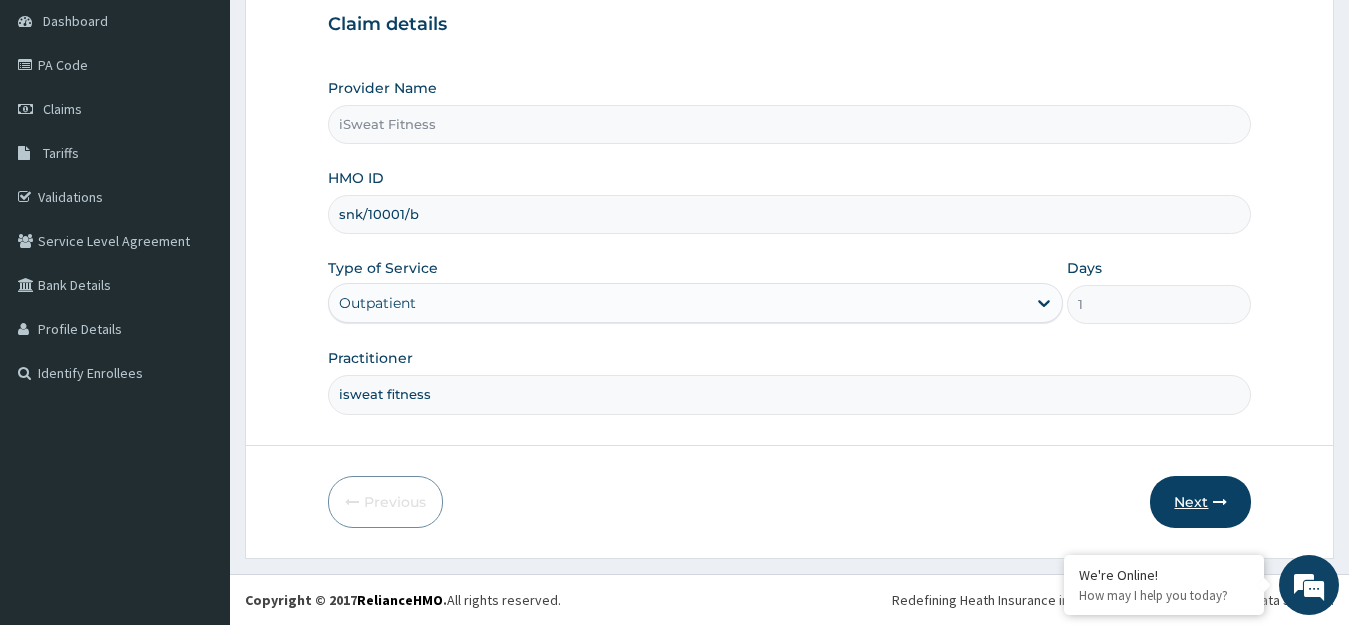 click on "Next" at bounding box center (1200, 502) 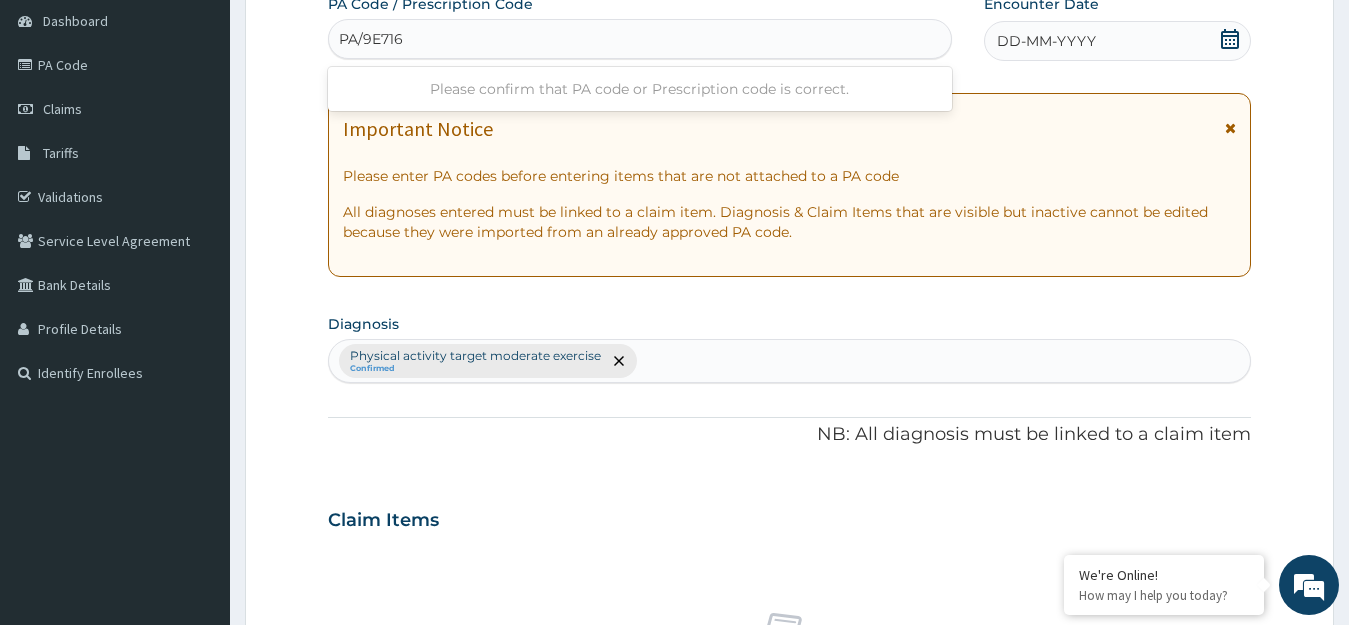 type on "PA/9E716C" 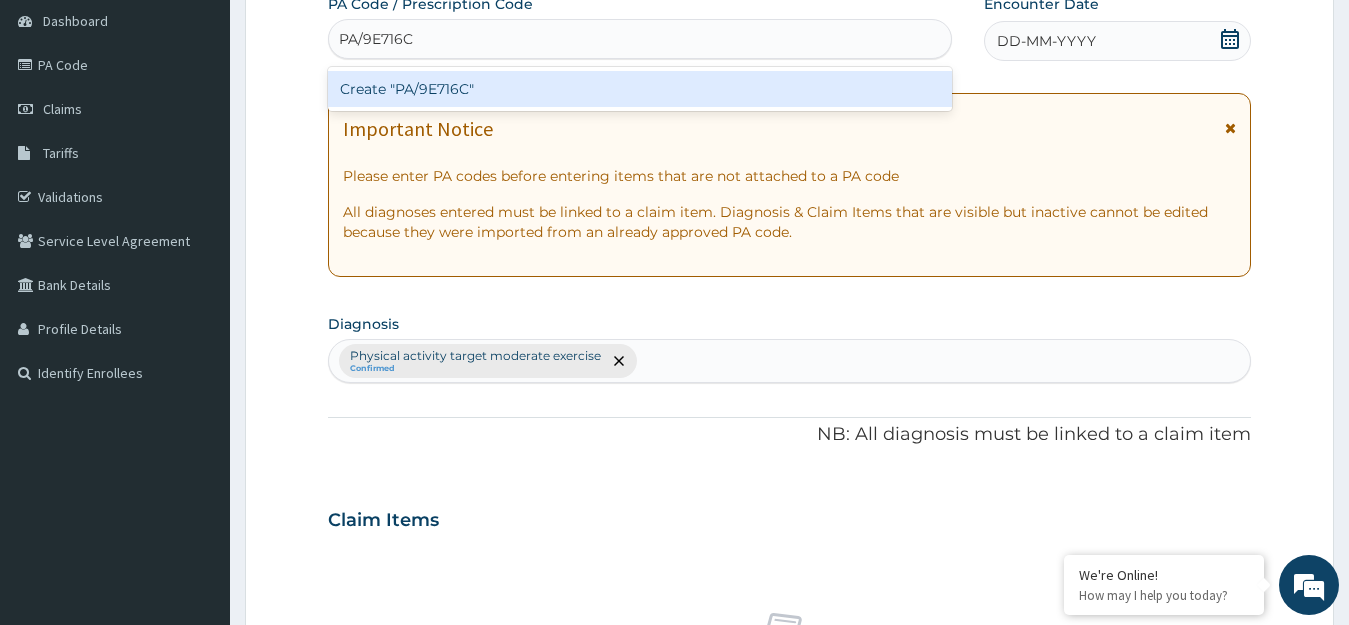 click on "Create "PA/9E716C"" at bounding box center (640, 89) 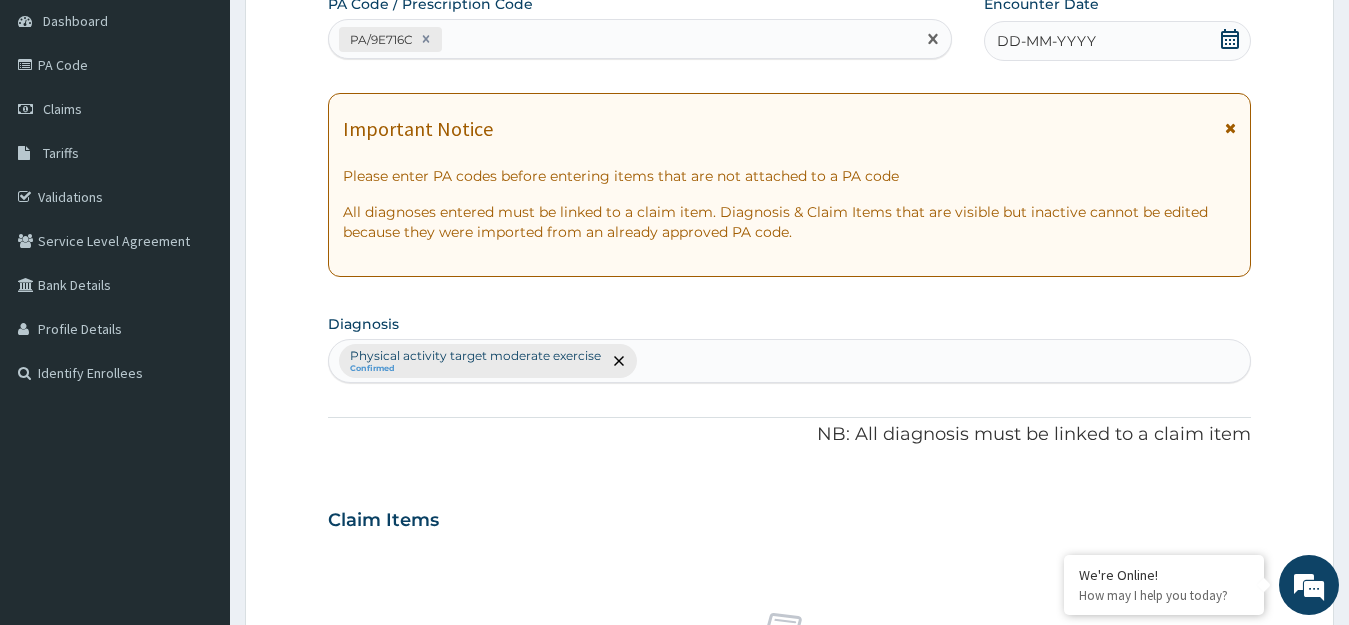 click 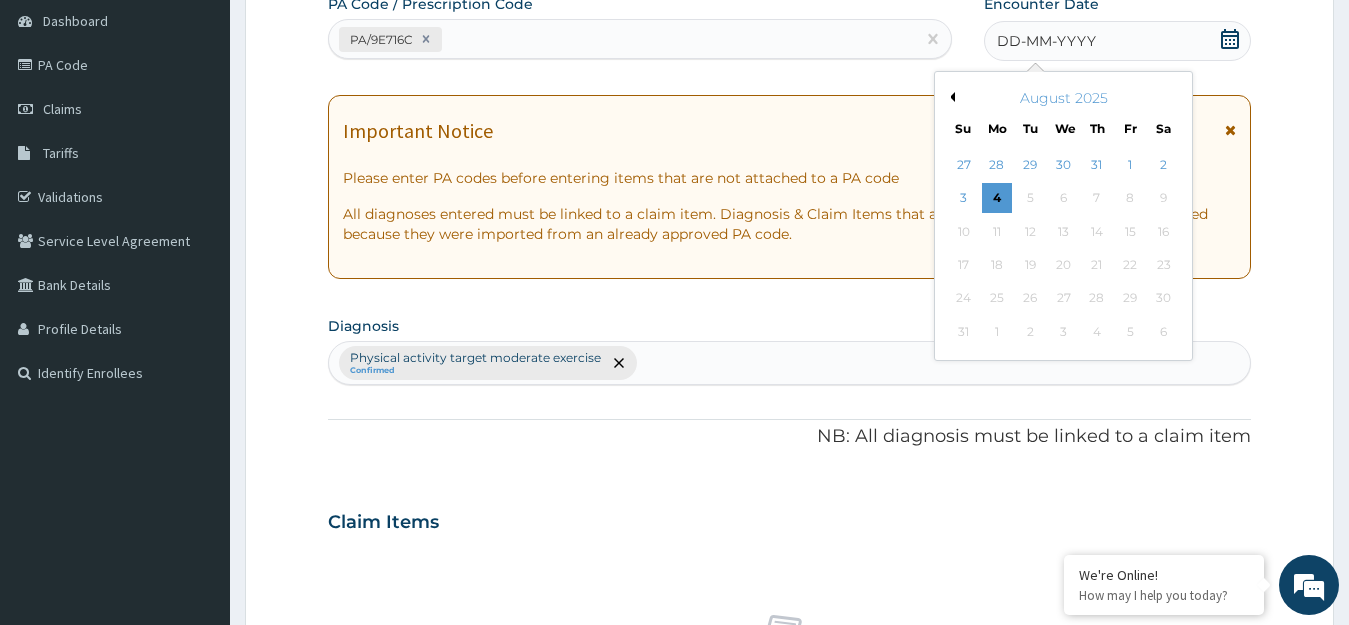 click on "Previous Month" at bounding box center (950, 97) 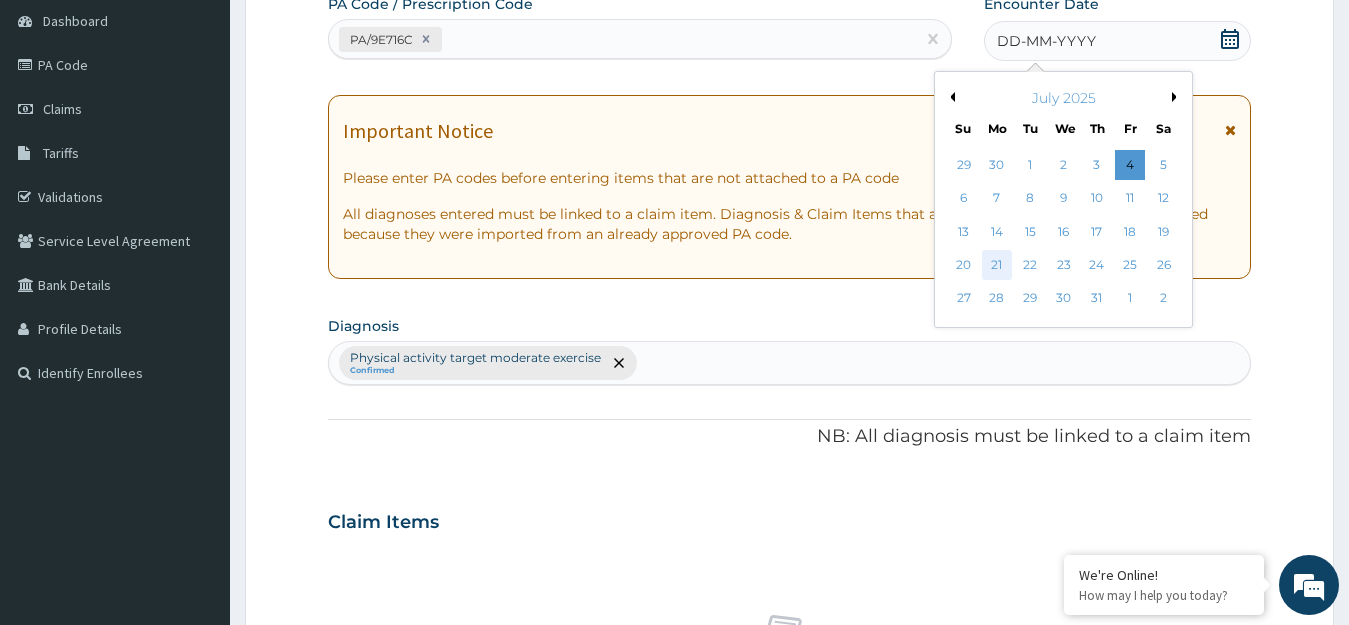 click on "21" at bounding box center (997, 265) 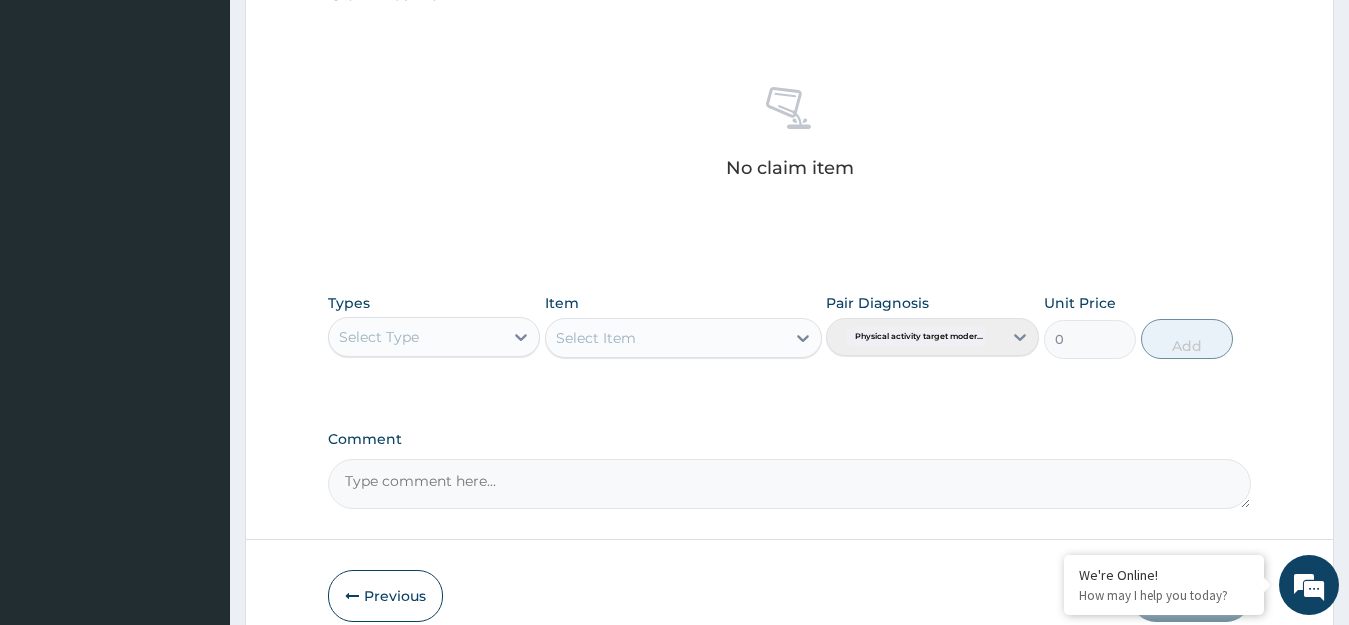 scroll, scrollTop: 797, scrollLeft: 0, axis: vertical 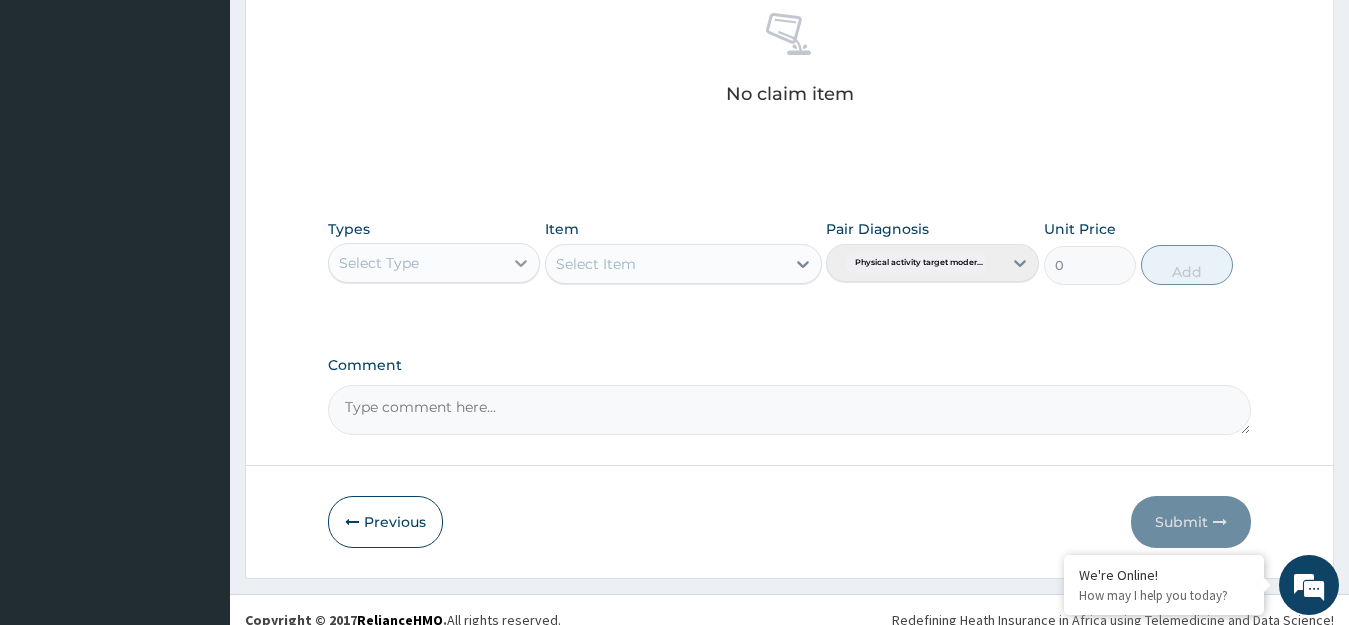 click at bounding box center (521, 263) 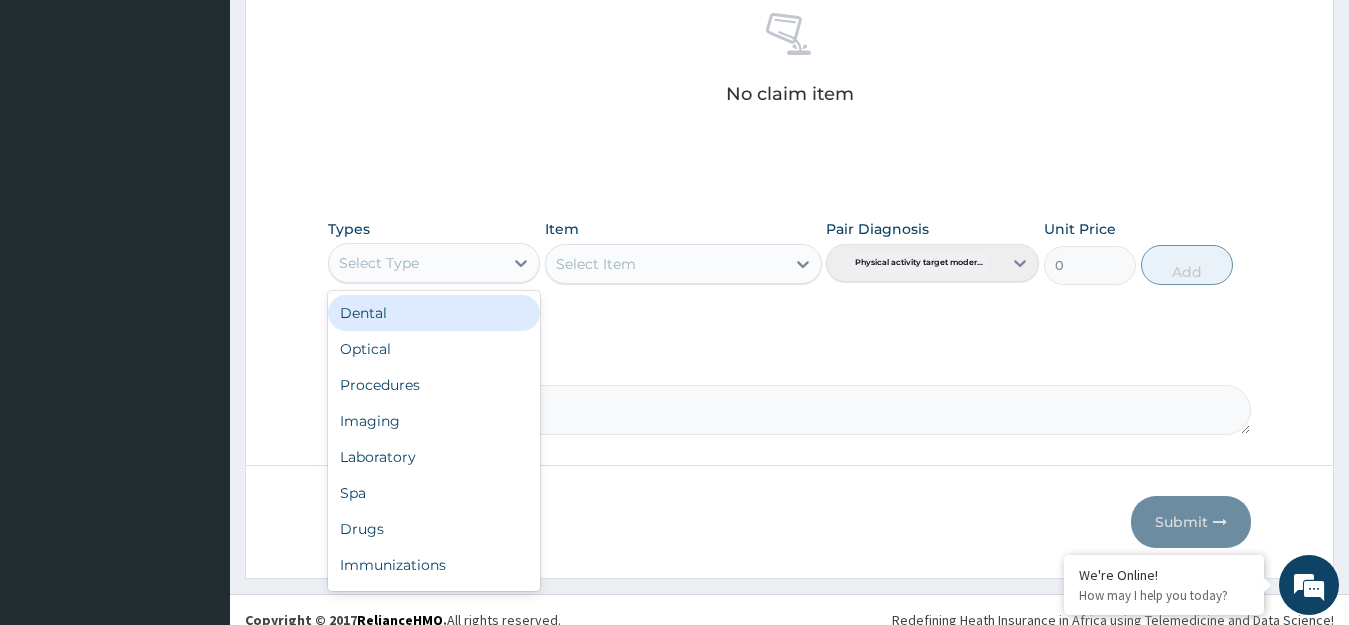 scroll, scrollTop: 817, scrollLeft: 0, axis: vertical 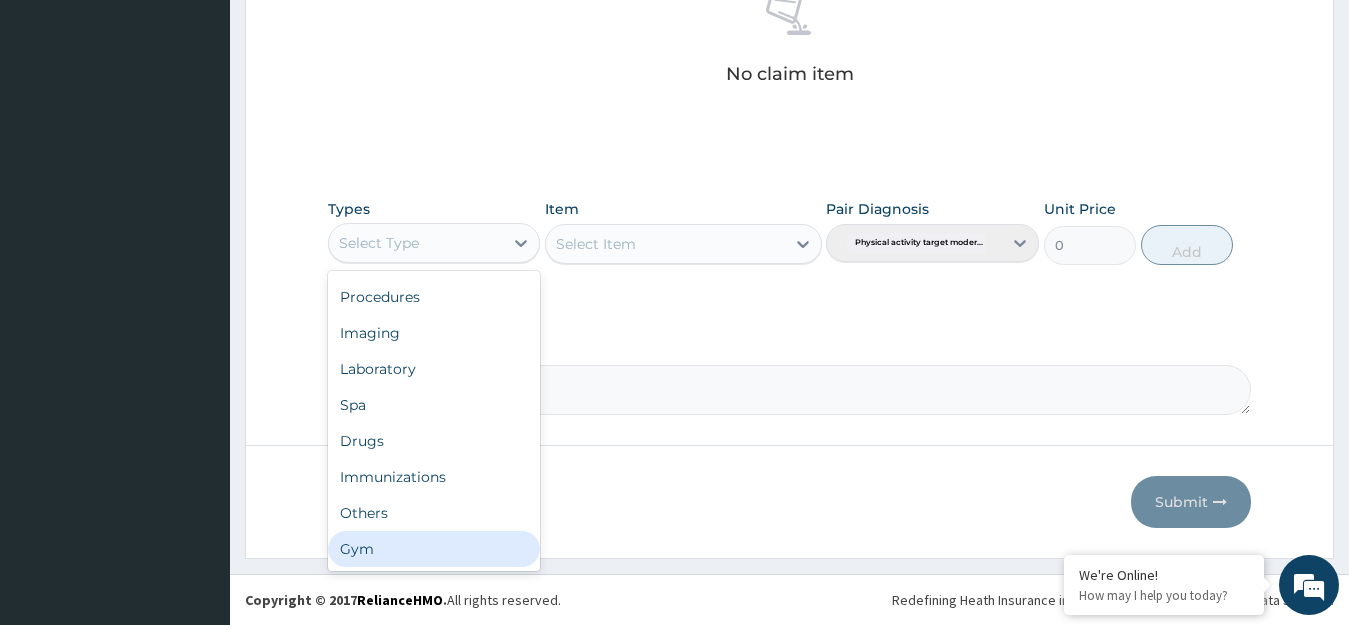 click on "Gym" at bounding box center [434, 549] 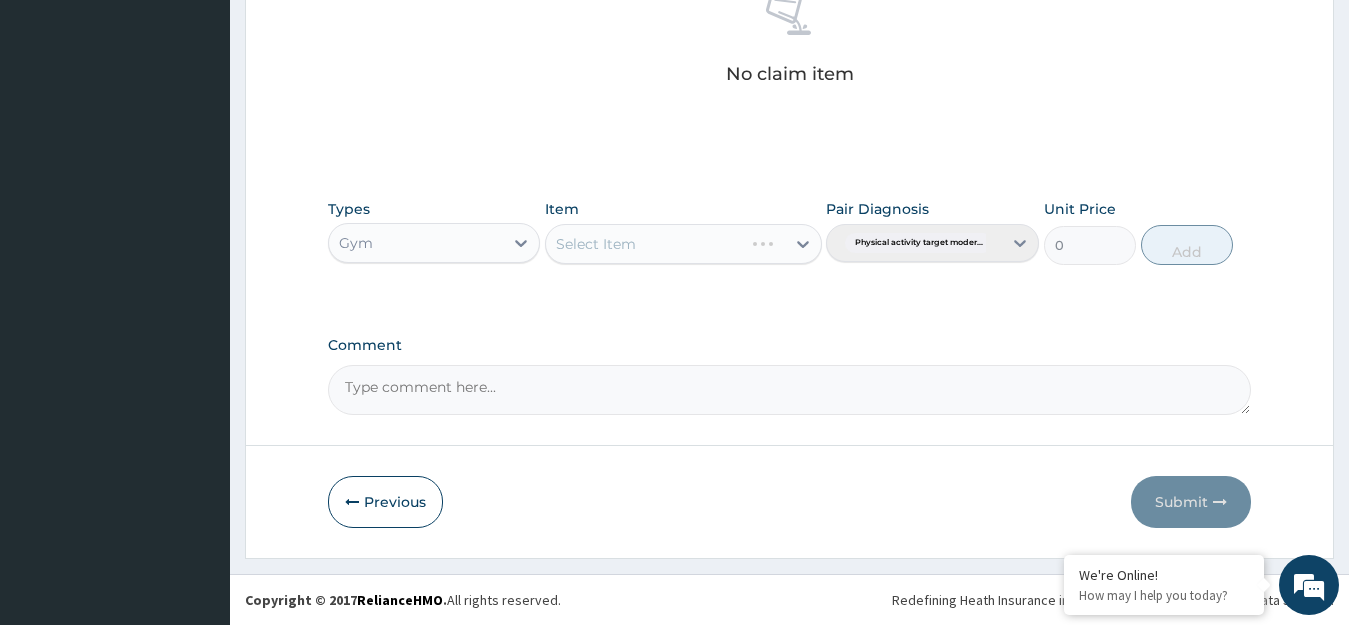 click on "Select Item" at bounding box center (683, 244) 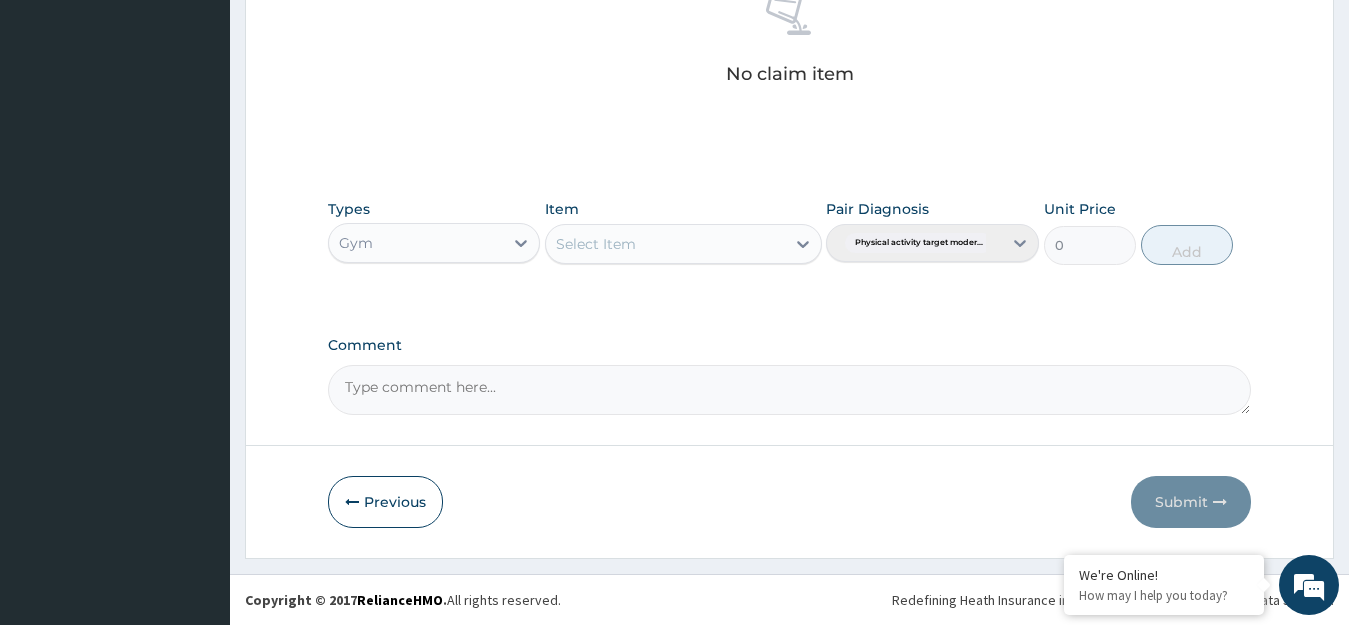 click on "Select Item" at bounding box center [665, 244] 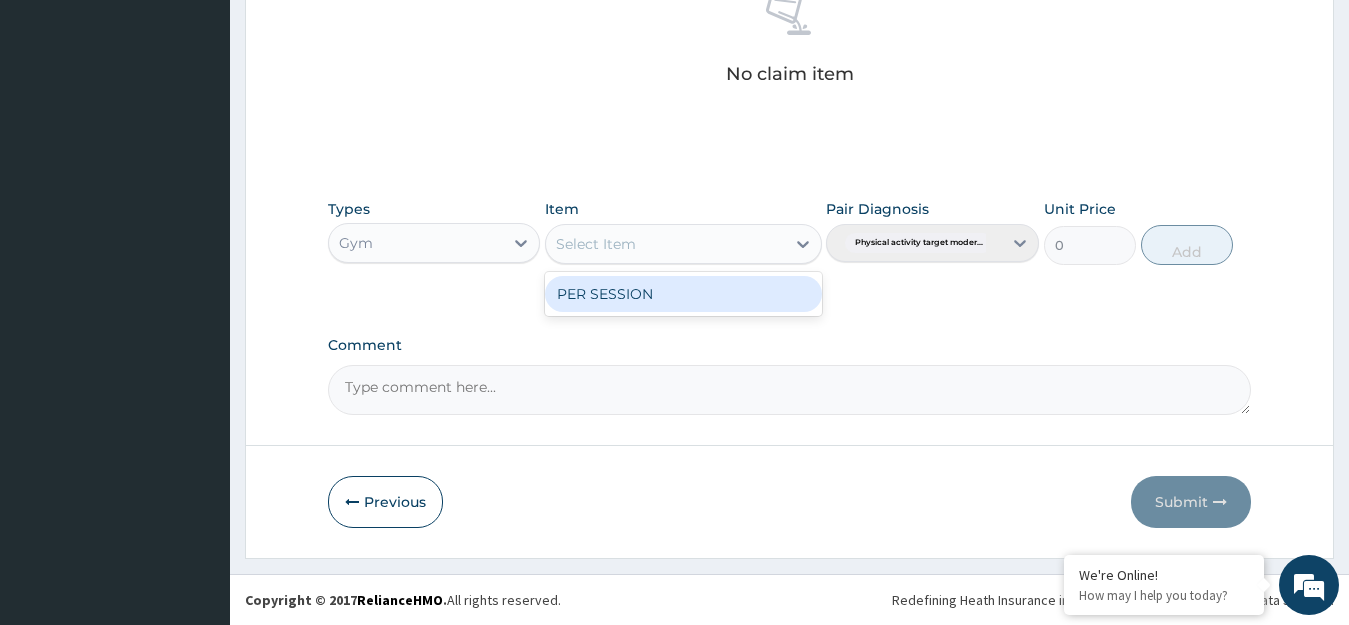click on "PER SESSION" at bounding box center (683, 294) 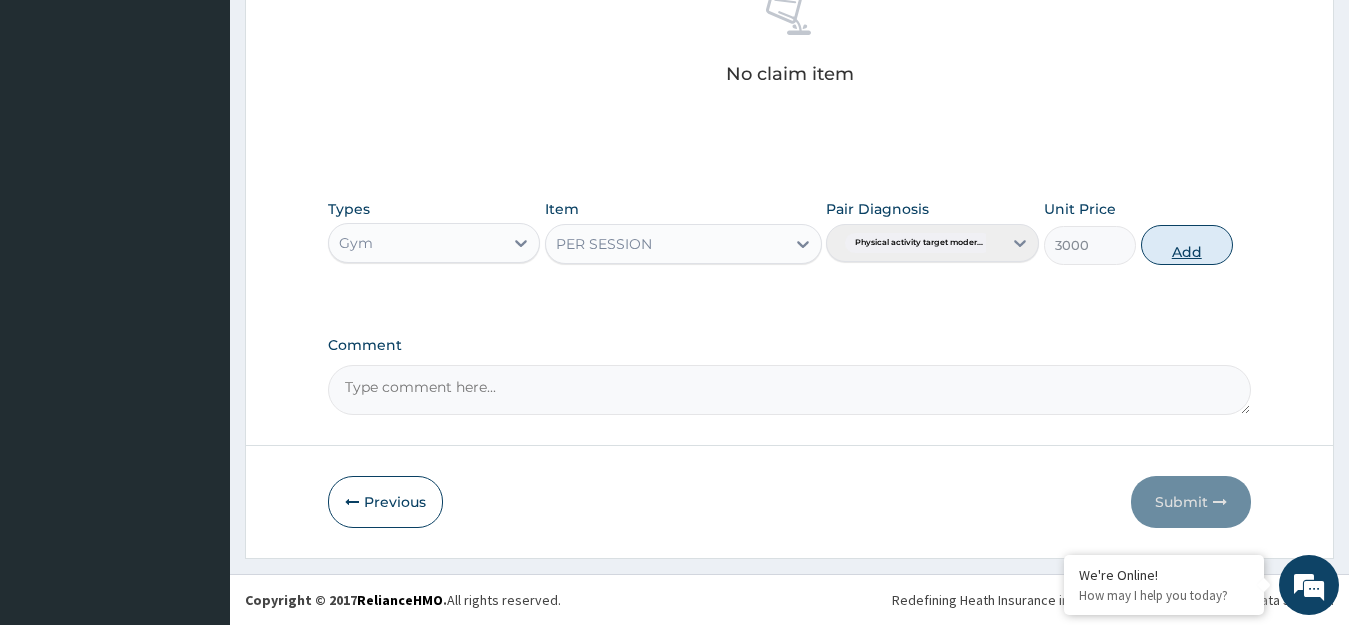 click on "Add" at bounding box center (1187, 245) 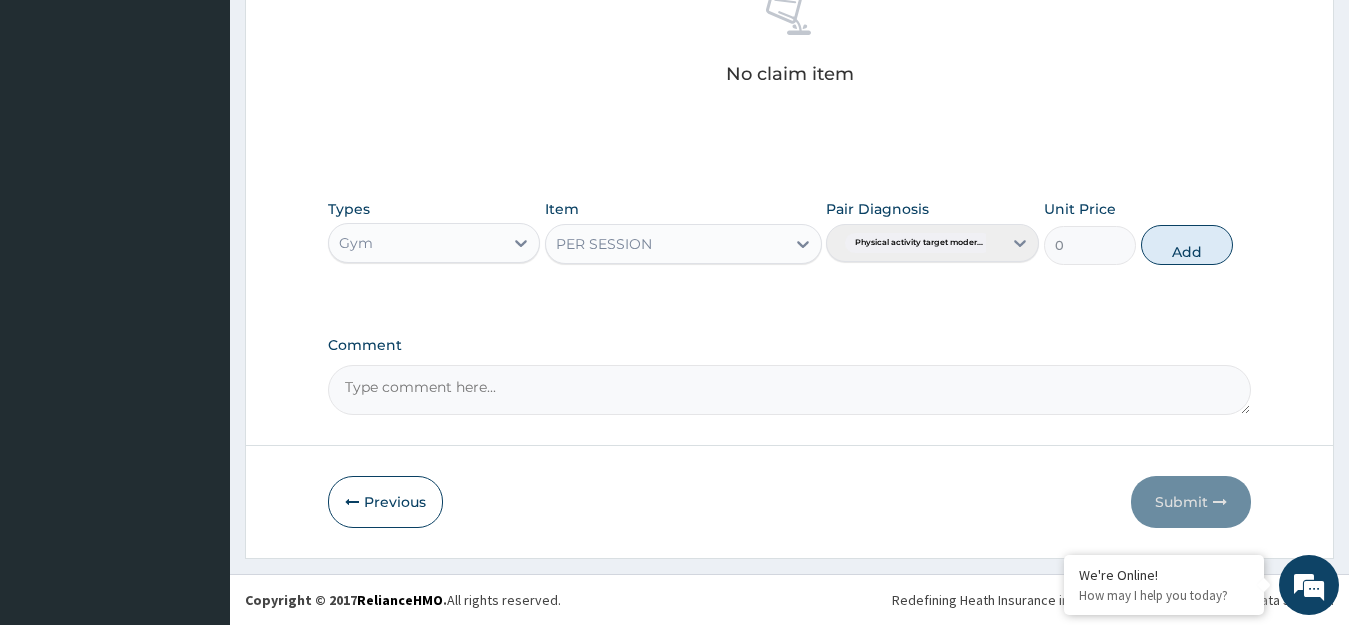 scroll, scrollTop: 739, scrollLeft: 0, axis: vertical 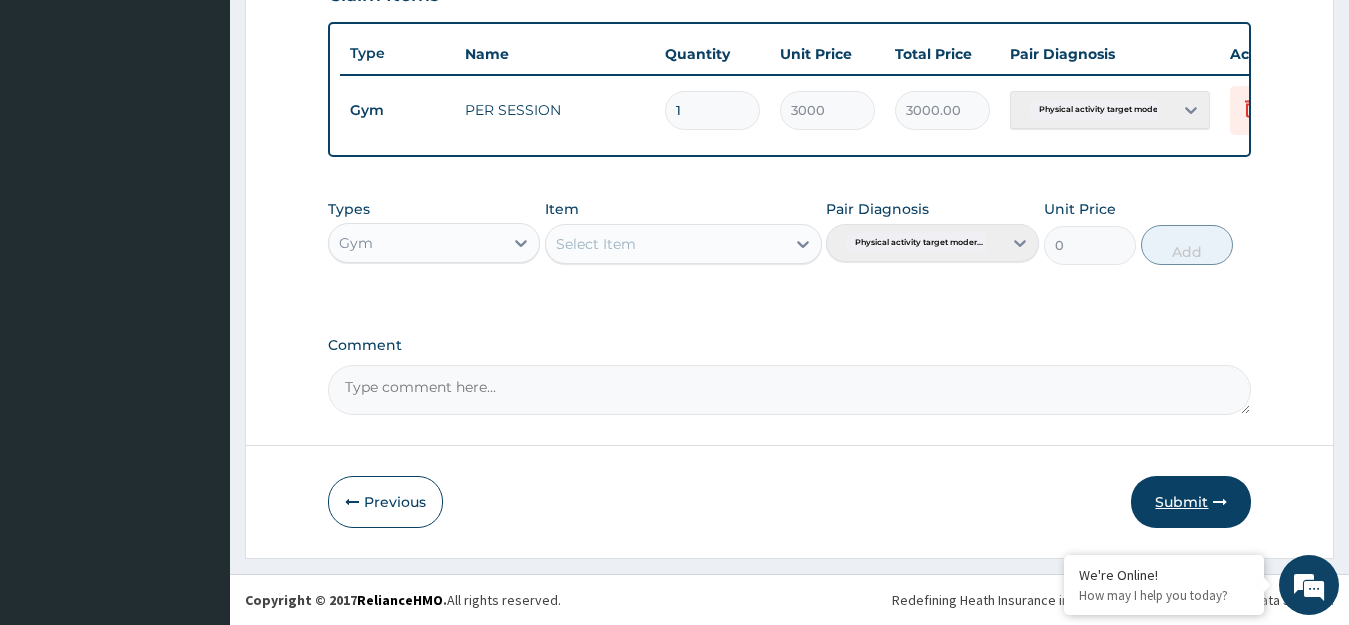 click on "Submit" at bounding box center (1191, 502) 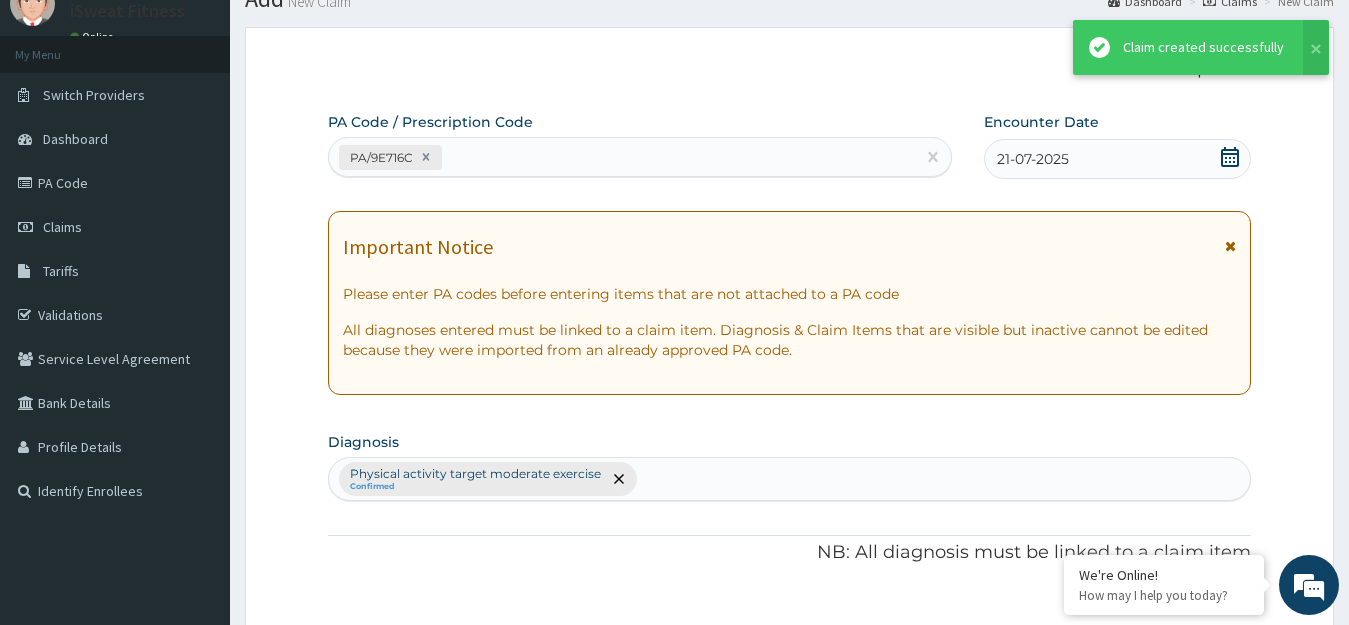 scroll, scrollTop: 739, scrollLeft: 0, axis: vertical 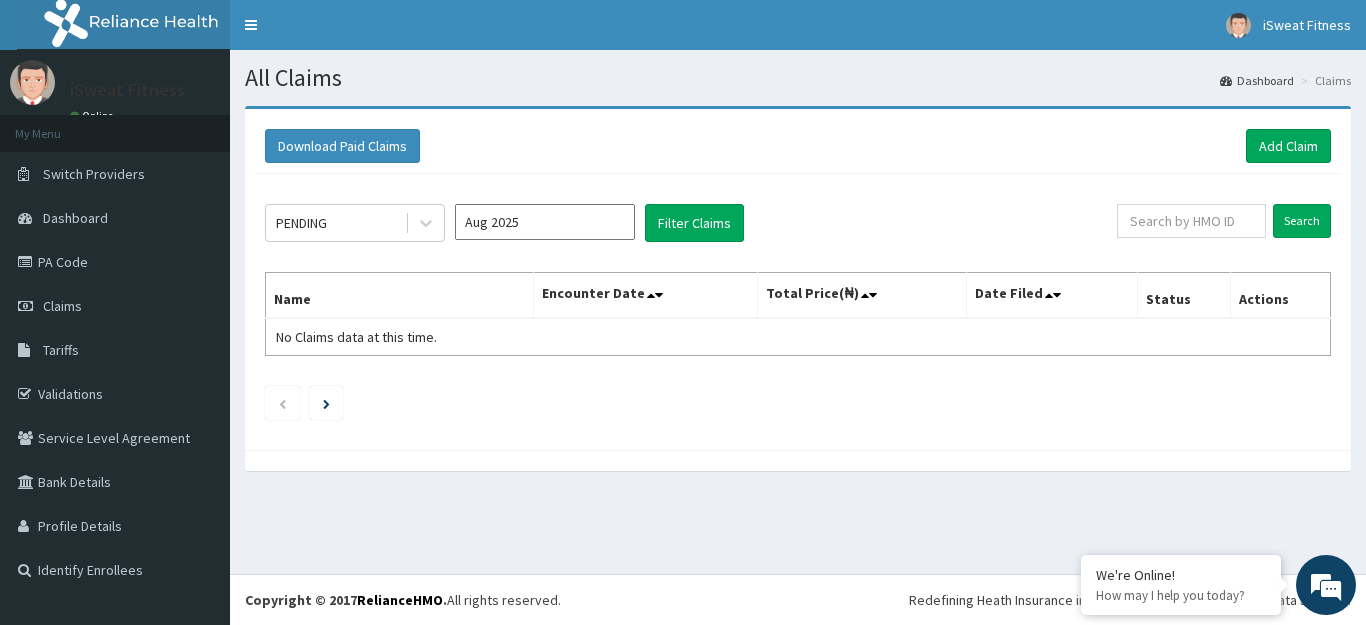 click on "iSweat Fitness
Online
My Menu
Switch Providers
Dashboard
PA Code
Claims
Tariffs
Validations
Service Level Agreement
Bank Details
Profile Details
Identify Enrollees" at bounding box center (115, 312) 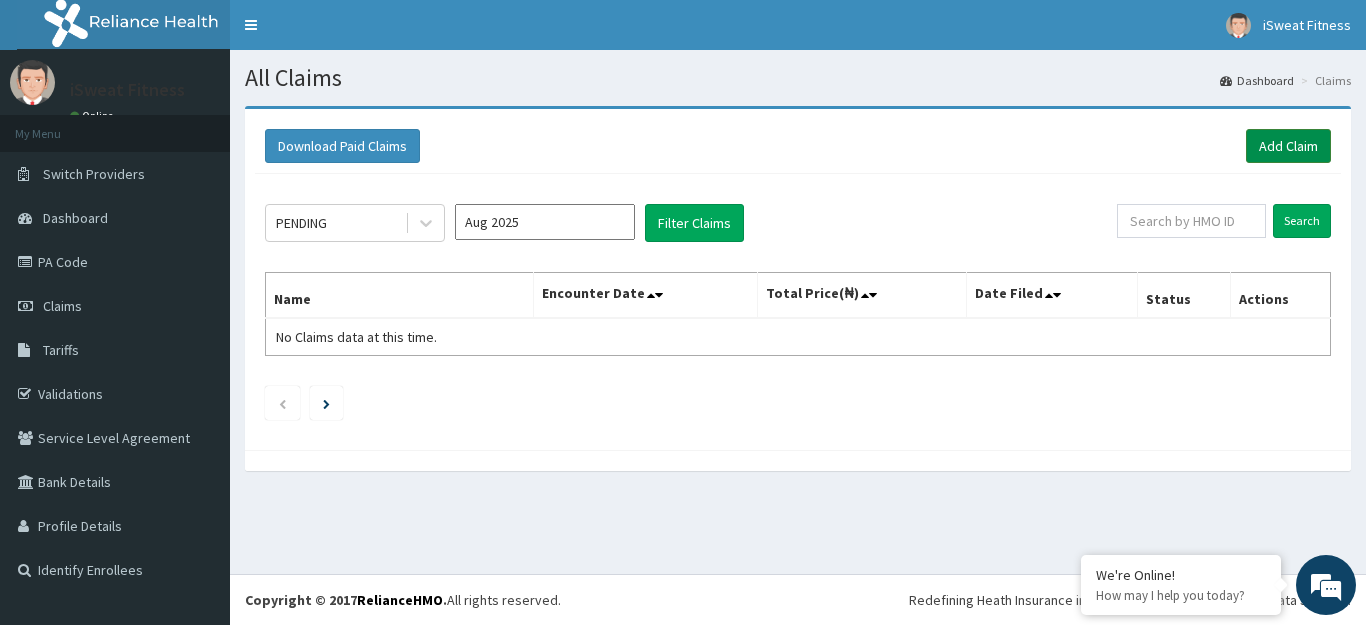 click on "Add Claim" at bounding box center (1288, 146) 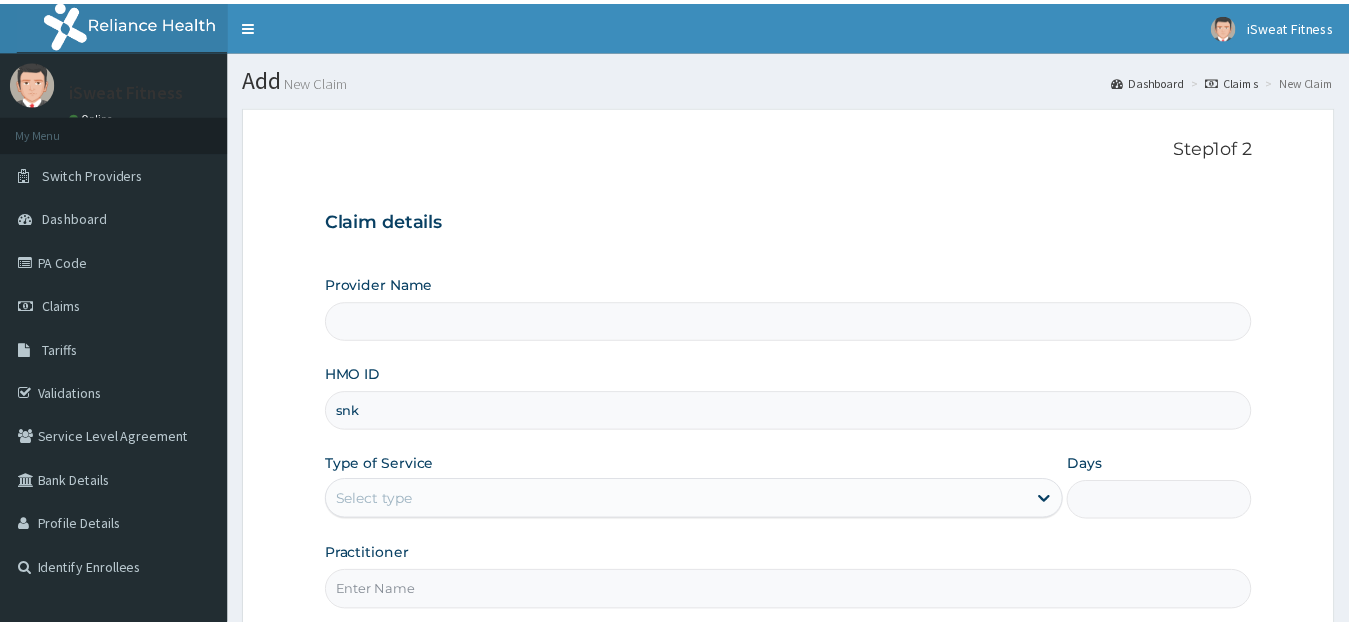 scroll, scrollTop: 0, scrollLeft: 0, axis: both 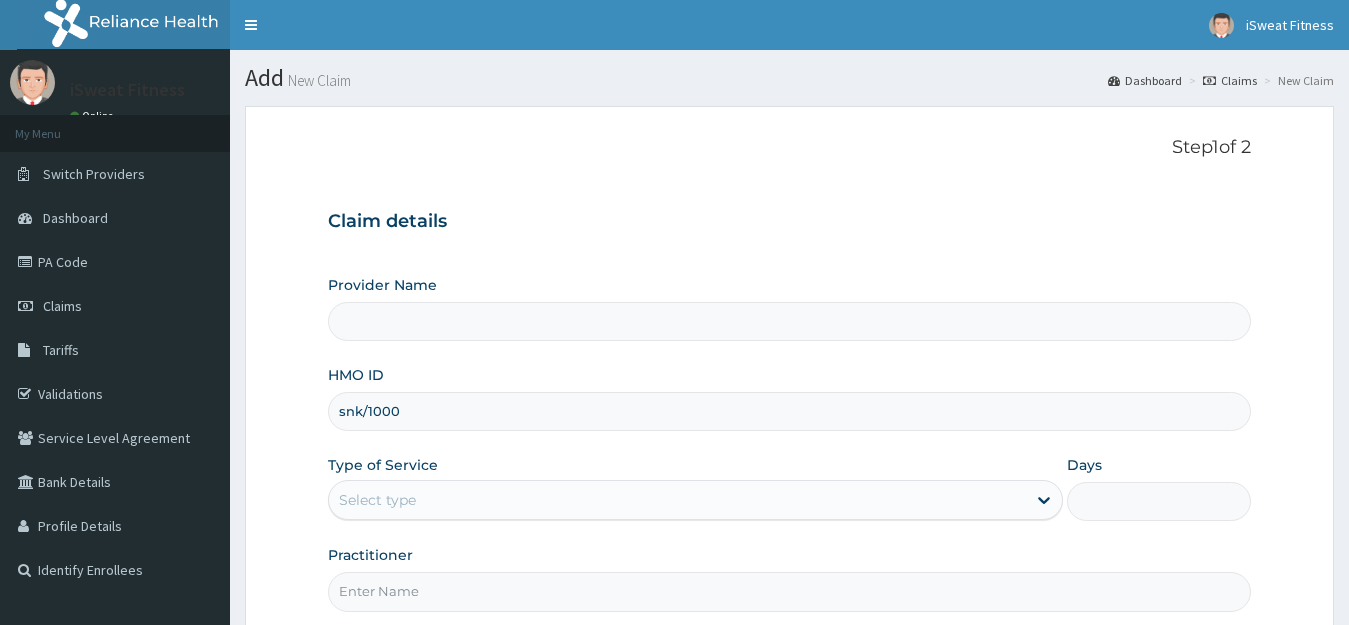 type on "snk/10001" 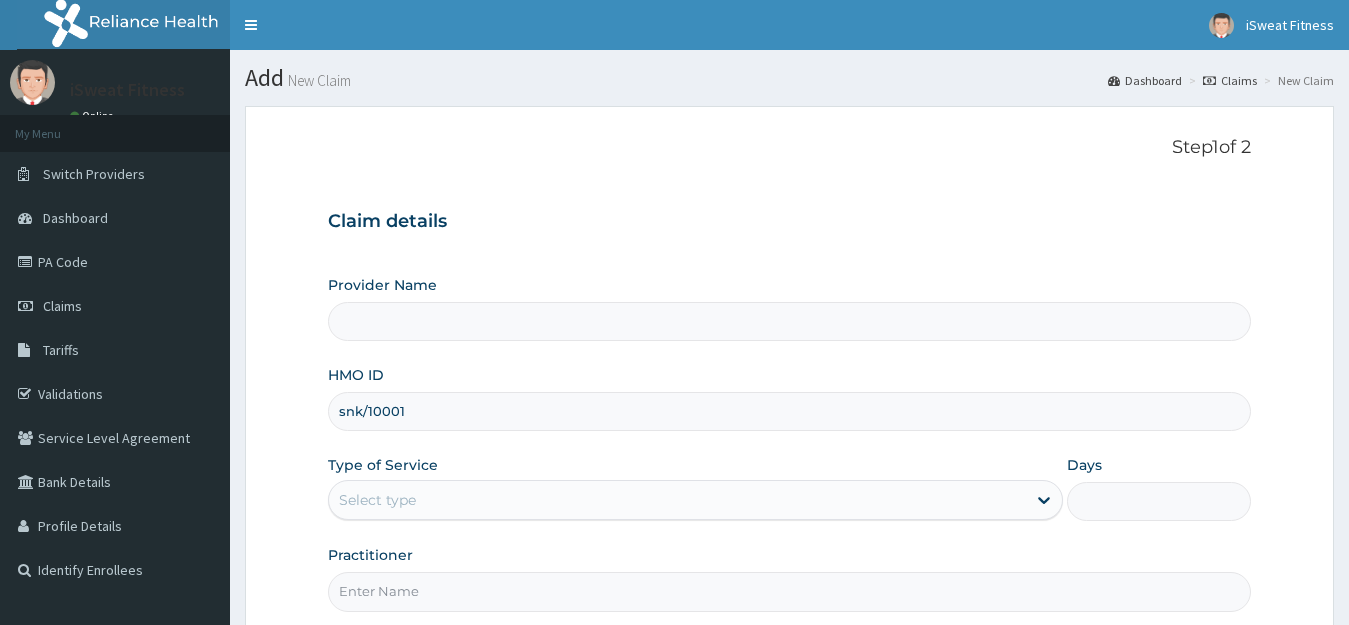type on "iSweat Fitness" 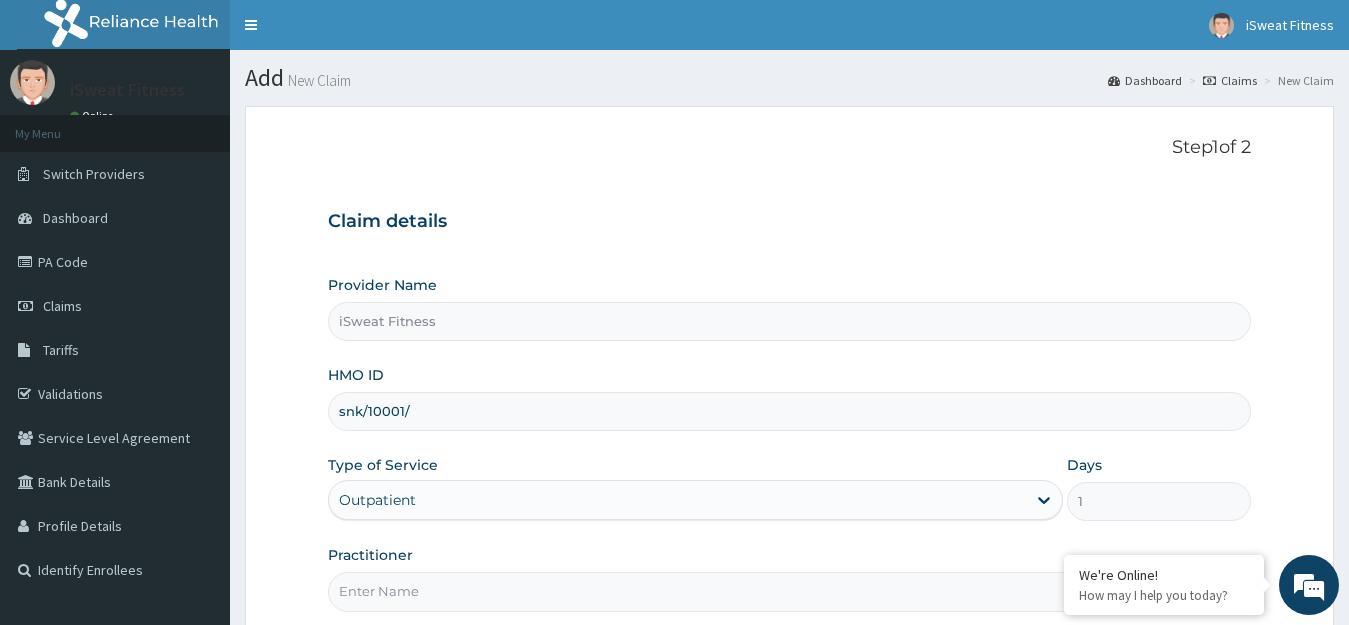 scroll, scrollTop: 0, scrollLeft: 0, axis: both 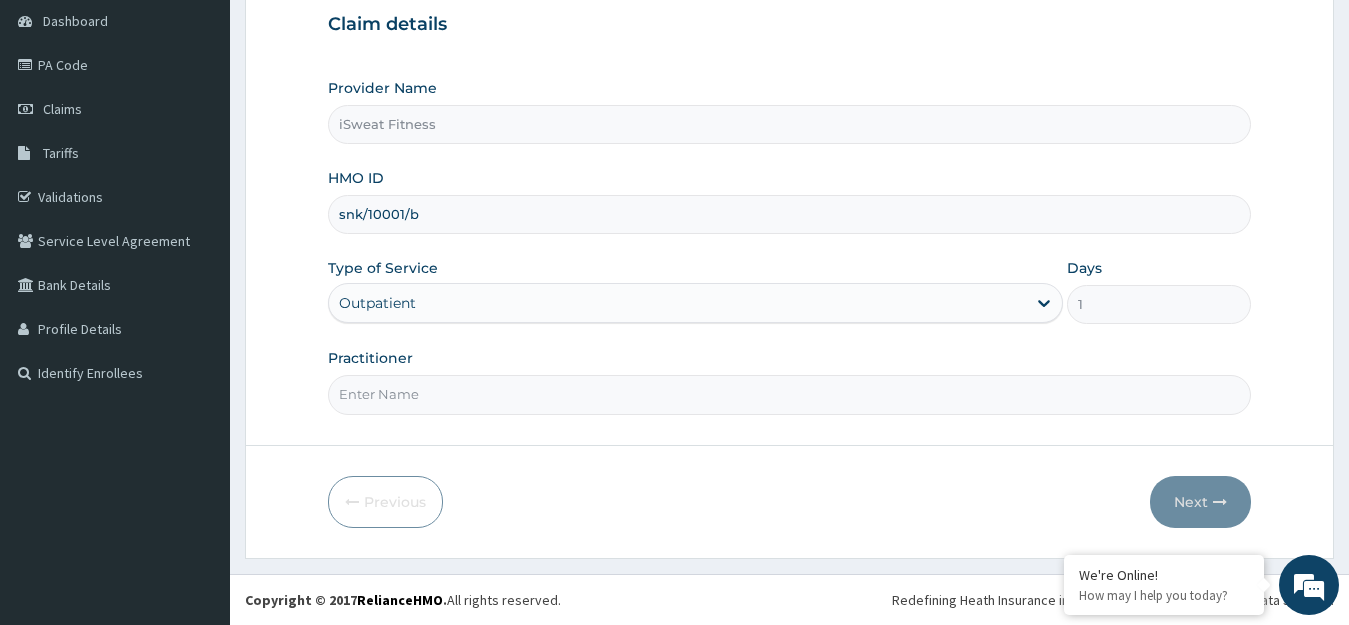 type on "snk/10001/b" 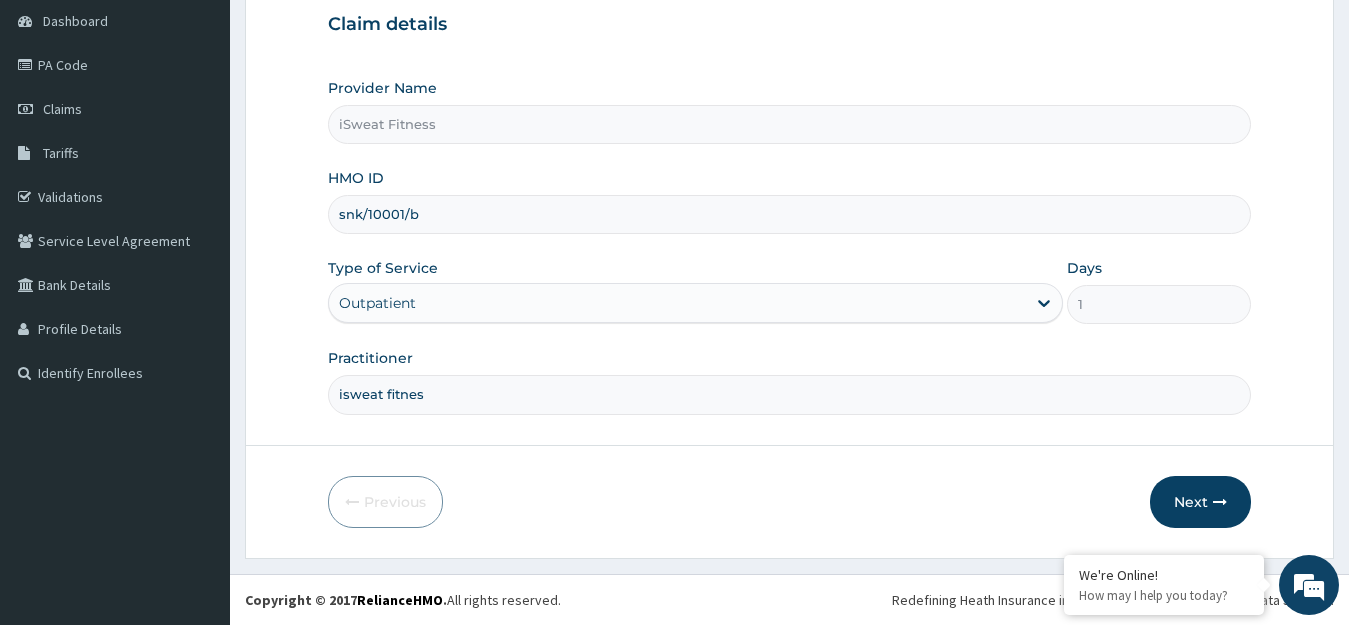 type on "isweat fitness" 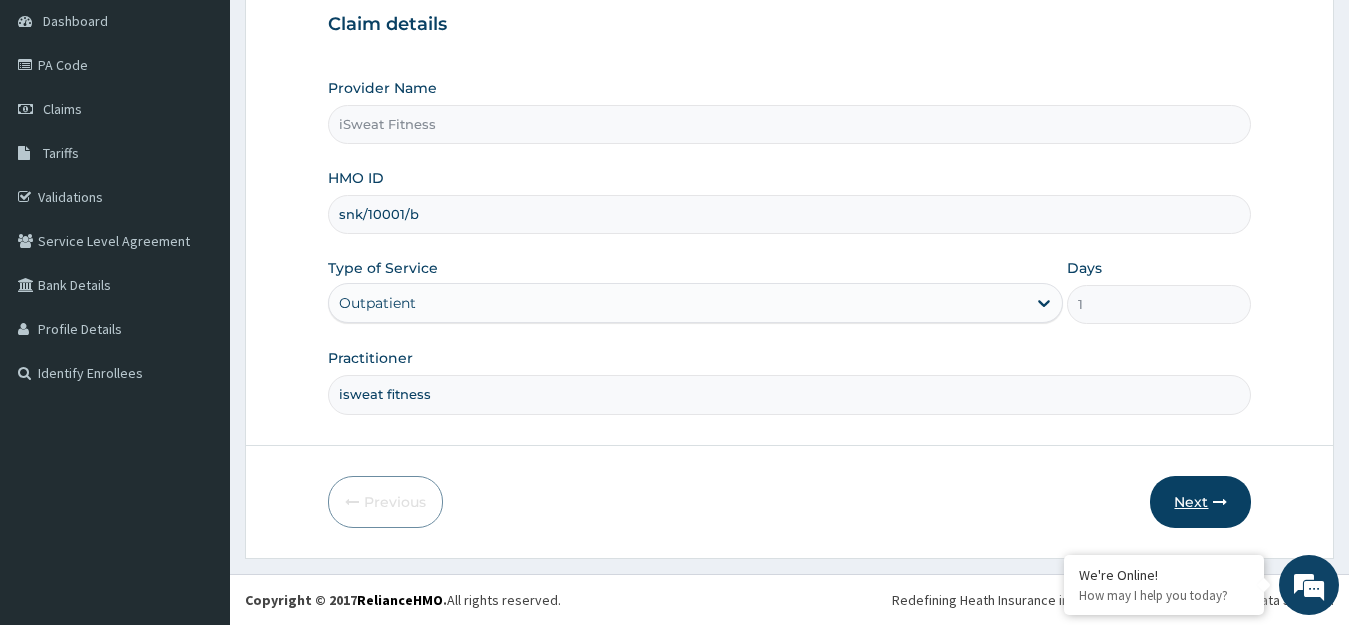 click on "Next" at bounding box center [1200, 502] 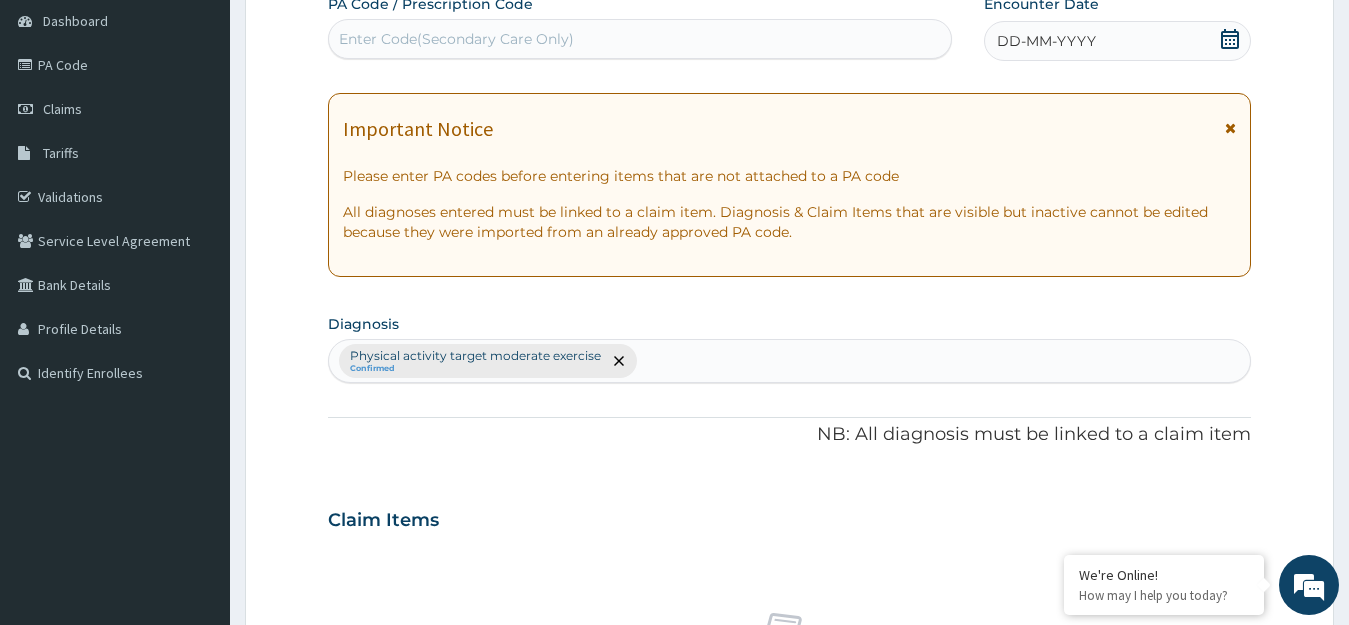 scroll, scrollTop: 0, scrollLeft: 0, axis: both 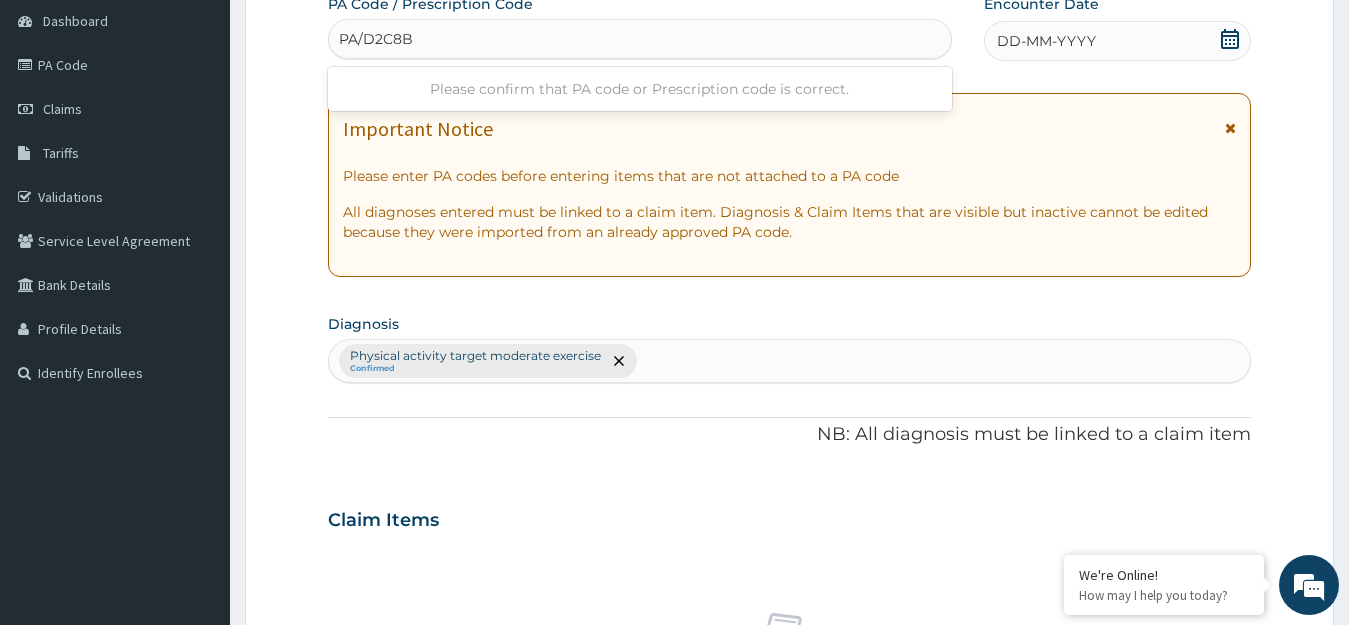type on "PA/D2C8B9" 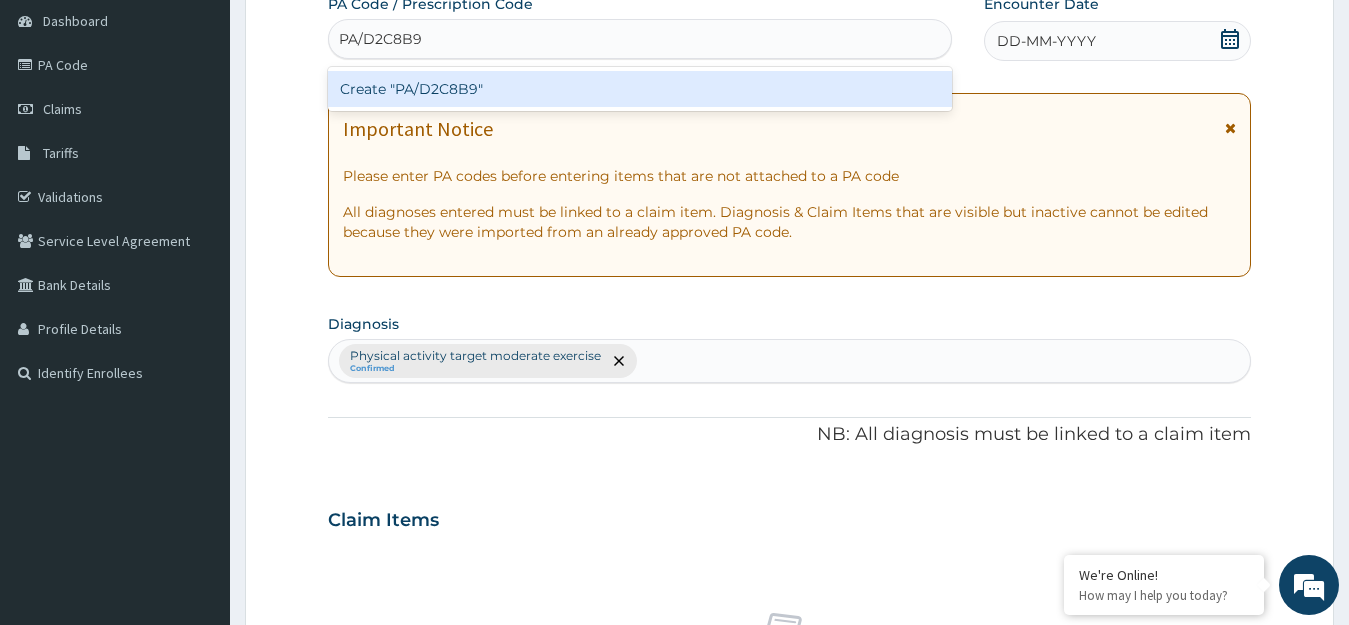 click on "Create "PA/D2C8B9"" at bounding box center [640, 89] 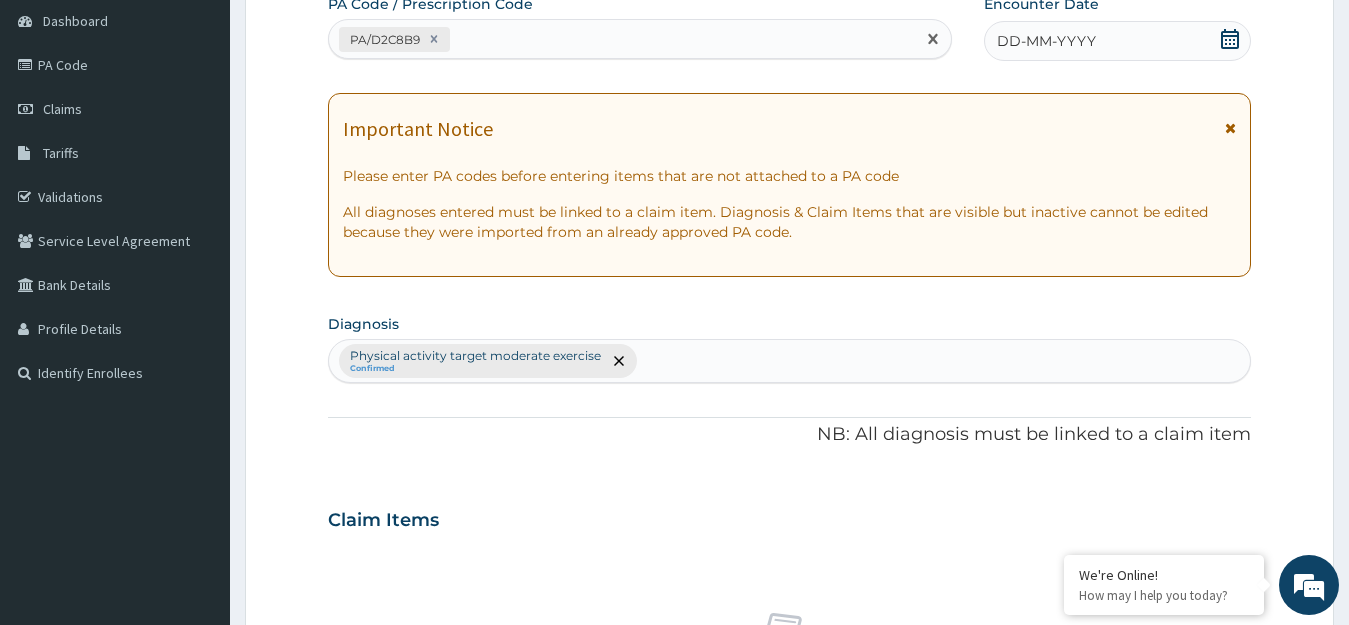 click 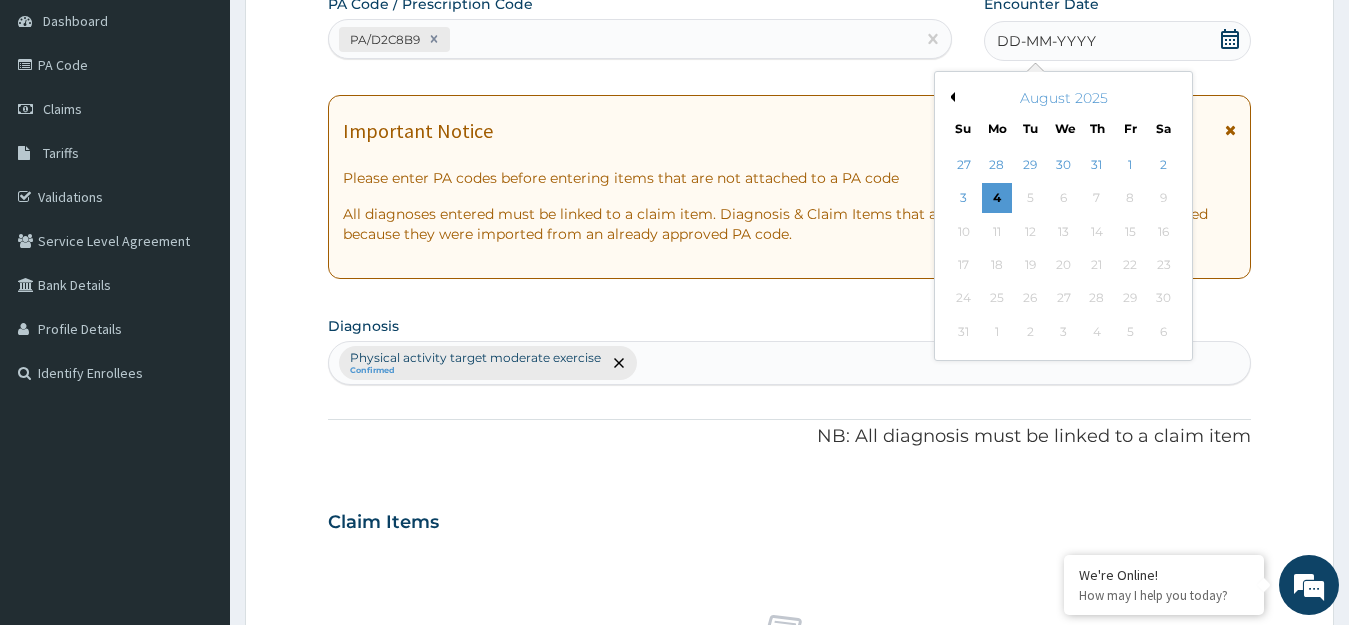 click on "28" at bounding box center [997, 165] 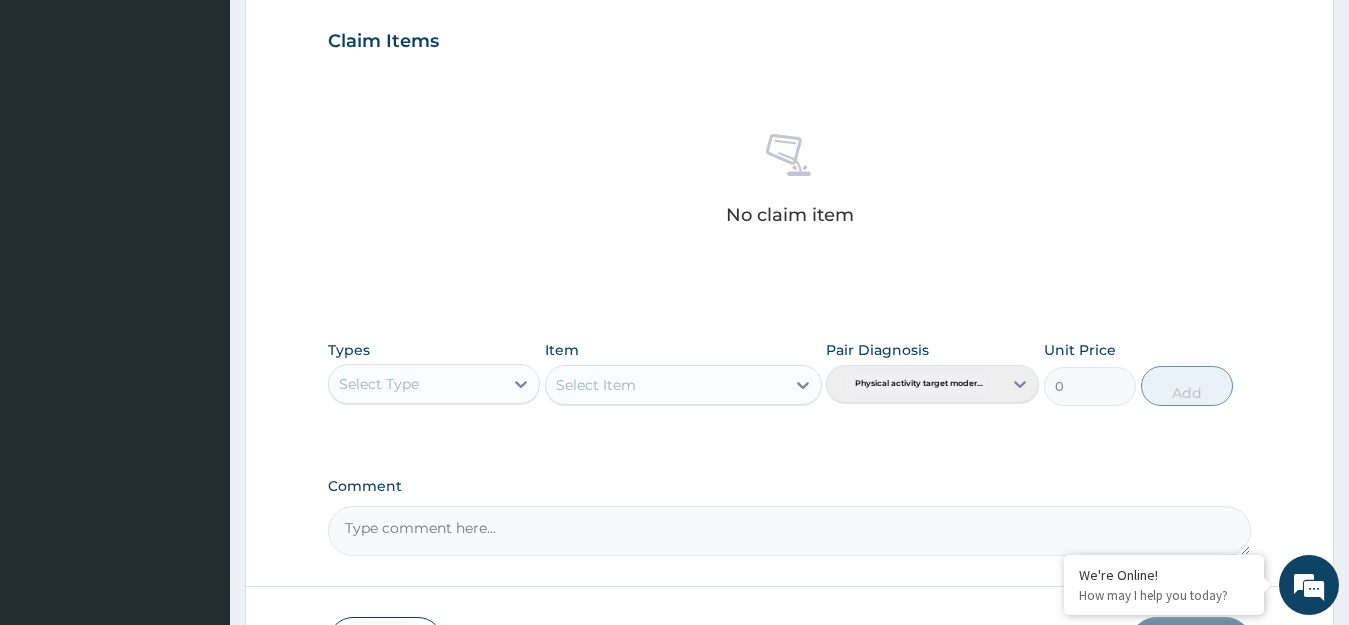 scroll, scrollTop: 697, scrollLeft: 0, axis: vertical 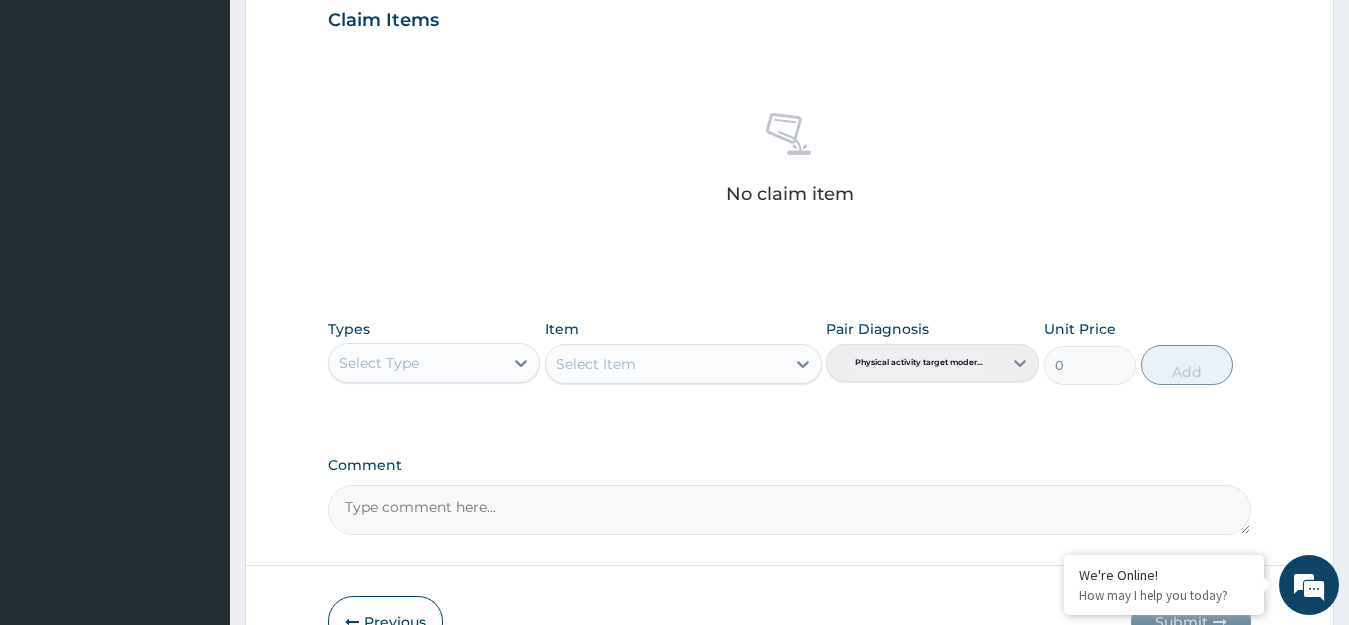 click on "Select Type" at bounding box center (434, 363) 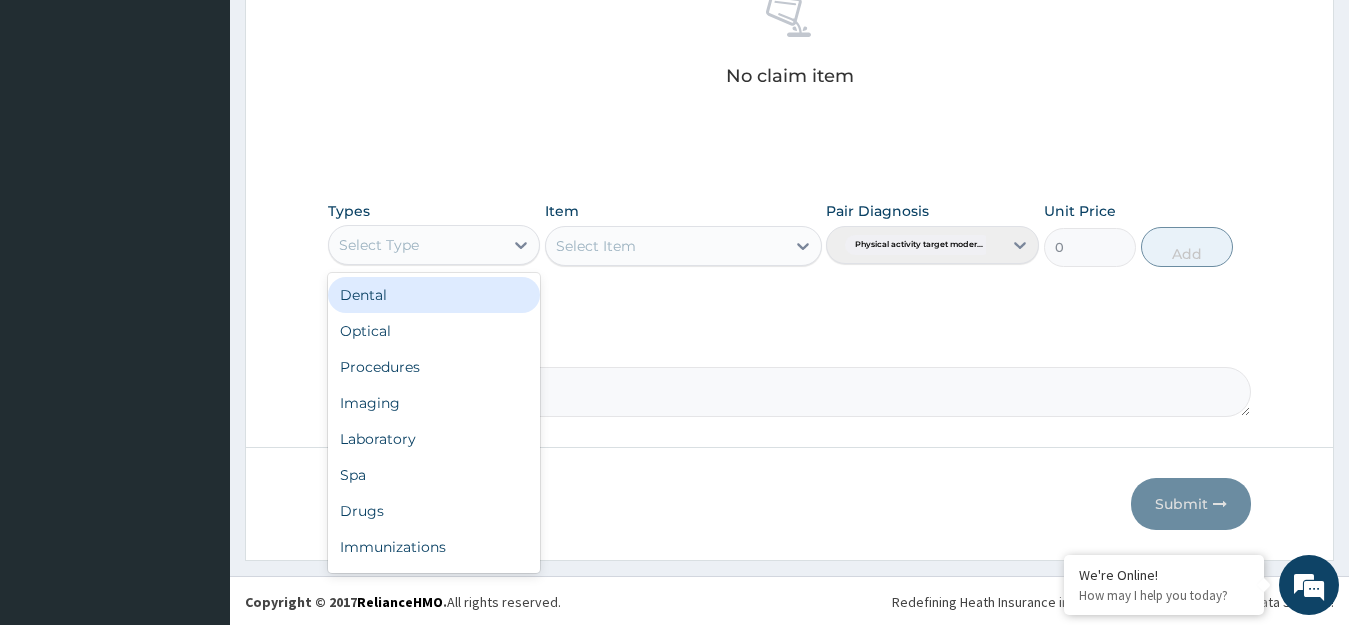 scroll, scrollTop: 817, scrollLeft: 0, axis: vertical 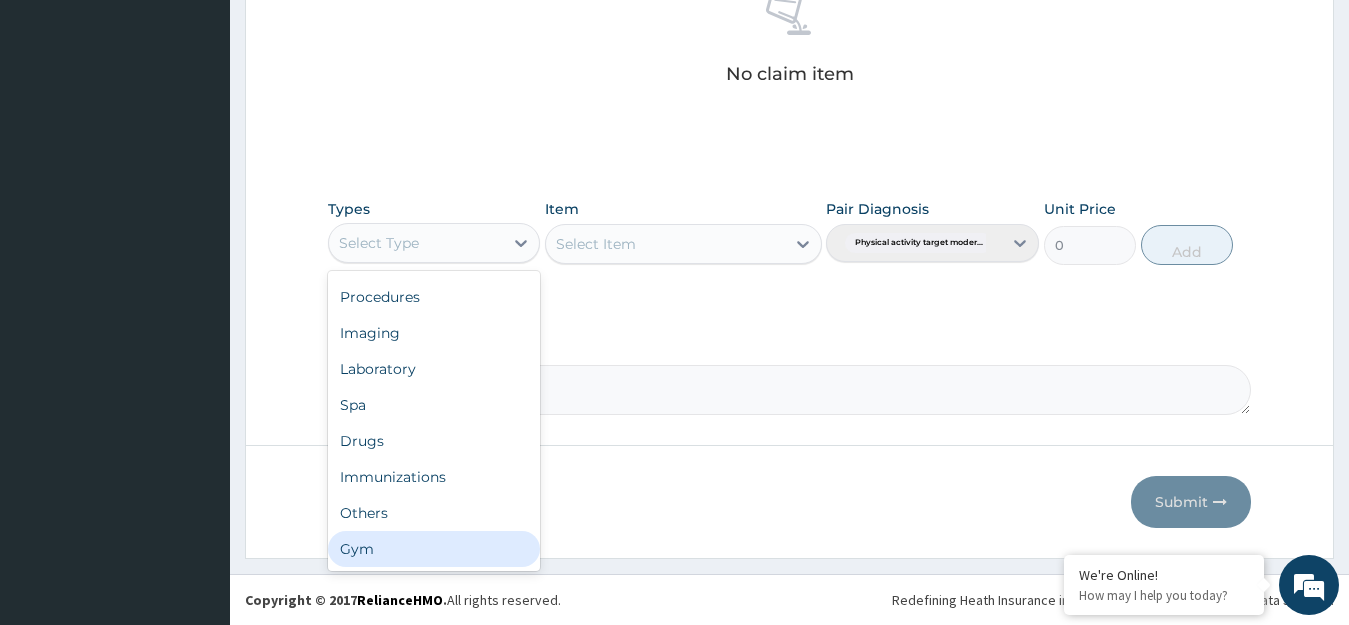click on "Gym" at bounding box center (434, 549) 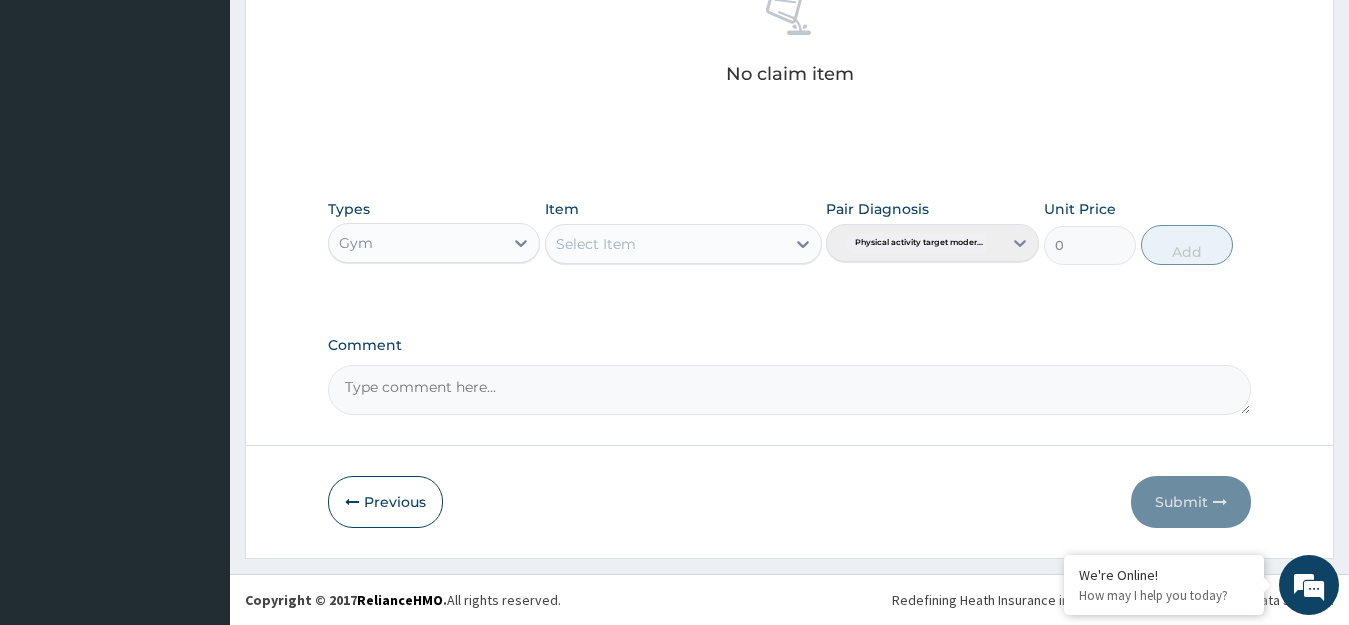 click on "Select Item" at bounding box center (665, 244) 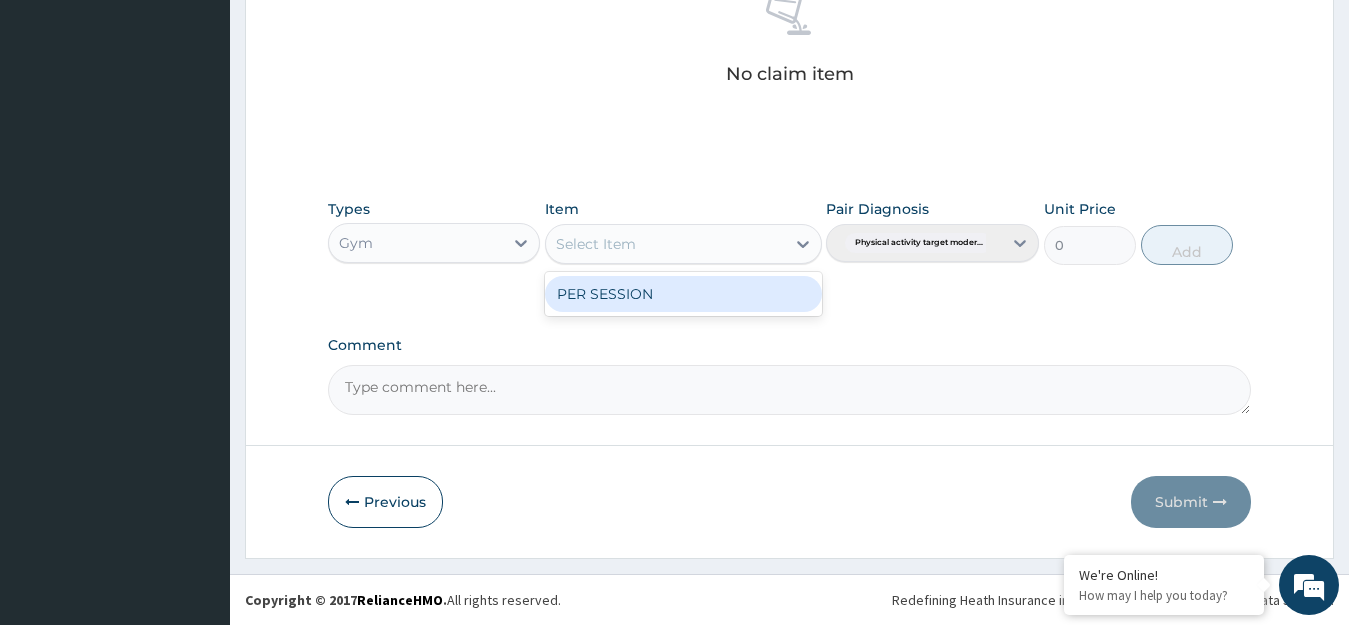 click on "PER SESSION" at bounding box center [683, 294] 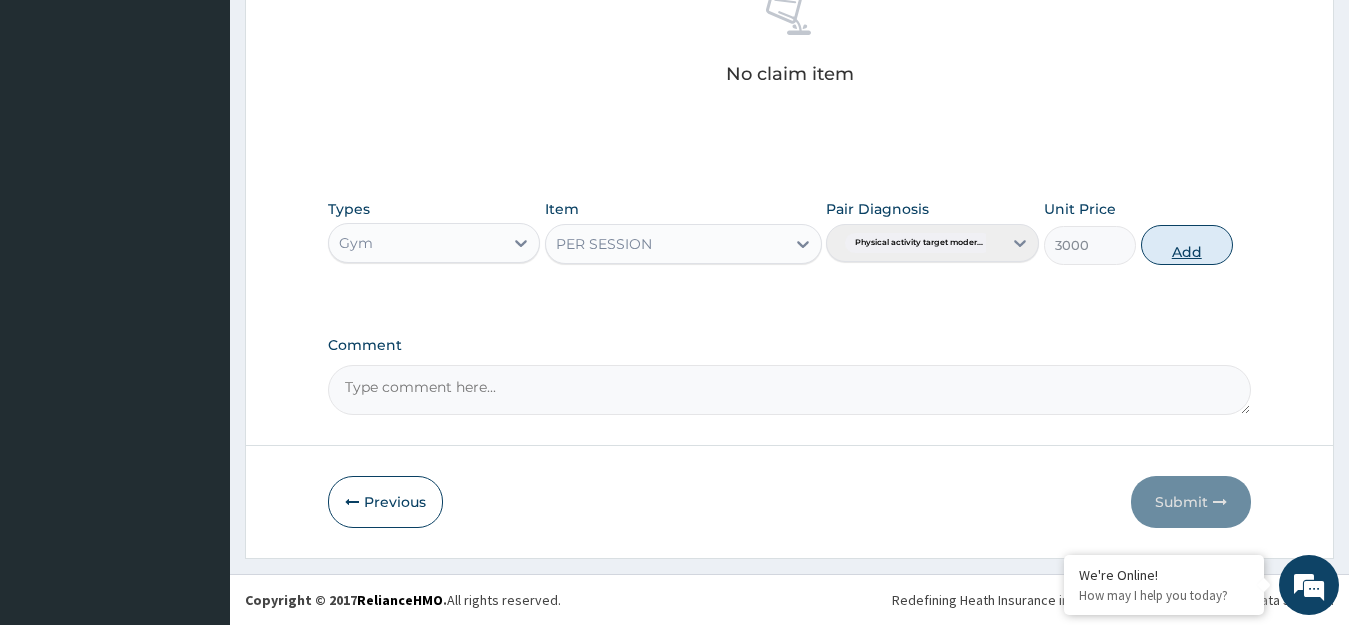 click on "Add" at bounding box center [1187, 245] 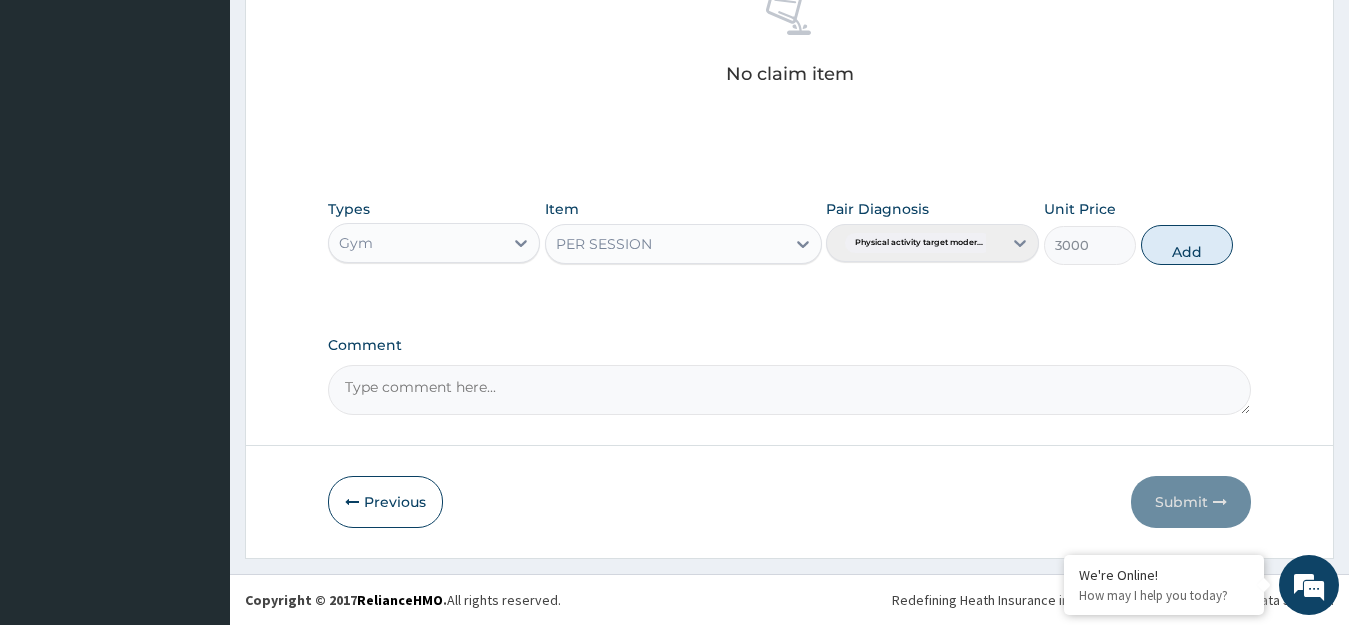 type on "0" 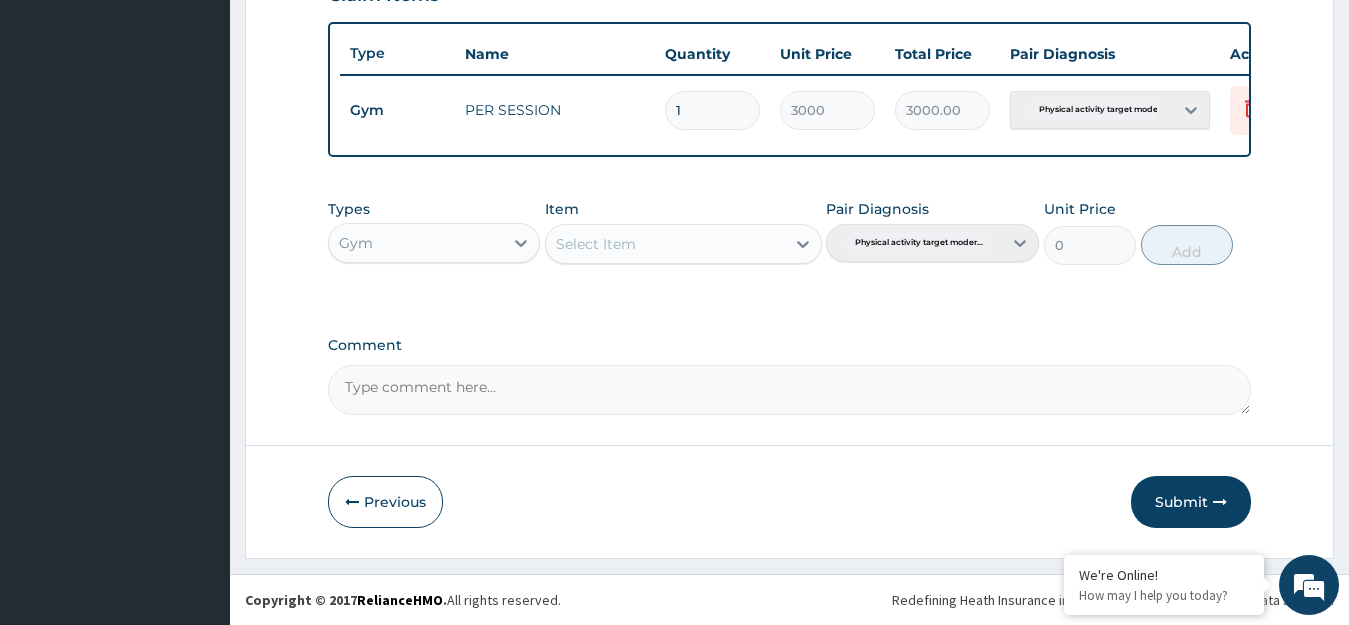 scroll, scrollTop: 739, scrollLeft: 0, axis: vertical 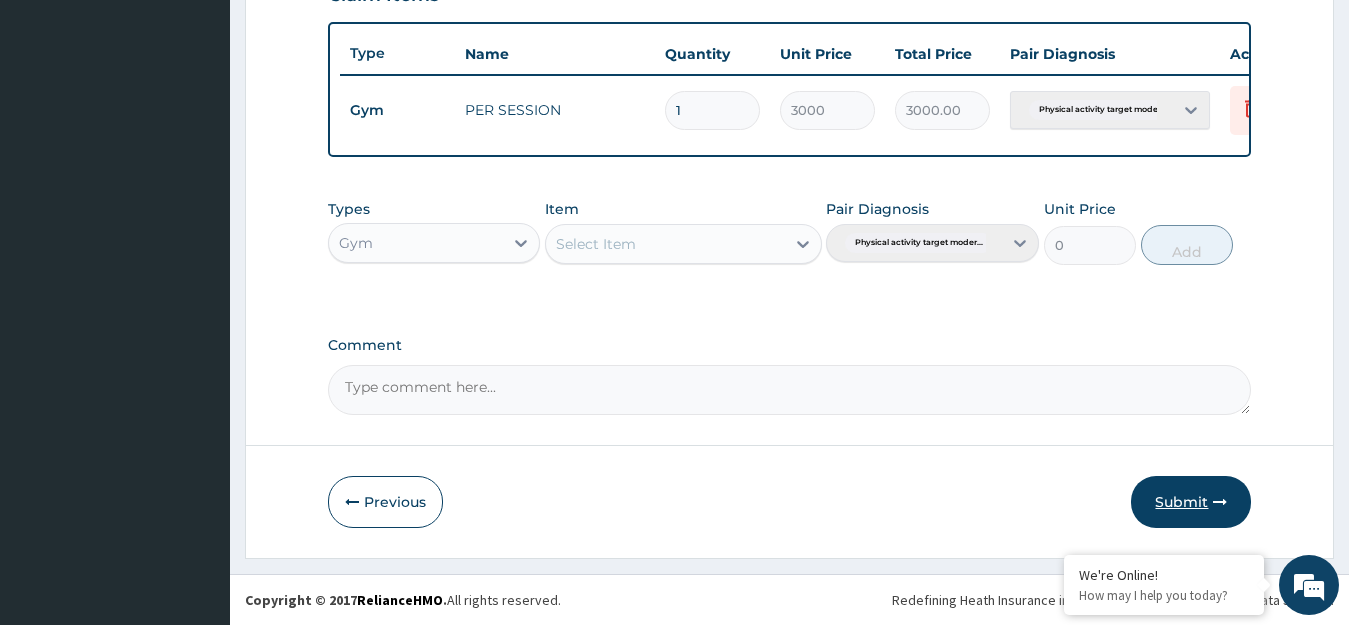 click on "Submit" at bounding box center [1191, 502] 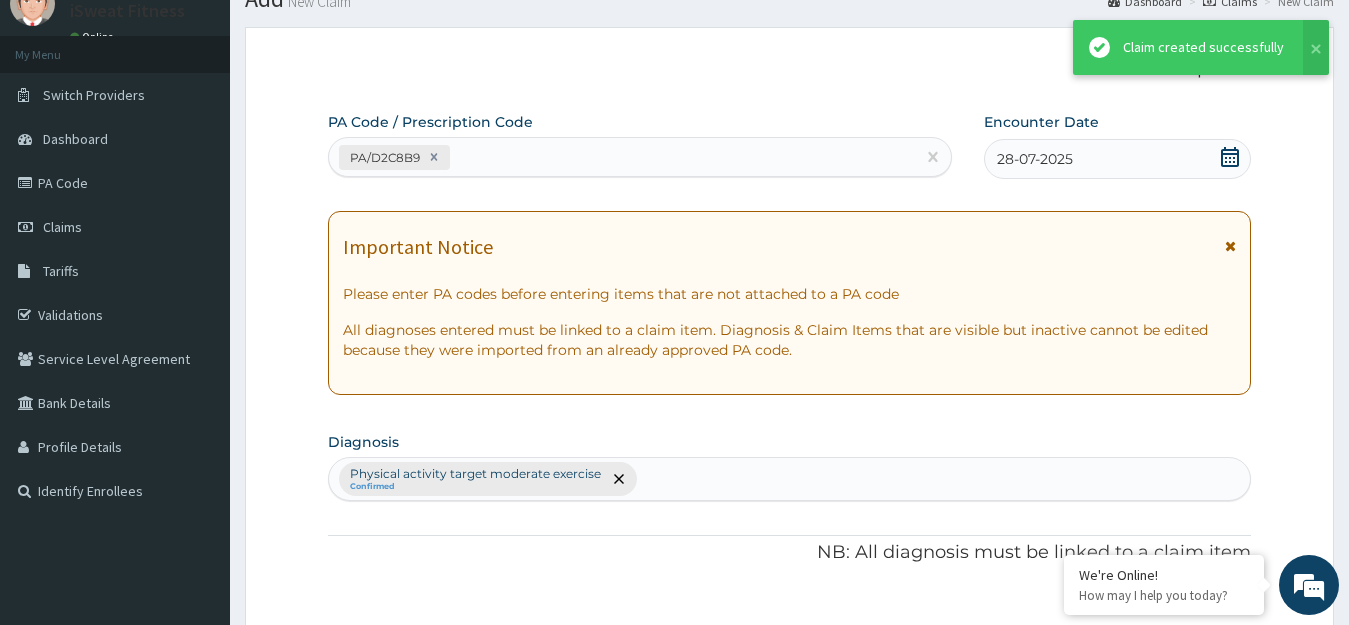 scroll, scrollTop: 739, scrollLeft: 0, axis: vertical 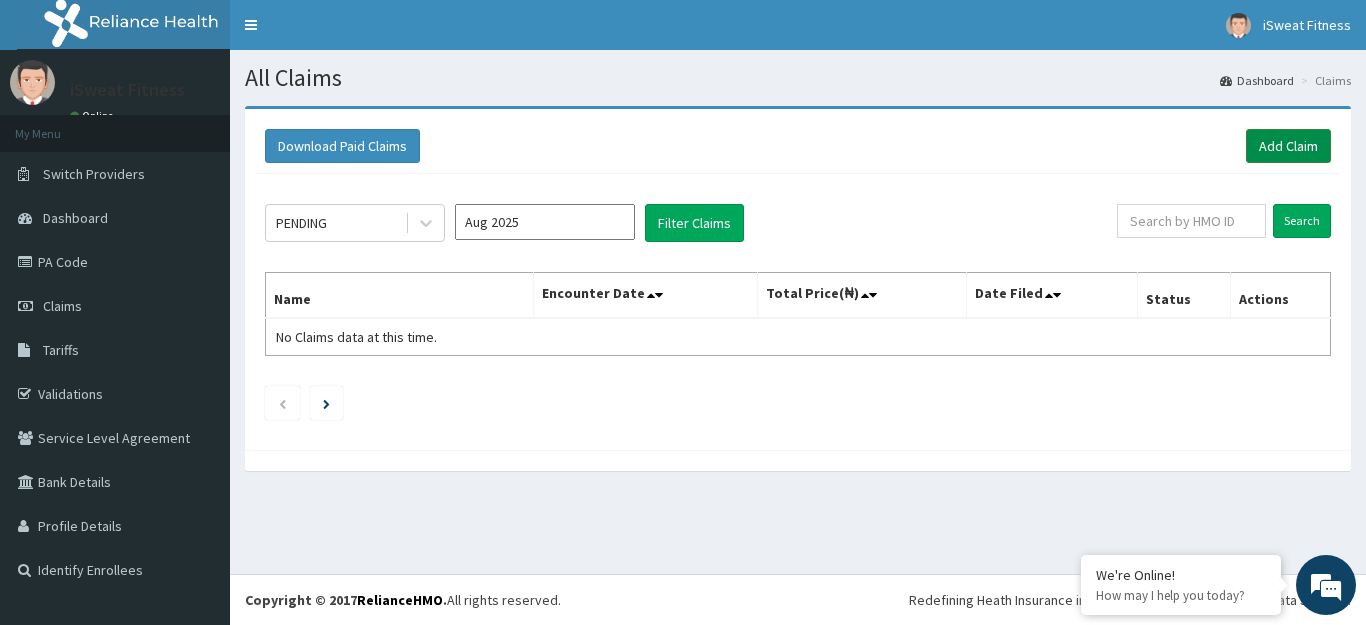 click on "Add Claim" at bounding box center (1288, 146) 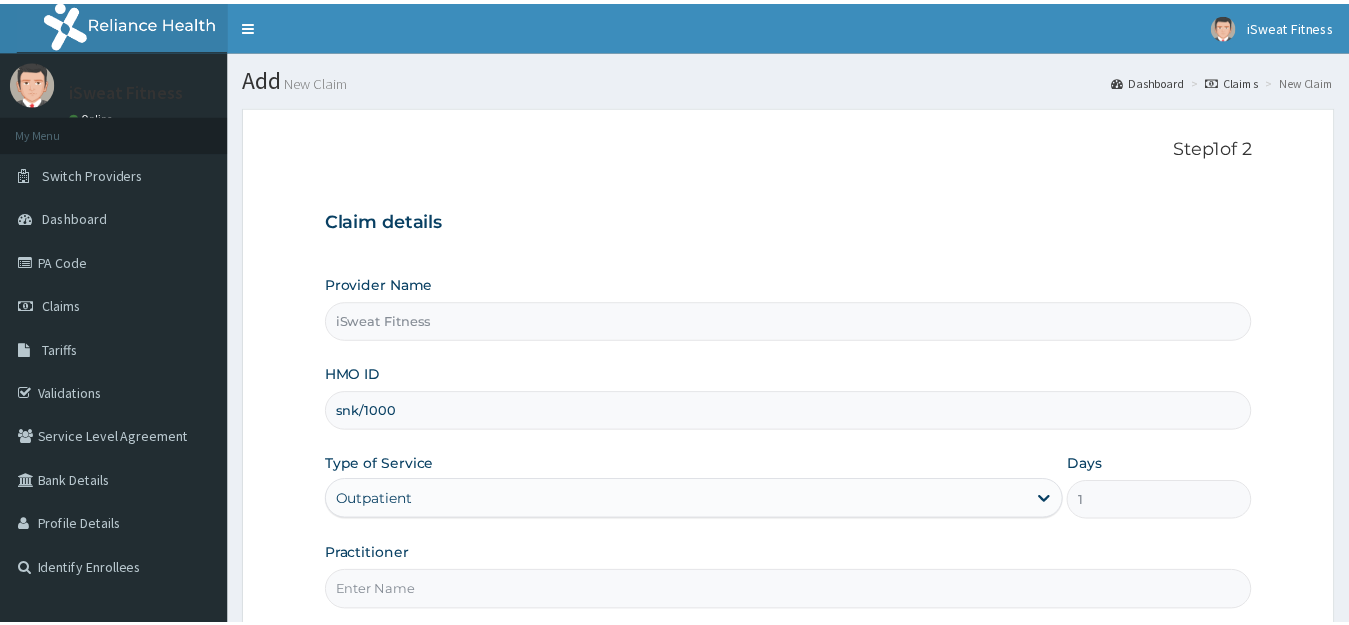 scroll, scrollTop: 0, scrollLeft: 0, axis: both 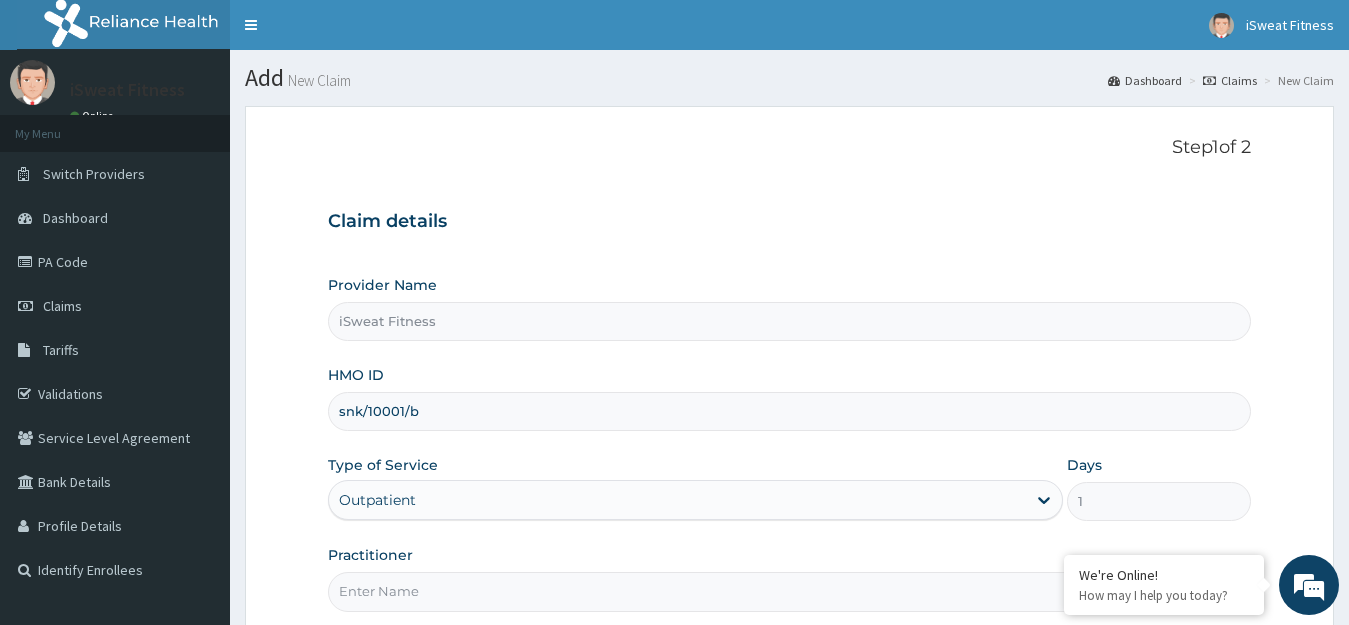 type on "snk/10001/b" 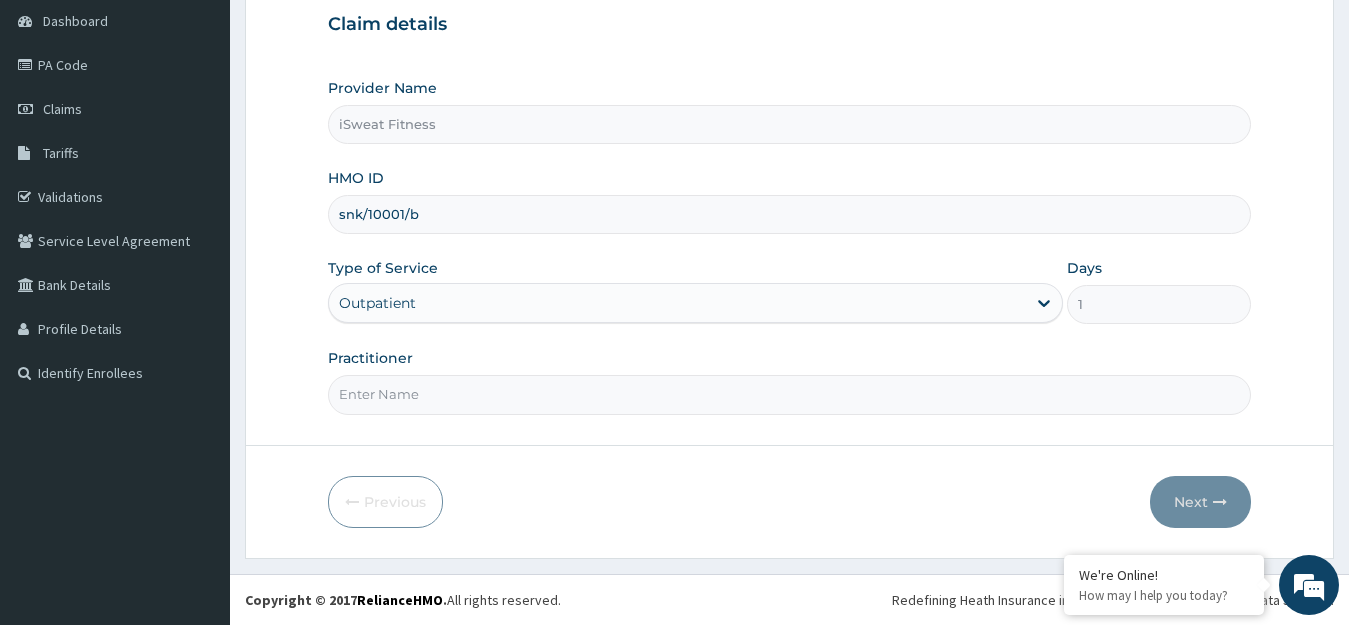 scroll, scrollTop: 0, scrollLeft: 0, axis: both 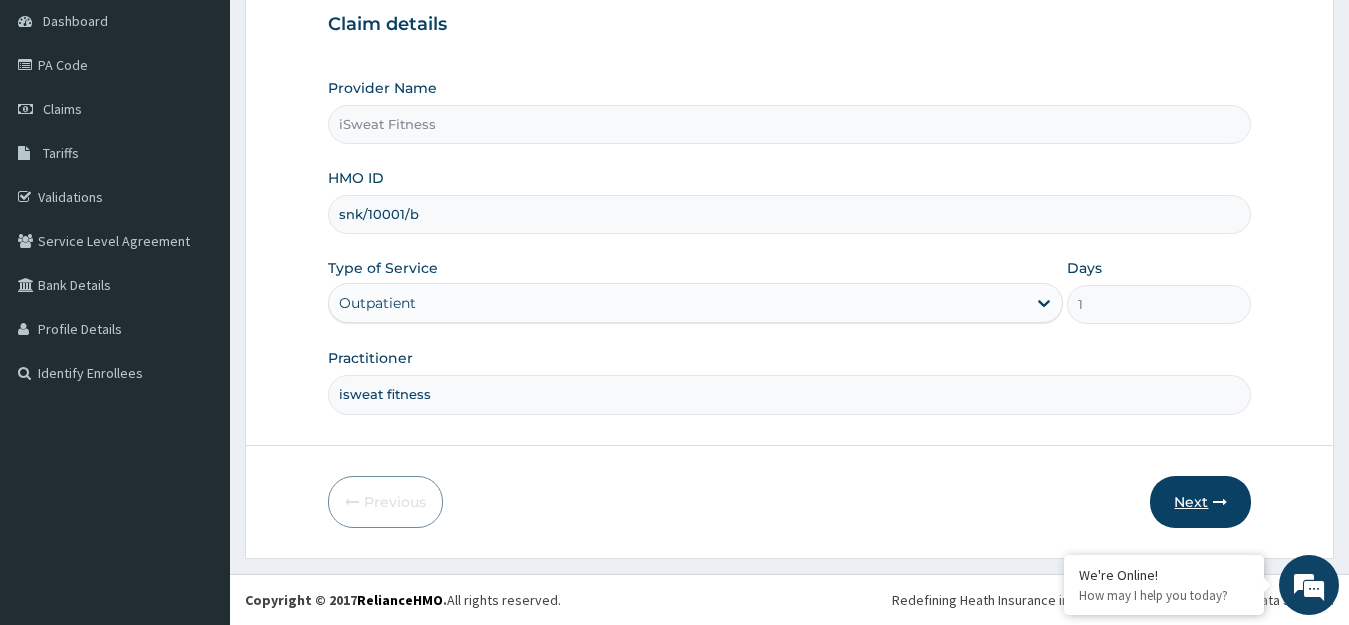 type on "isweat fitness" 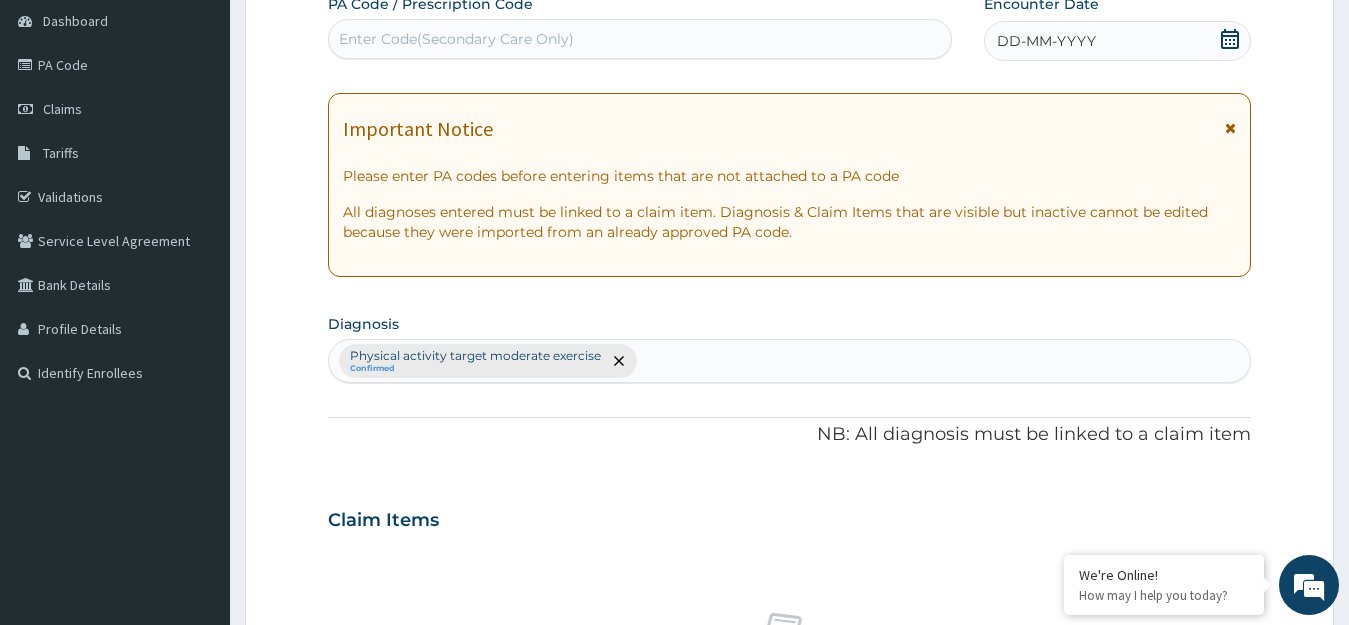 click on "Enter Code(Secondary Care Only)" at bounding box center (640, 39) 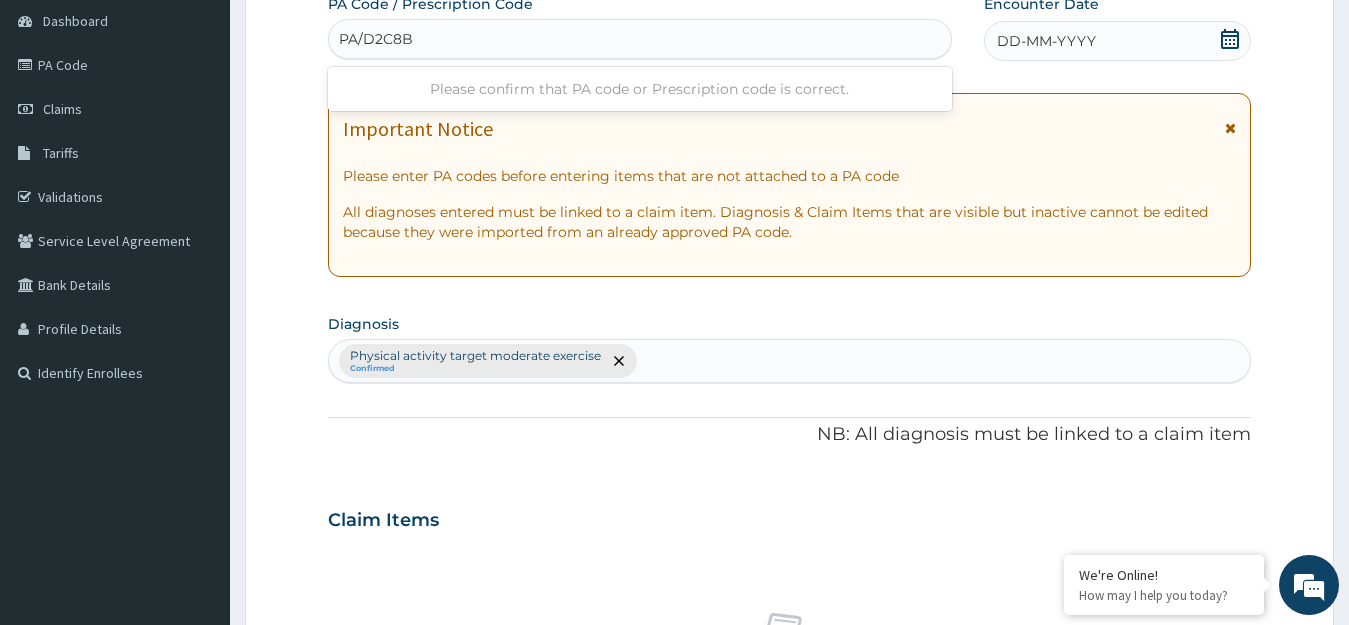 type on "PA/D2C8B9" 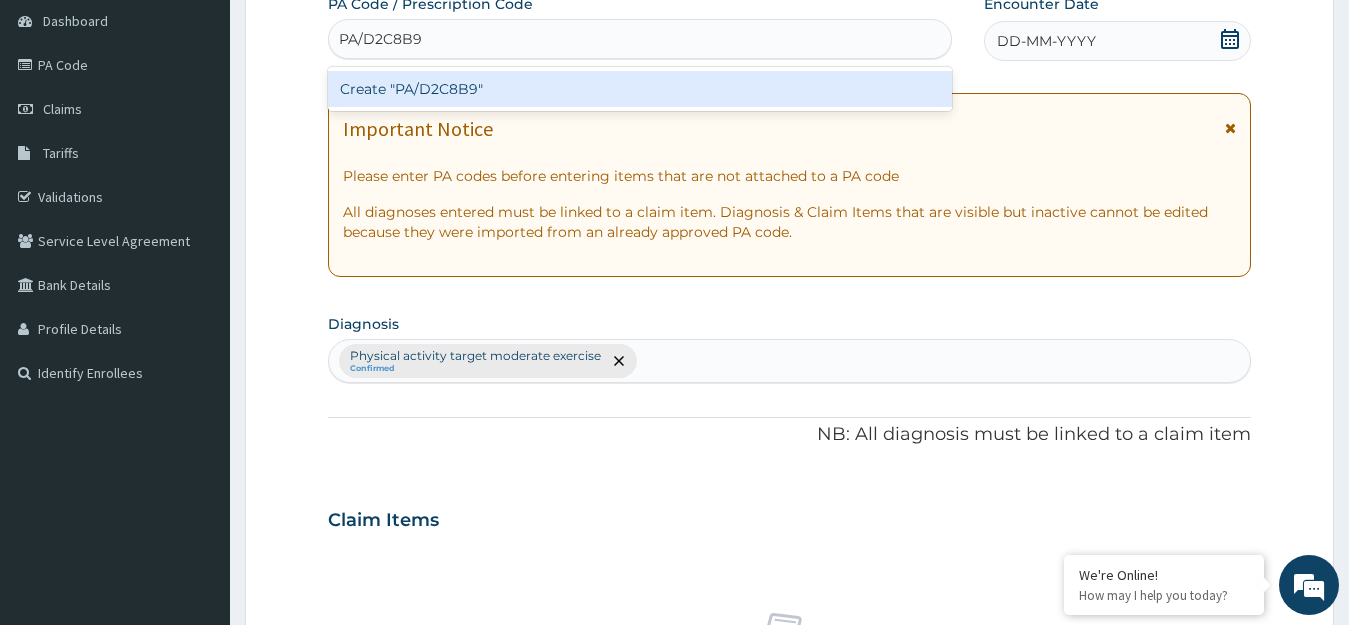 click on "Create "PA/D2C8B9"" at bounding box center [640, 89] 